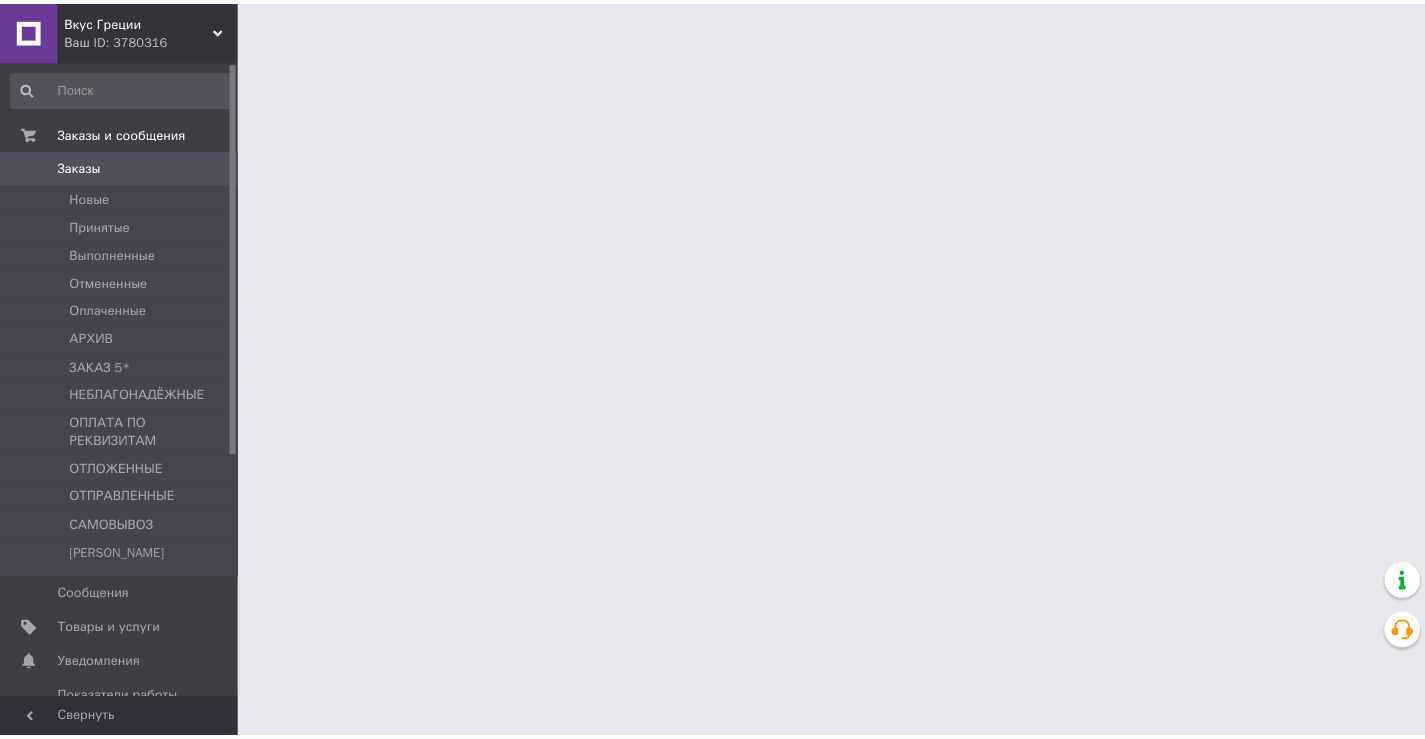 scroll, scrollTop: 0, scrollLeft: 0, axis: both 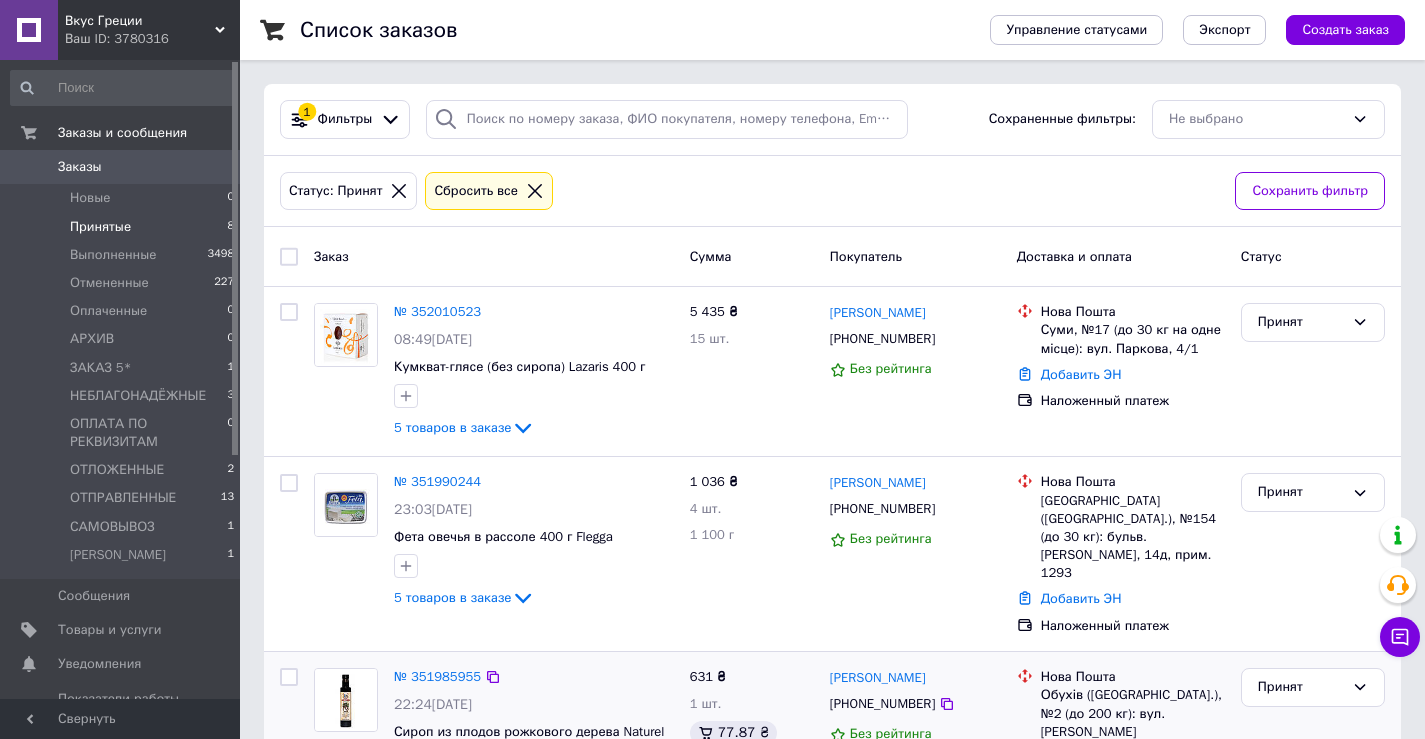 click on "№ 351985955 22:24, 09.07.2025 Сироп из плодов рожкового дерева Naturel 250 мл 631 ₴ 1 шт. 77.87 ₴ Татьяна Рачковска +380999001267 Без рейтинга Нова Пошта Обухів (Київська обл.), №2 (до 200 кг): вул. Каштанова, 7 Добавить ЭН Наложенный платеж Принят" at bounding box center (832, 740) 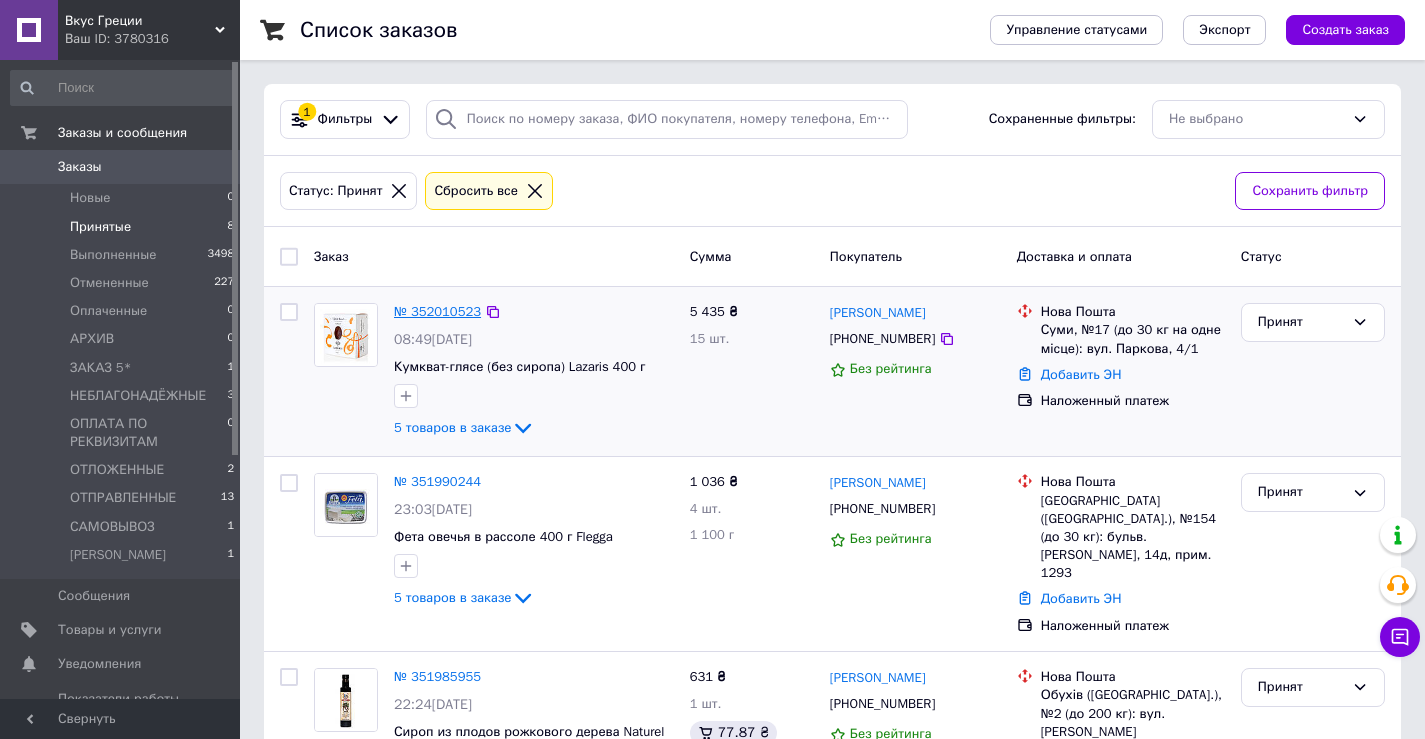 click on "№ 352010523" at bounding box center (437, 311) 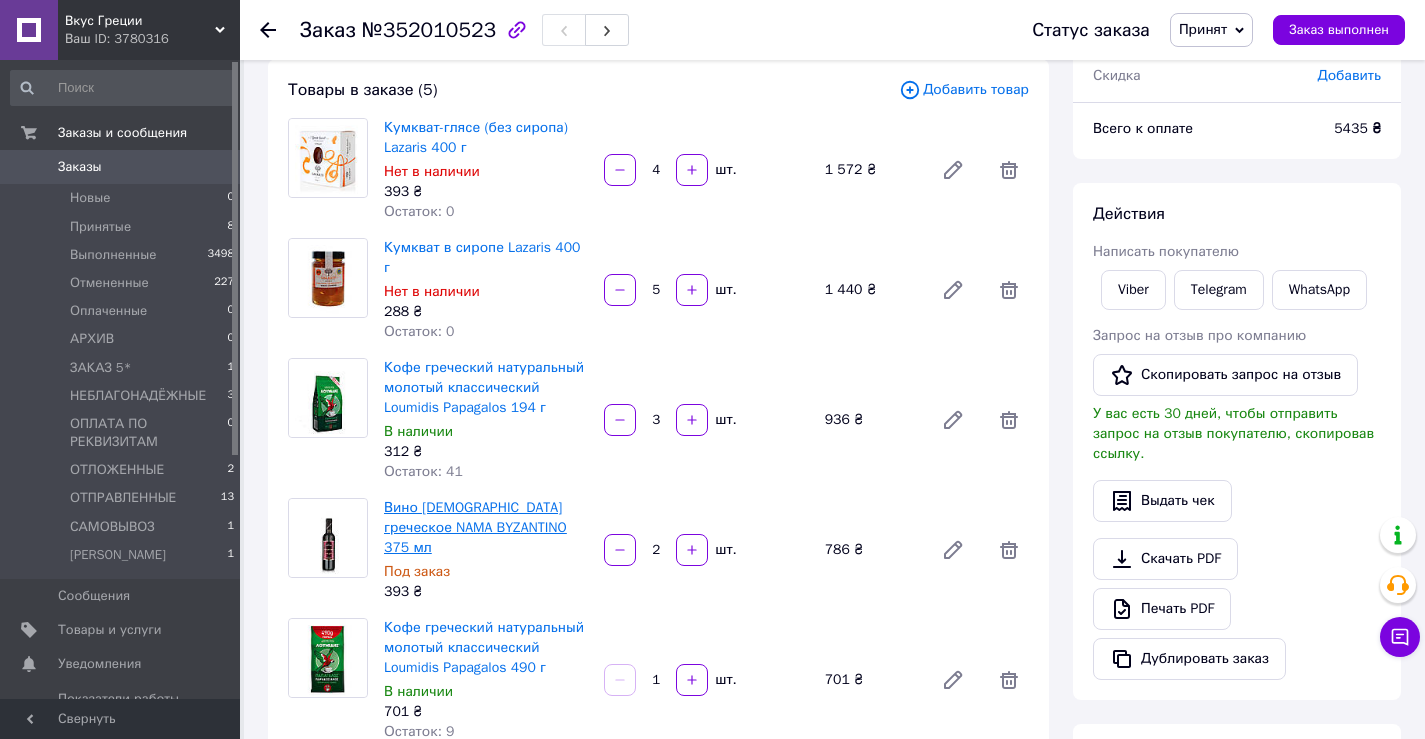 scroll, scrollTop: 0, scrollLeft: 0, axis: both 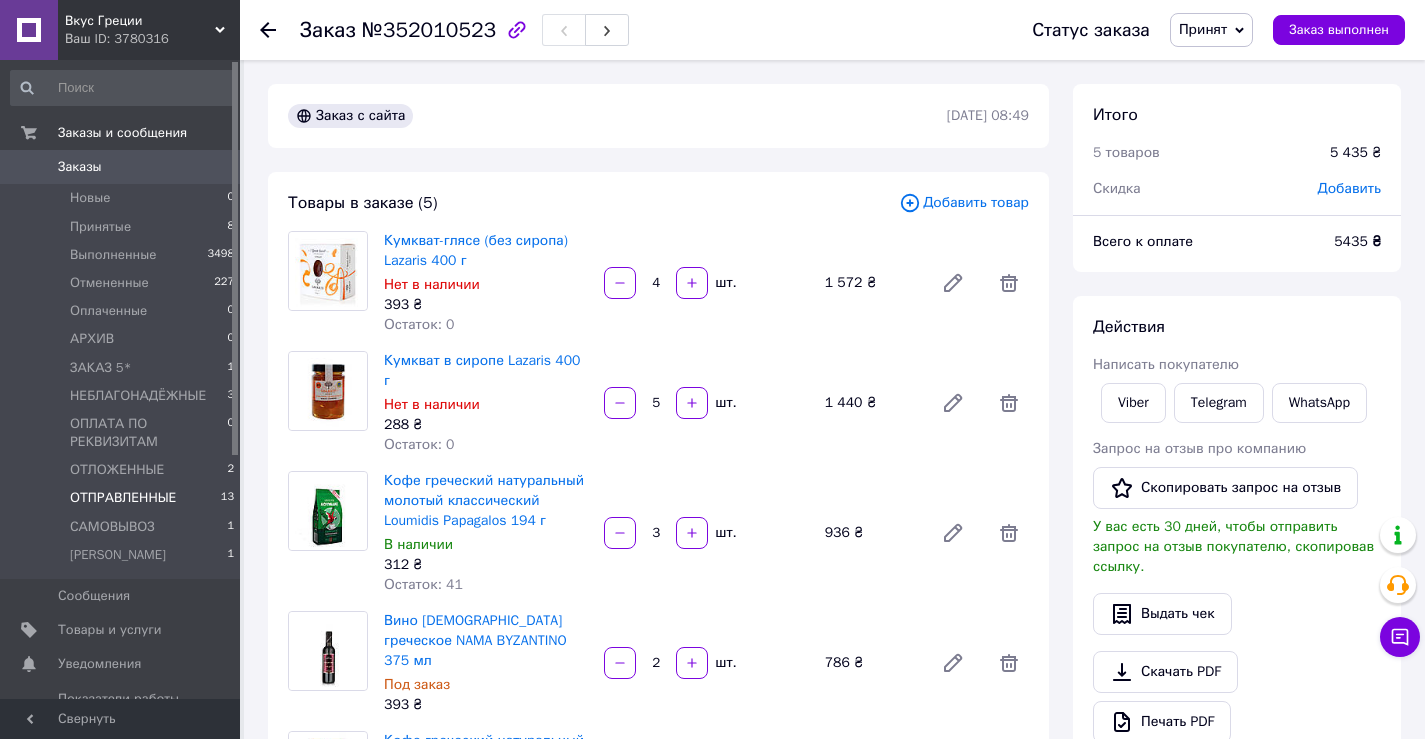 click on "ОТПРАВЛЕННЫЕ" at bounding box center [123, 498] 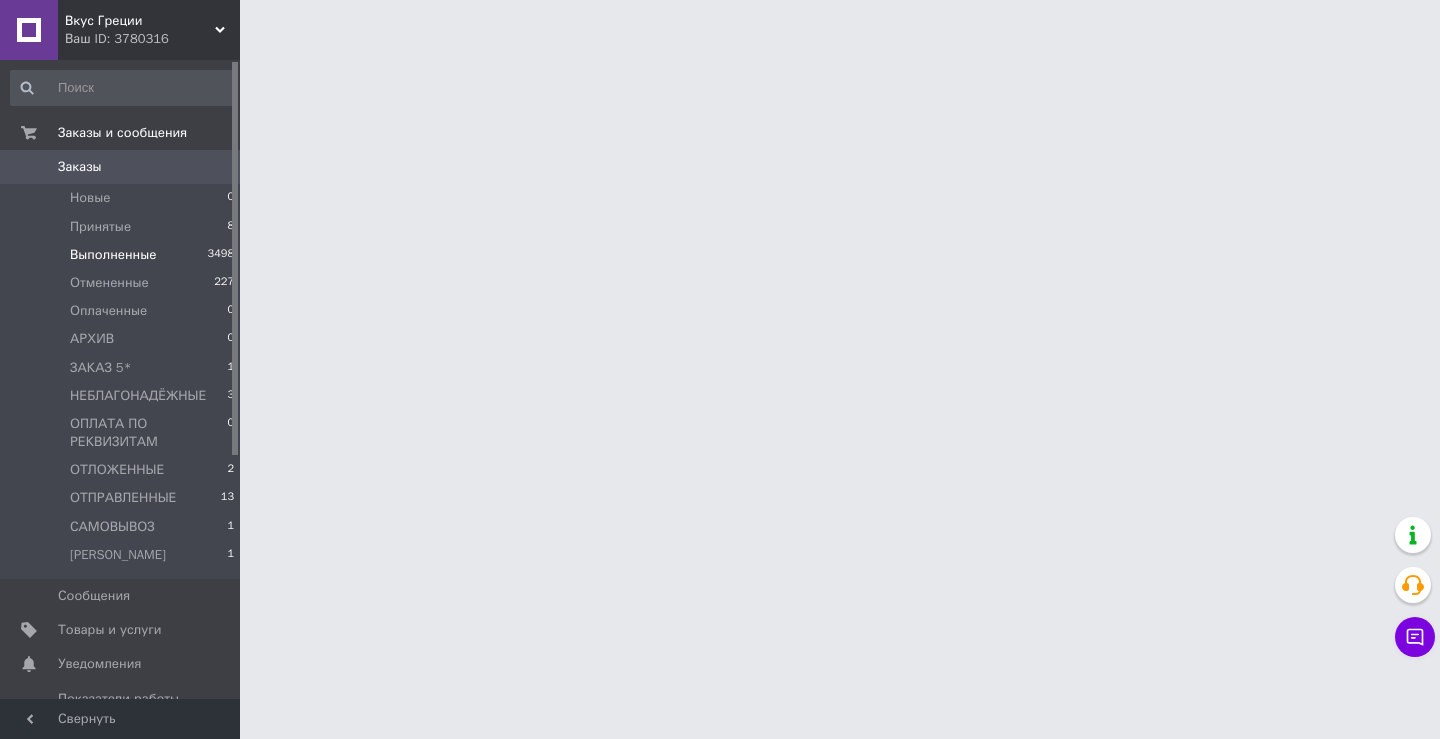 click on "Выполненные" at bounding box center (113, 255) 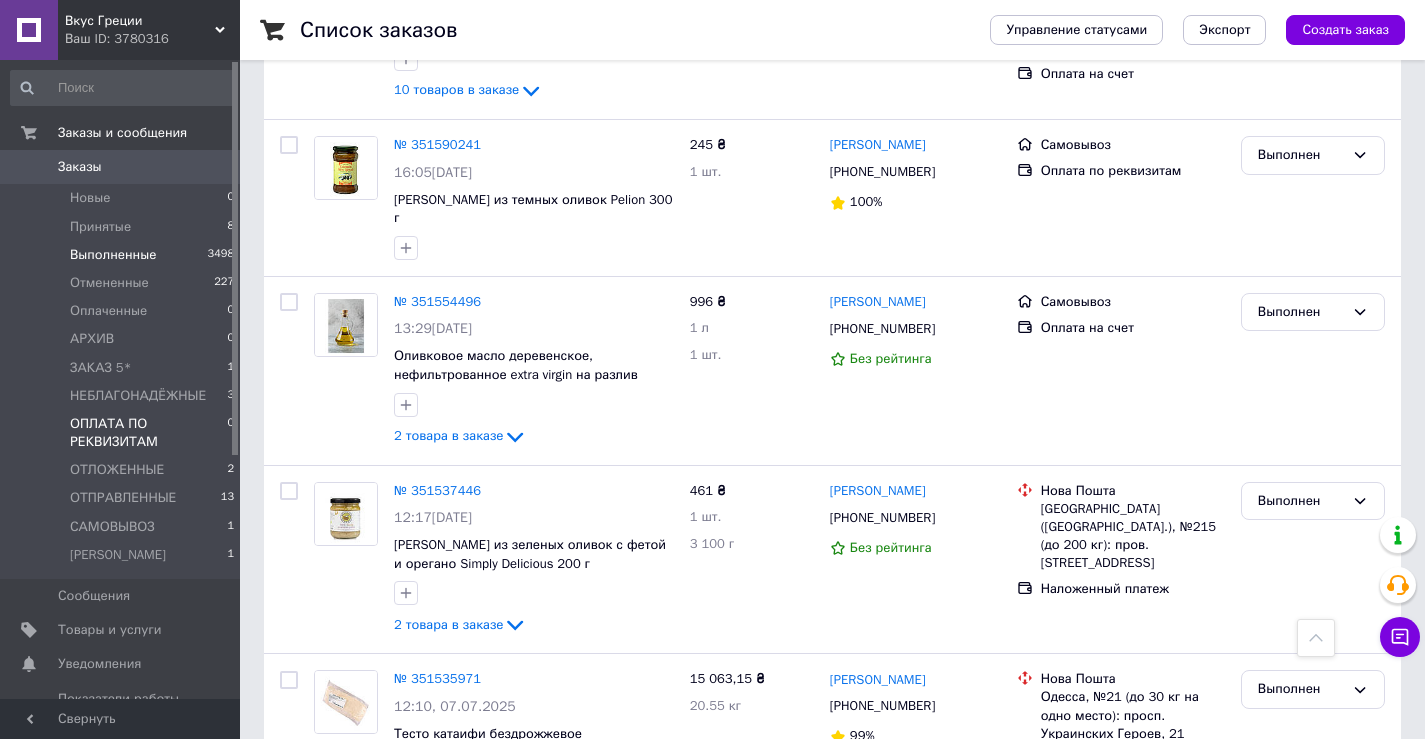 scroll, scrollTop: 2100, scrollLeft: 0, axis: vertical 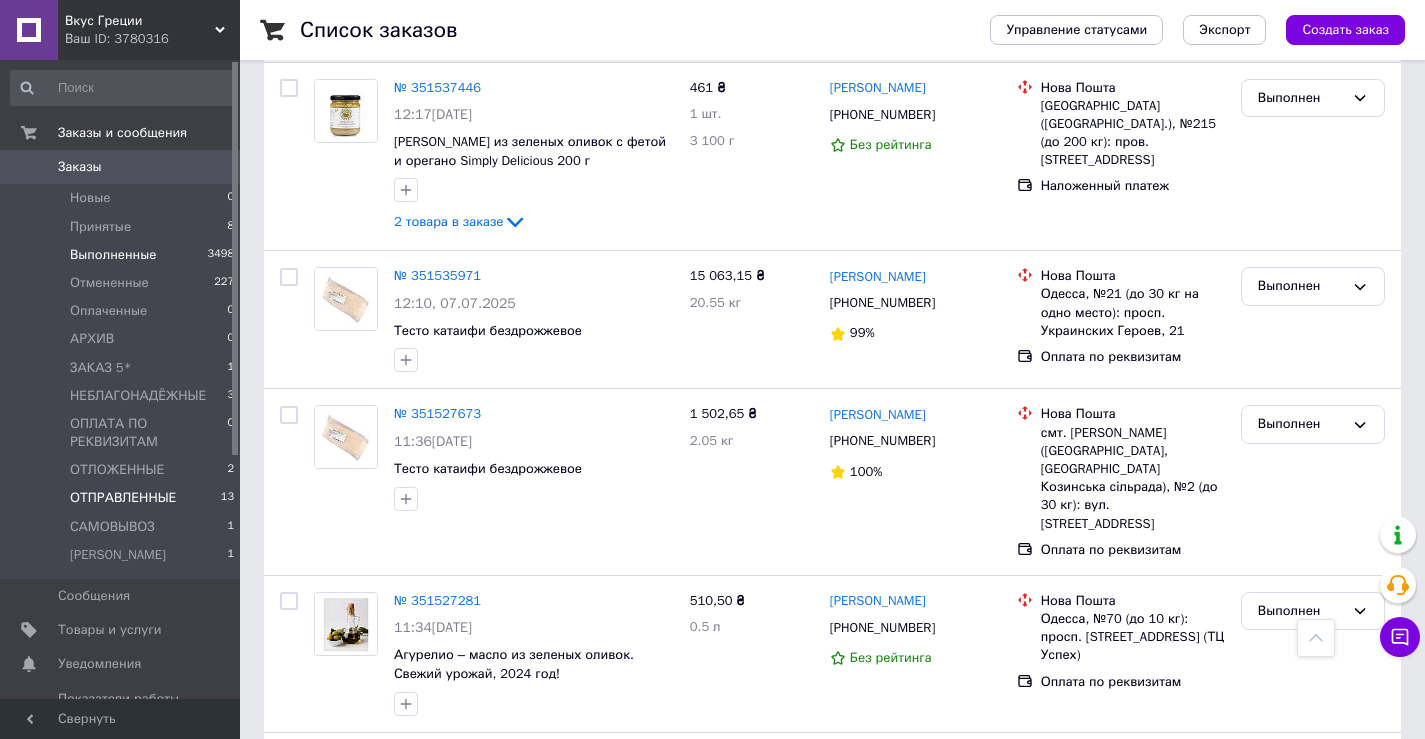 click on "ОТПРАВЛЕННЫЕ" at bounding box center (123, 498) 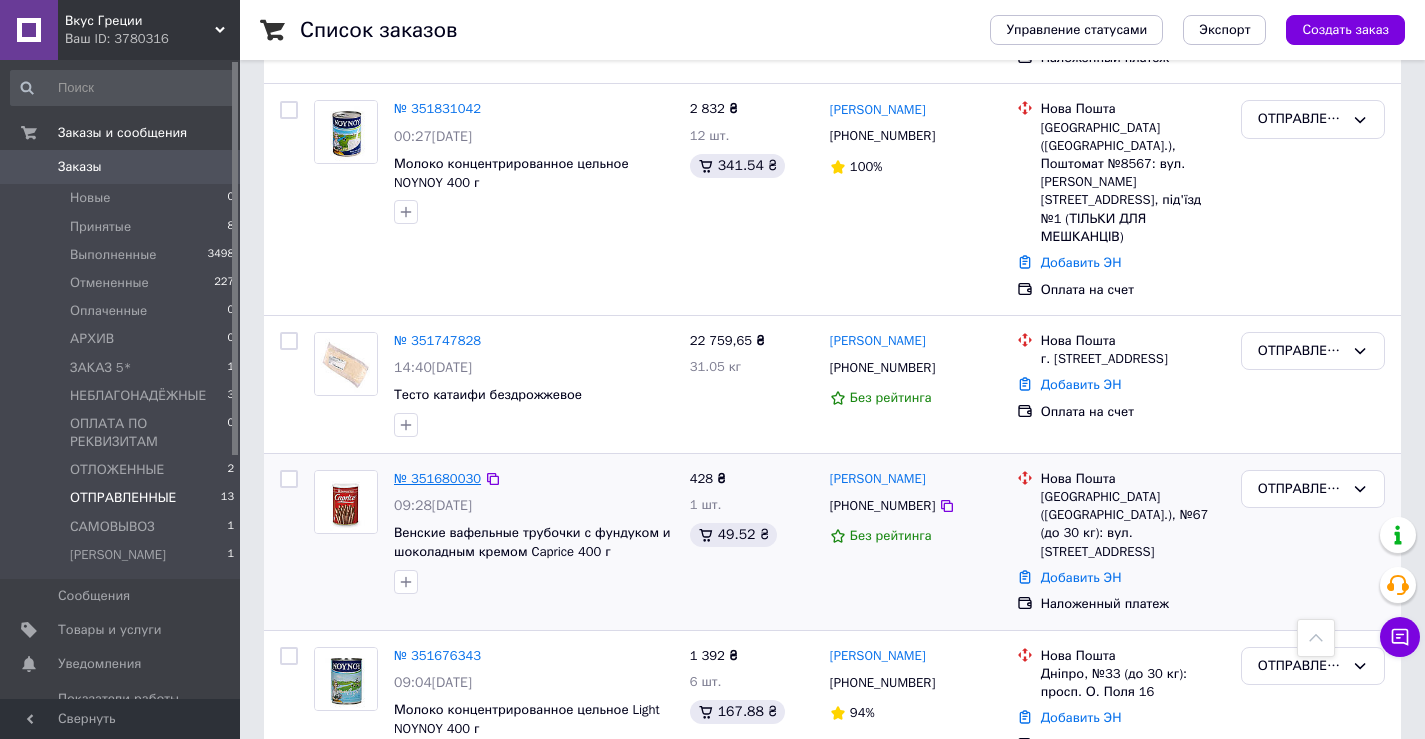 scroll, scrollTop: 900, scrollLeft: 0, axis: vertical 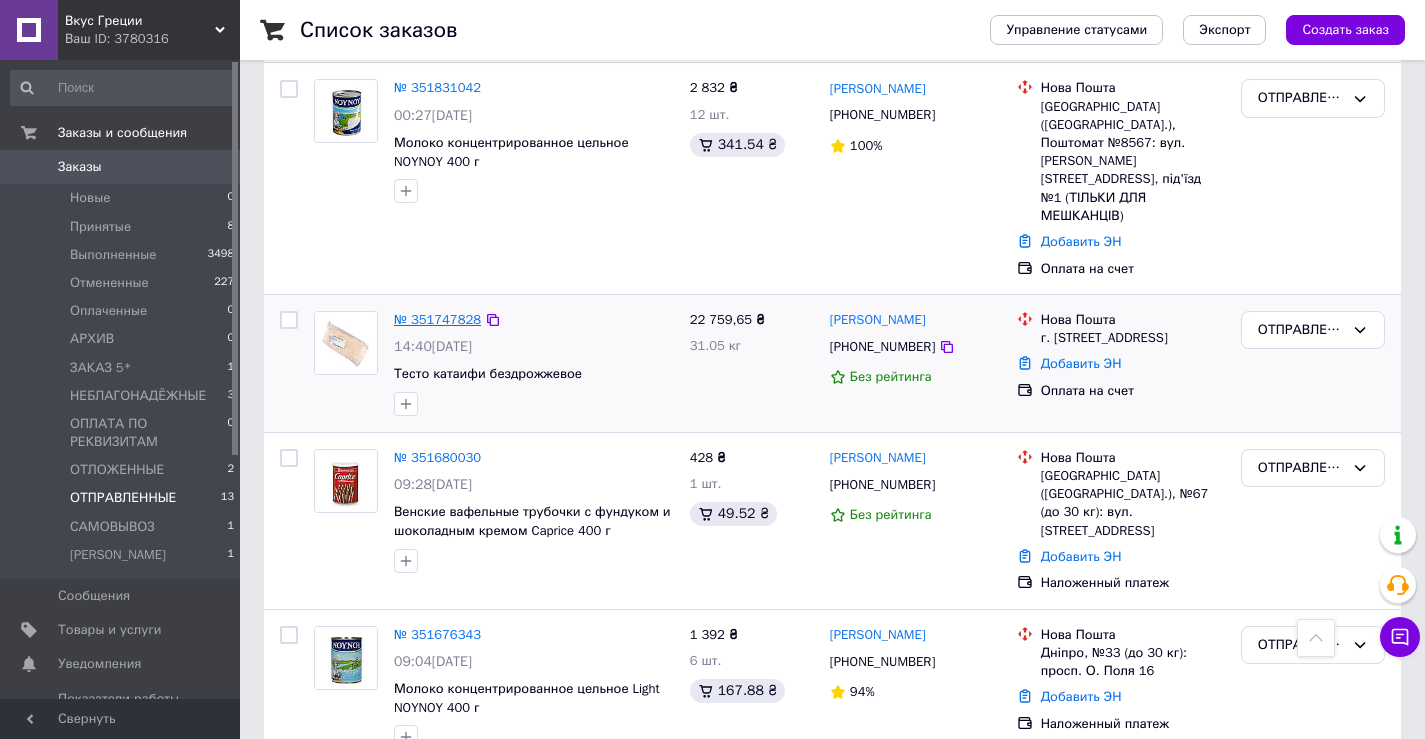 click on "№ 351747828" at bounding box center (437, 319) 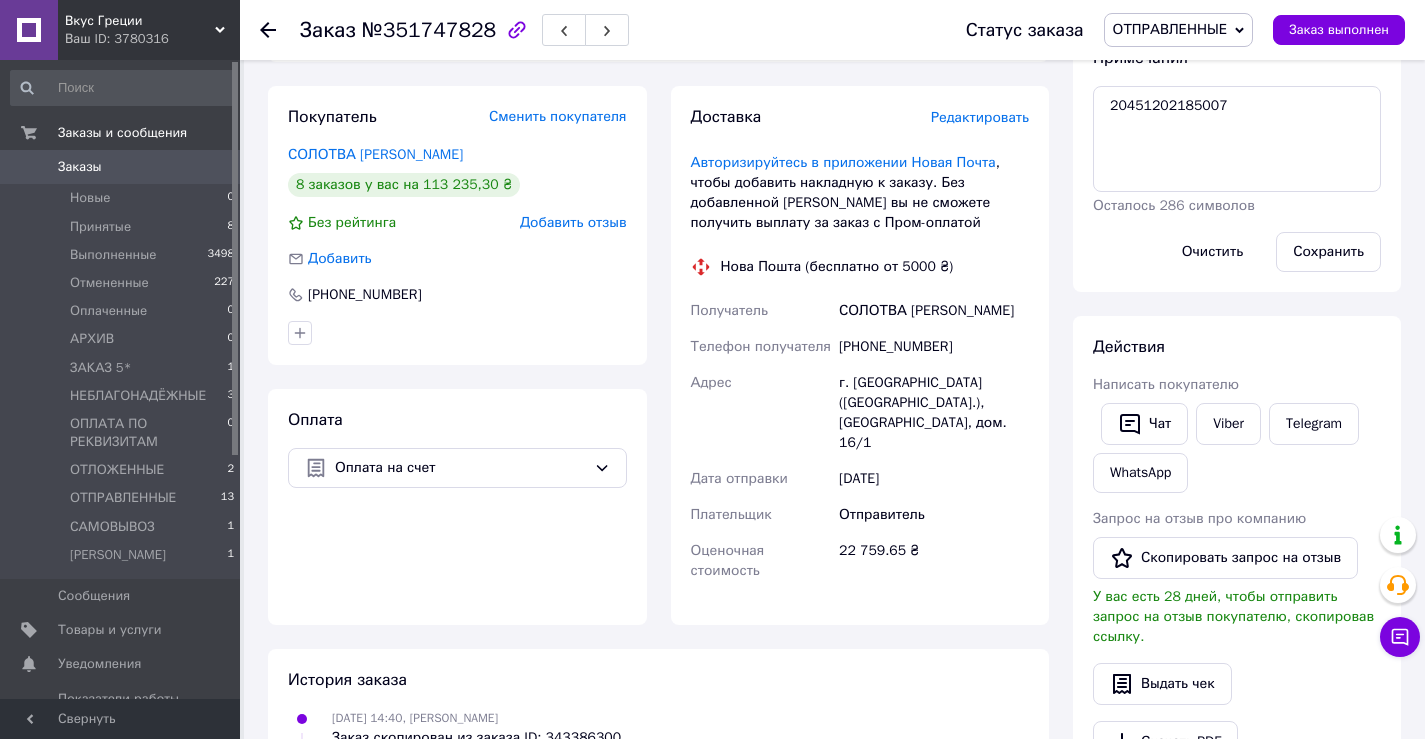 scroll, scrollTop: 92, scrollLeft: 0, axis: vertical 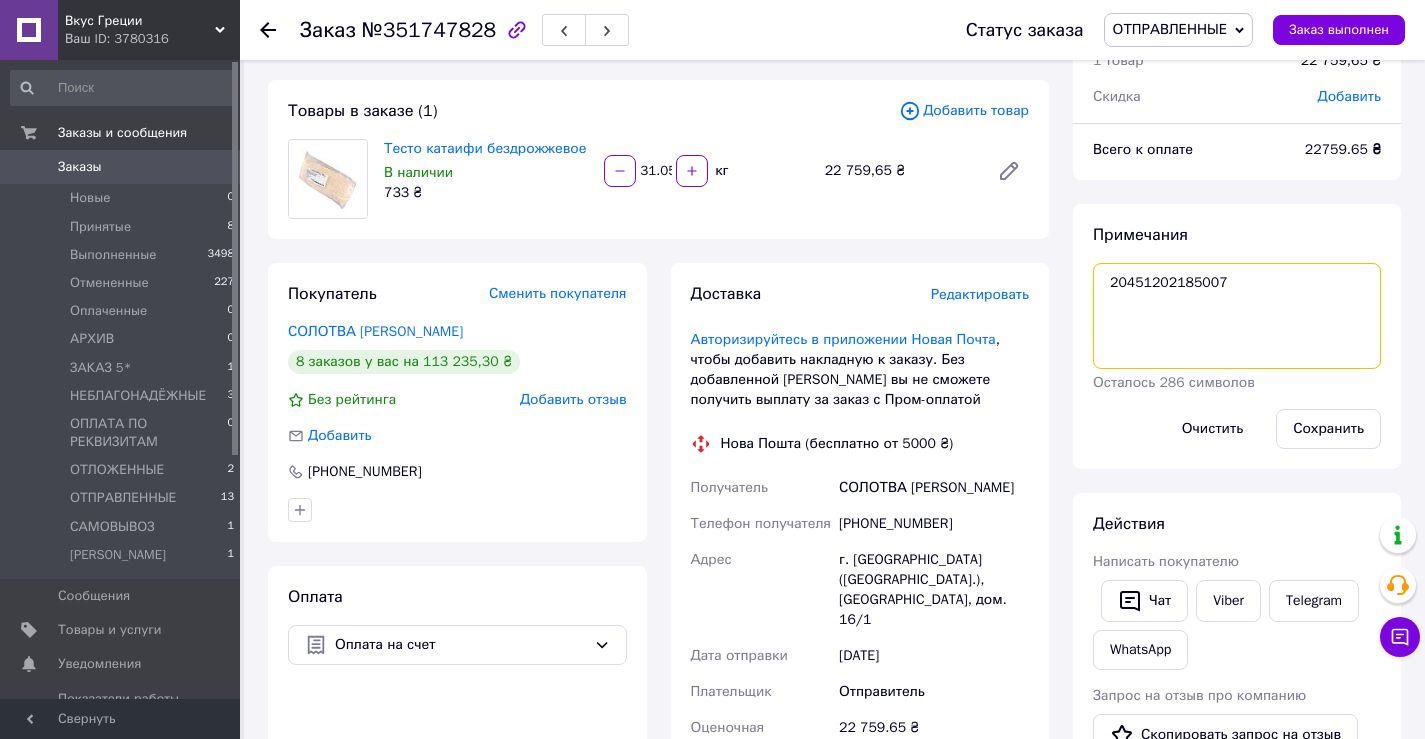 drag, startPoint x: 1231, startPoint y: 283, endPoint x: 1108, endPoint y: 277, distance: 123.146255 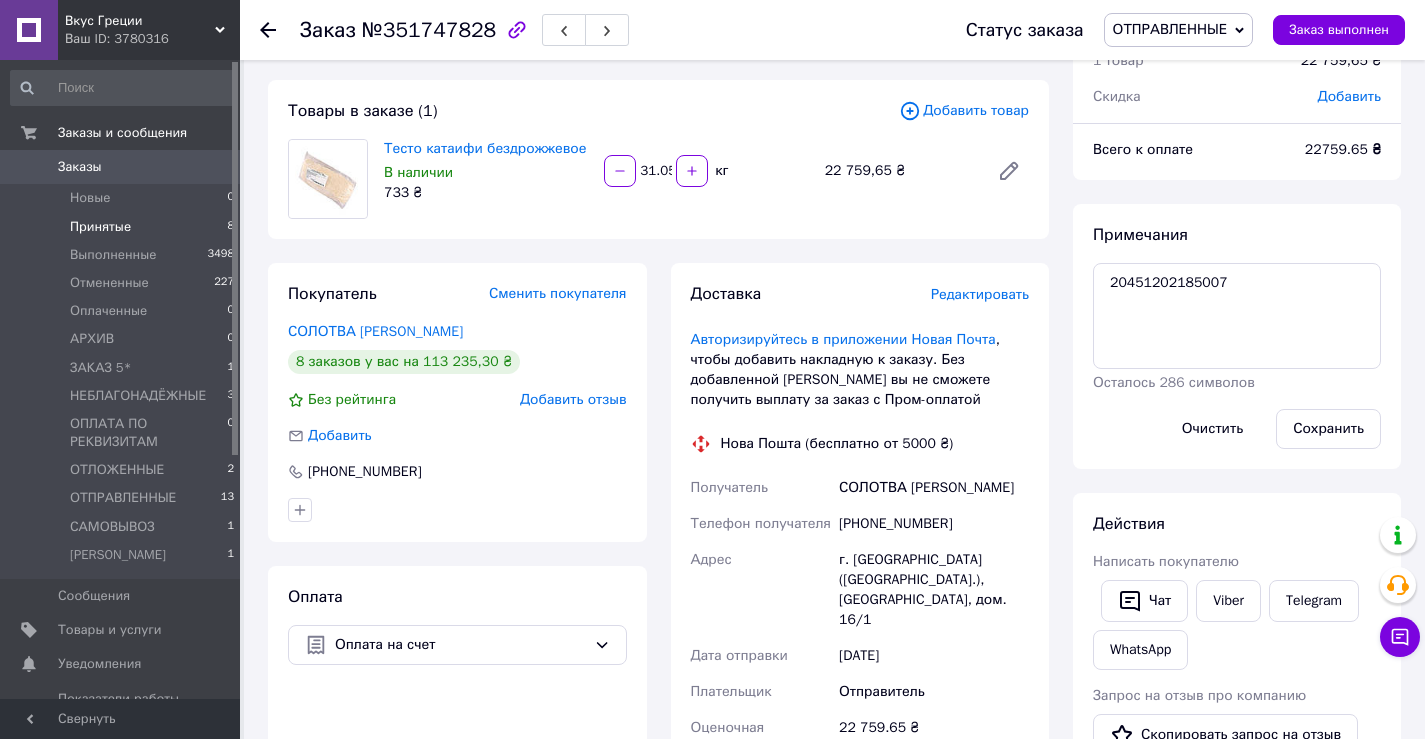 click on "Принятые 8" at bounding box center [123, 227] 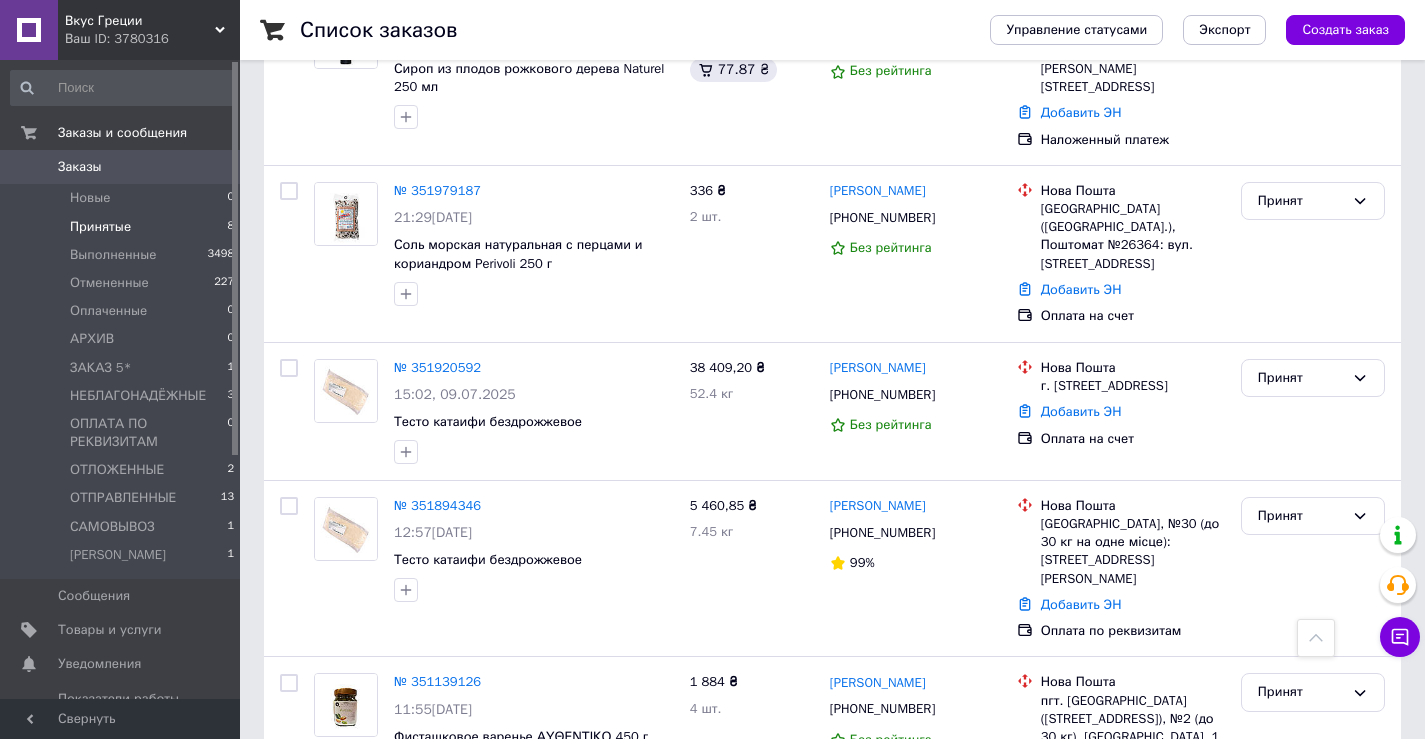 scroll, scrollTop: 700, scrollLeft: 0, axis: vertical 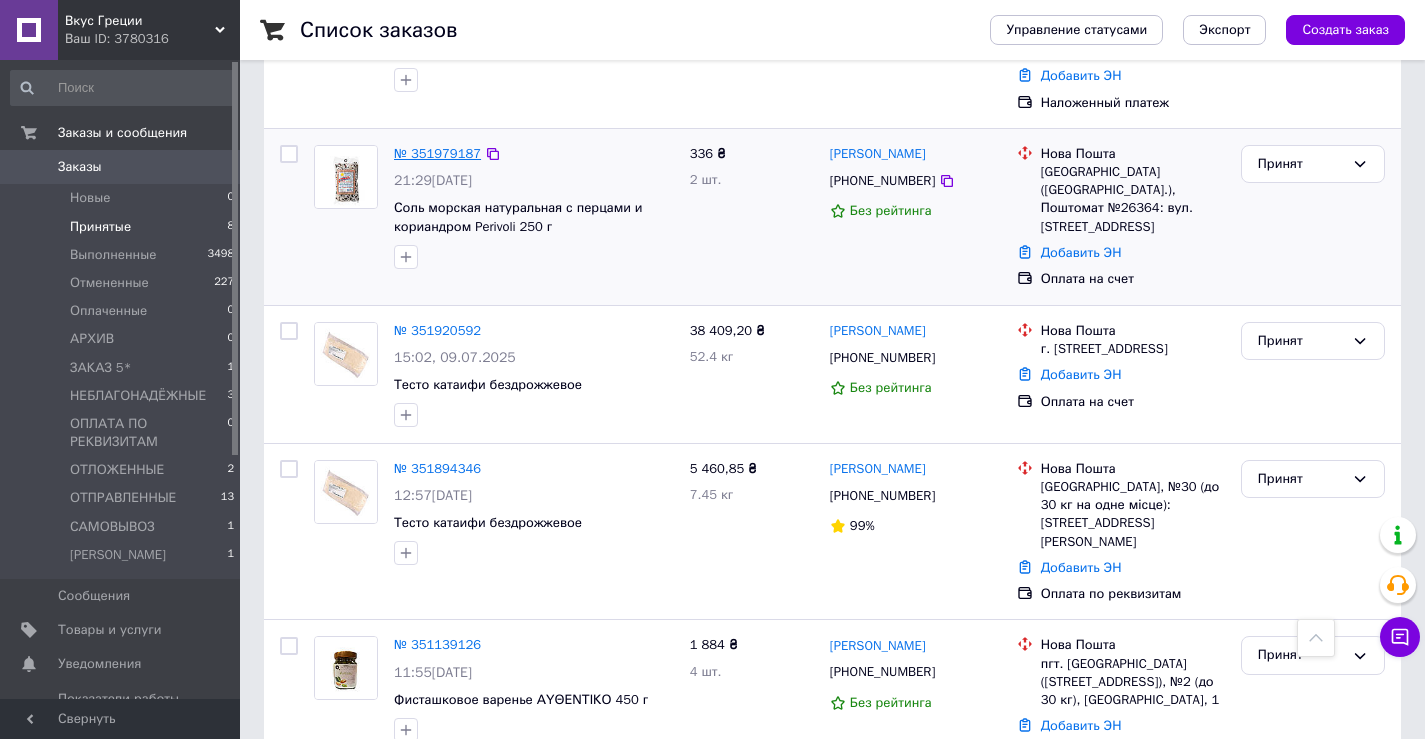 click on "№ 351979187" at bounding box center (437, 153) 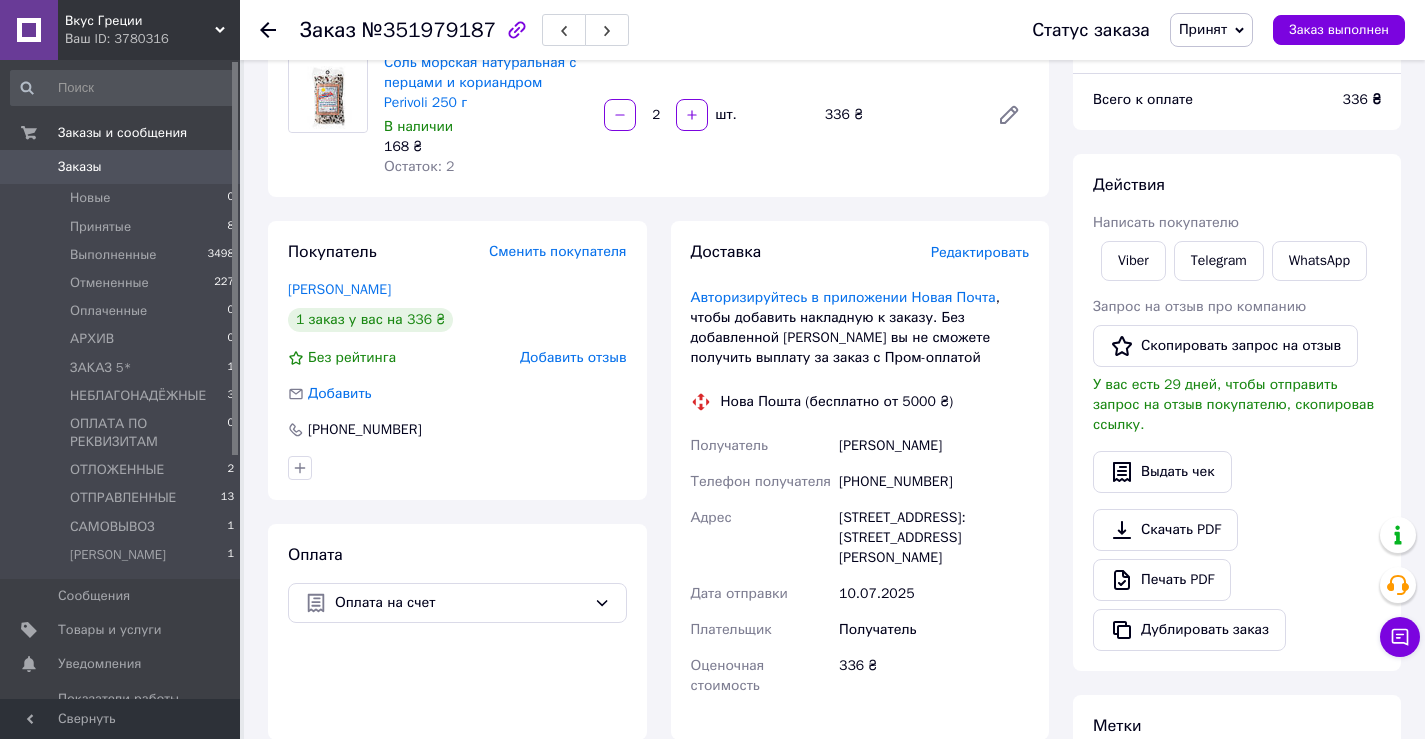 scroll, scrollTop: 78, scrollLeft: 0, axis: vertical 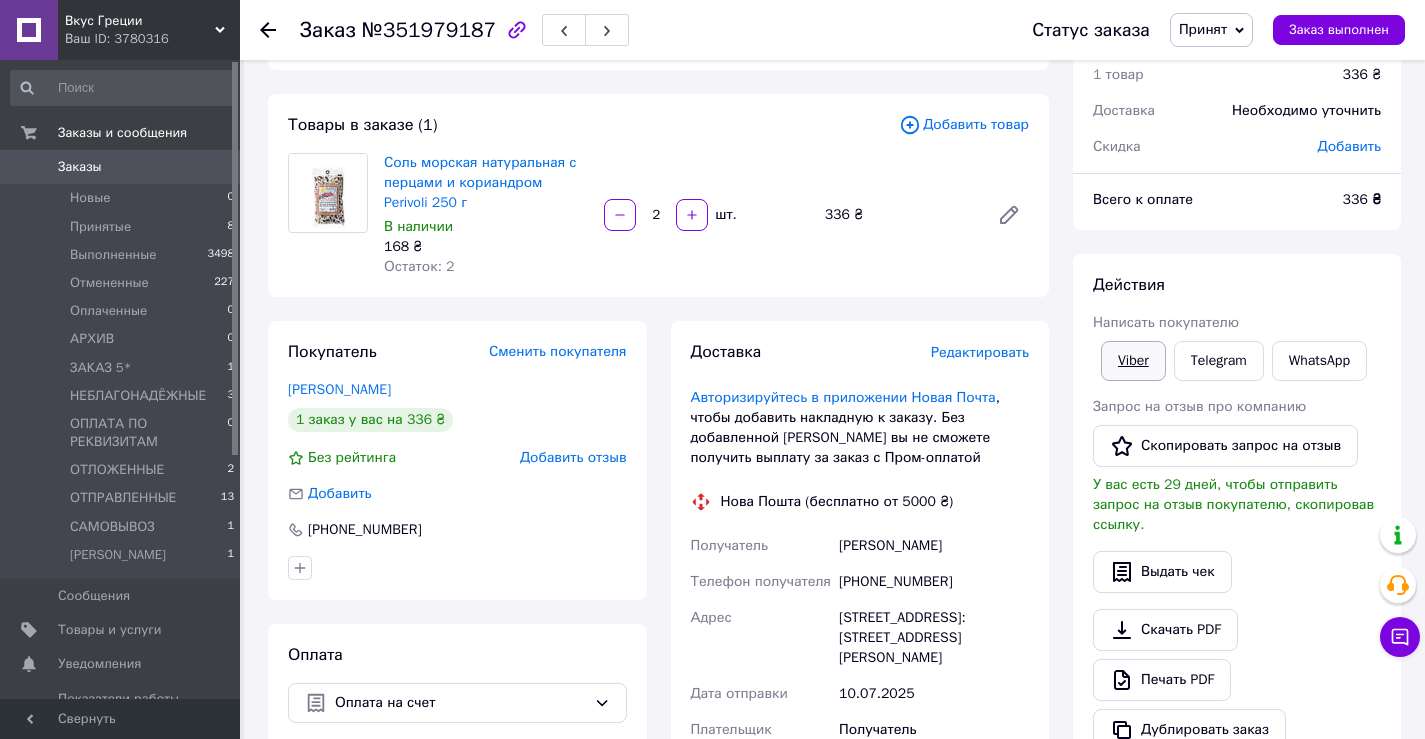 click on "Viber" at bounding box center [1133, 361] 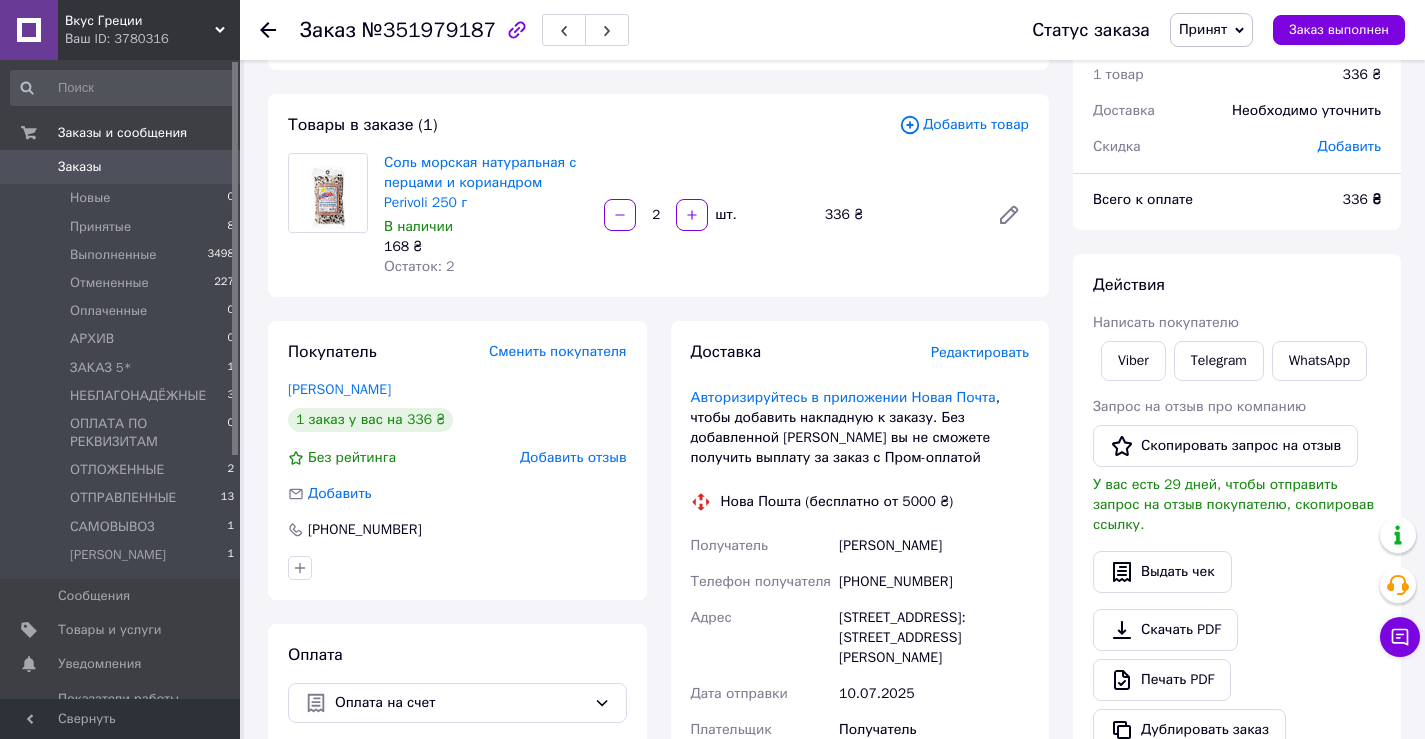 click 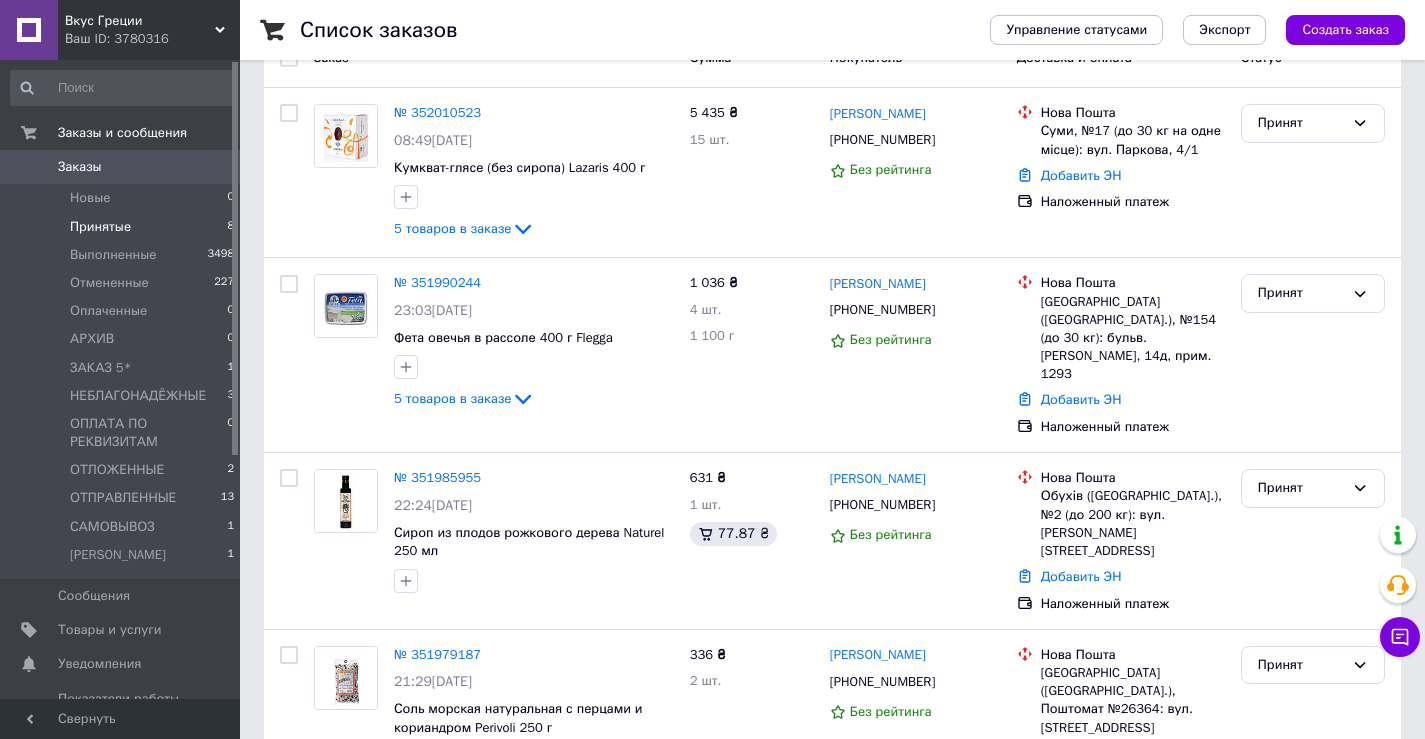 scroll, scrollTop: 200, scrollLeft: 0, axis: vertical 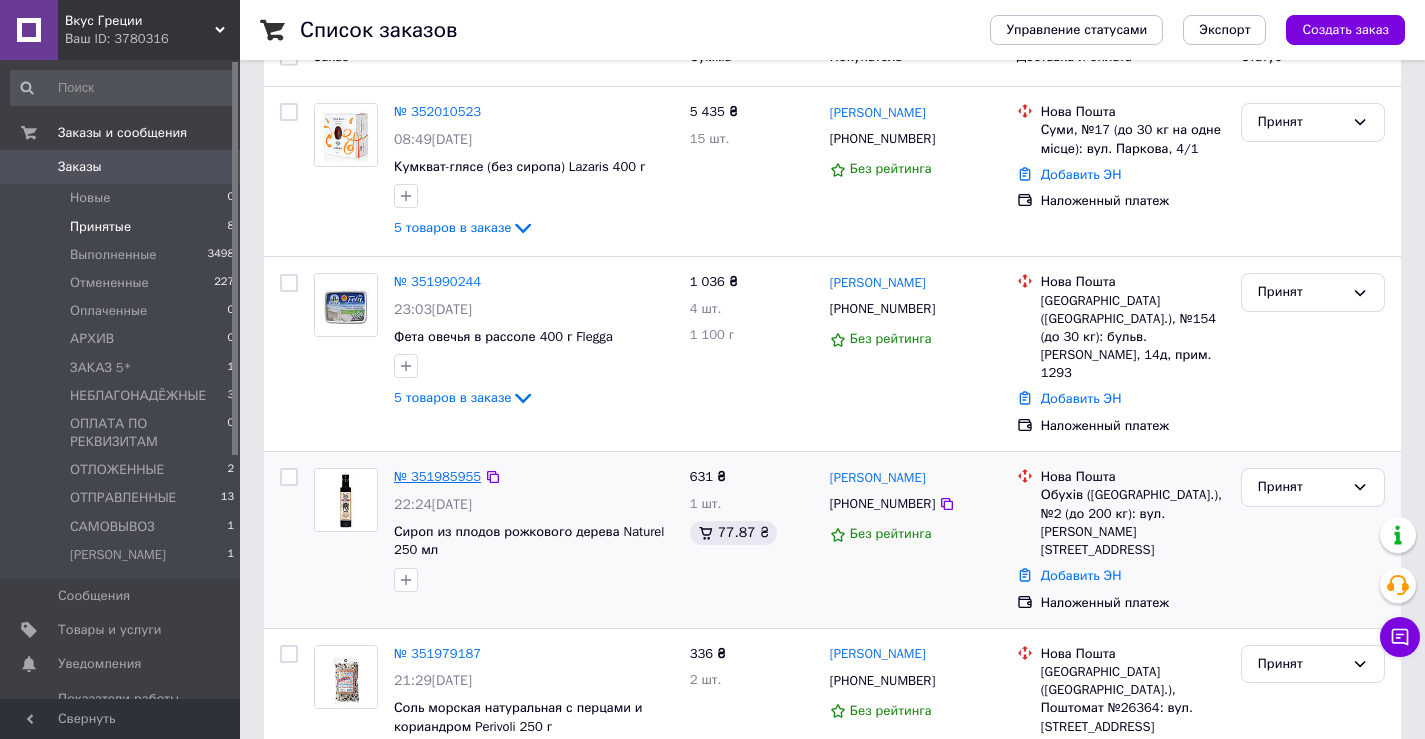 click on "№ 351985955" at bounding box center (437, 476) 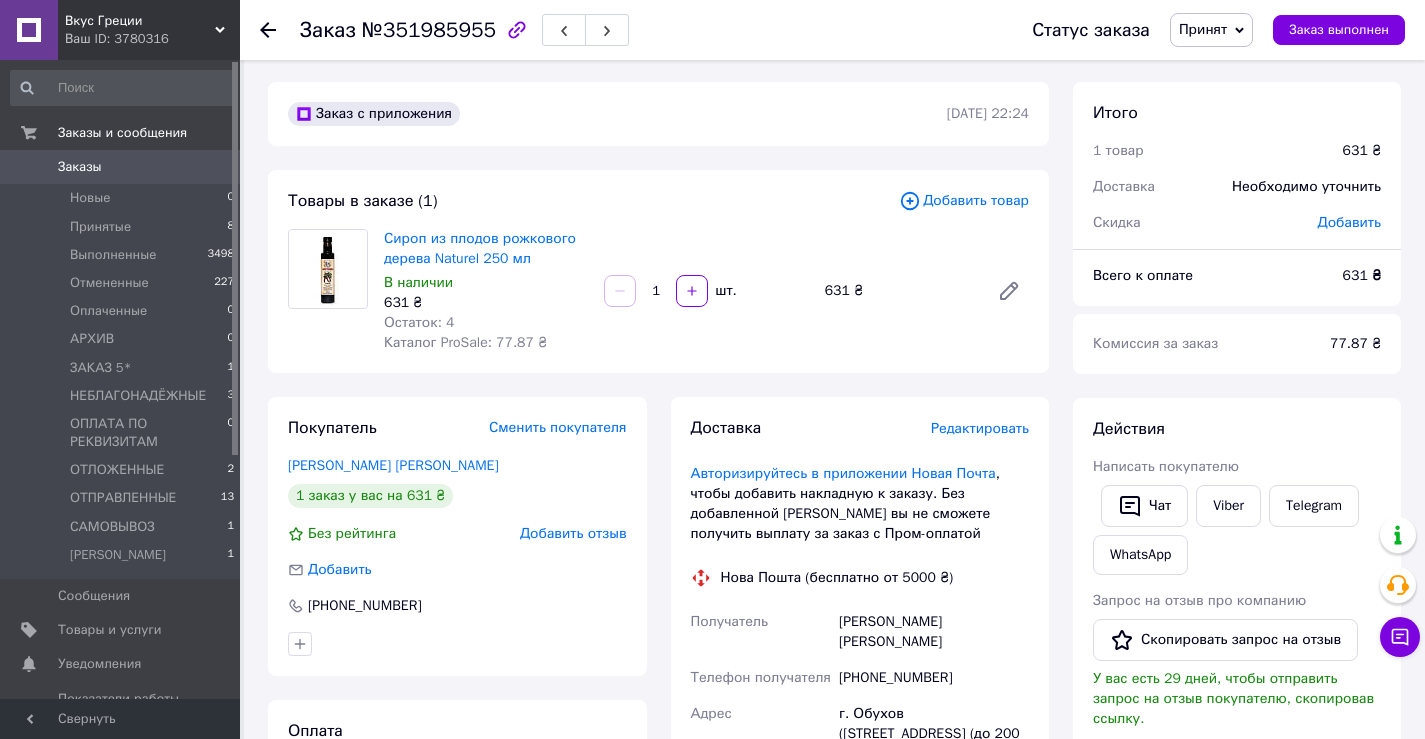 scroll, scrollTop: 0, scrollLeft: 0, axis: both 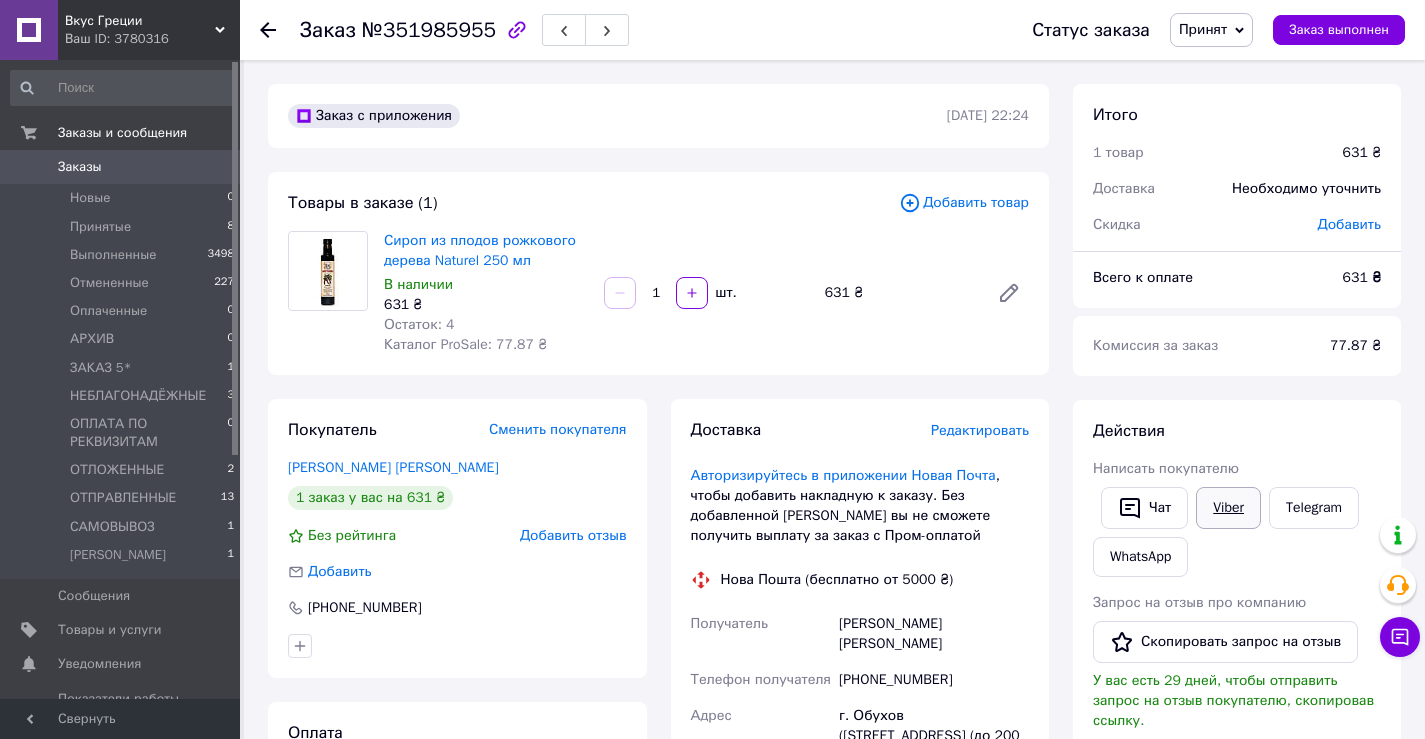 click on "Viber" at bounding box center [1228, 508] 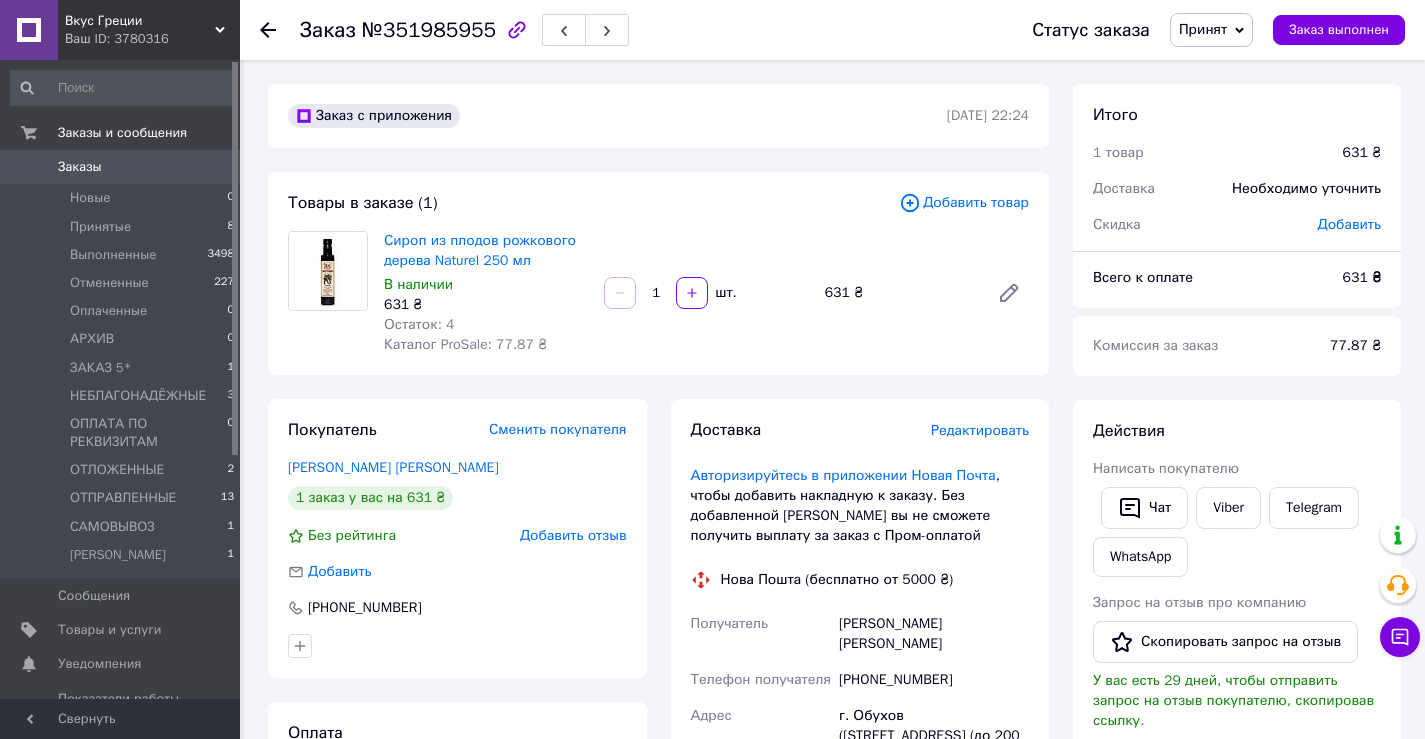 click 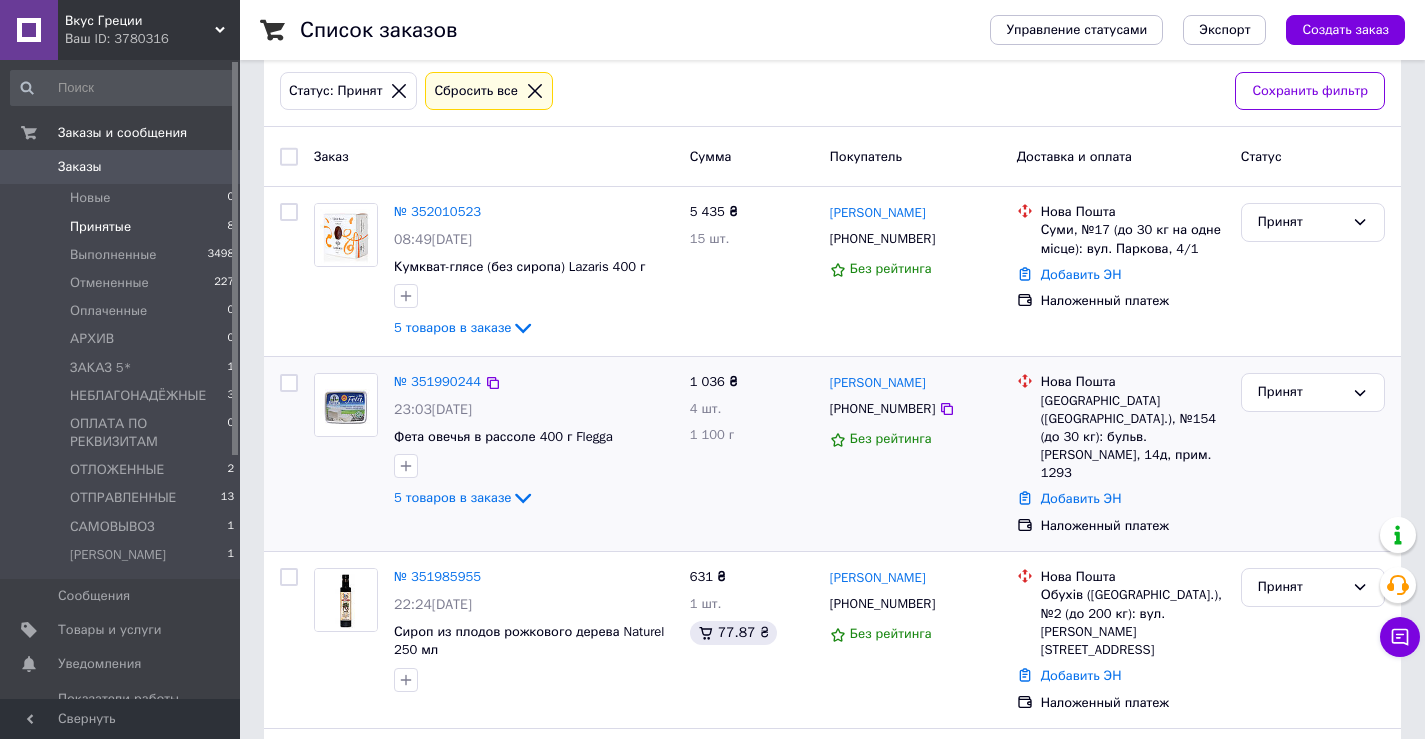 scroll, scrollTop: 200, scrollLeft: 0, axis: vertical 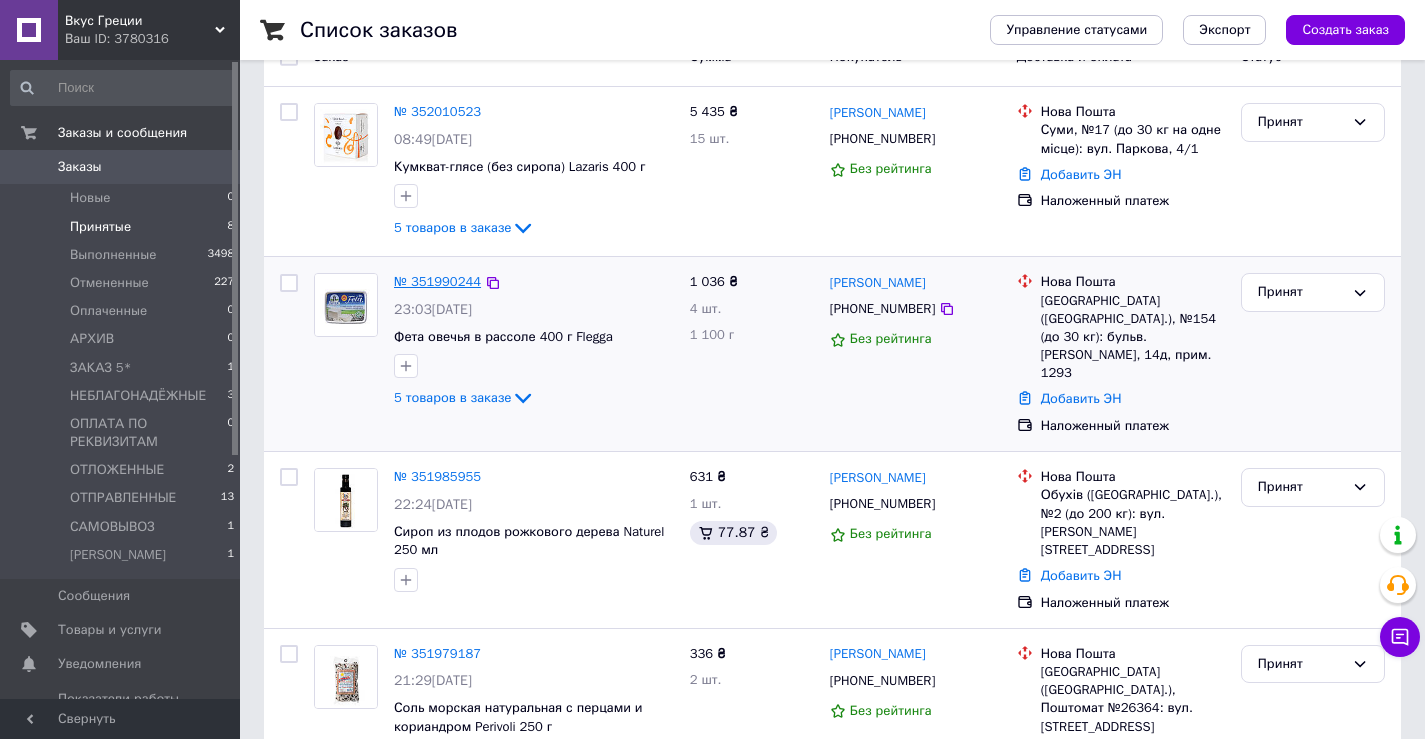 click on "№ 351990244" at bounding box center (437, 281) 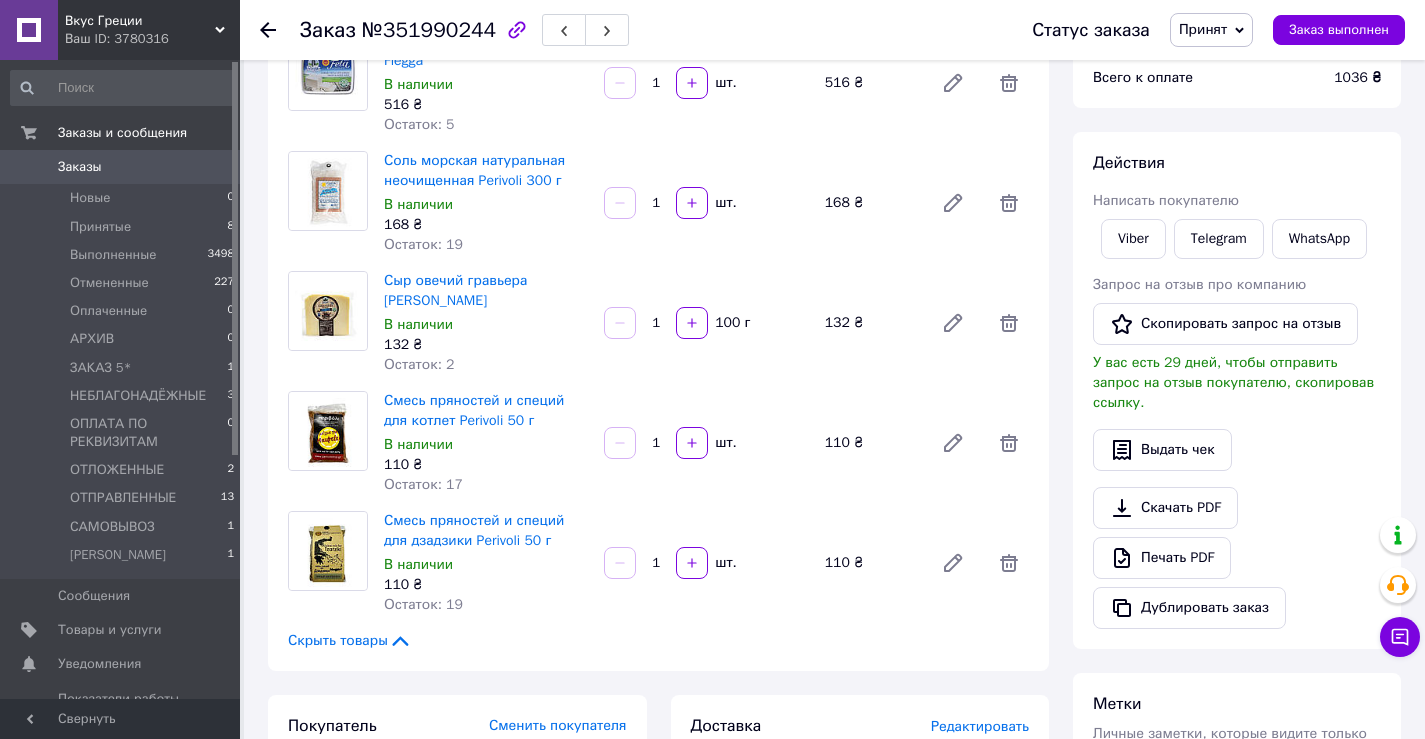 scroll, scrollTop: 100, scrollLeft: 0, axis: vertical 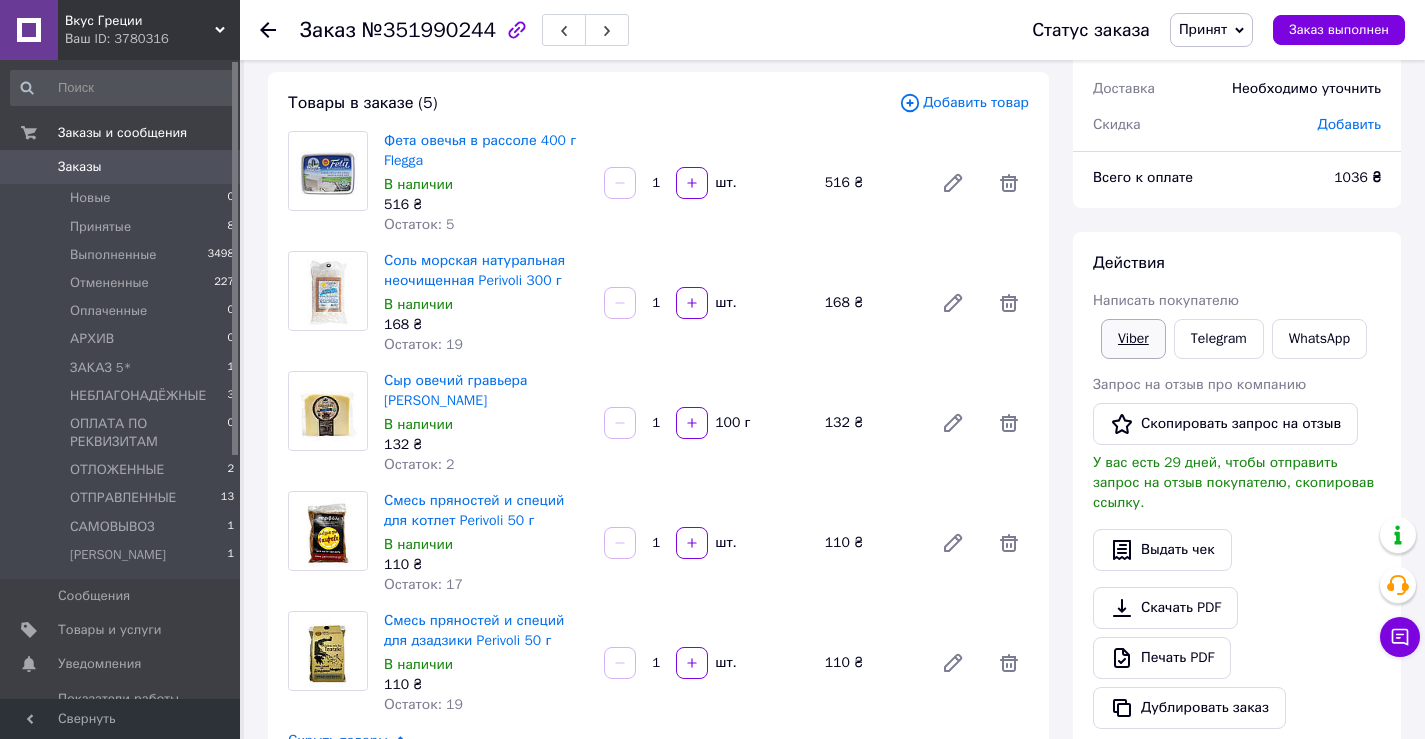 click on "Viber" at bounding box center [1133, 339] 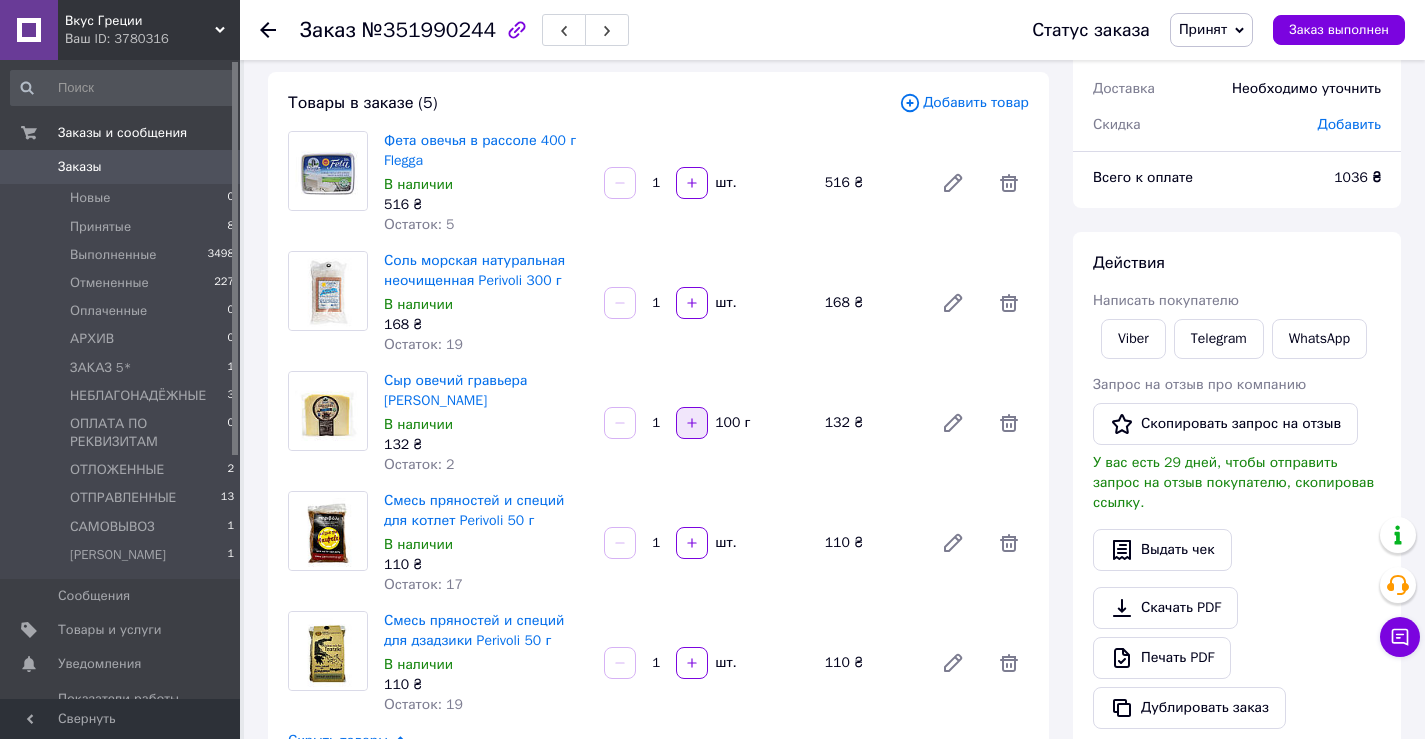 click 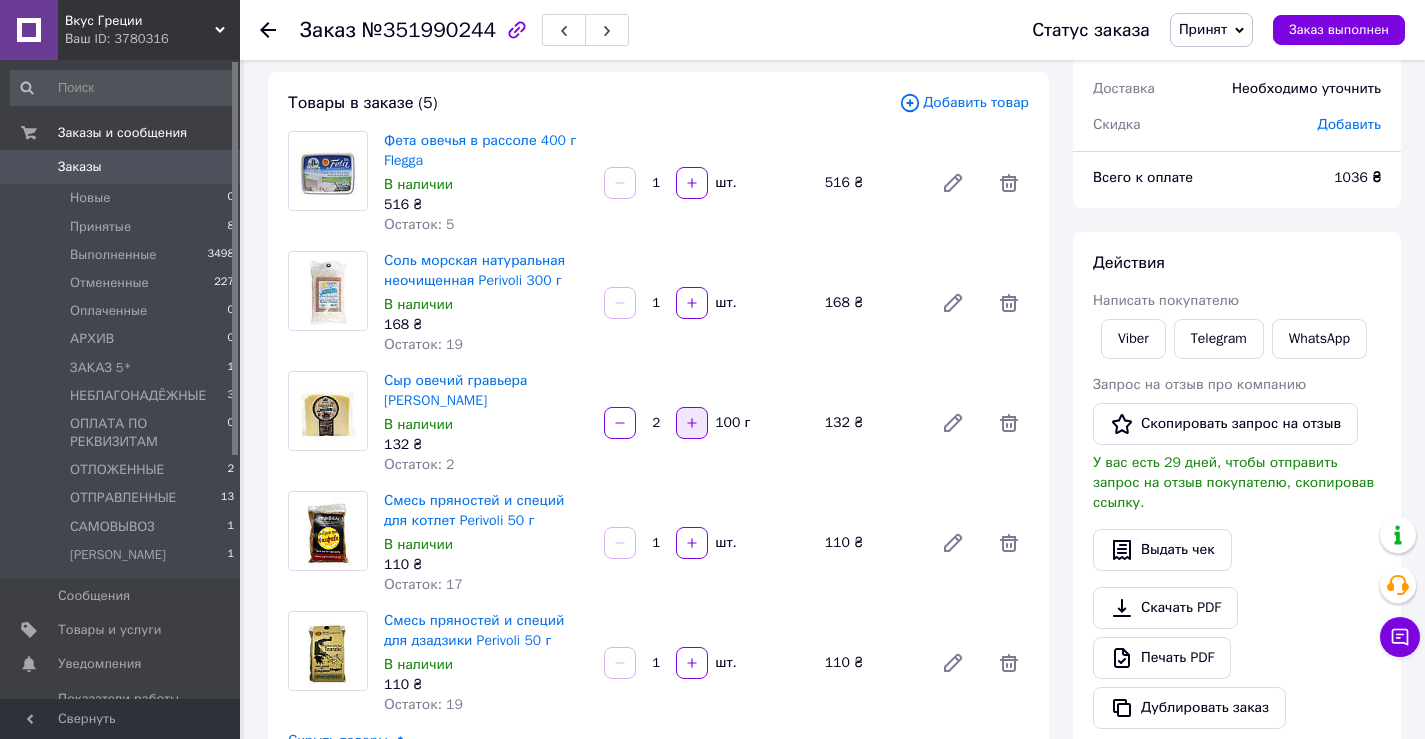 click 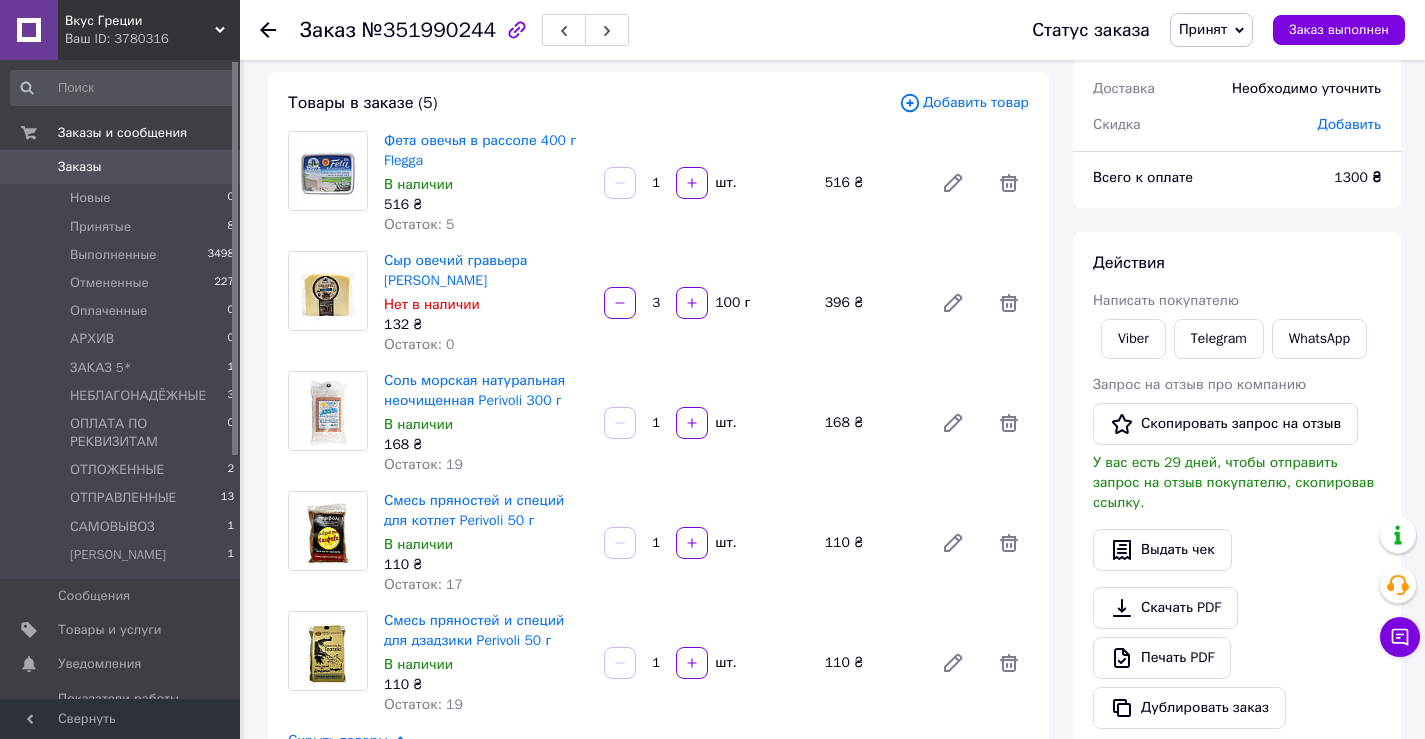 click on "3   100 г" at bounding box center [706, 303] 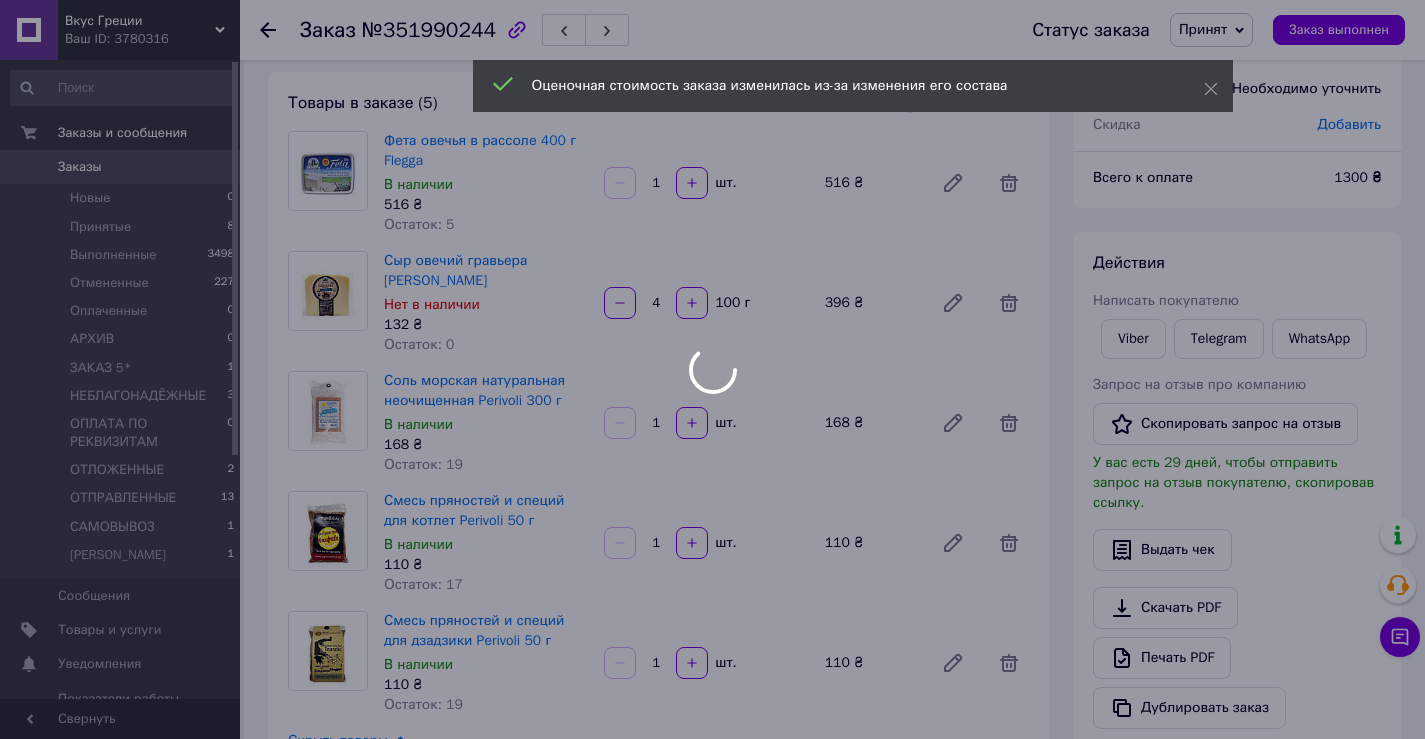 type on "4" 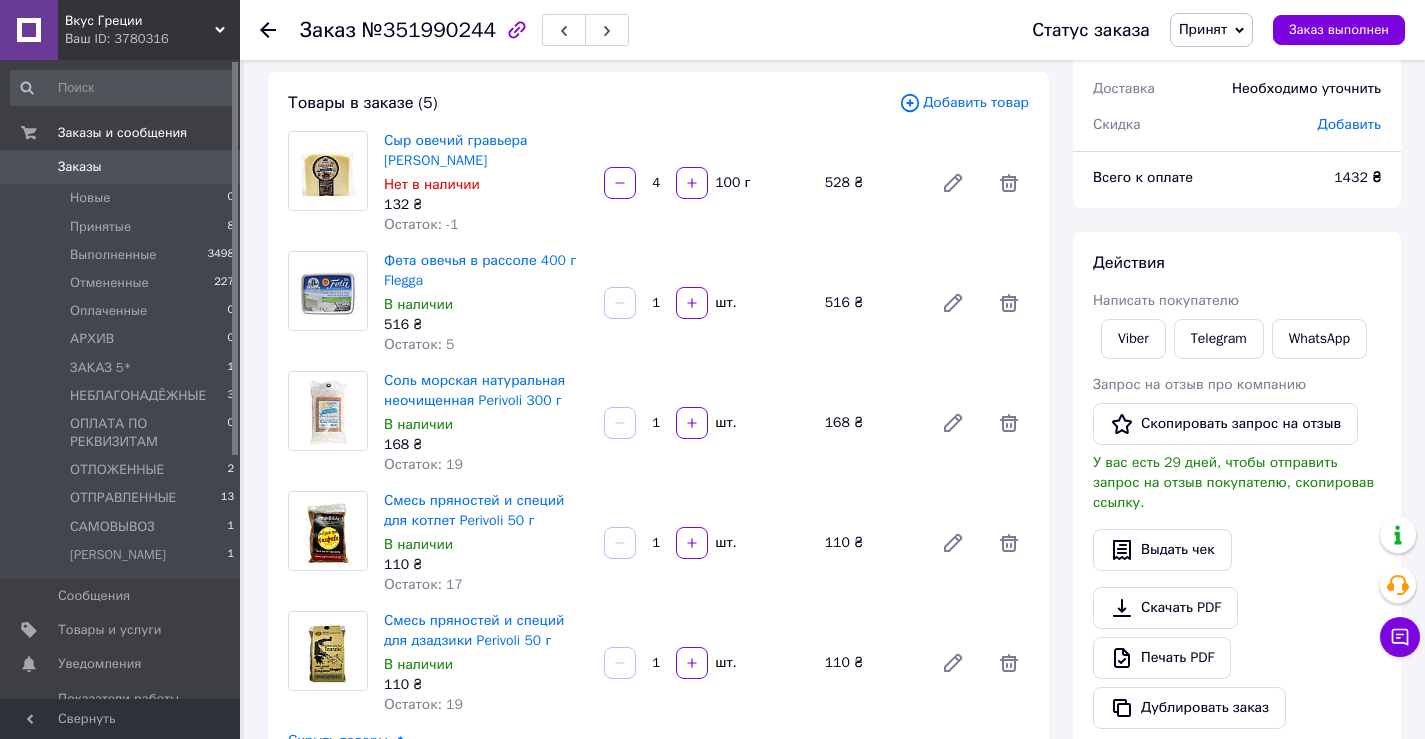 click on "Добавить" at bounding box center [1349, 124] 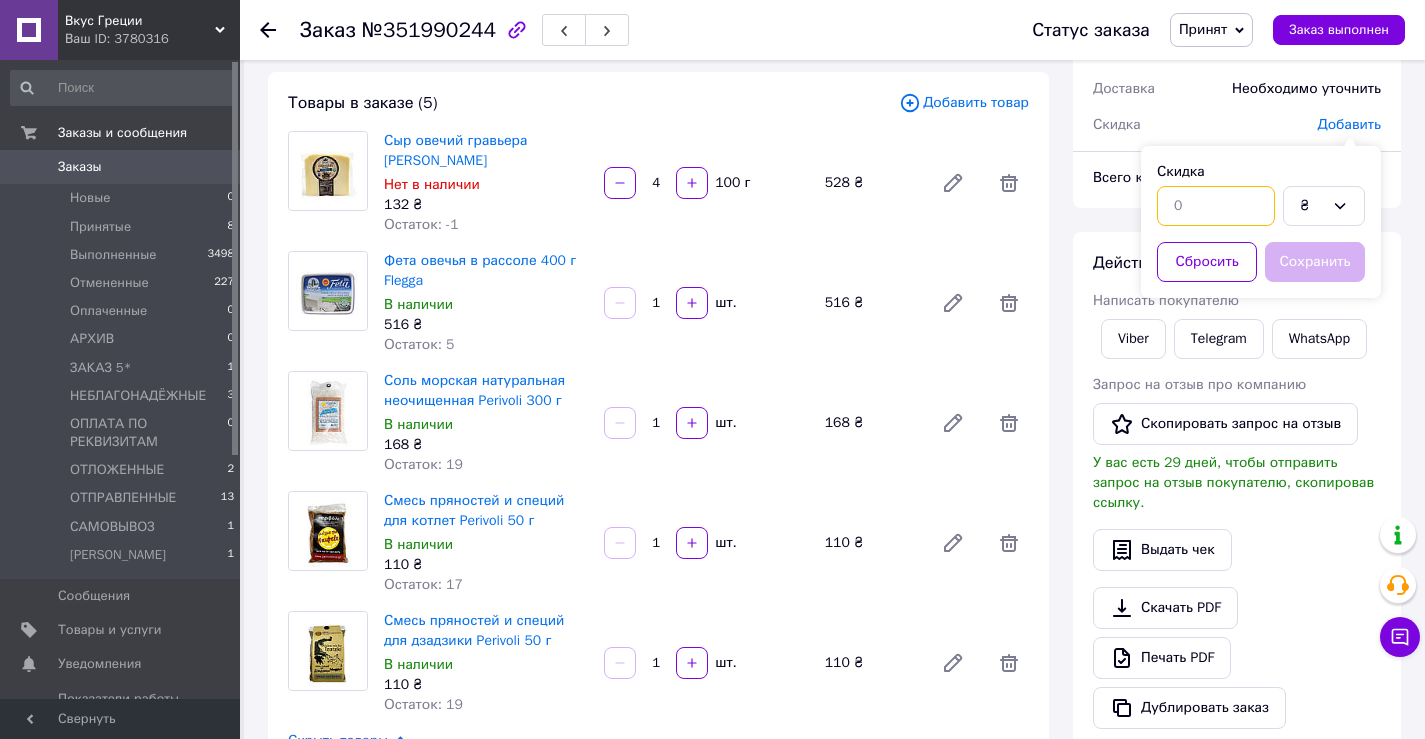 click at bounding box center (1216, 206) 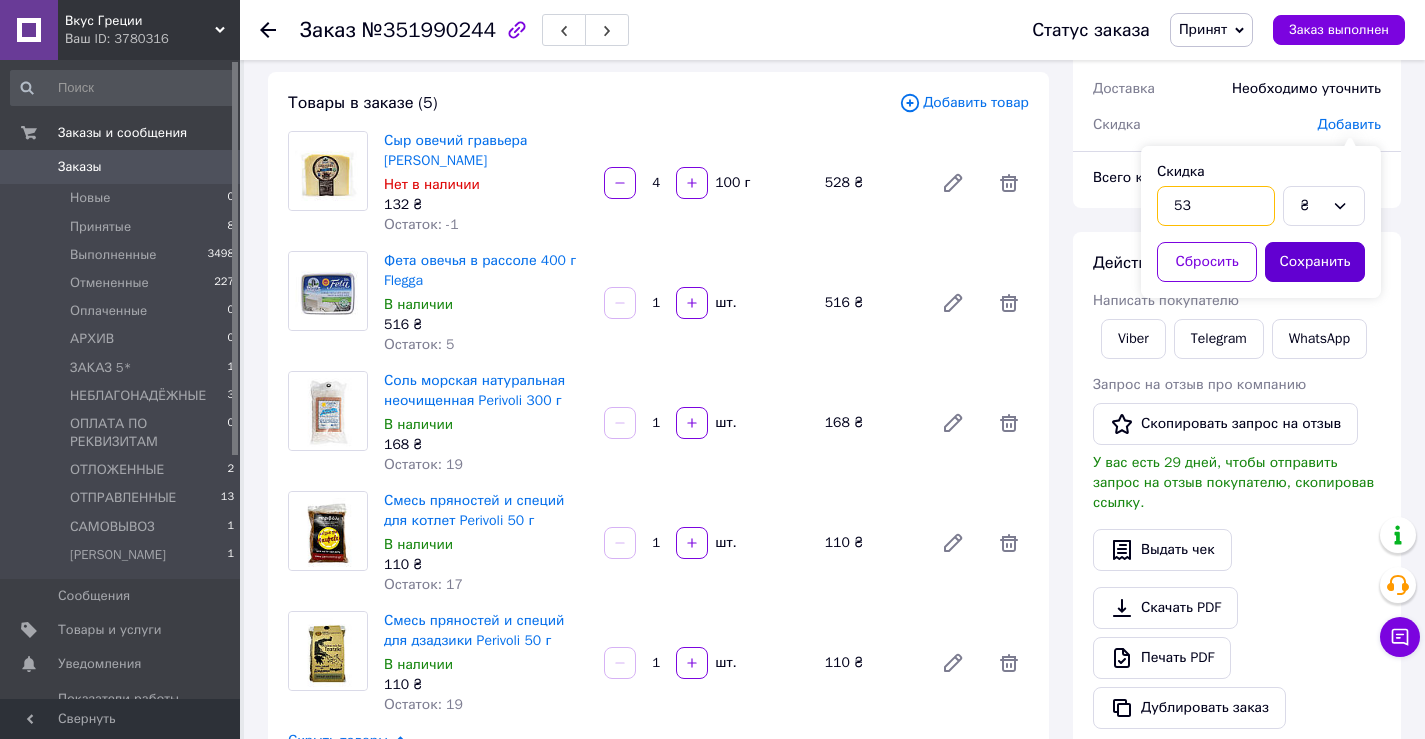 type on "53" 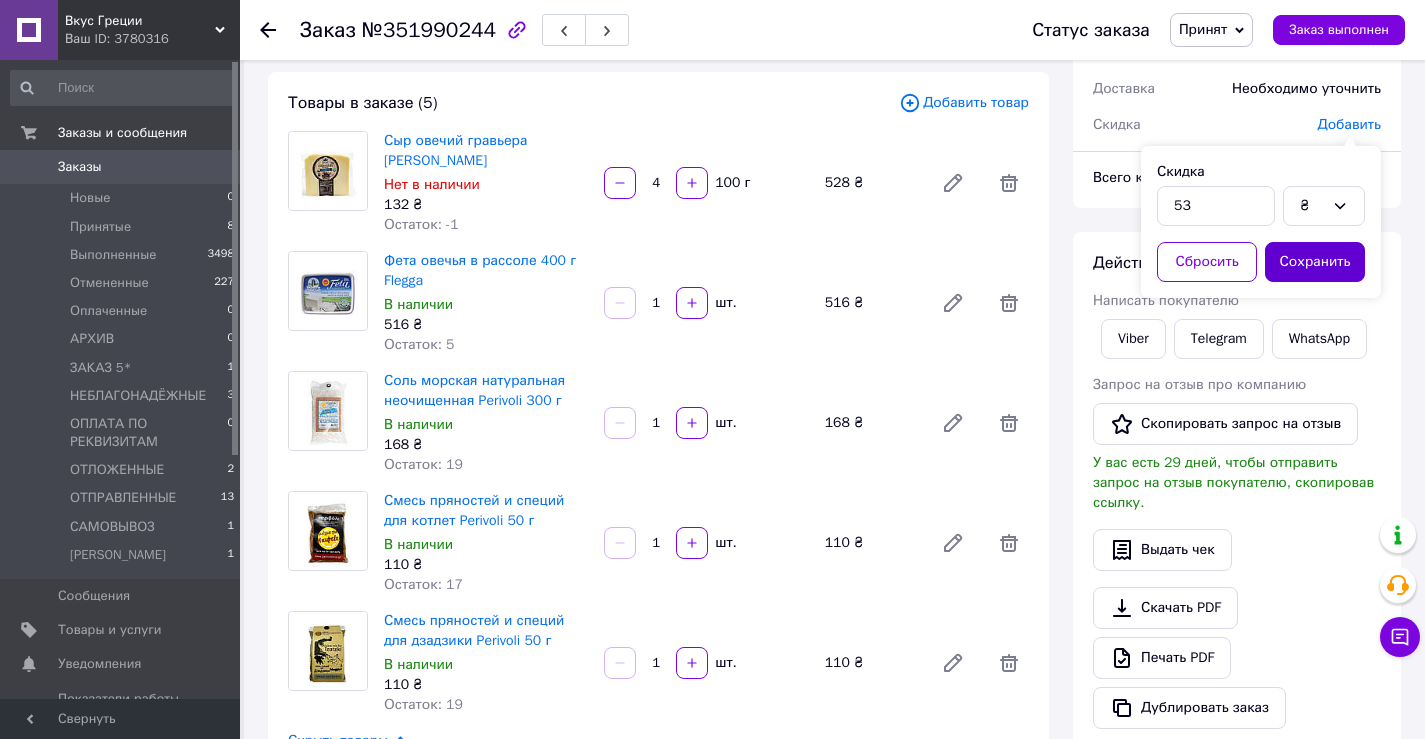 click on "Сохранить" at bounding box center (1315, 262) 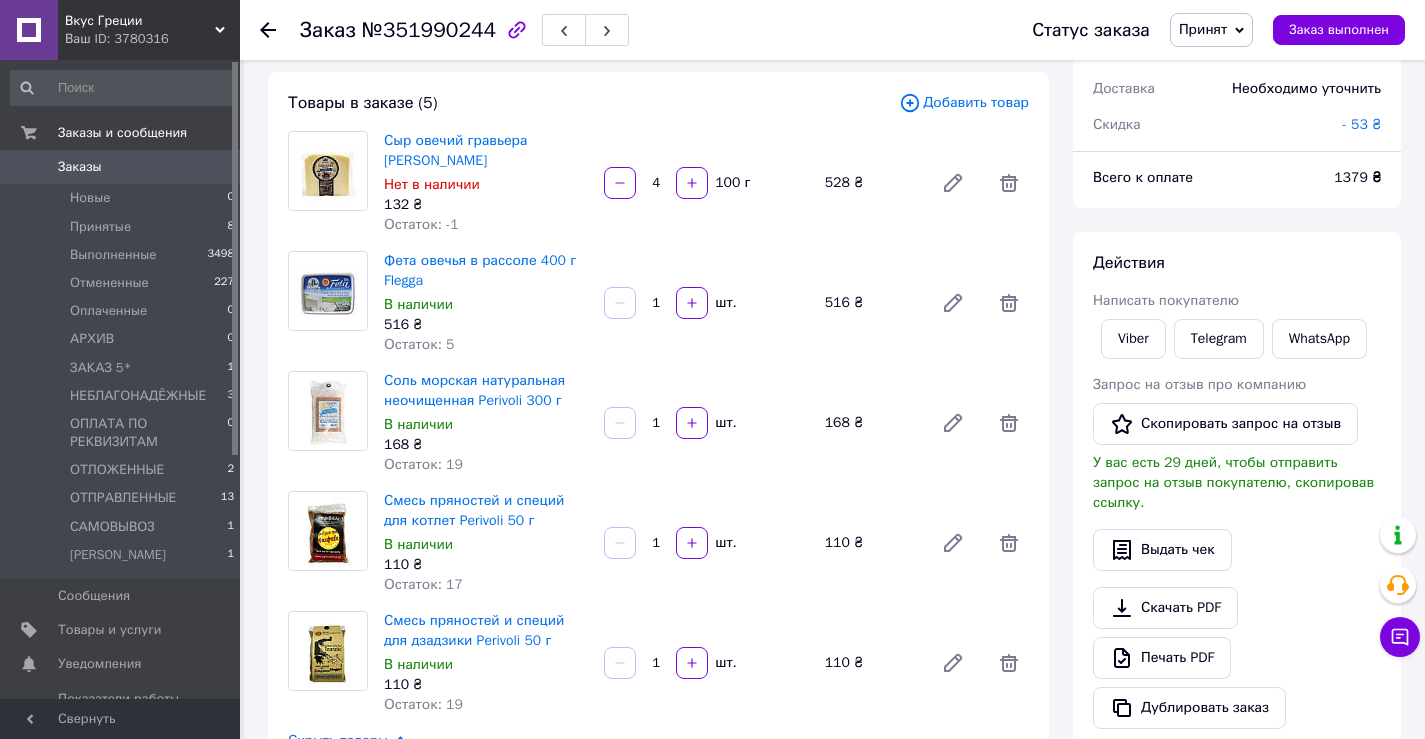 click on "Заказ №351990244 Статус заказа Принят Выполнен Отменен Оплаченный АРХИВ ЗАКАЗ 5* НЕБЛАГОНАДЁЖНЫЕ ОПЛАТА ПО РЕКВИЗИТАМ ОТЛОЖЕННЫЕ ОТПРАВЛЕННЫЕ САМОВЫВОЗ ЭЛЕНИДИС Заказ выполнен" at bounding box center [832, 30] 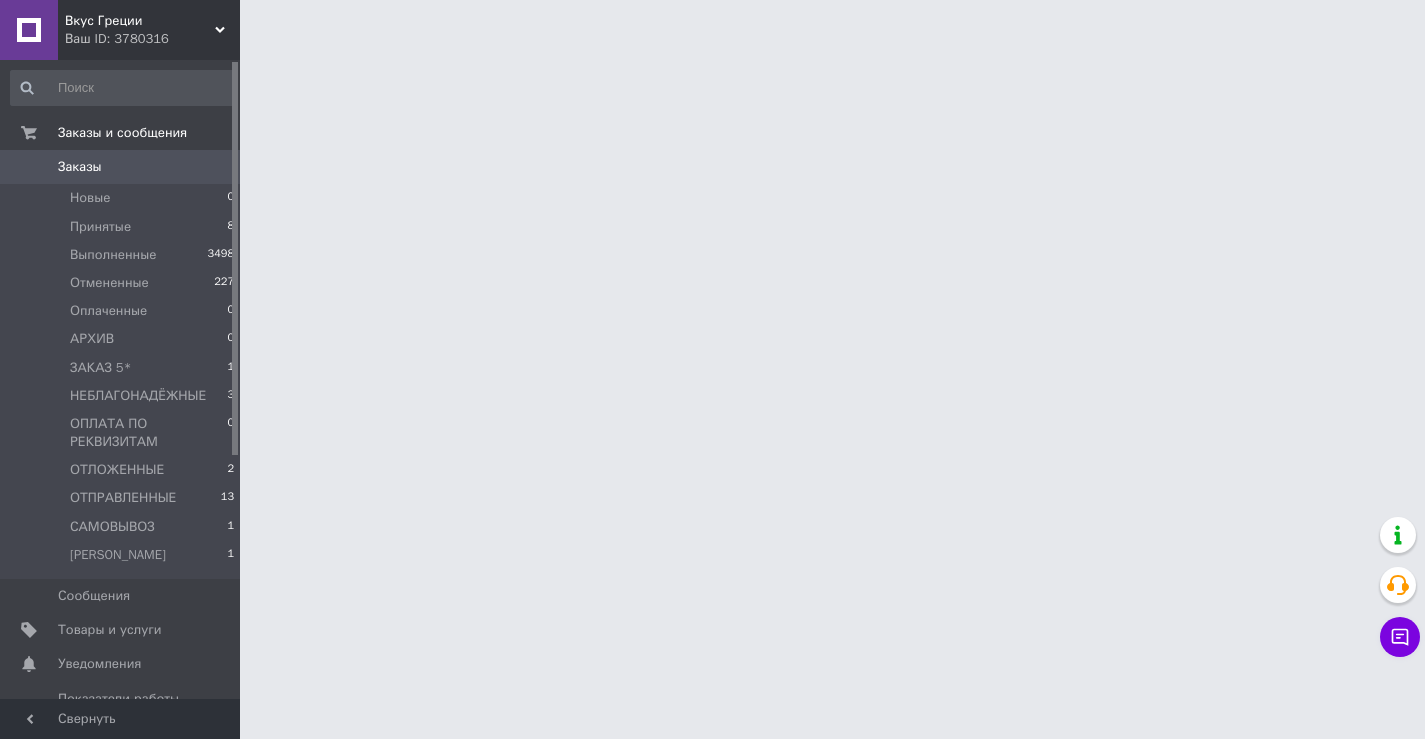 scroll, scrollTop: 0, scrollLeft: 0, axis: both 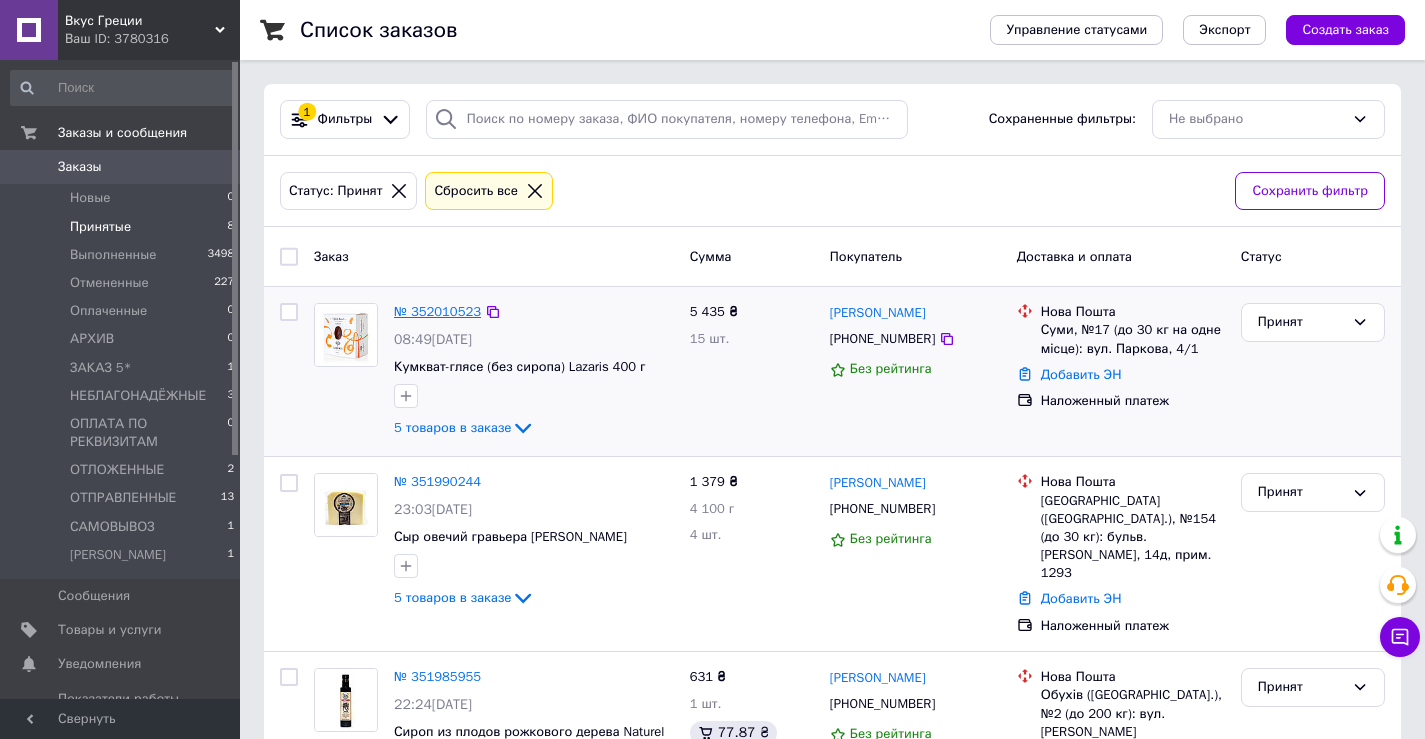 click on "№ 352010523" at bounding box center [437, 311] 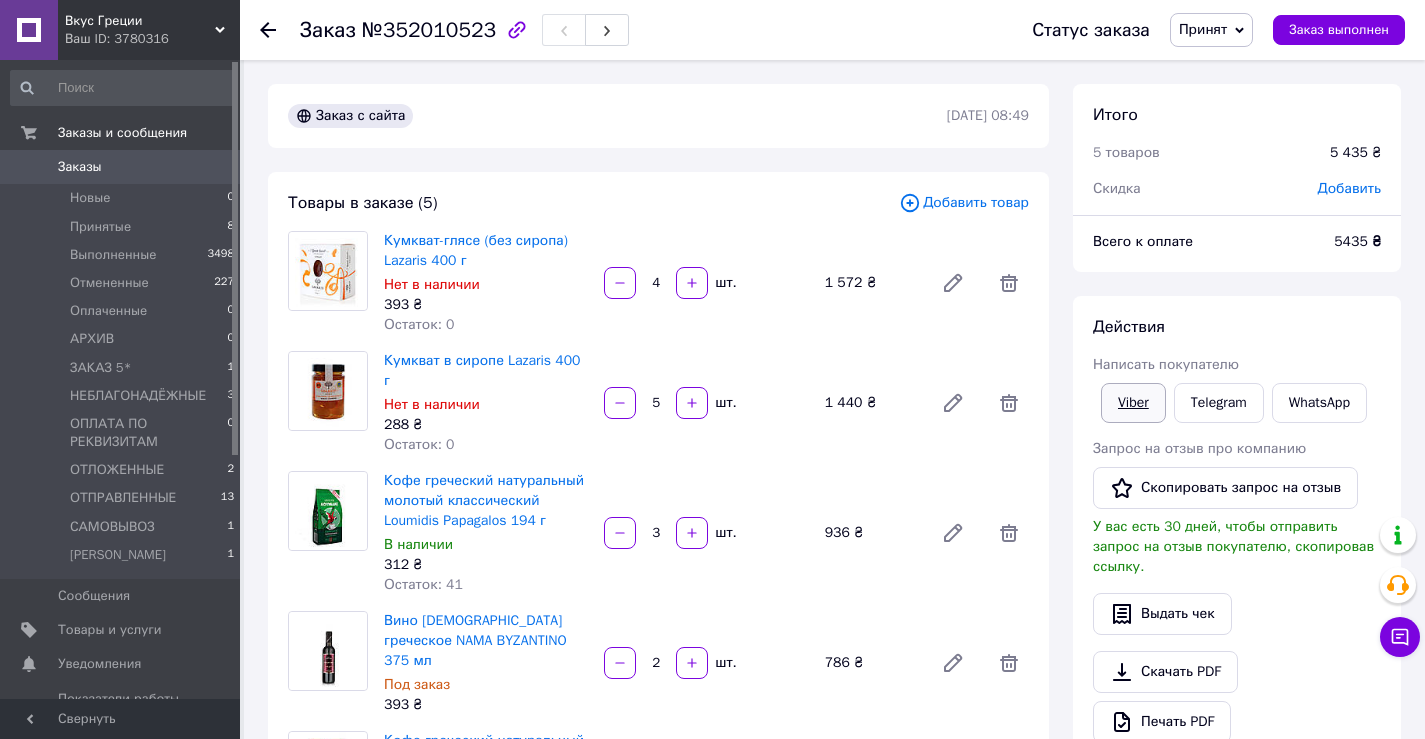 click on "Viber" at bounding box center [1133, 403] 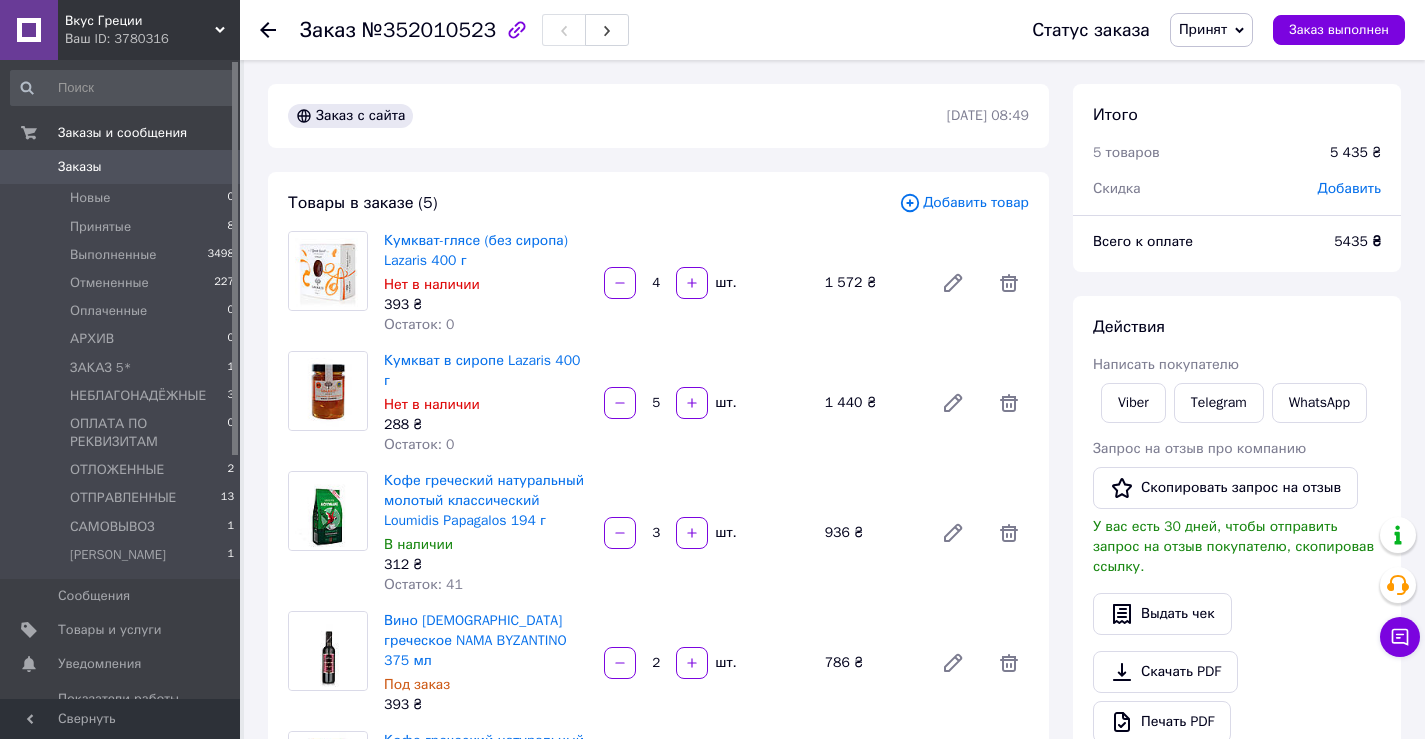 click on "Вино церковное греческое NAMA BYZANTINO 375 мл Под заказ 393 ₴ 2   шт. 786 ₴" at bounding box center (706, 663) 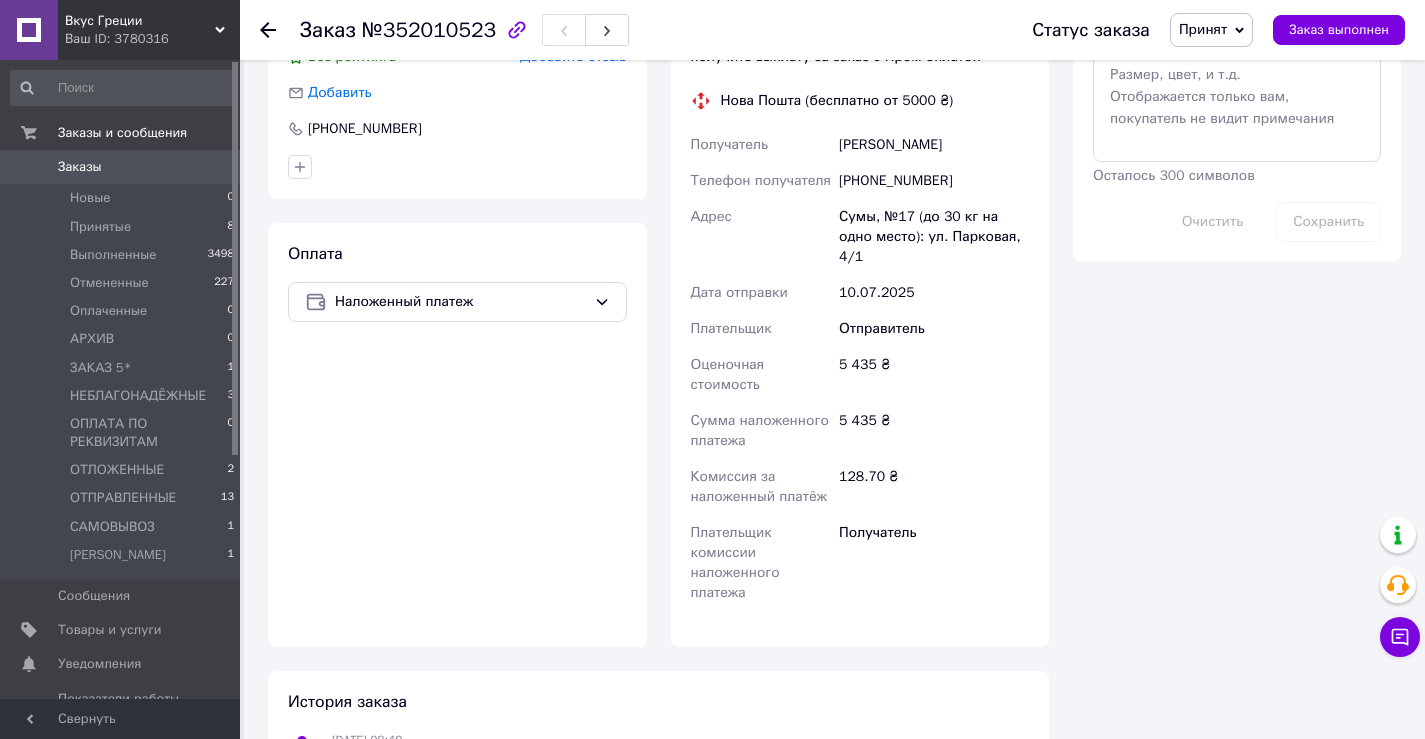 scroll, scrollTop: 1098, scrollLeft: 0, axis: vertical 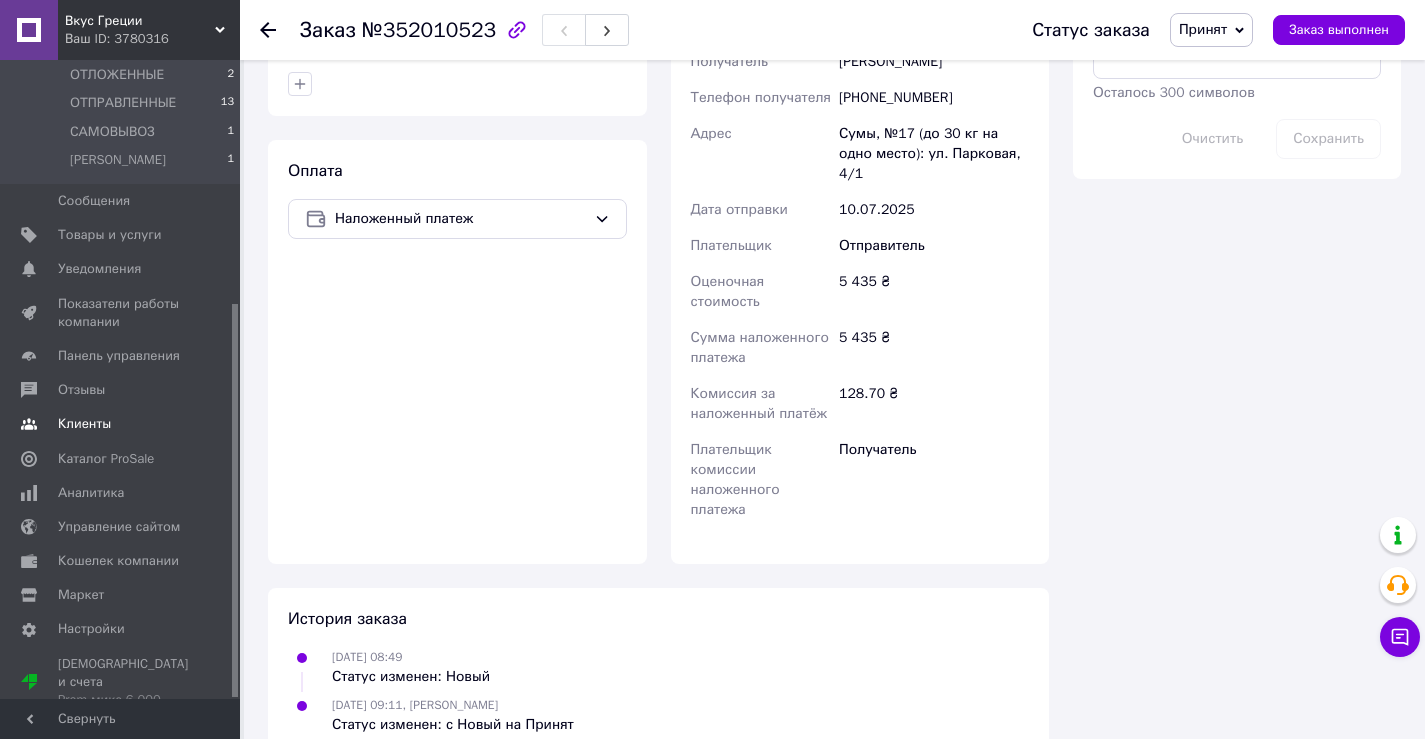 click on "Клиенты" at bounding box center (84, 424) 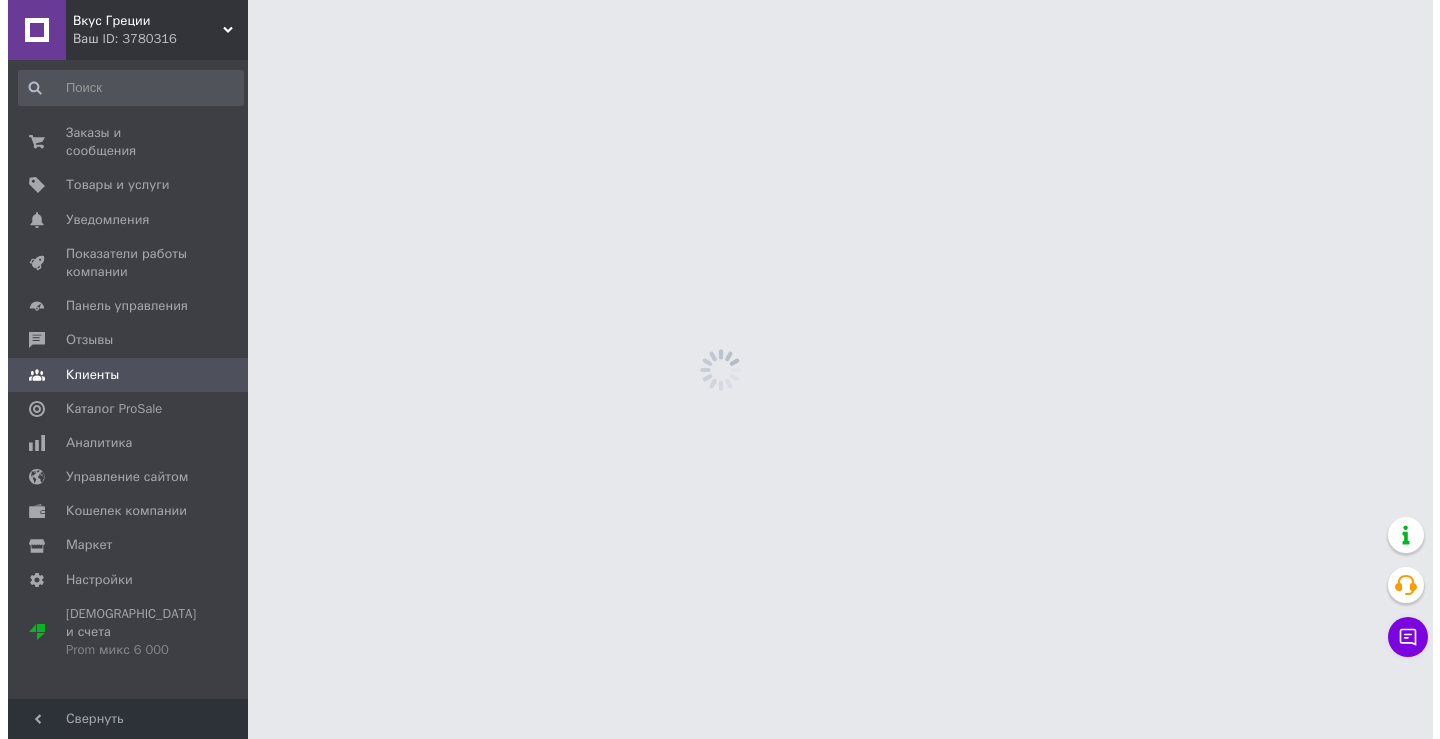 scroll, scrollTop: 0, scrollLeft: 0, axis: both 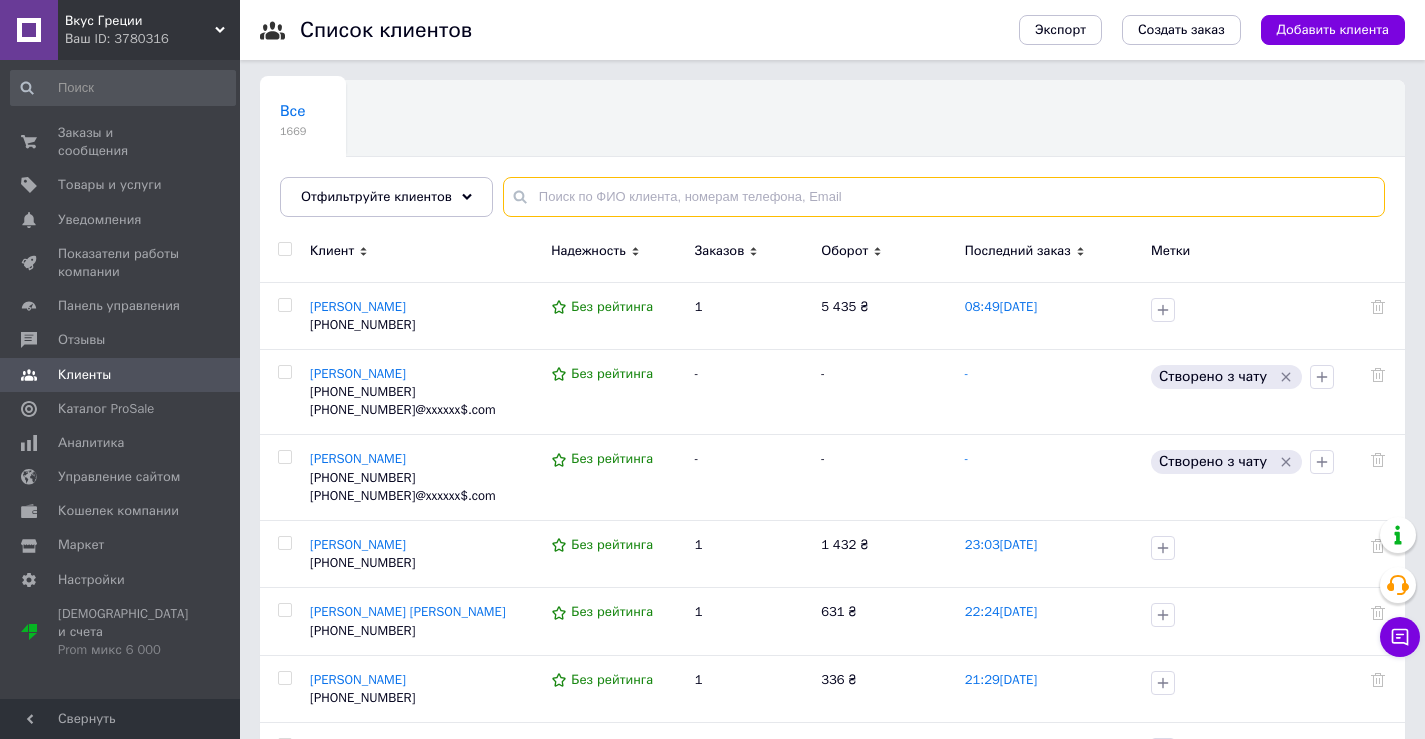 click at bounding box center [944, 197] 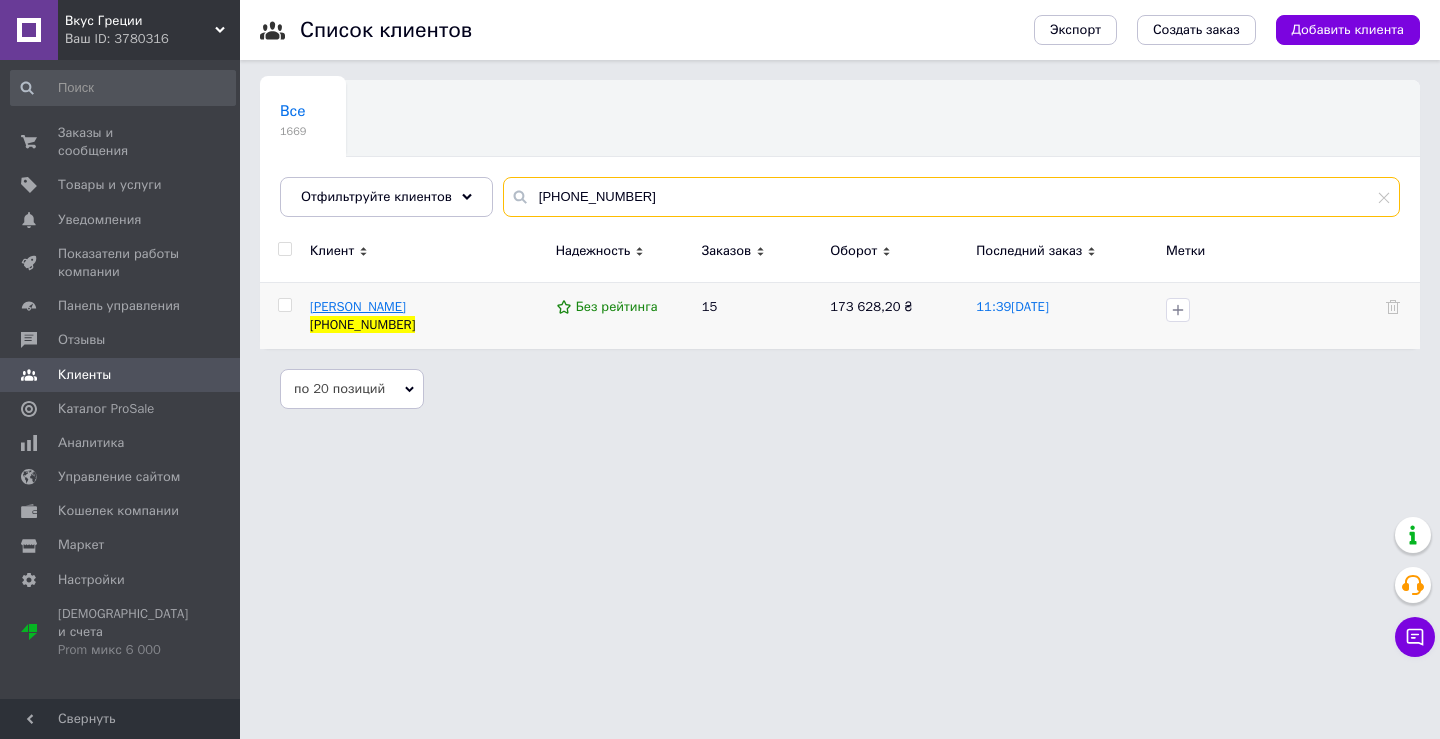 type on "[PHONE_NUMBER]" 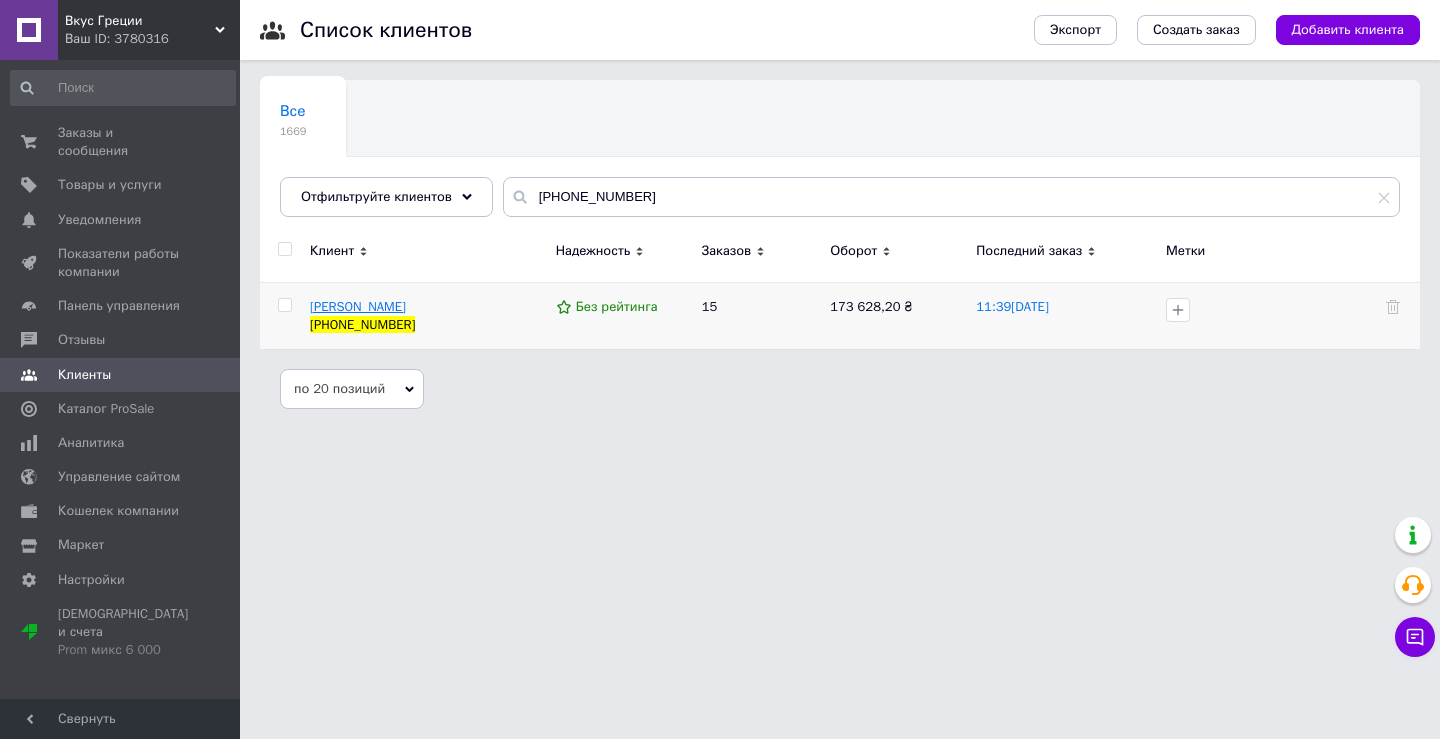 click on "Штангрет Роман" at bounding box center [358, 306] 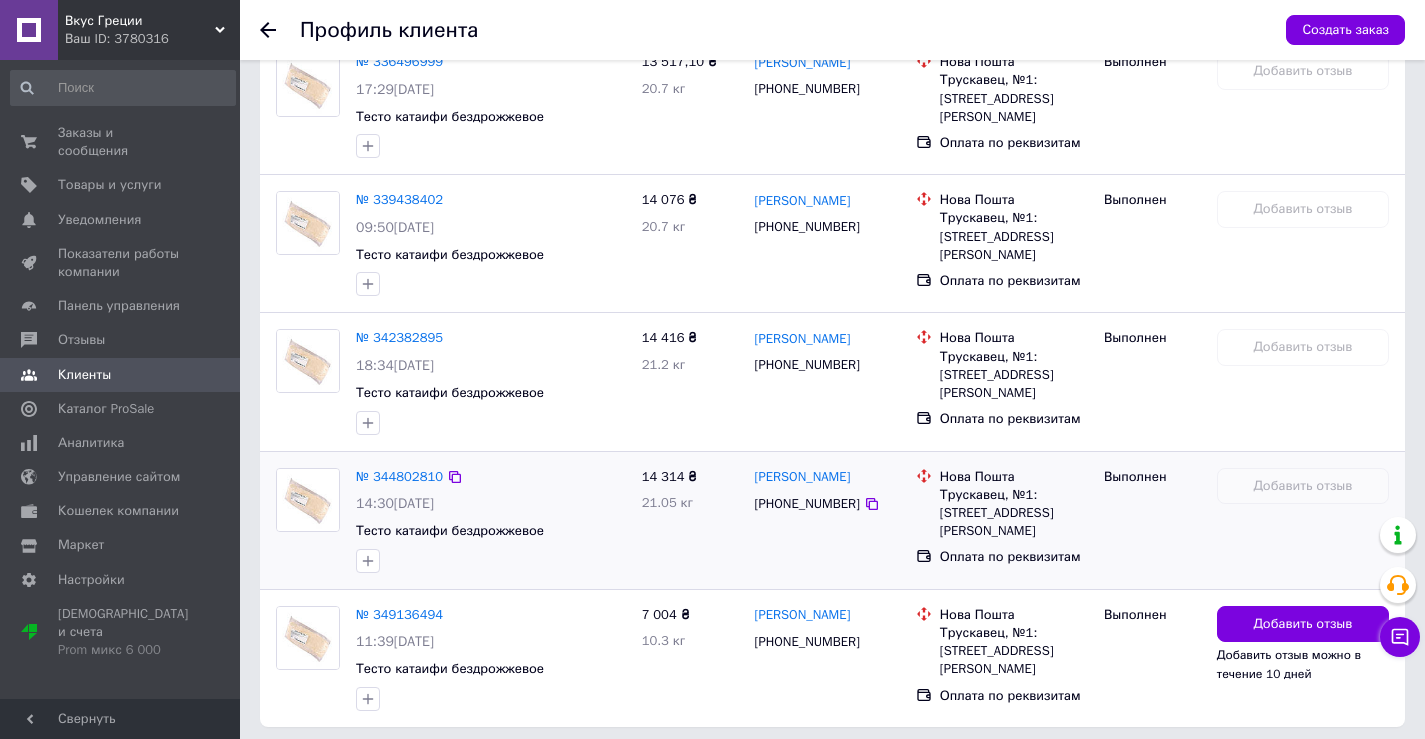 scroll, scrollTop: 2027, scrollLeft: 0, axis: vertical 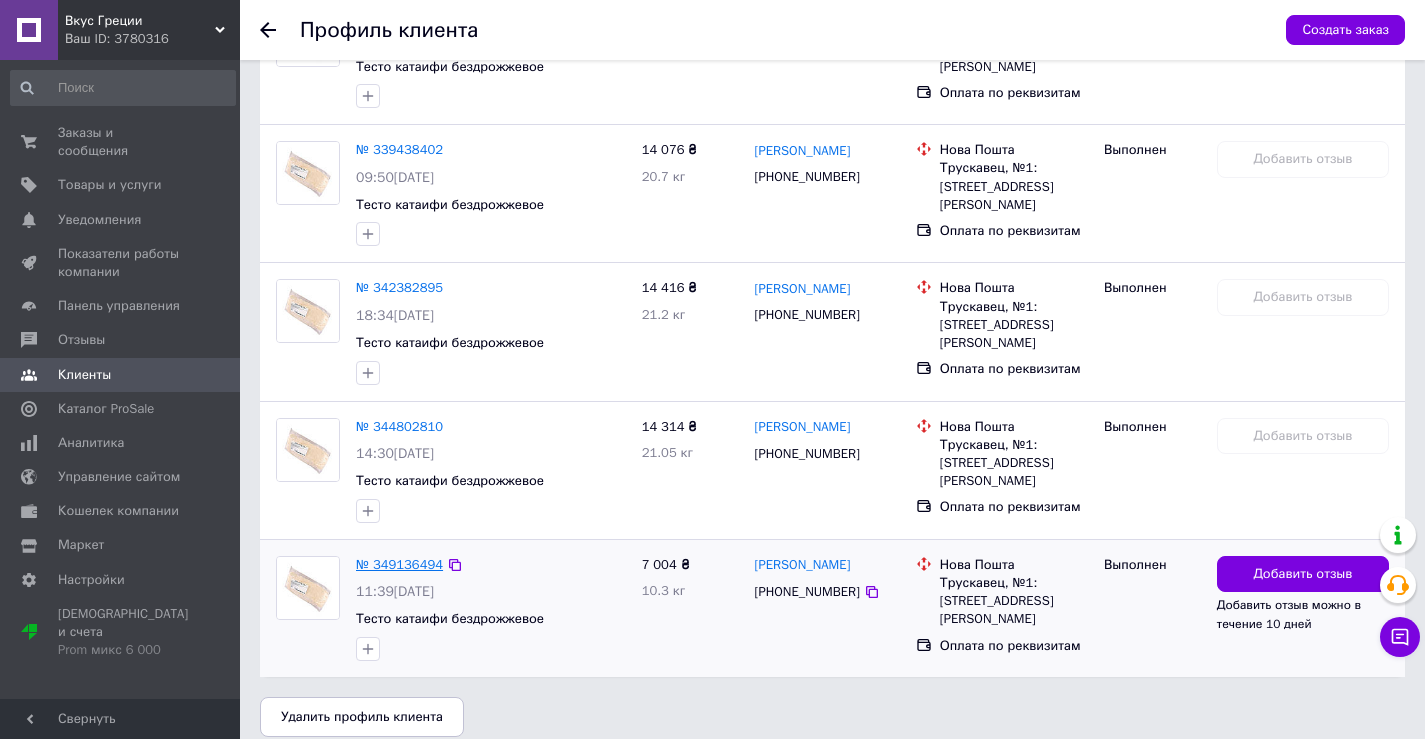 click on "№ 349136494" at bounding box center (399, 564) 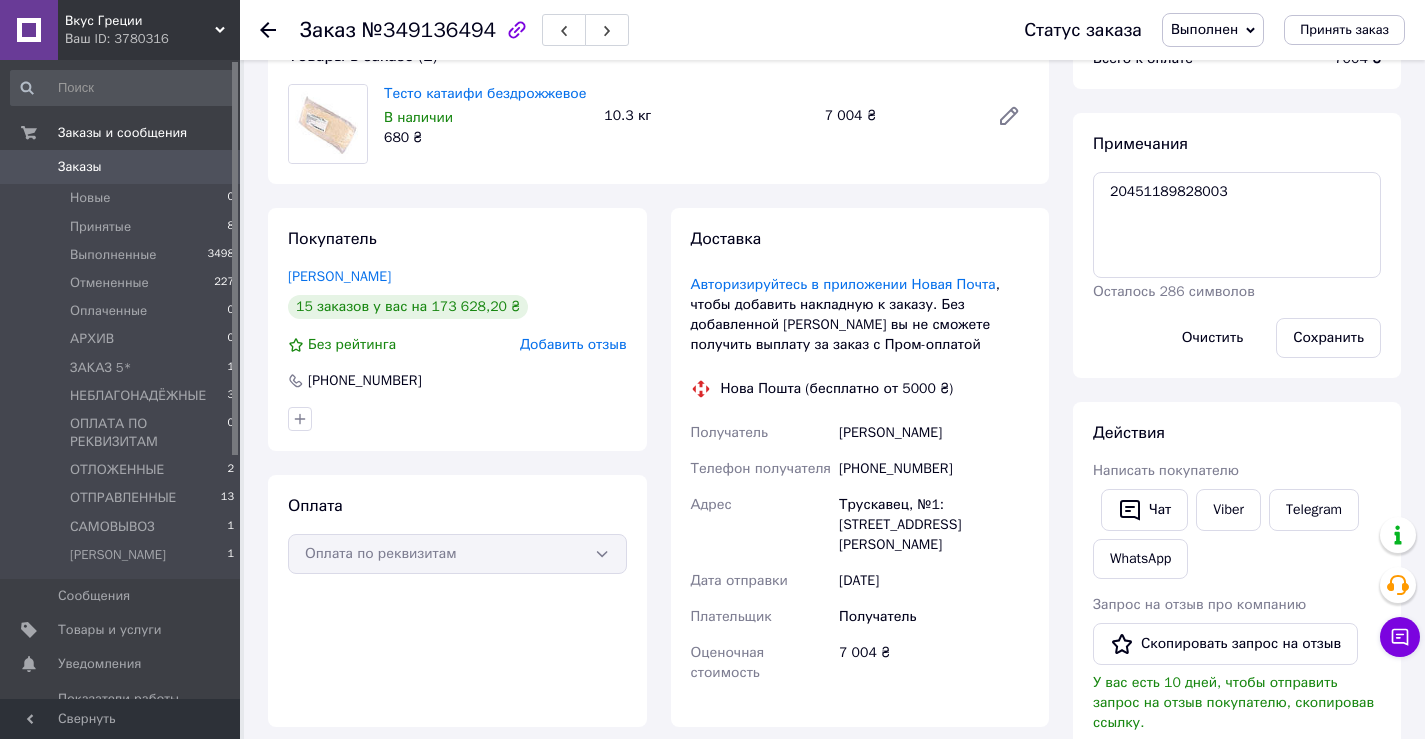 scroll, scrollTop: 400, scrollLeft: 0, axis: vertical 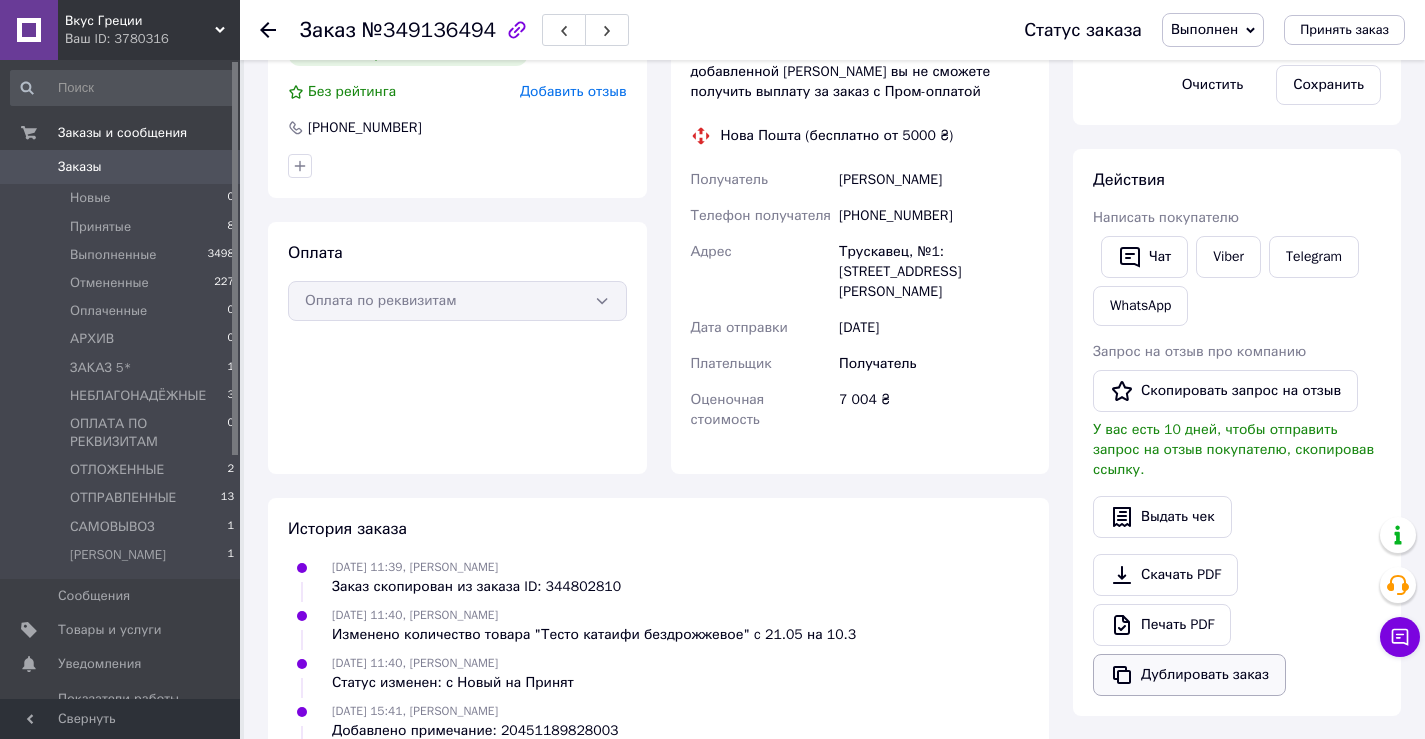 click on "Дублировать заказ" at bounding box center (1189, 675) 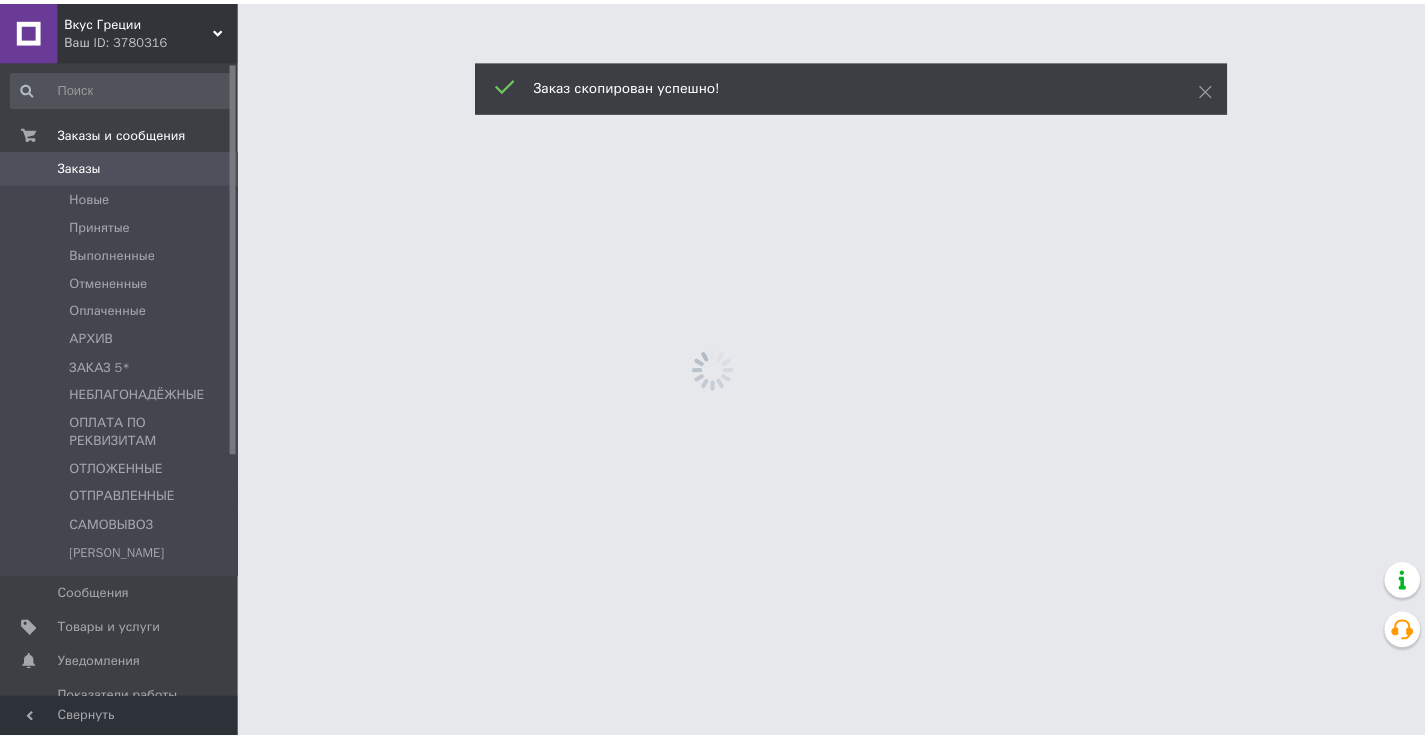 scroll, scrollTop: 0, scrollLeft: 0, axis: both 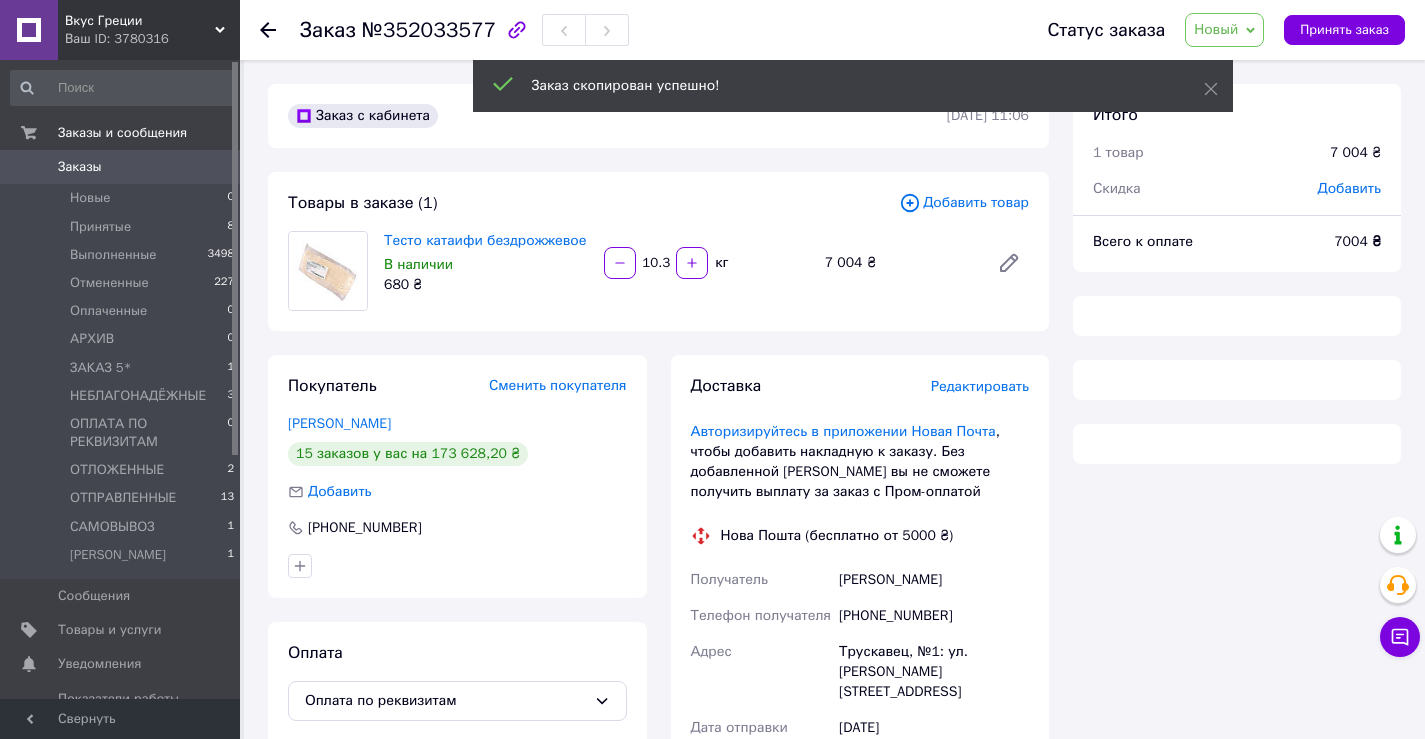 click on "10.3" at bounding box center (656, 263) 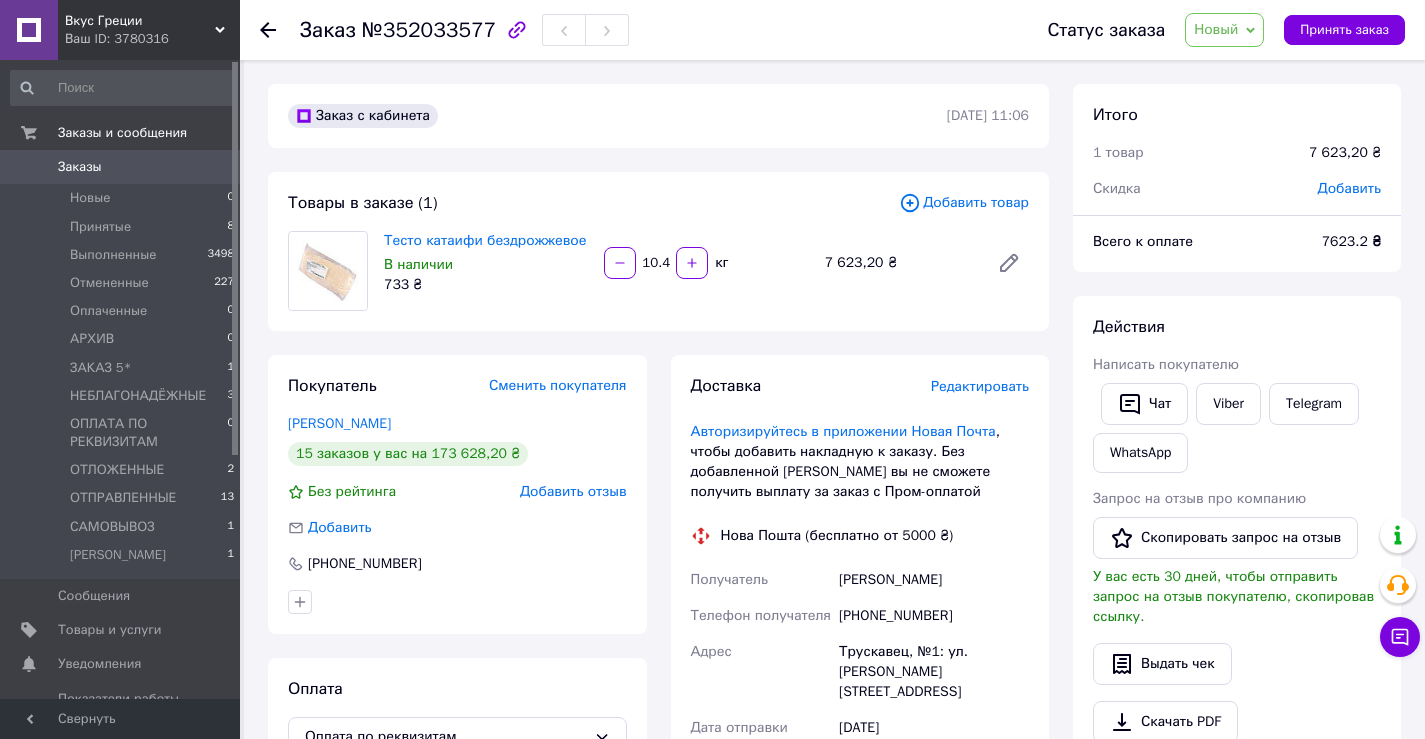 type on "10.4" 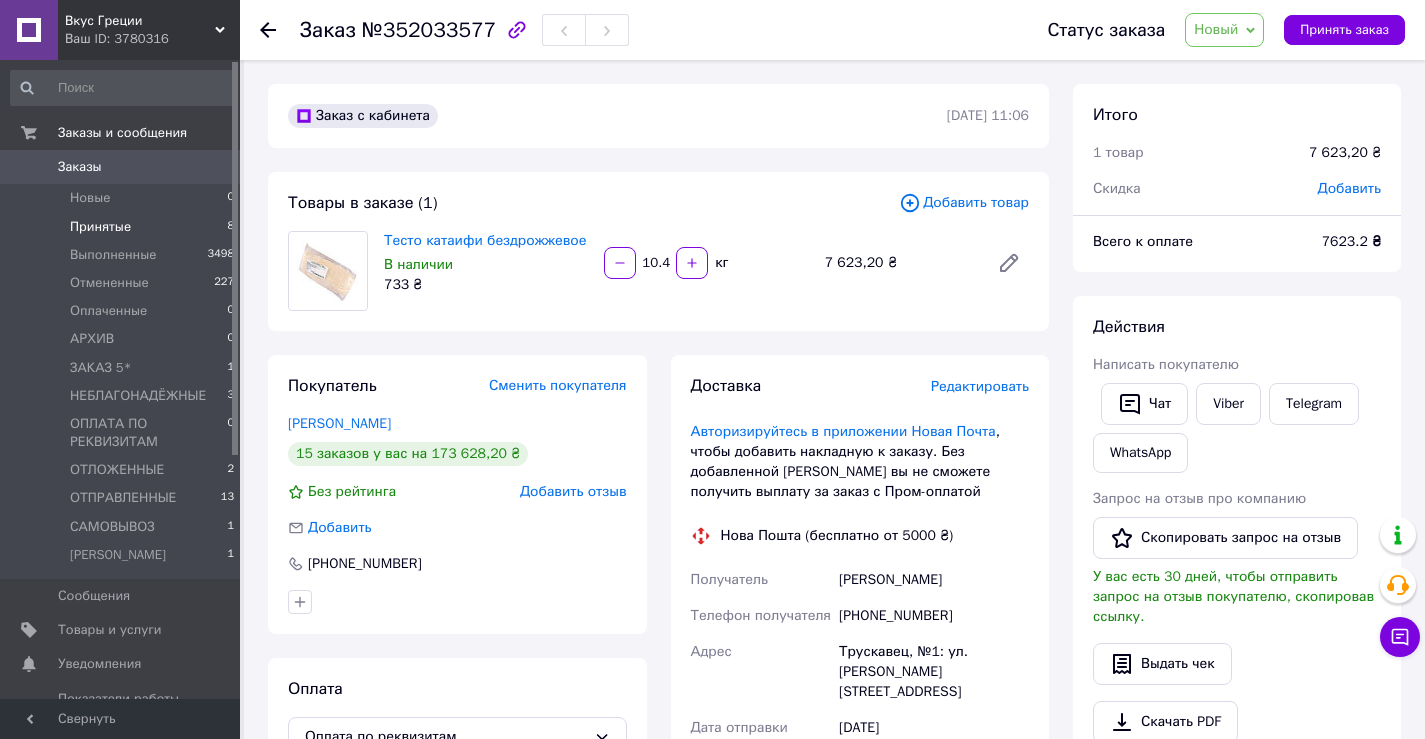 click on "Принятые" at bounding box center [100, 227] 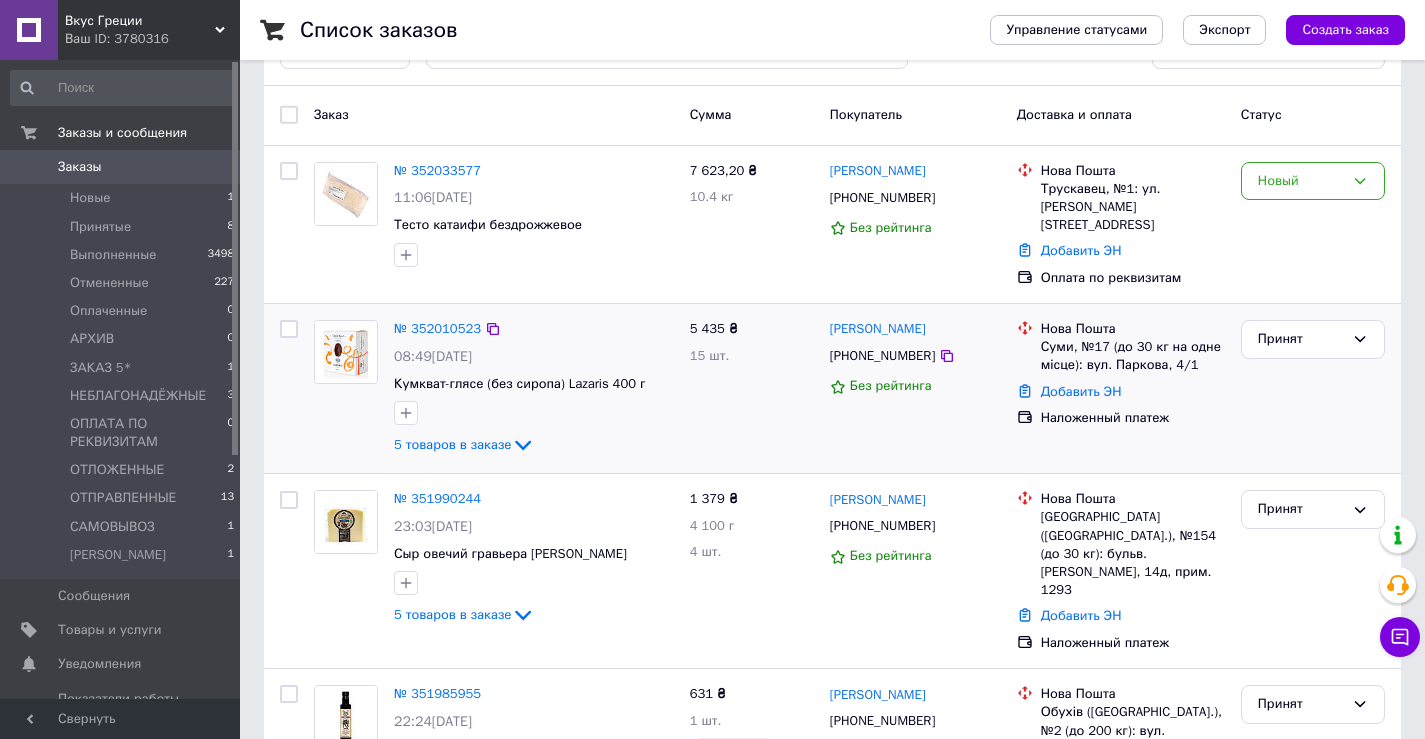 scroll, scrollTop: 100, scrollLeft: 0, axis: vertical 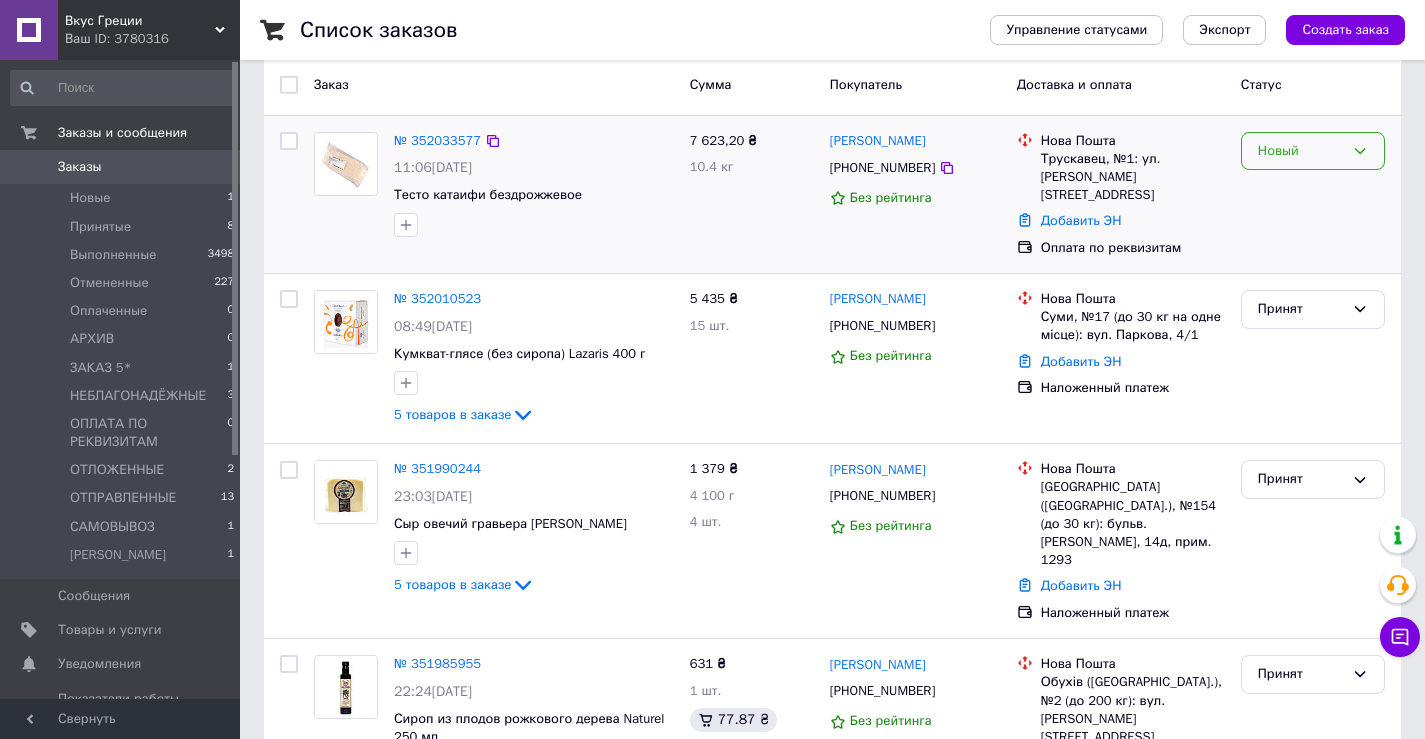 click 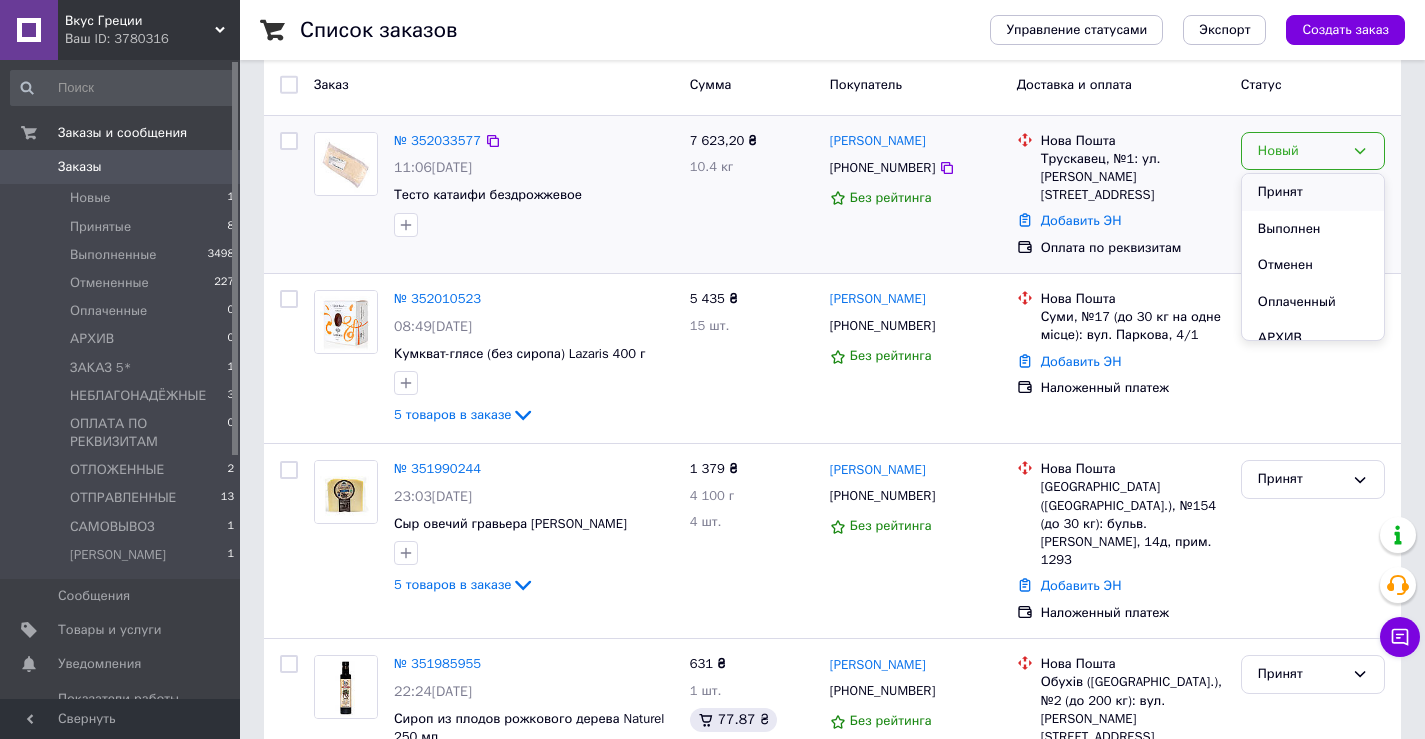 click on "Принят" at bounding box center (1313, 192) 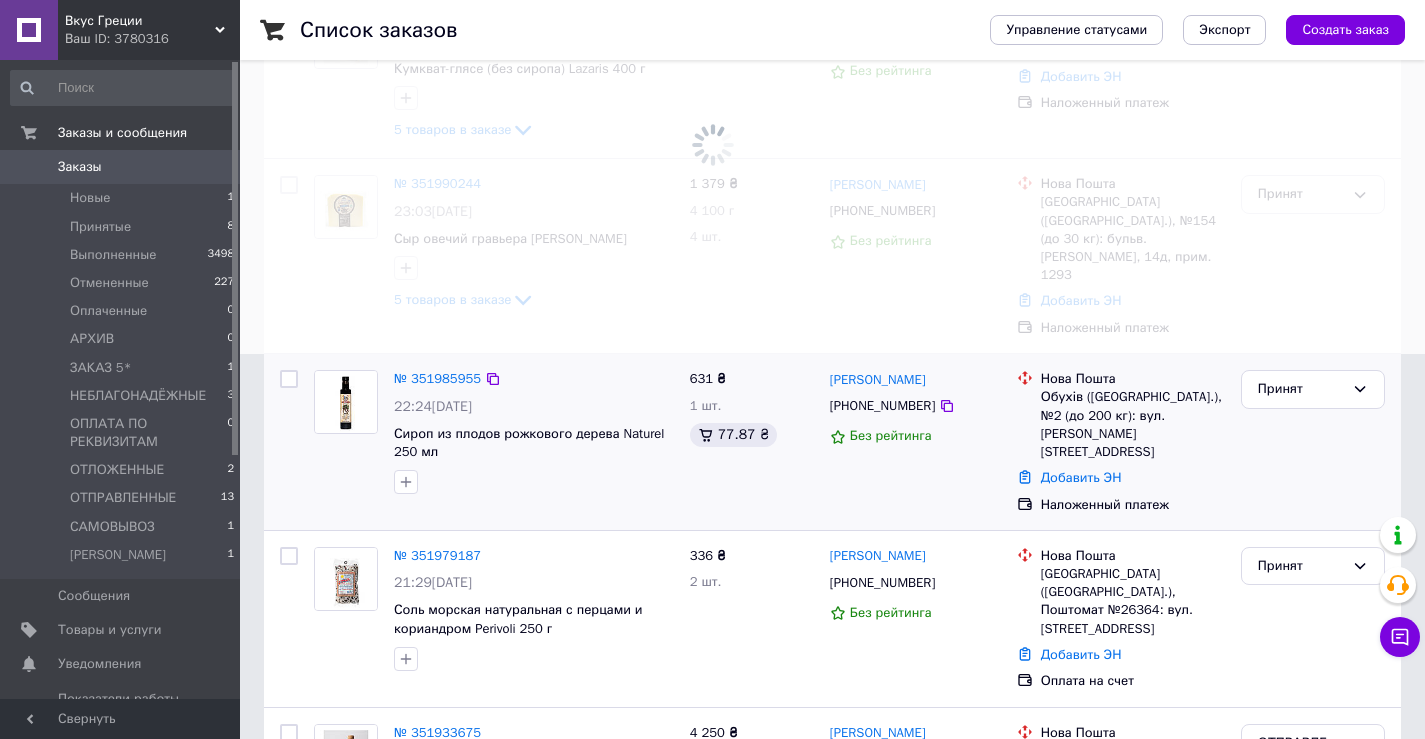 scroll, scrollTop: 400, scrollLeft: 0, axis: vertical 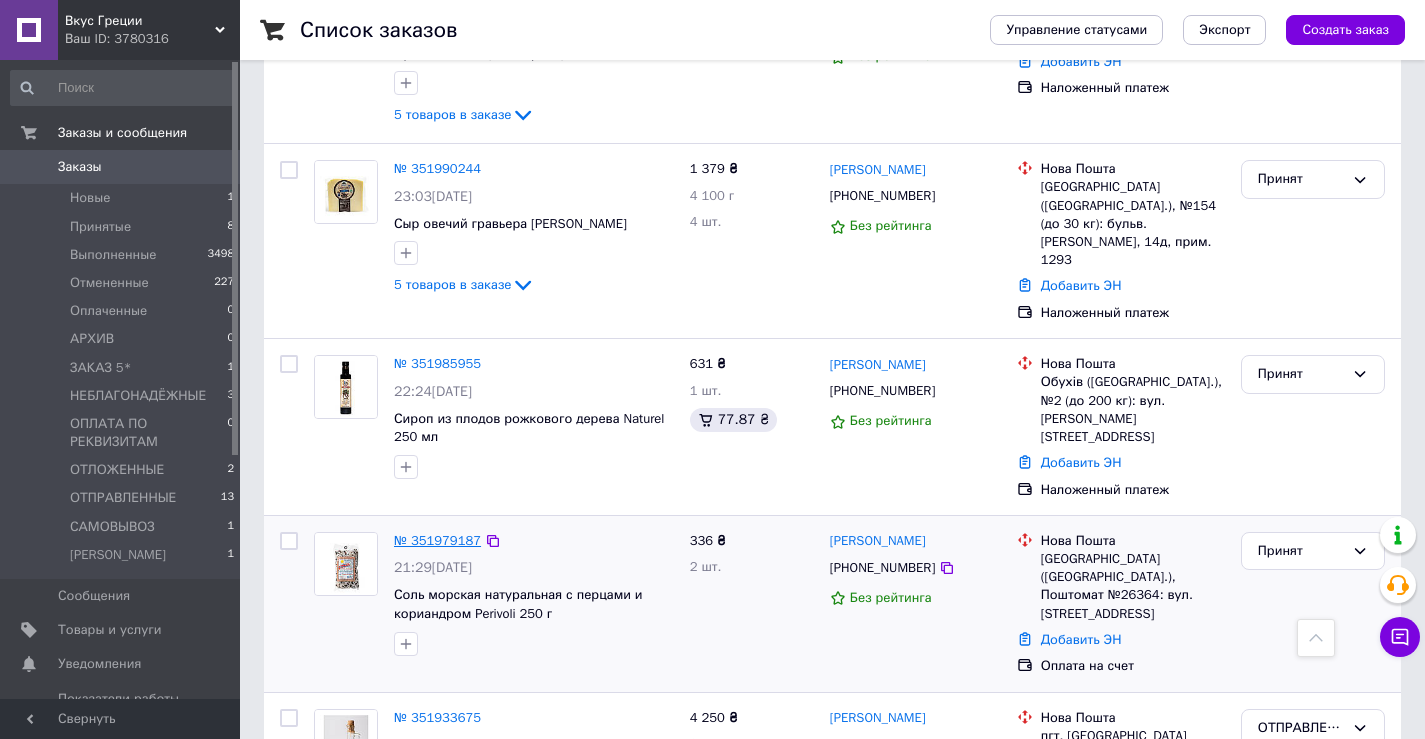 click on "№ 351979187" at bounding box center (437, 540) 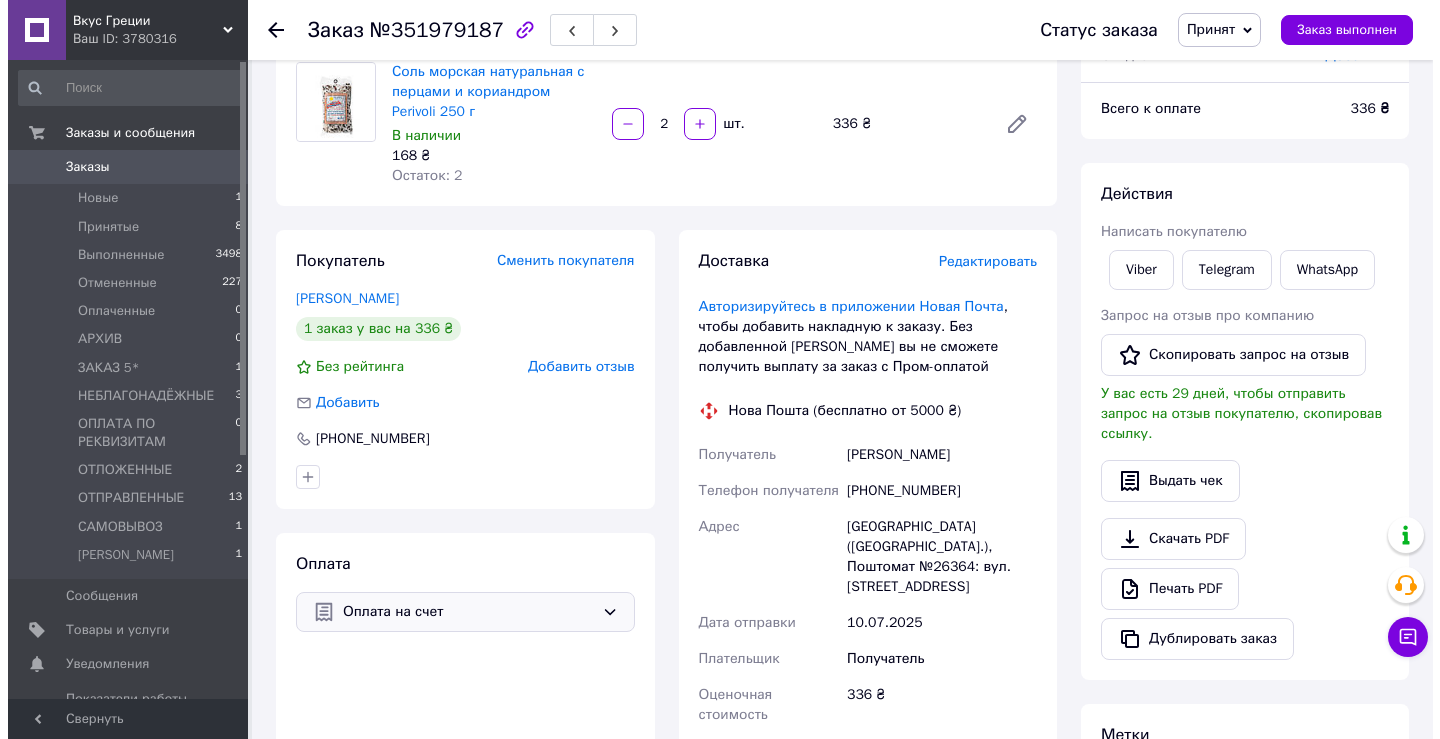 scroll, scrollTop: 0, scrollLeft: 0, axis: both 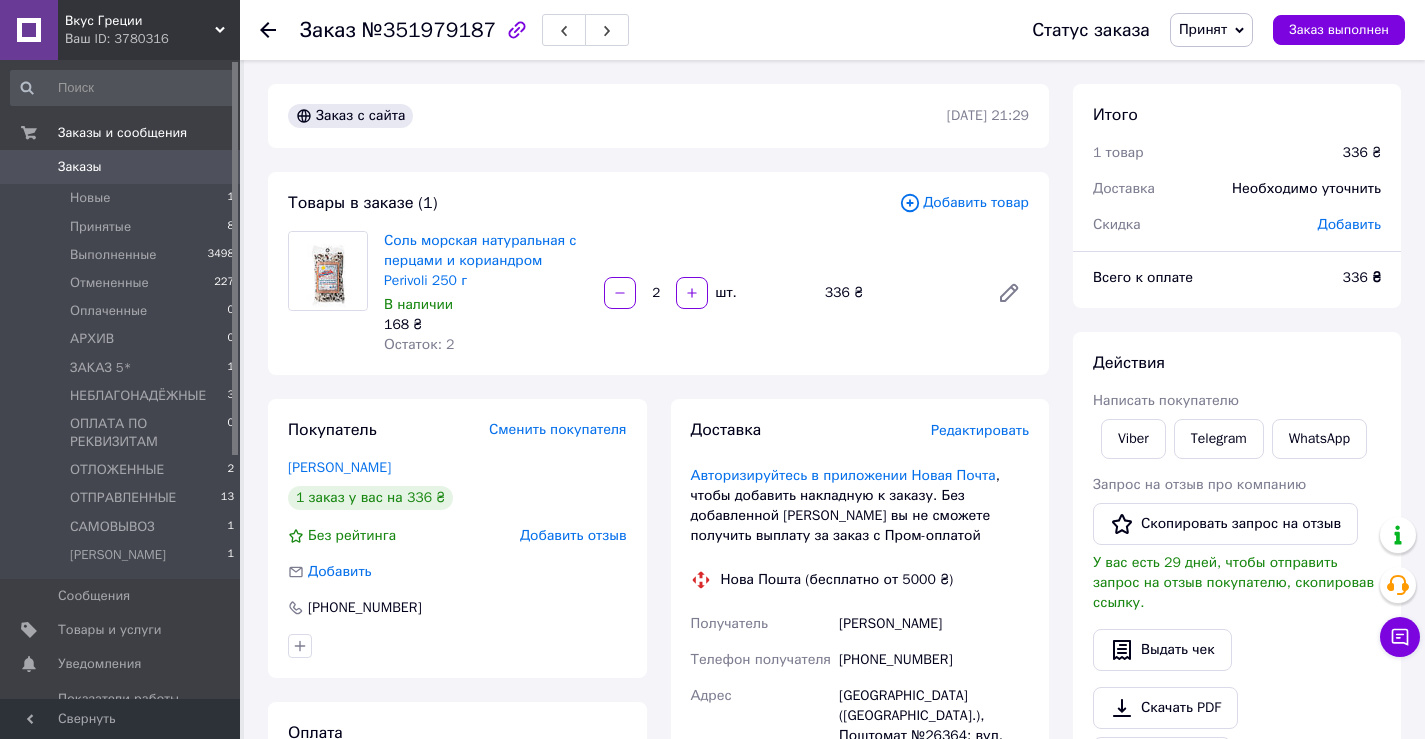 click on "Добавить товар" at bounding box center (964, 203) 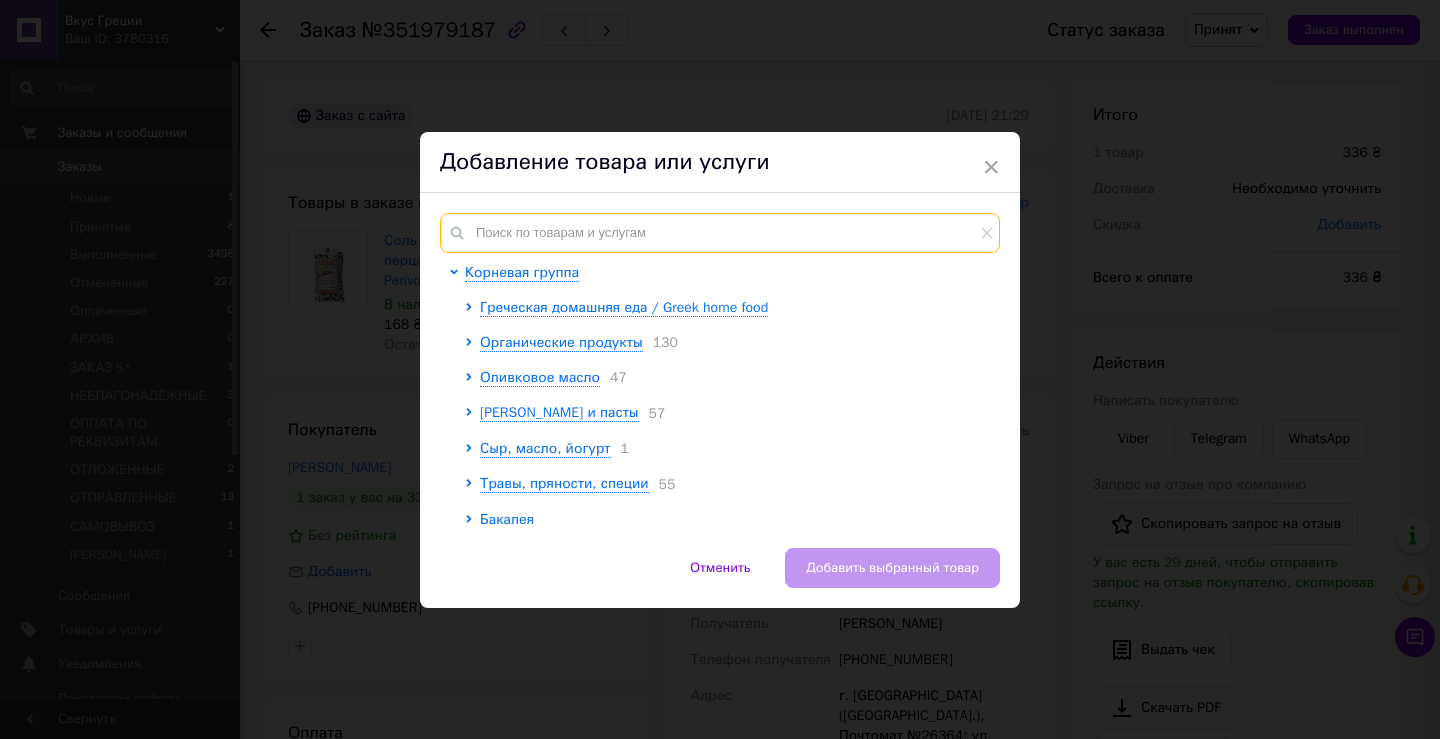 drag, startPoint x: 691, startPoint y: 226, endPoint x: 709, endPoint y: 201, distance: 30.805843 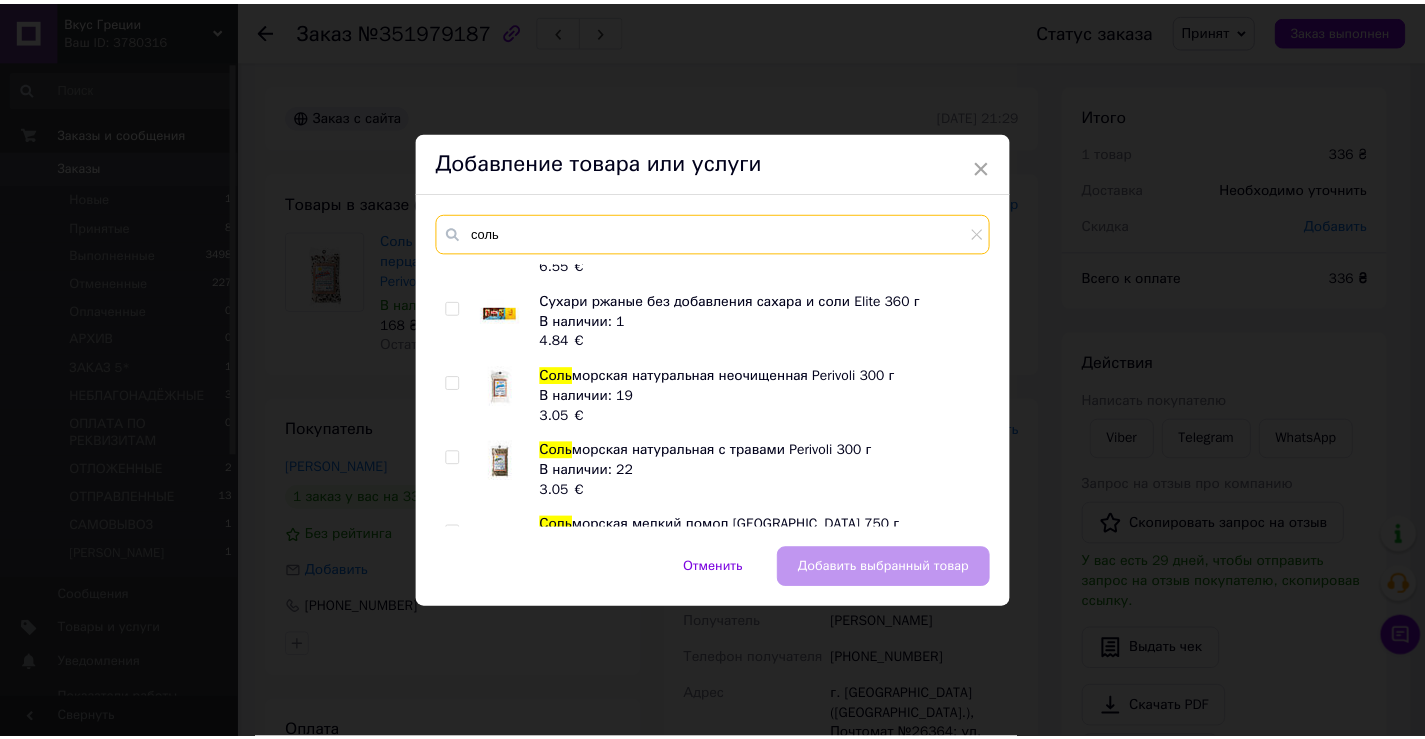 scroll, scrollTop: 700, scrollLeft: 0, axis: vertical 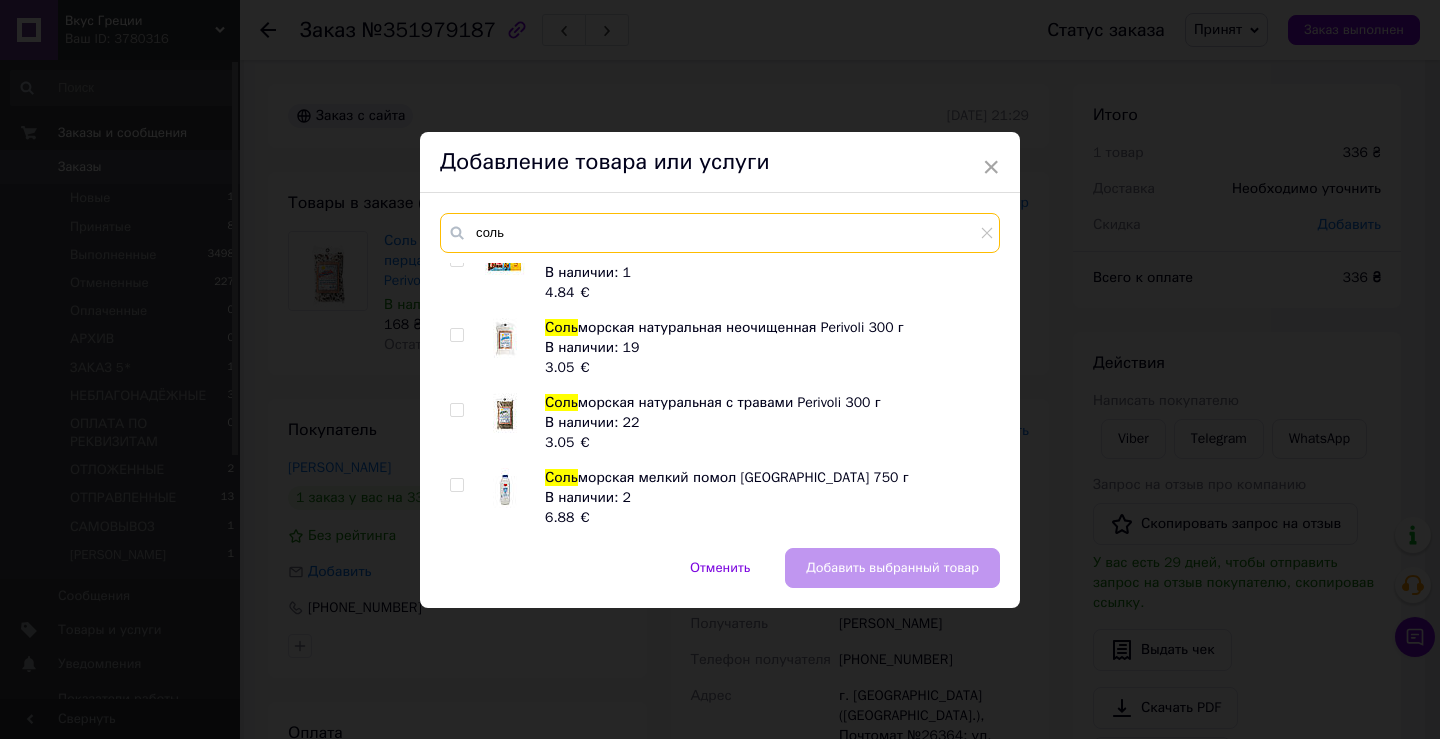 type on "соль" 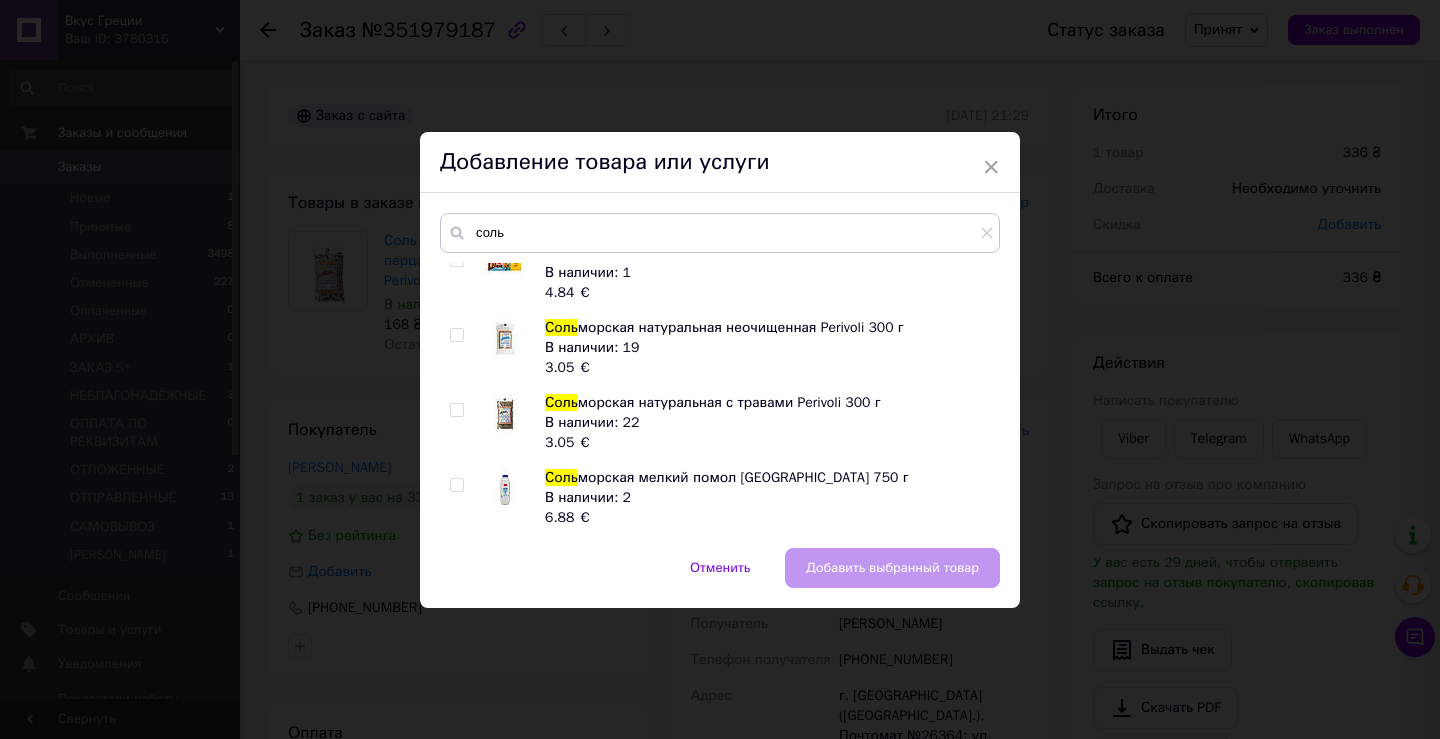 click at bounding box center [456, 335] 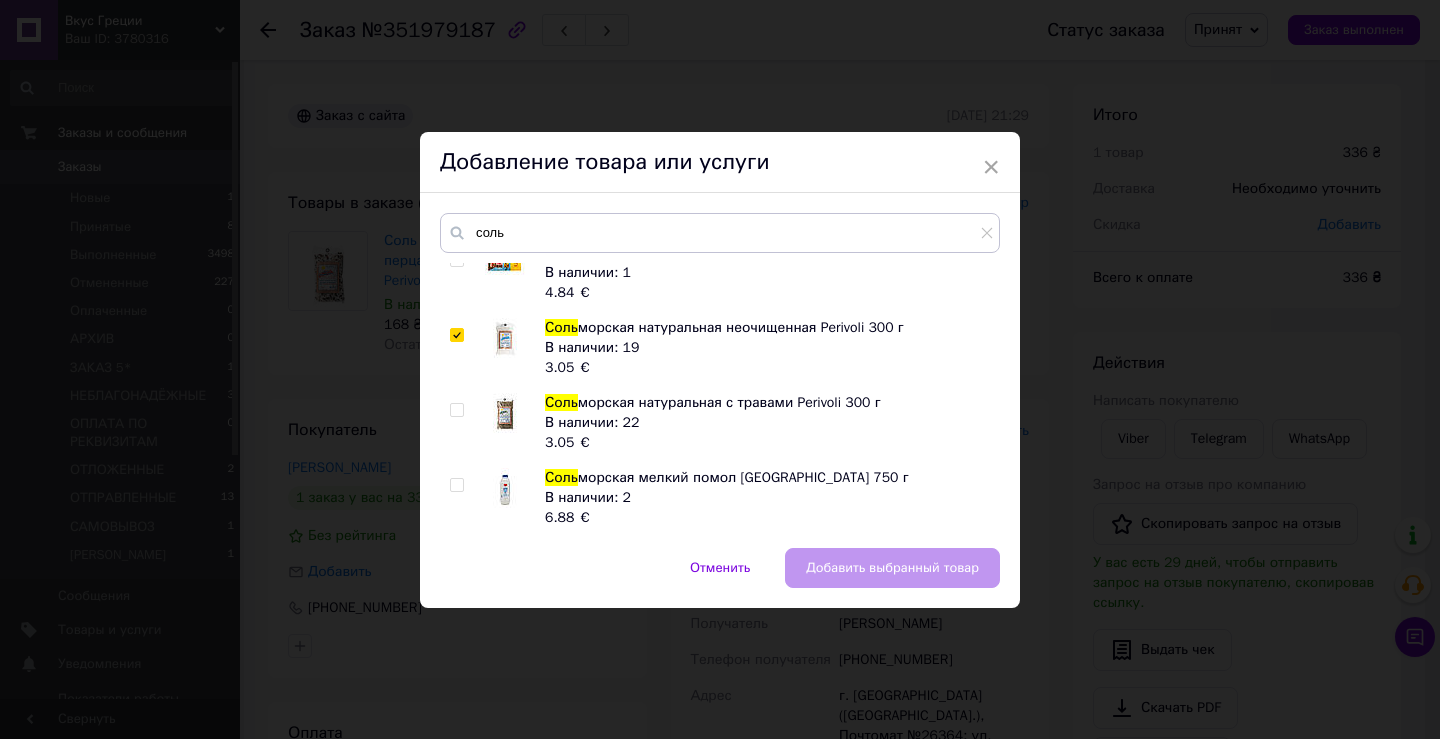 checkbox on "true" 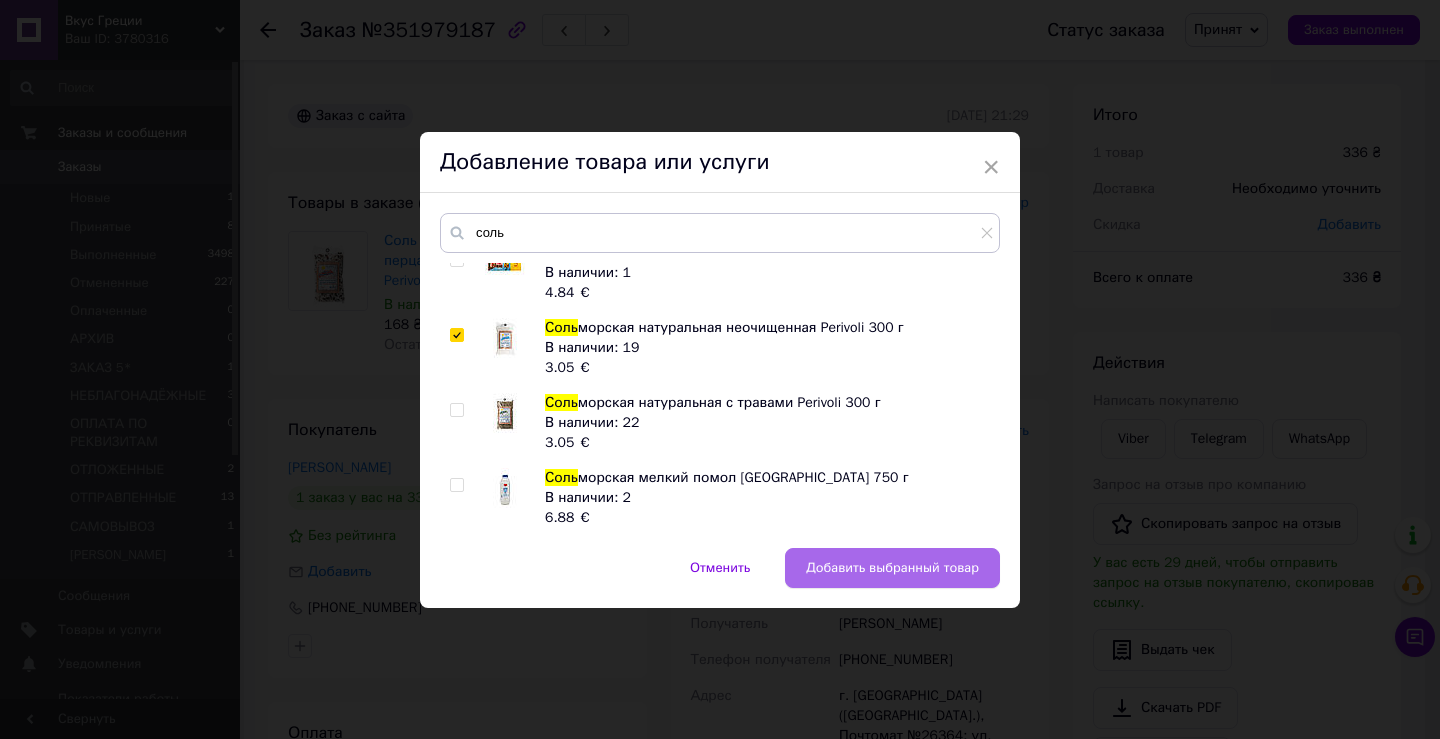 click on "Добавить выбранный товар" at bounding box center (892, 568) 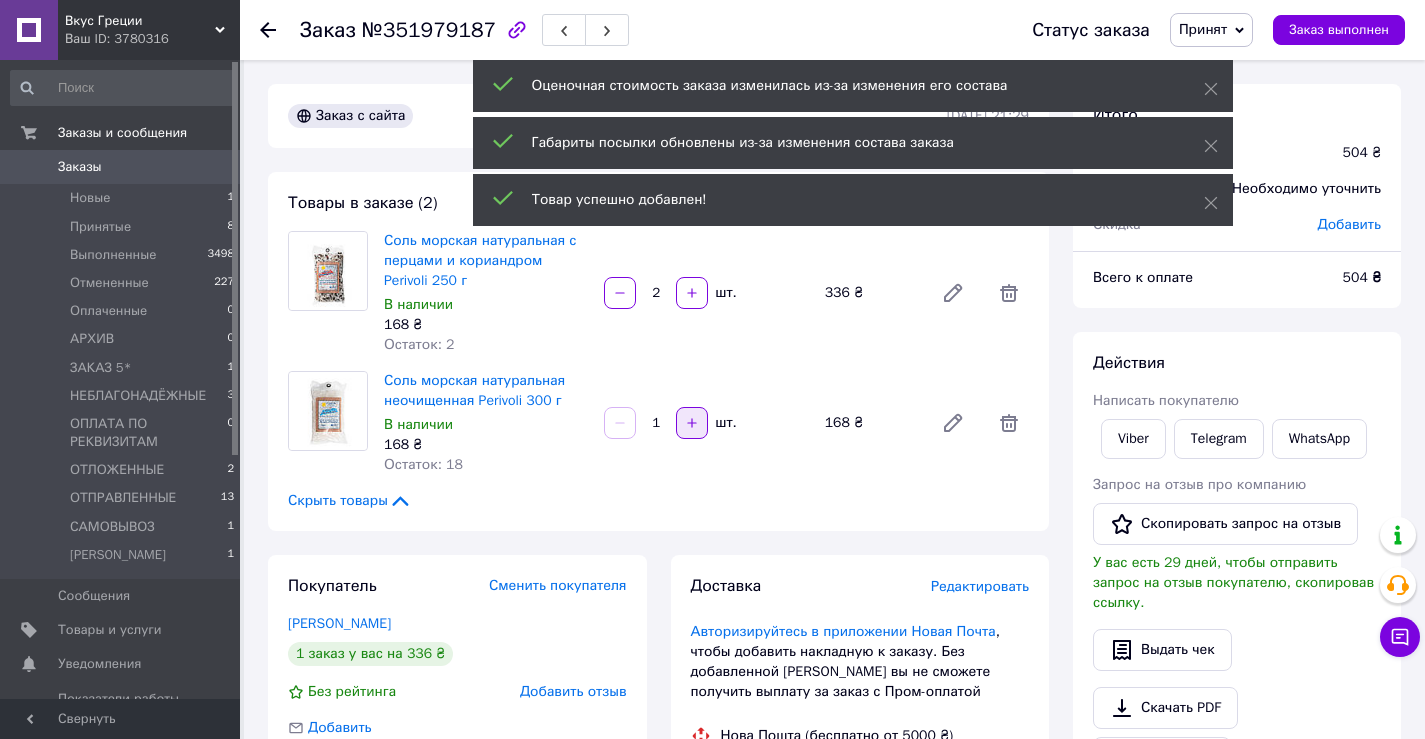 click 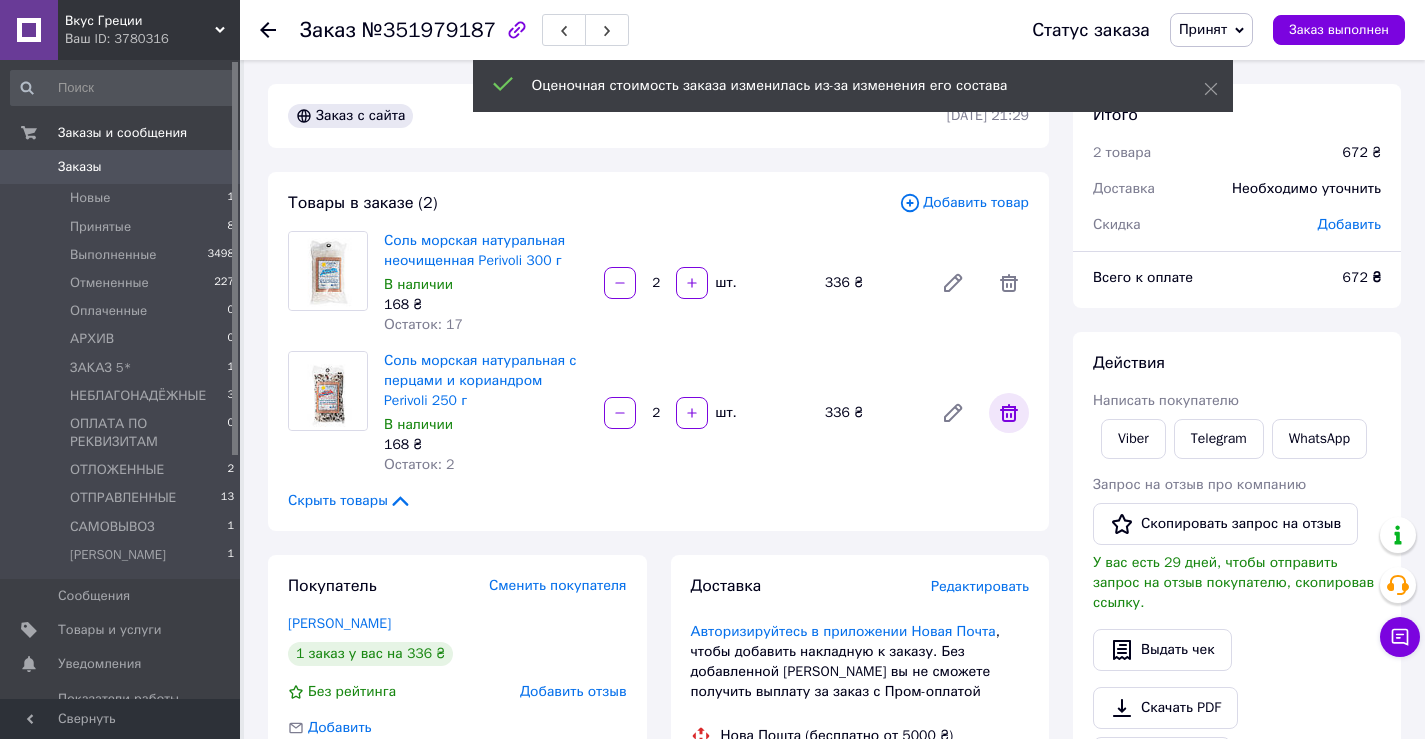 click 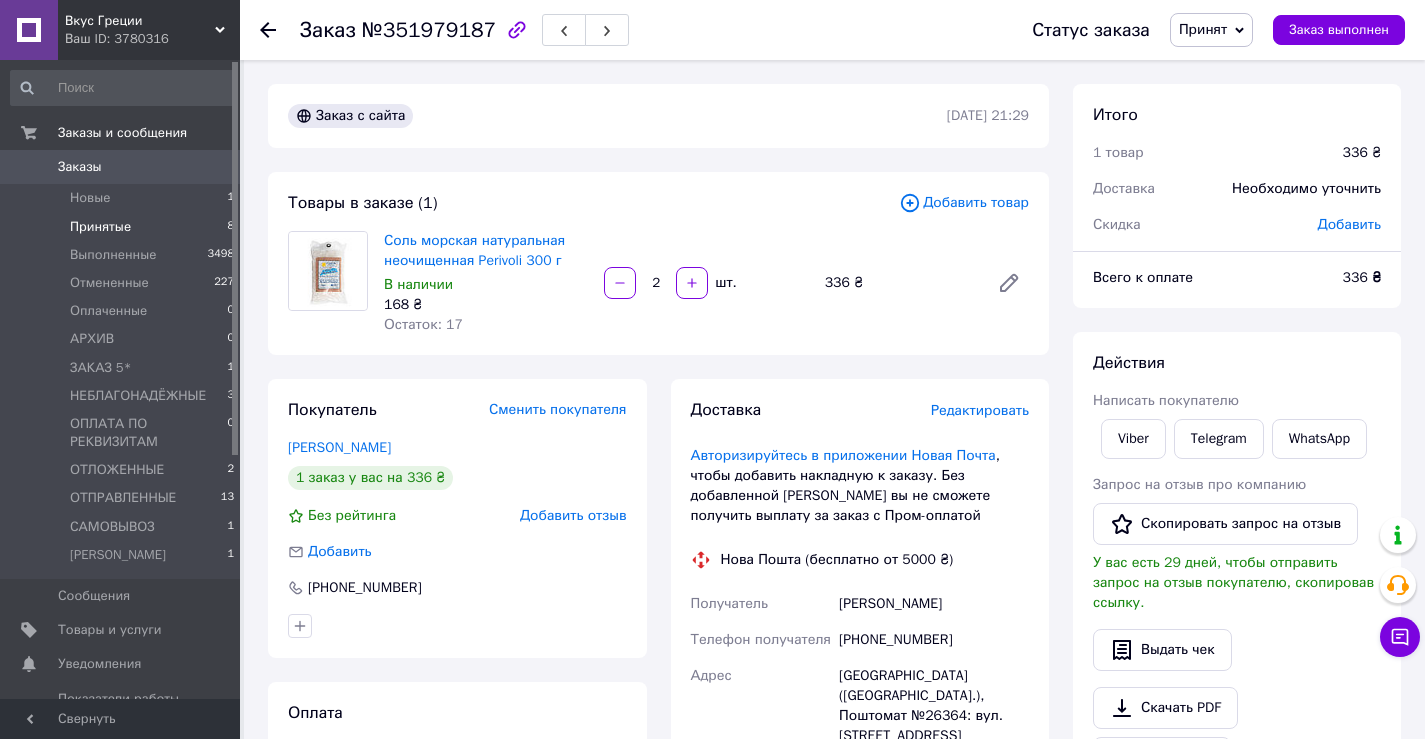 click on "Принятые" at bounding box center (100, 227) 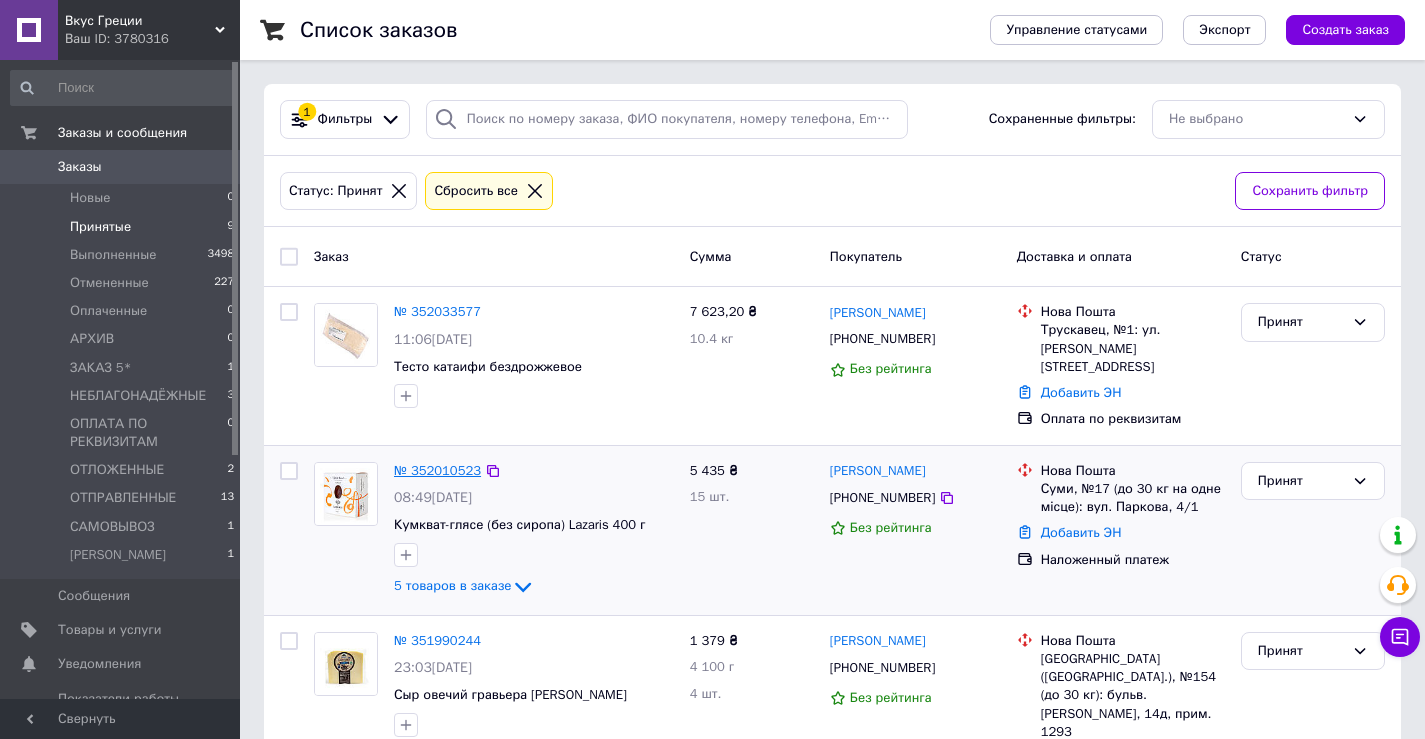 click on "№ 352010523" at bounding box center (437, 470) 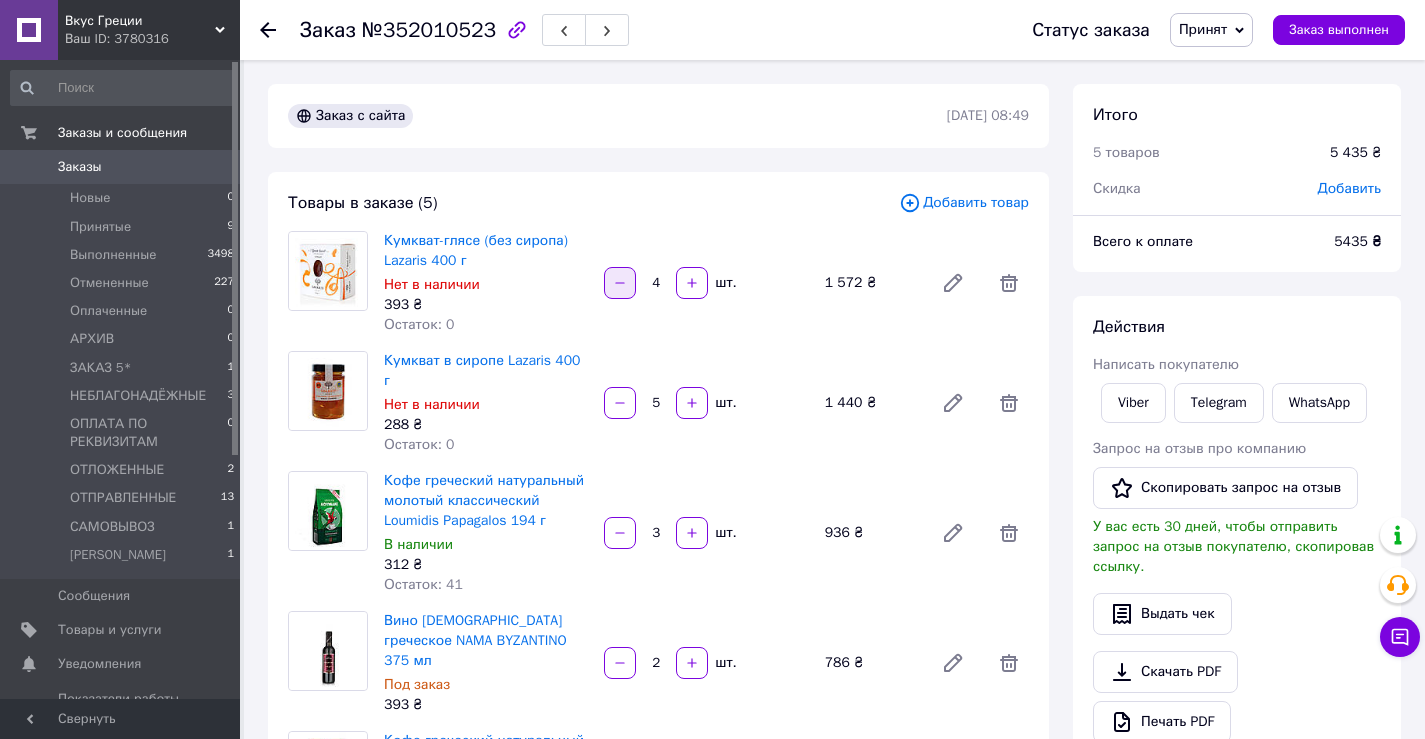 click 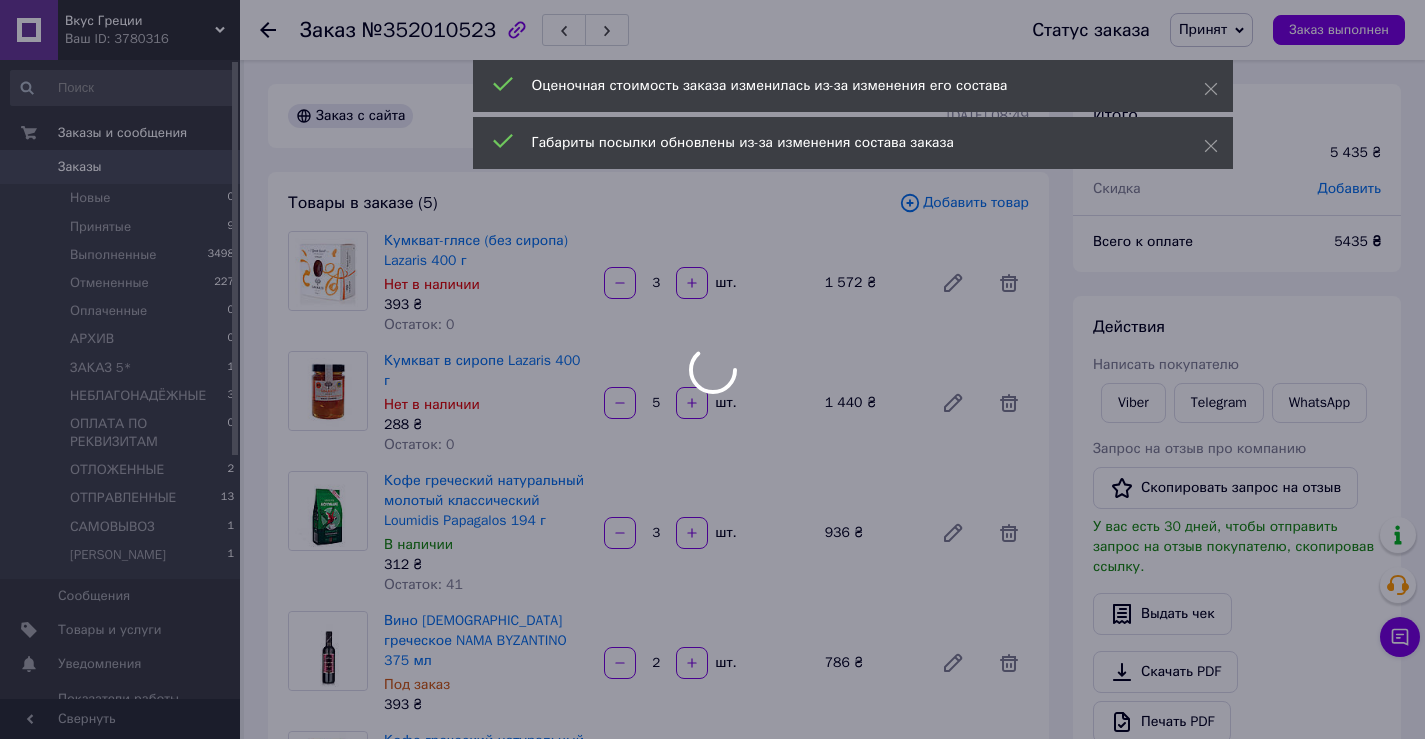type on "5" 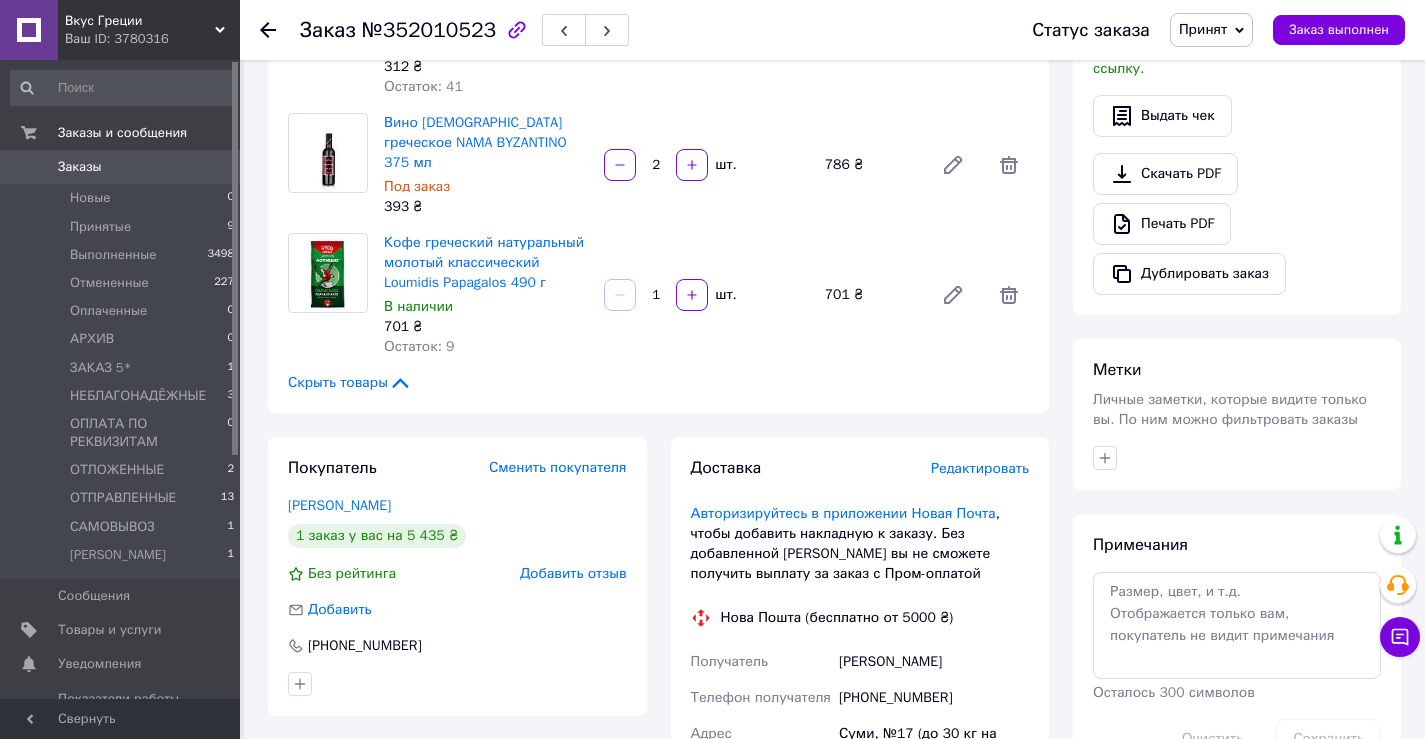 scroll, scrollTop: 500, scrollLeft: 0, axis: vertical 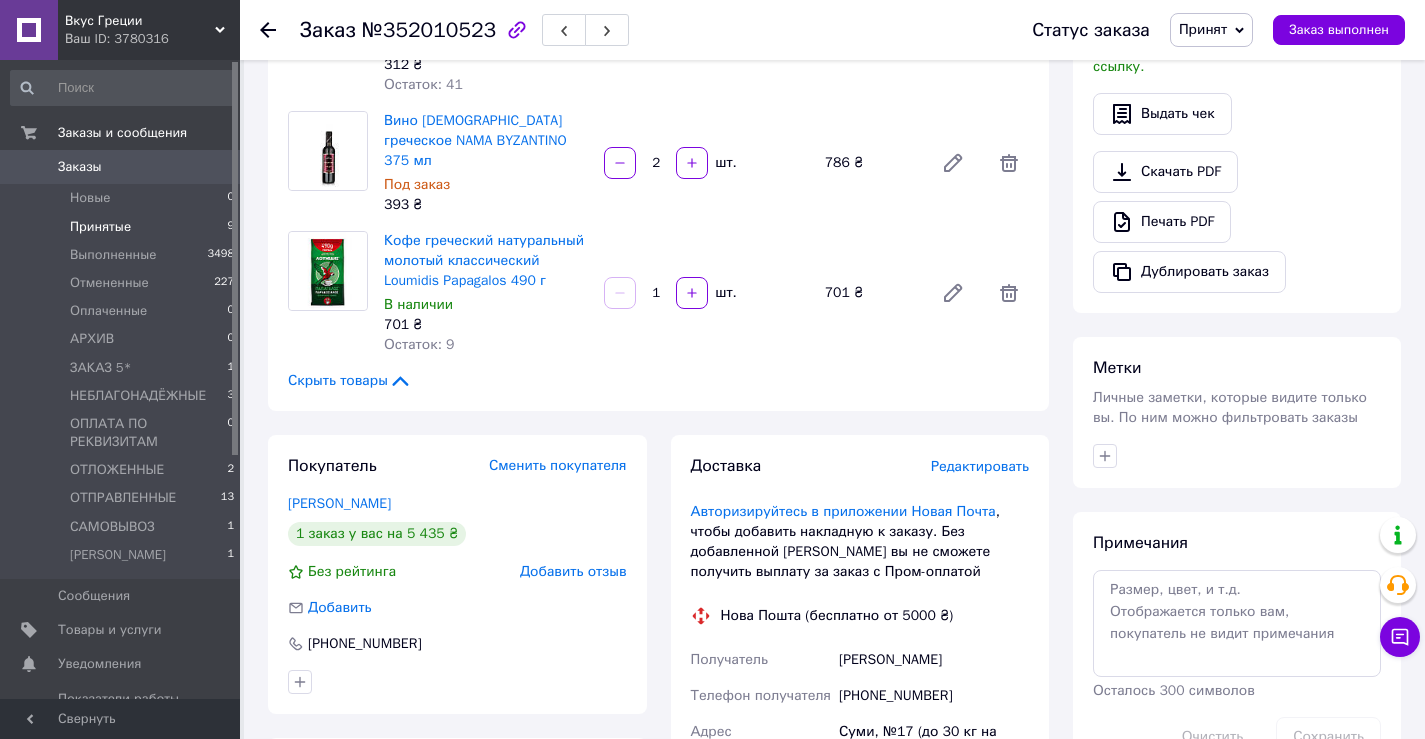 click on "Принятые" at bounding box center (100, 227) 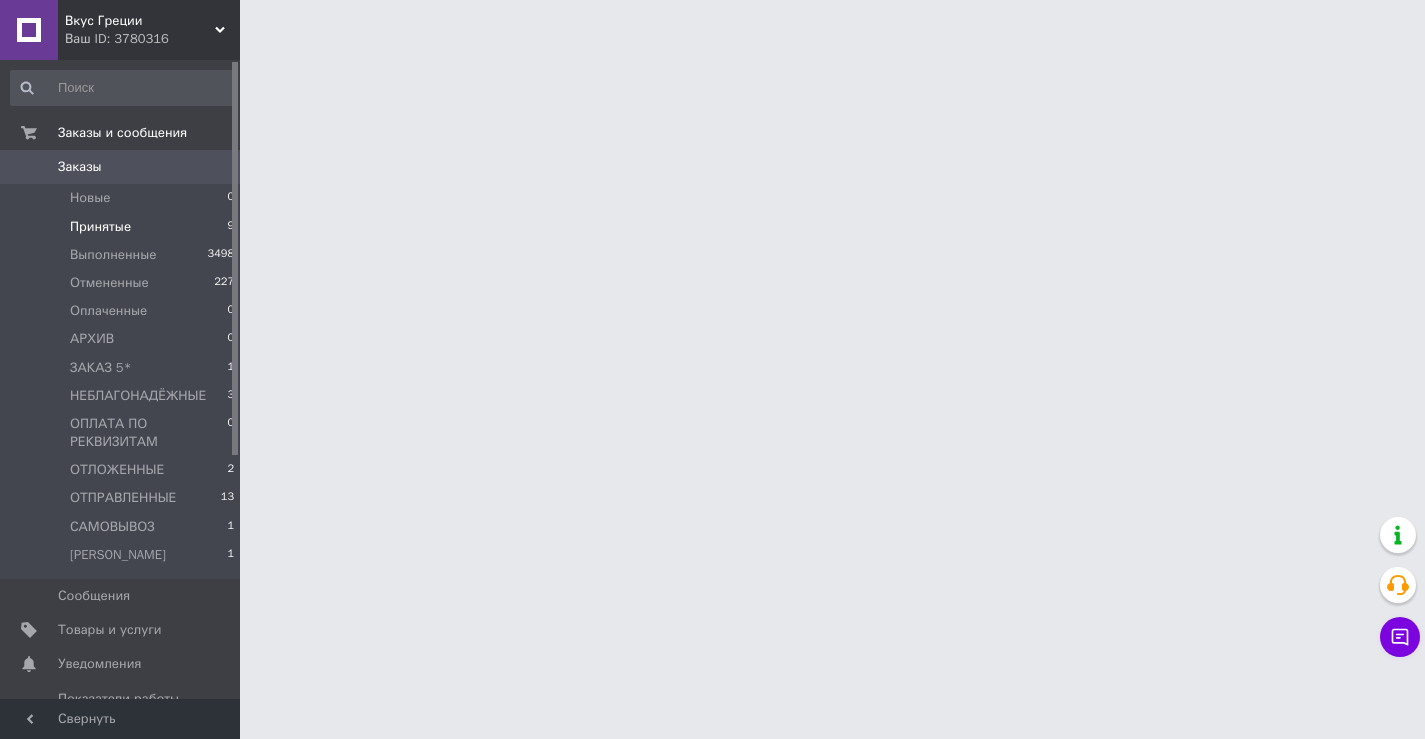 scroll, scrollTop: 0, scrollLeft: 0, axis: both 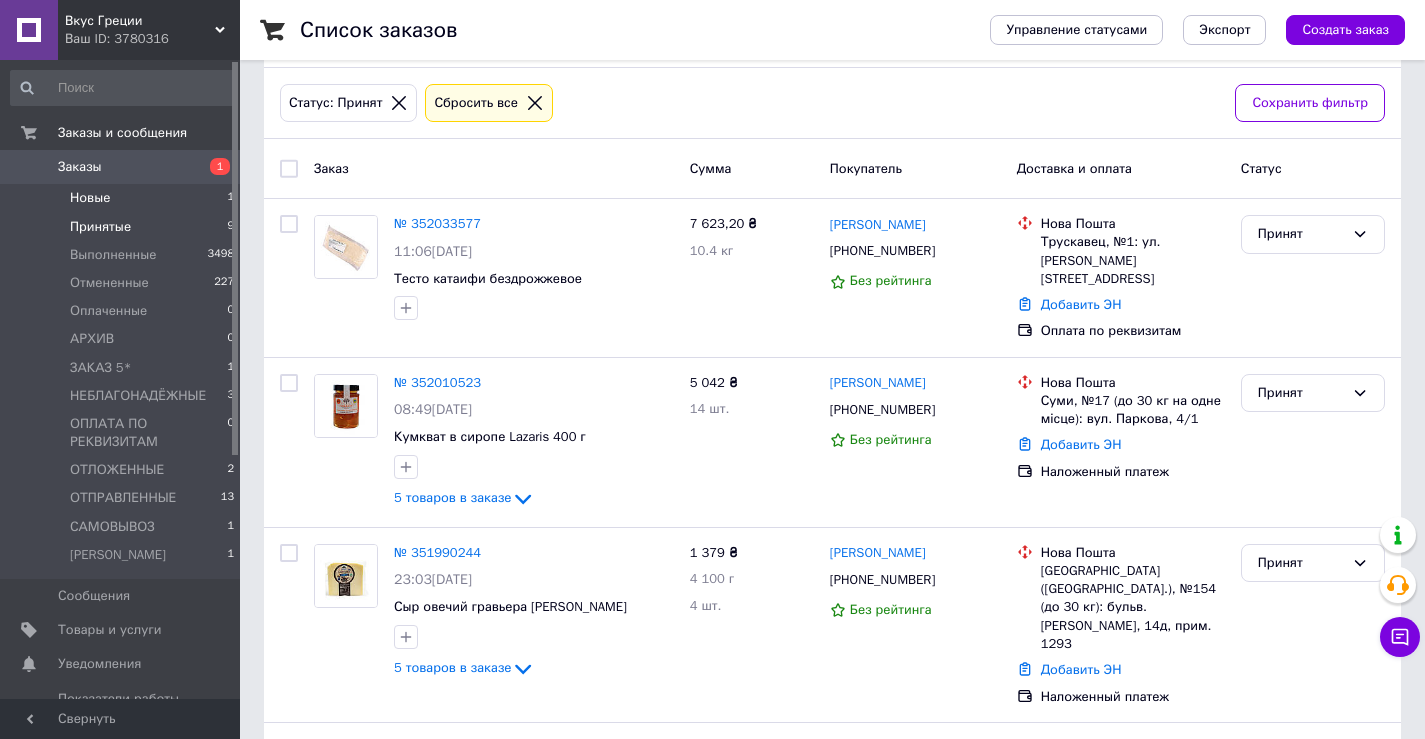 click on "Новые" at bounding box center (90, 198) 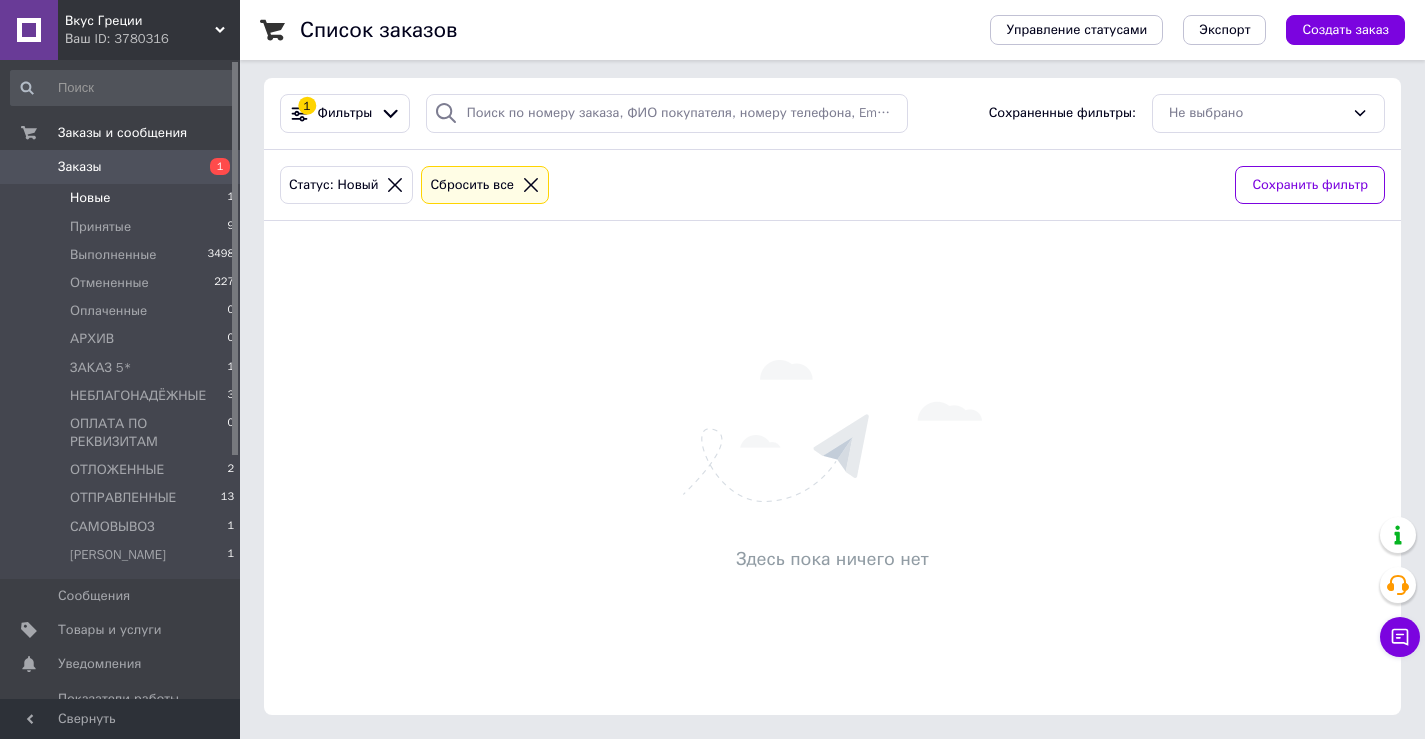 scroll, scrollTop: 0, scrollLeft: 0, axis: both 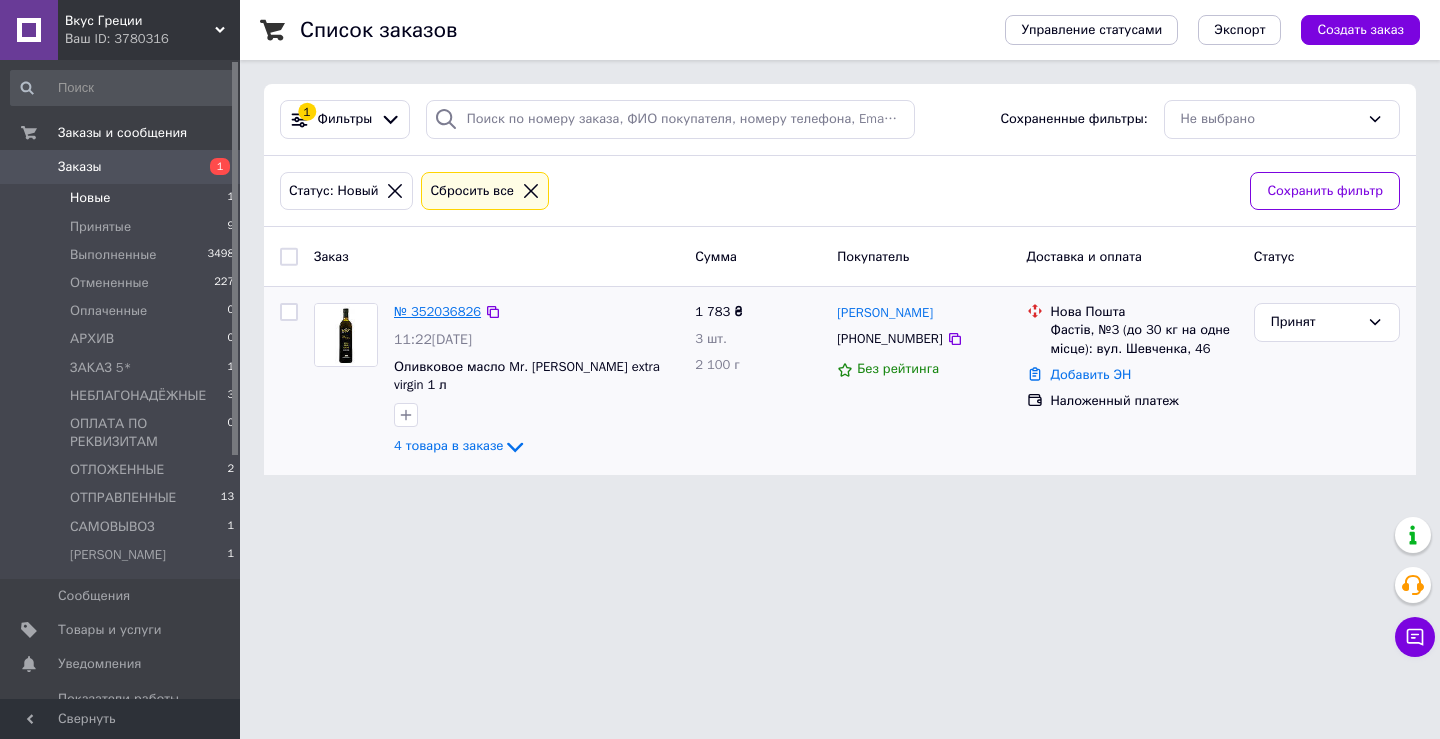 click on "№ 352036826" at bounding box center [437, 311] 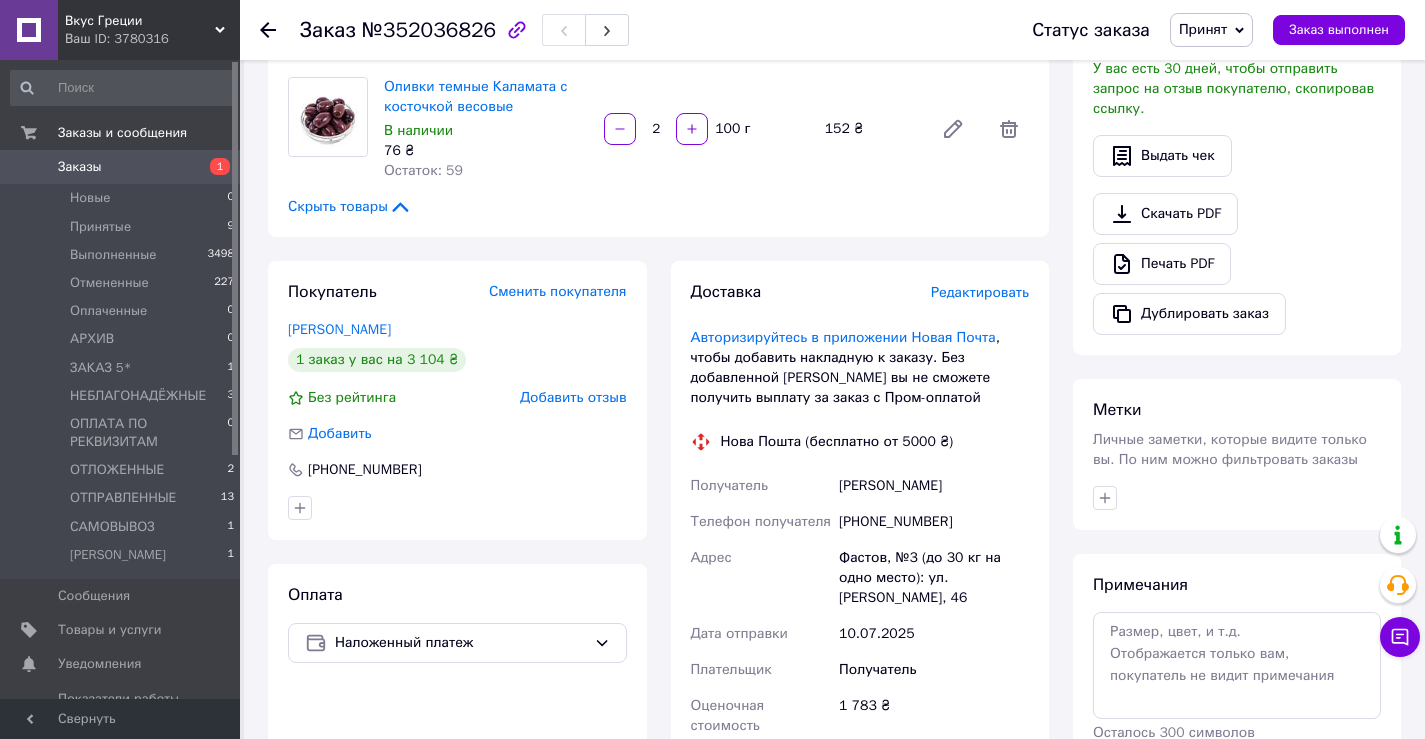 scroll, scrollTop: 200, scrollLeft: 0, axis: vertical 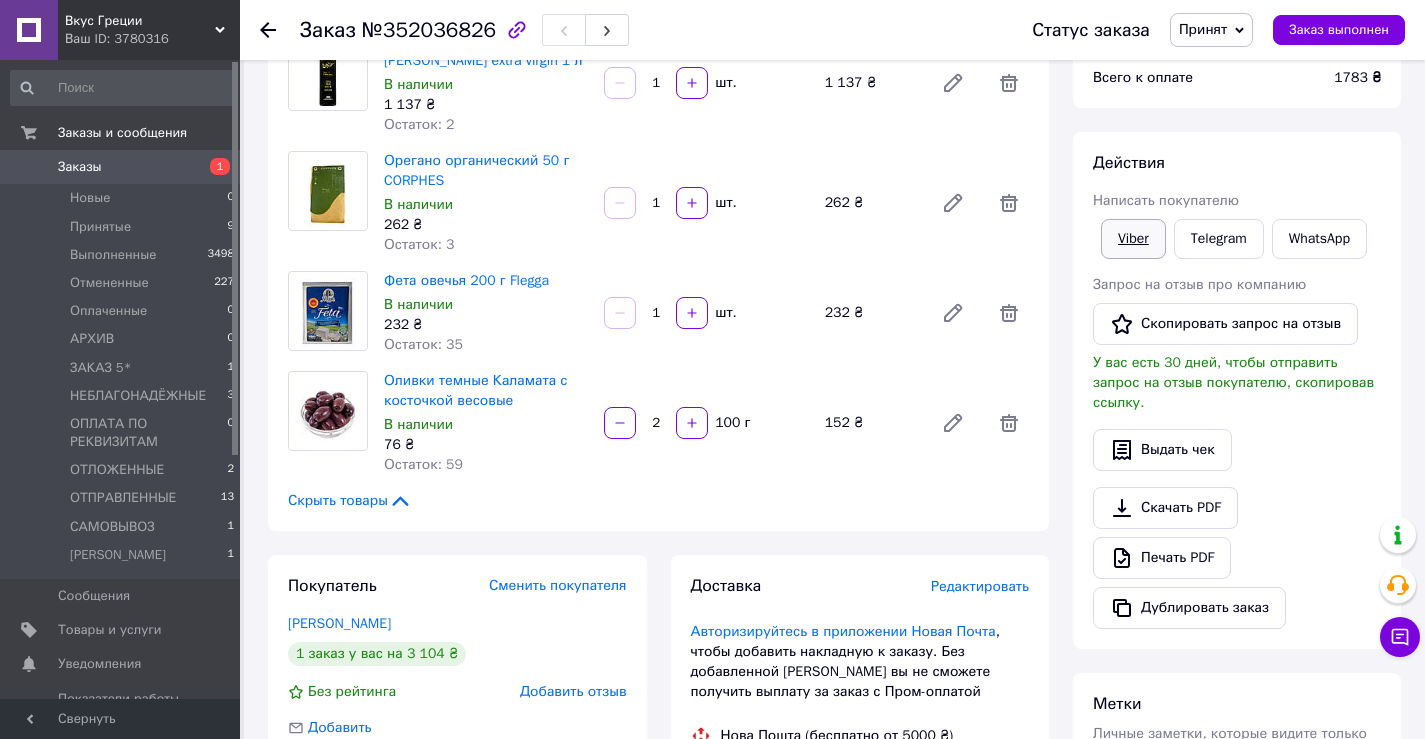click on "Viber" at bounding box center (1133, 239) 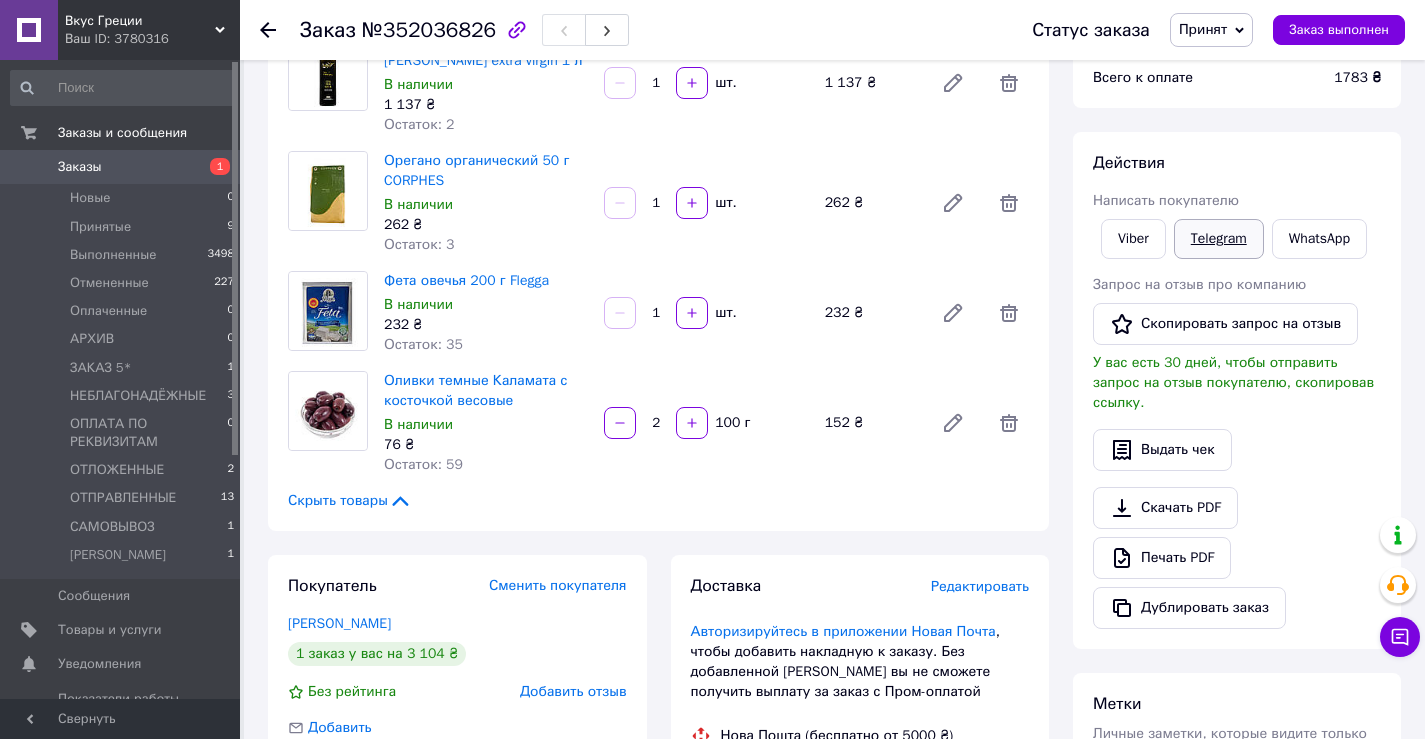 click on "Telegram" at bounding box center (1219, 239) 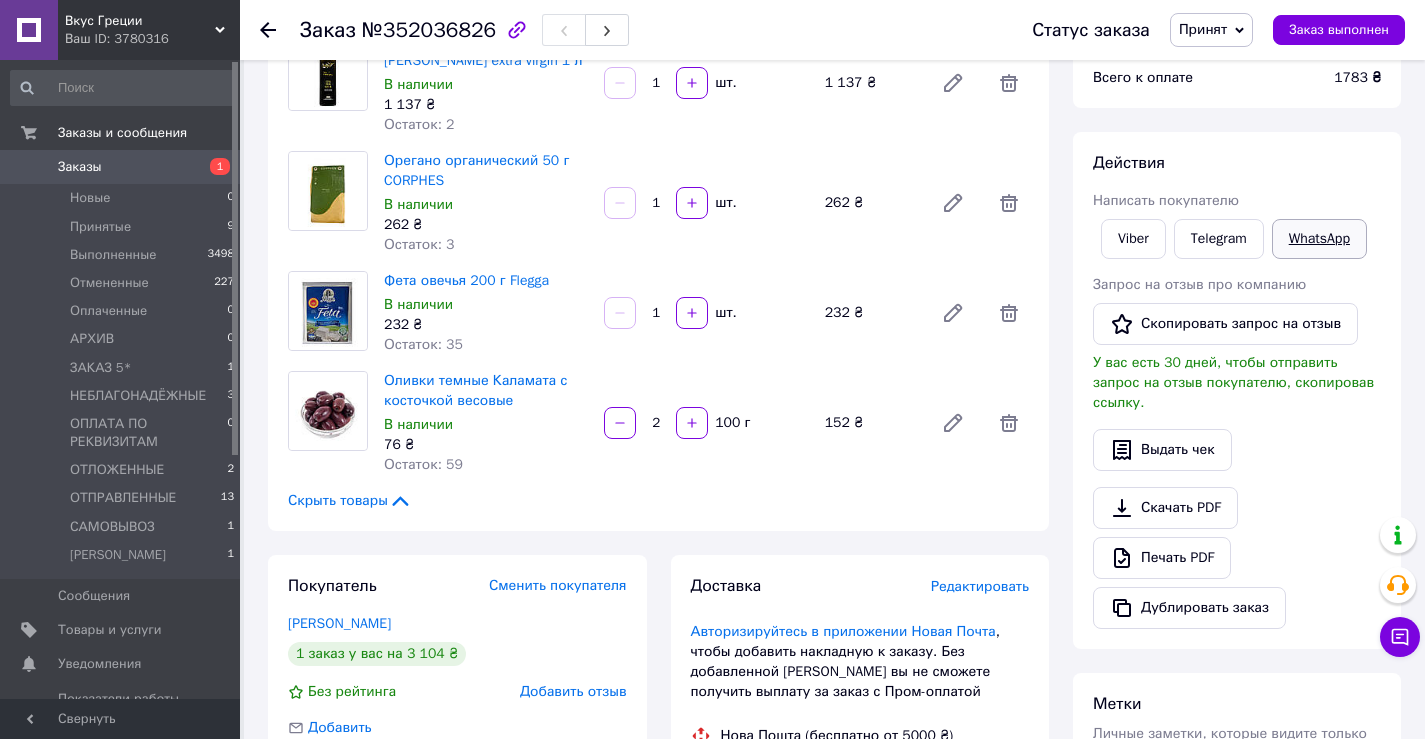 scroll, scrollTop: 200, scrollLeft: 0, axis: vertical 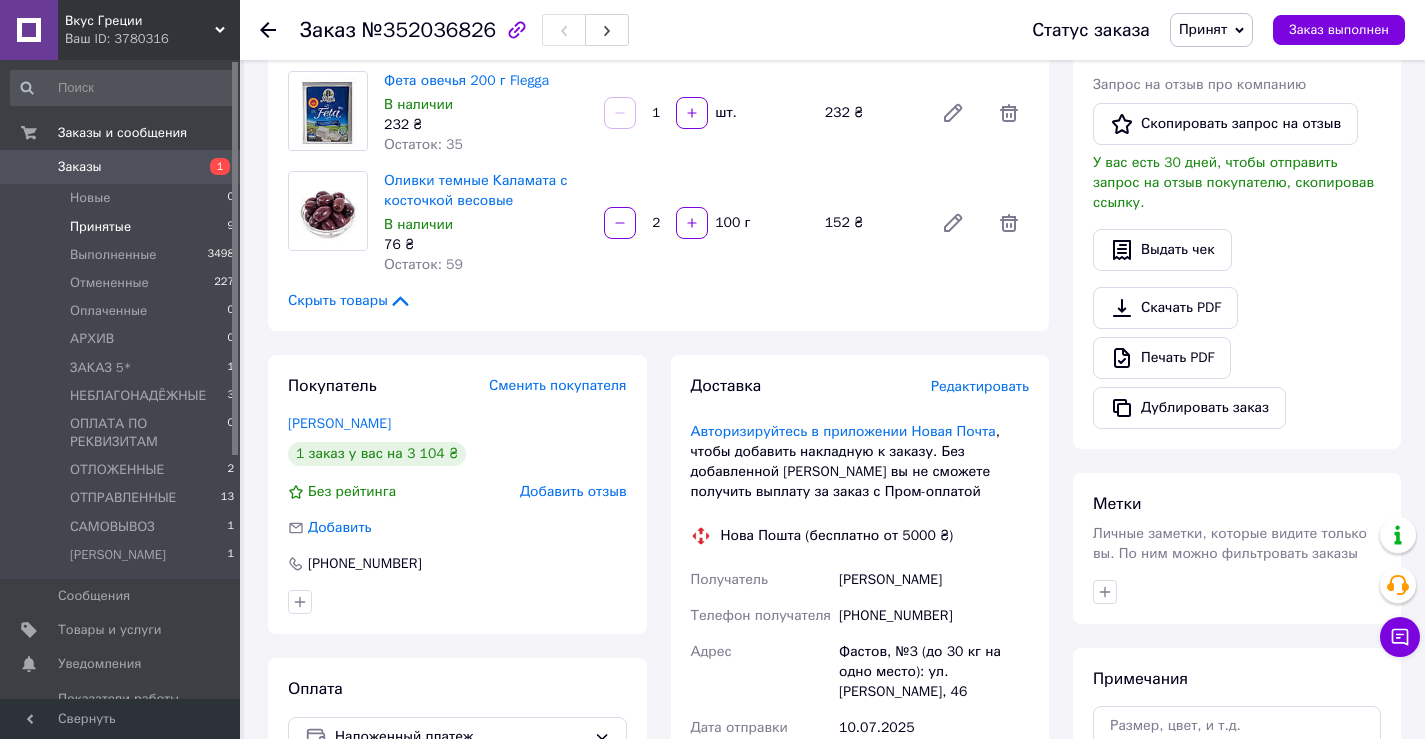 click on "Принятые" at bounding box center [100, 227] 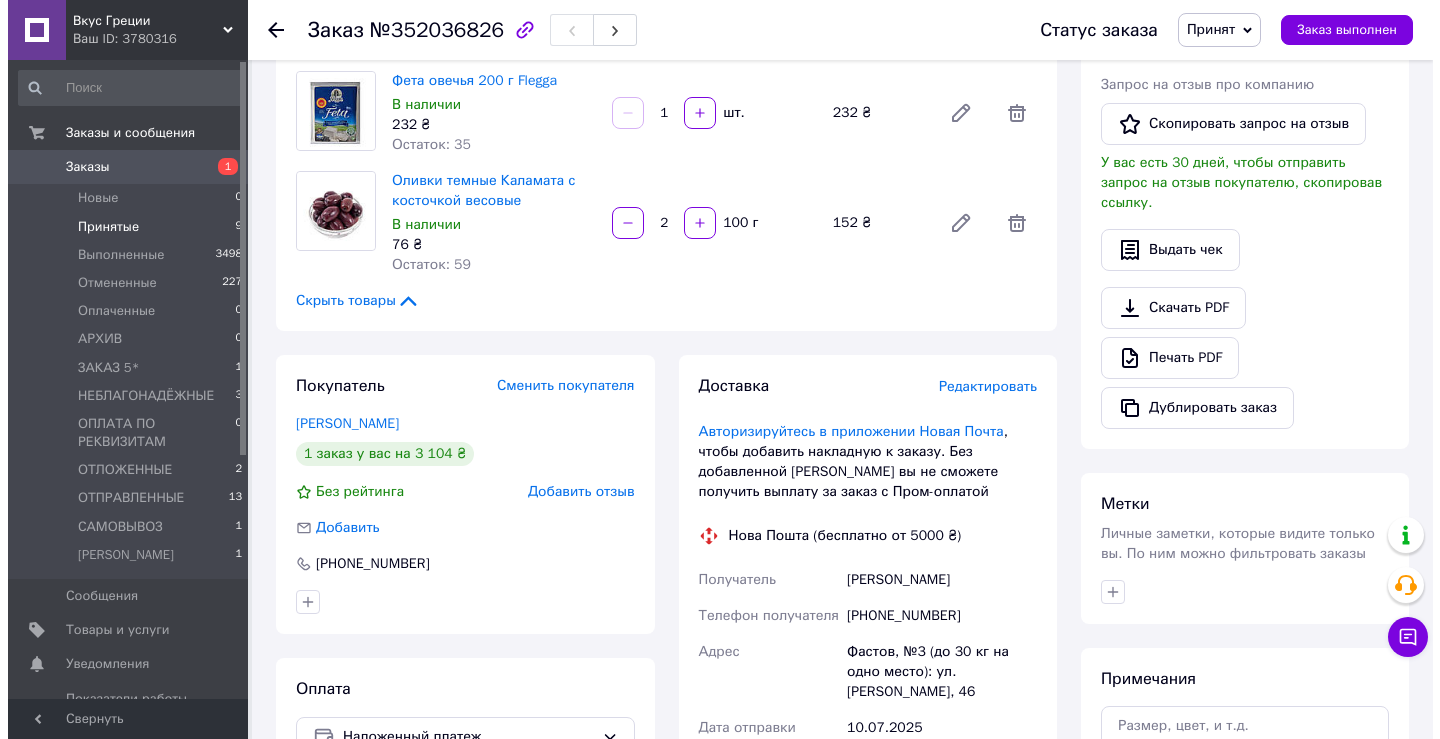 scroll, scrollTop: 0, scrollLeft: 0, axis: both 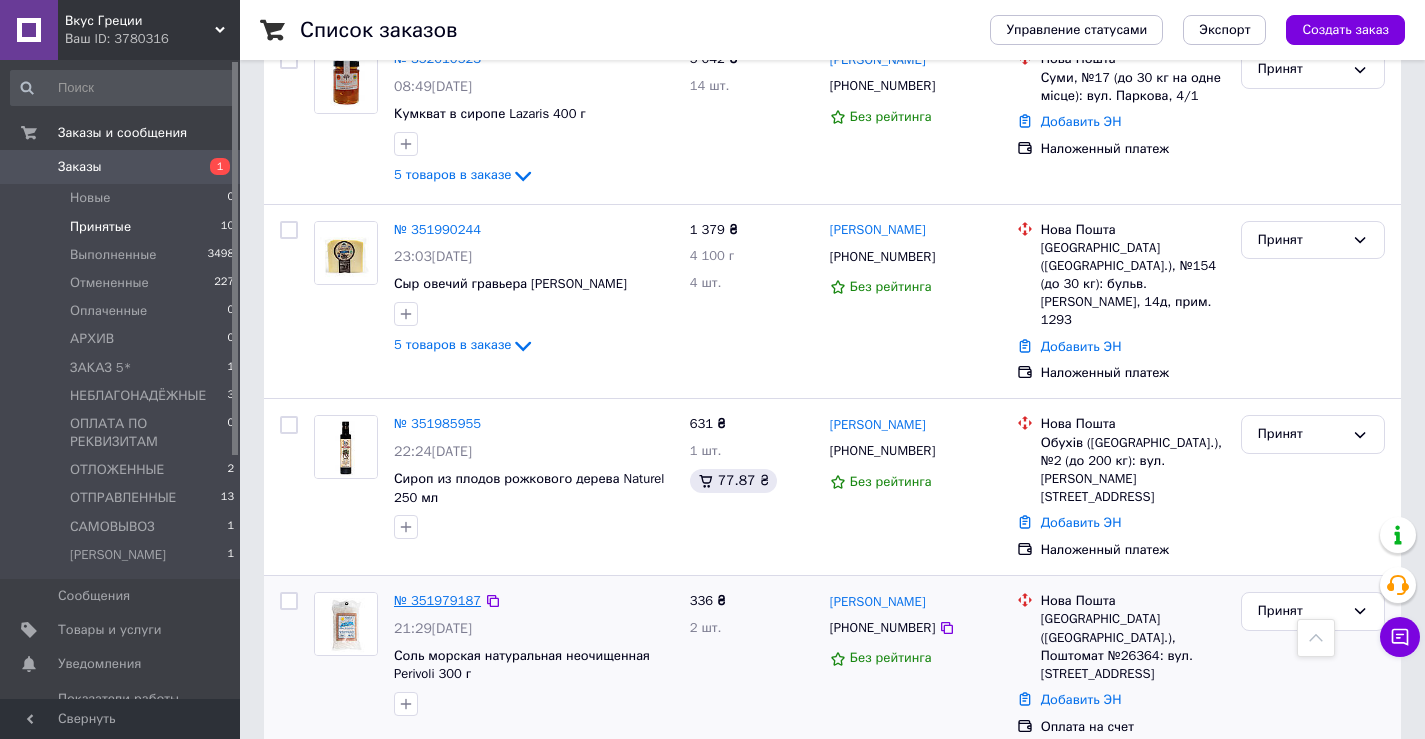 click on "№ 351979187" at bounding box center (437, 600) 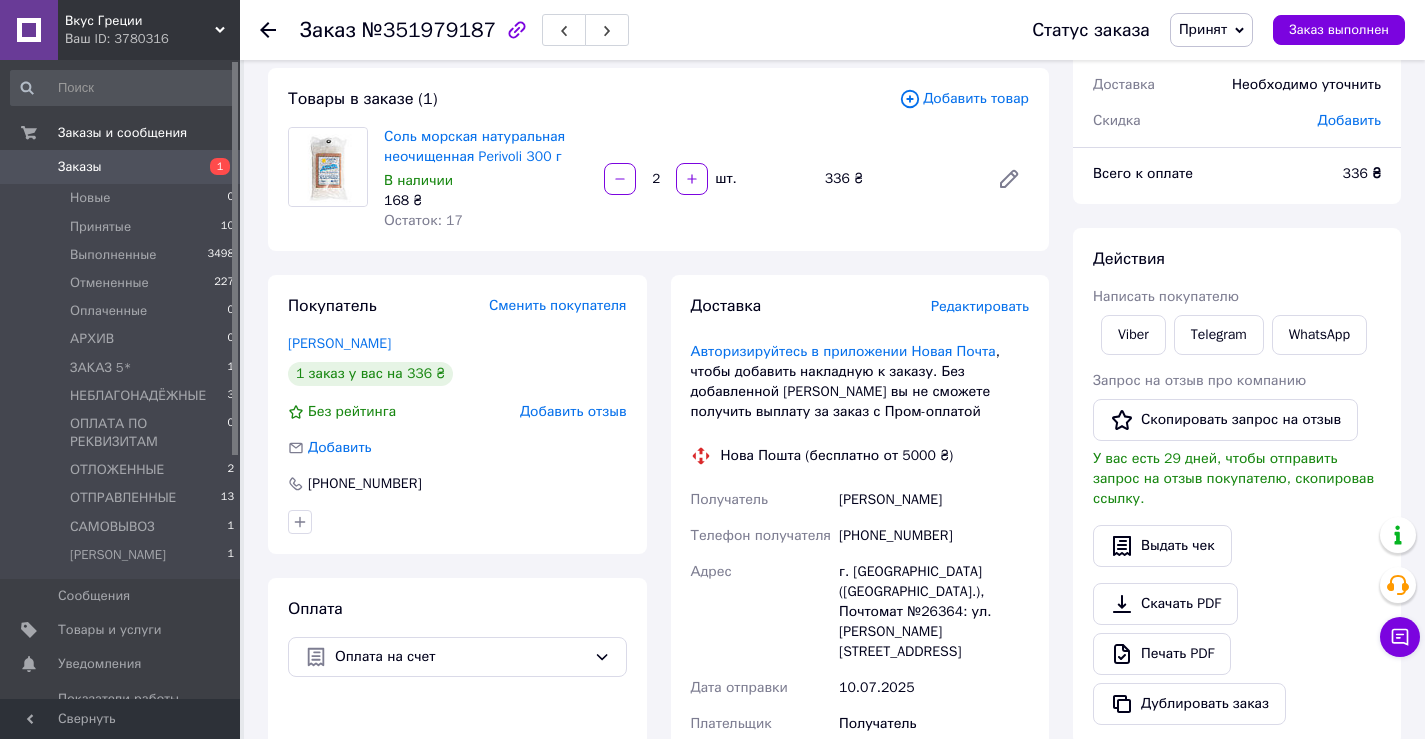 scroll, scrollTop: 200, scrollLeft: 0, axis: vertical 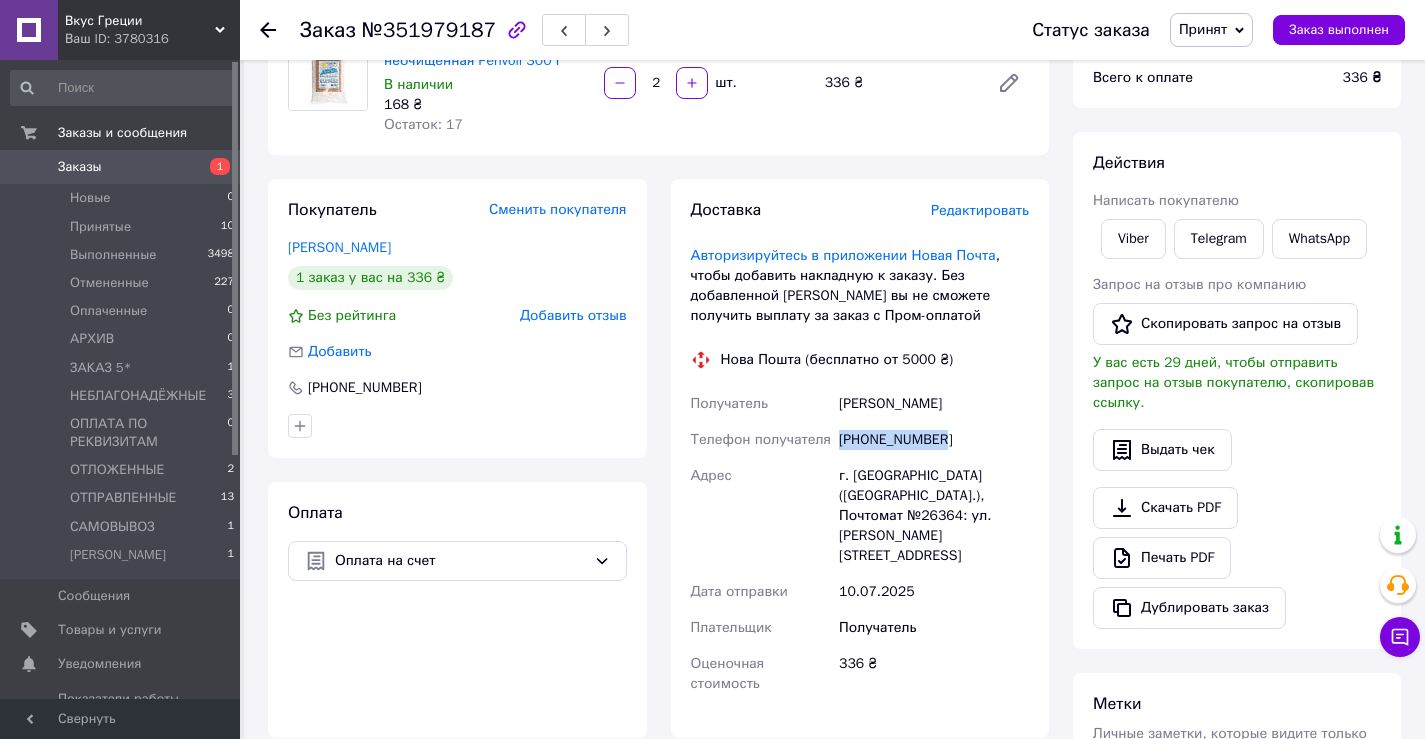 drag, startPoint x: 985, startPoint y: 442, endPoint x: 843, endPoint y: 436, distance: 142.12671 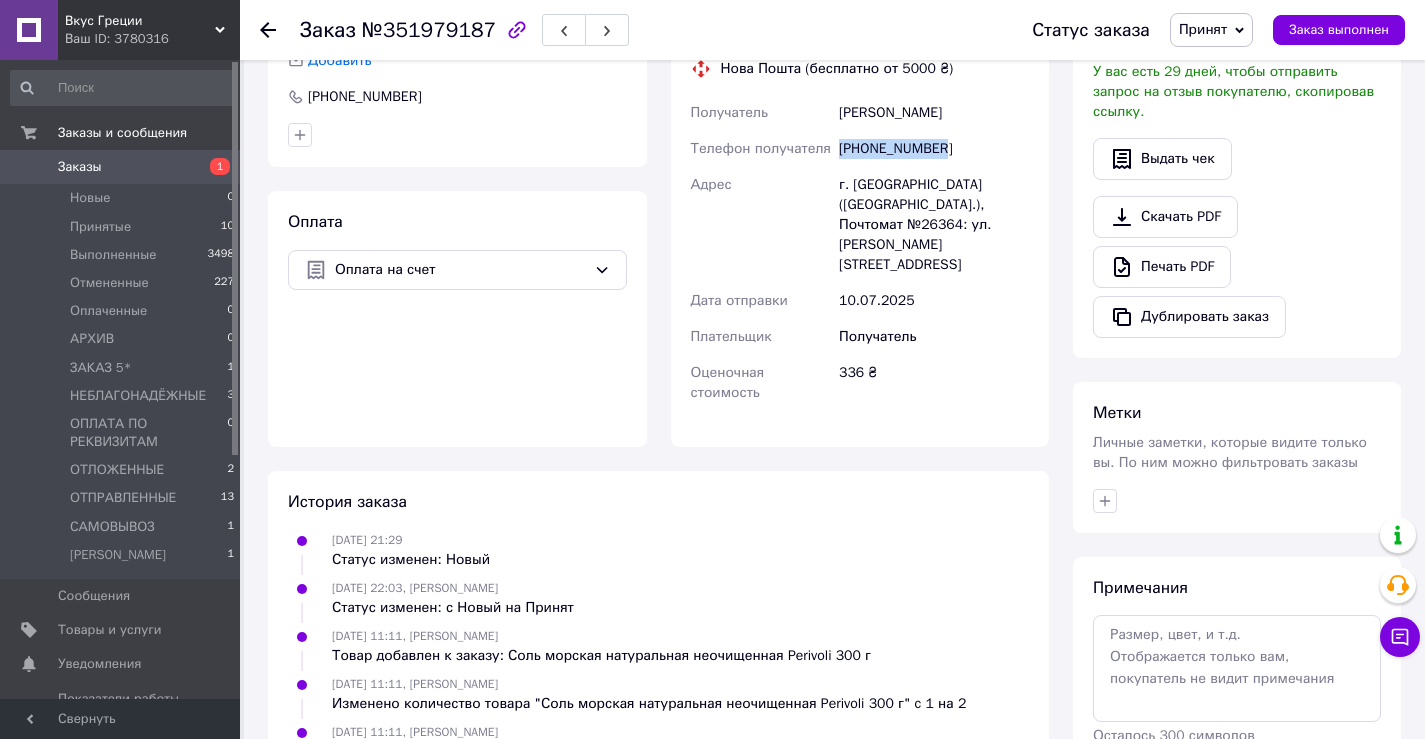 scroll, scrollTop: 500, scrollLeft: 0, axis: vertical 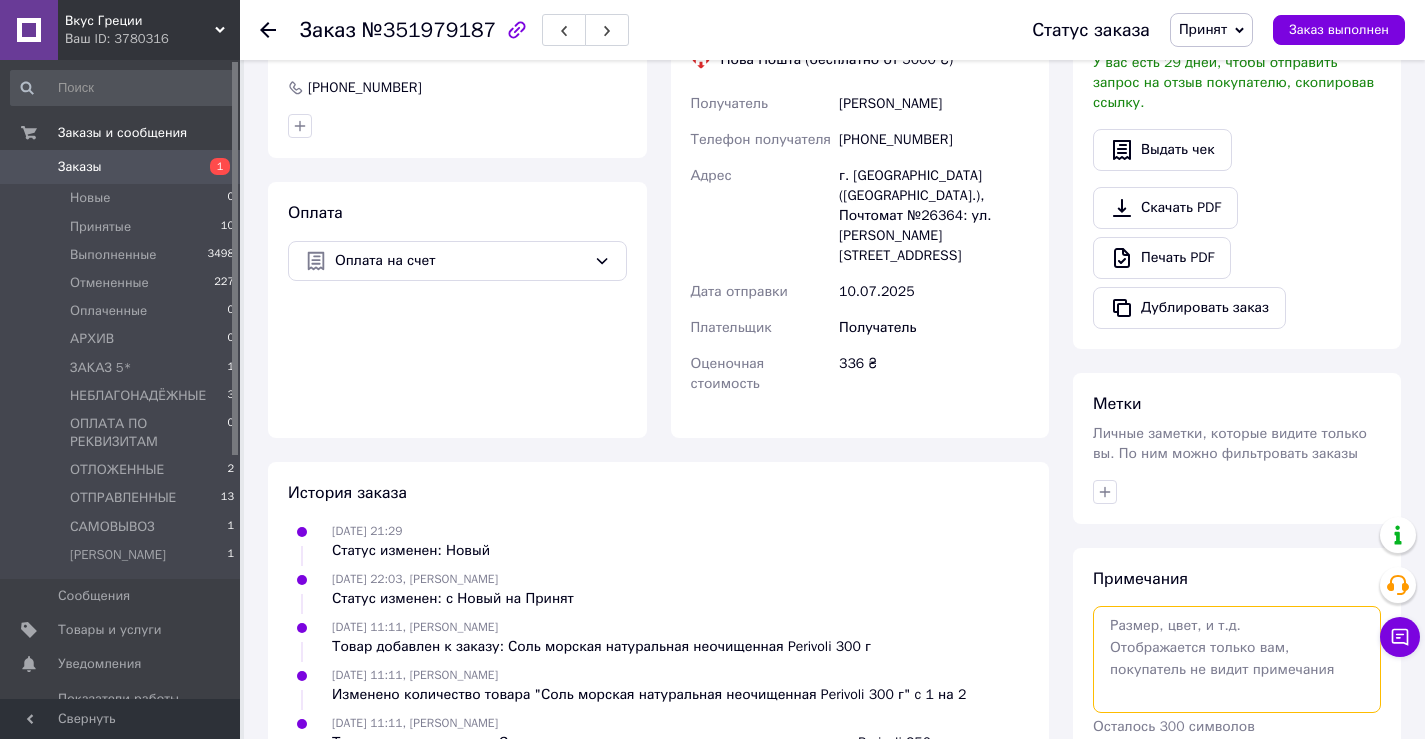 click at bounding box center [1237, 659] 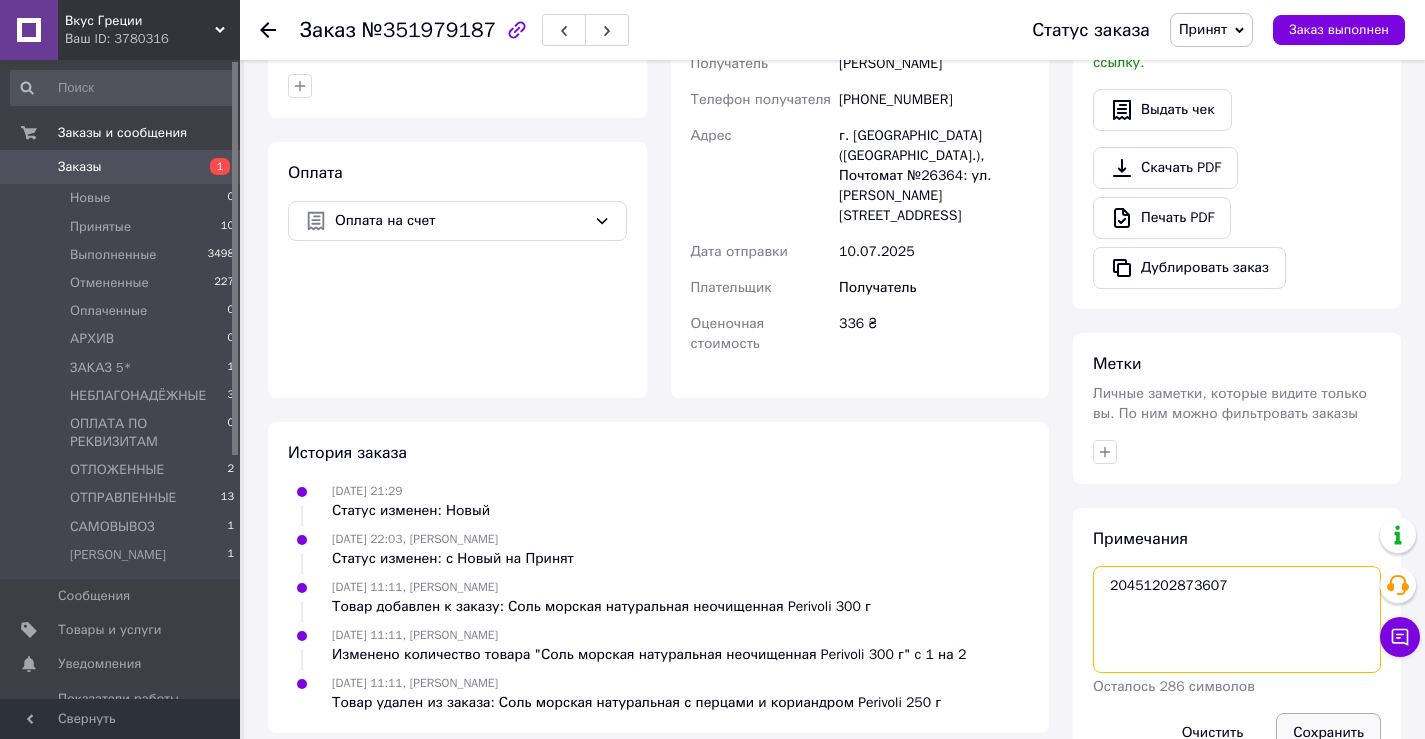 scroll, scrollTop: 578, scrollLeft: 0, axis: vertical 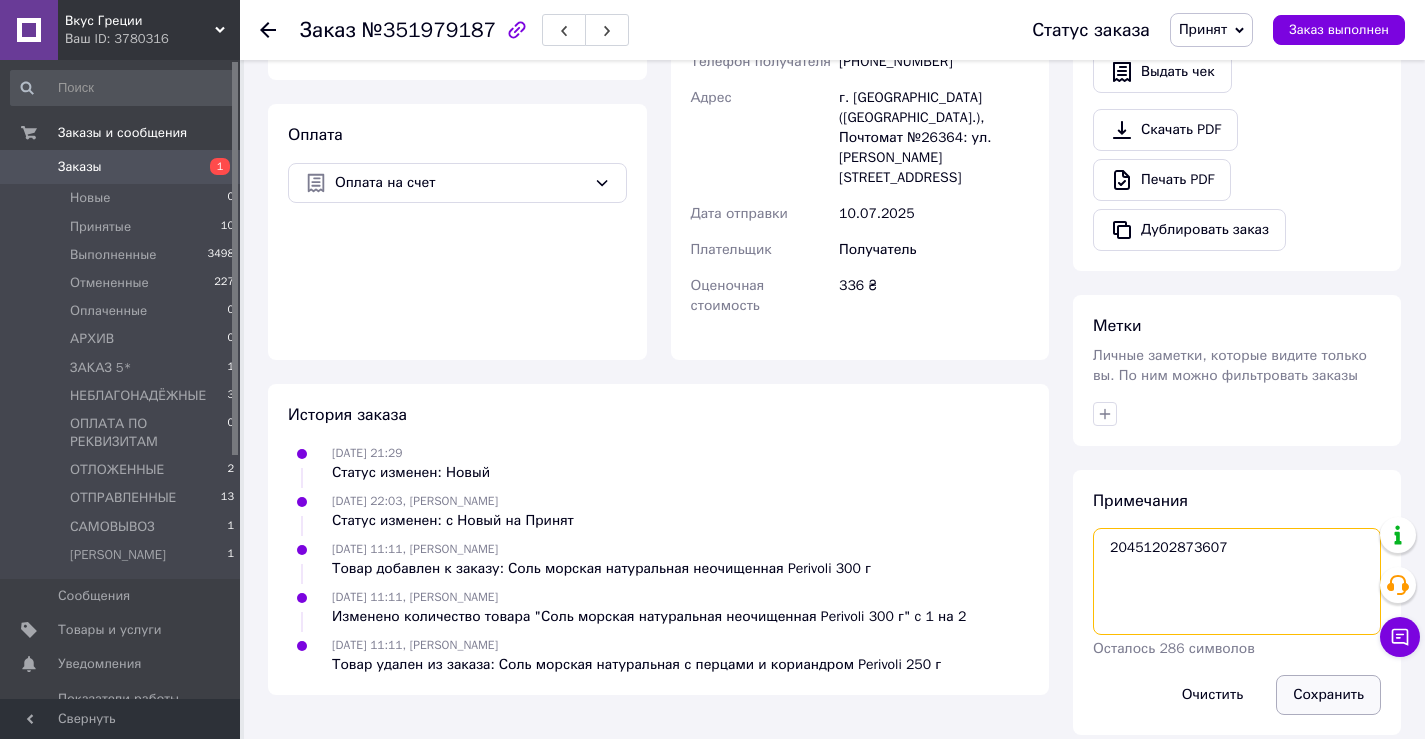 type on "20451202873607" 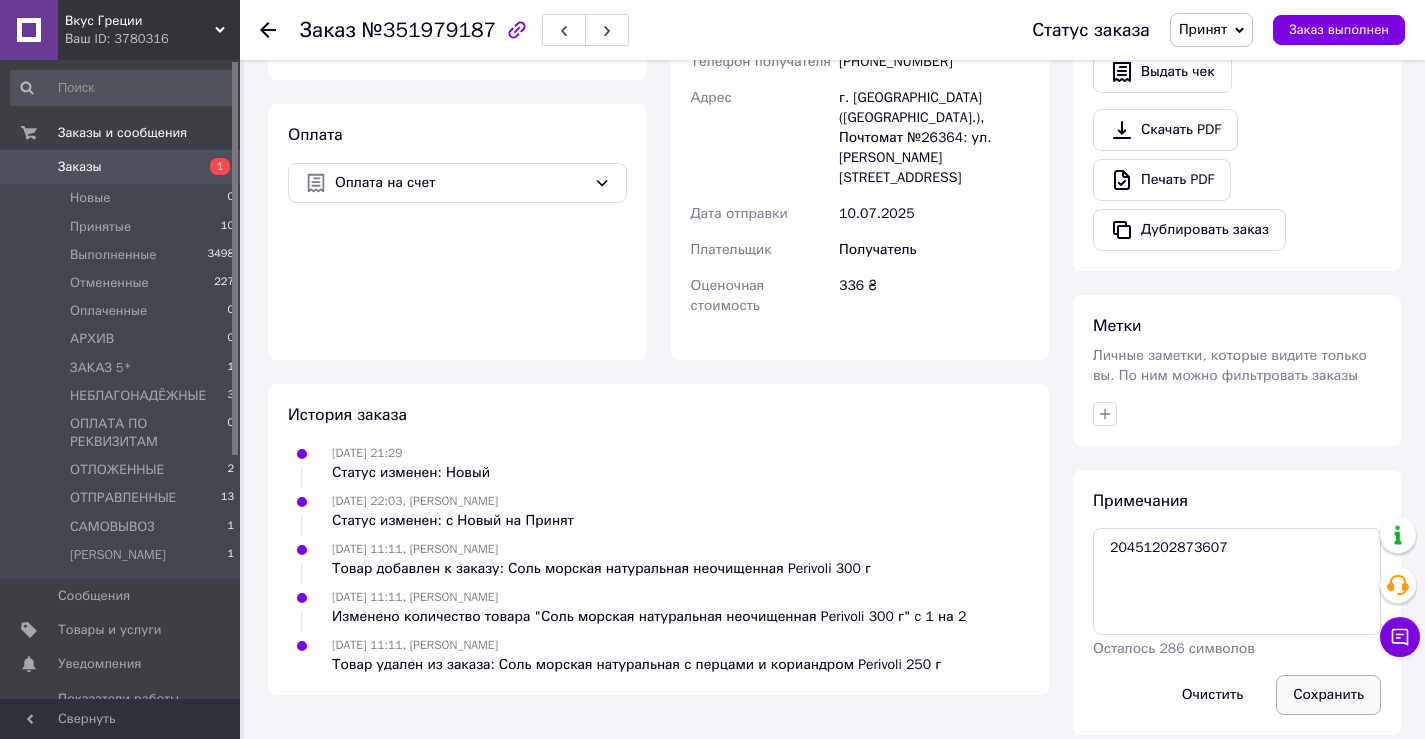 click on "Сохранить" at bounding box center (1328, 695) 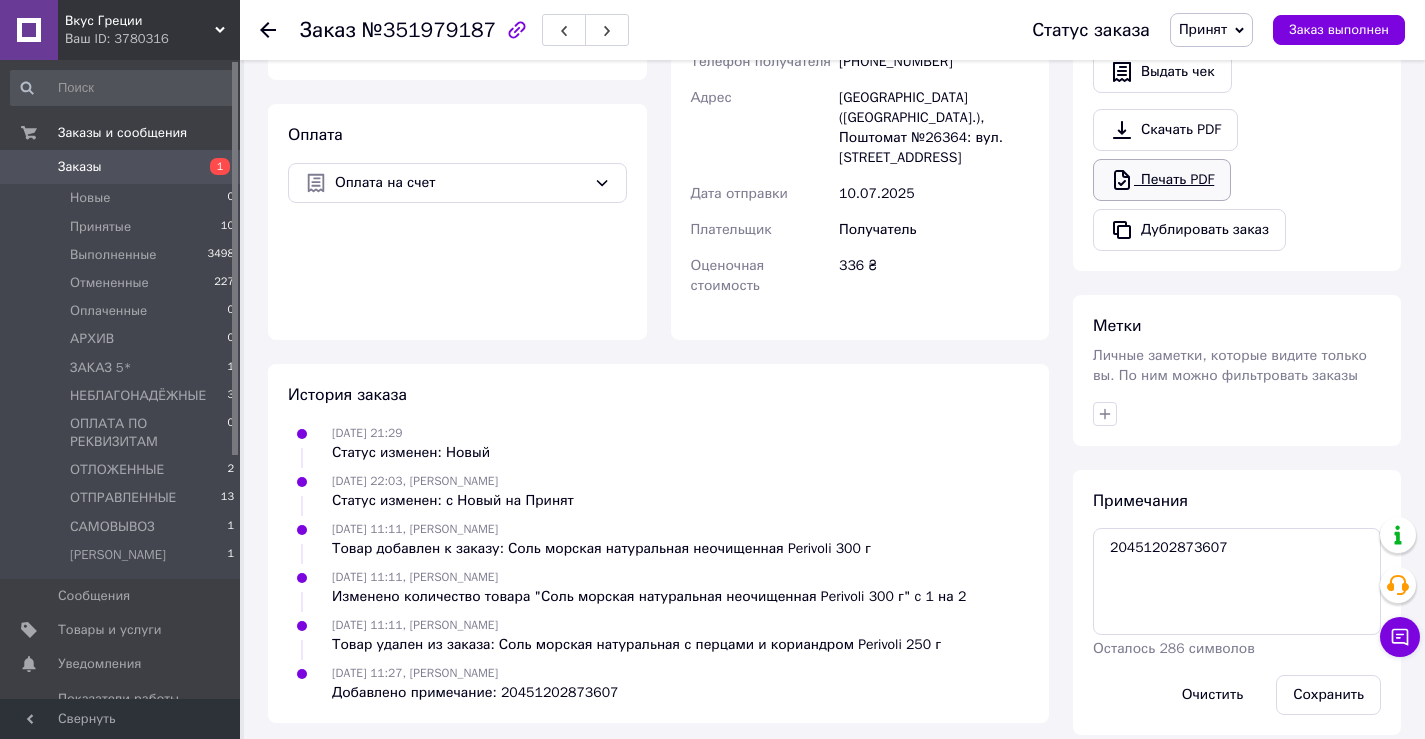 click on "Печать PDF" at bounding box center [1162, 180] 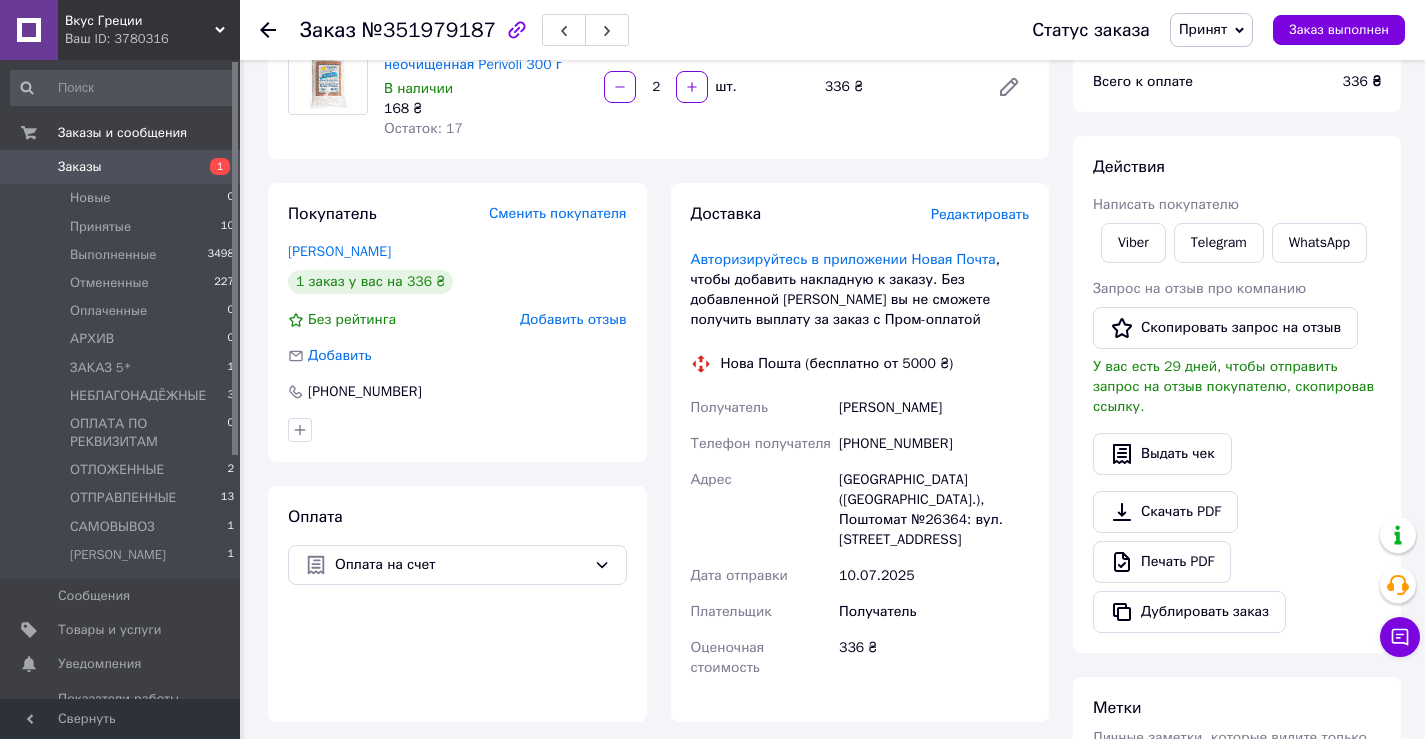 scroll, scrollTop: 0, scrollLeft: 0, axis: both 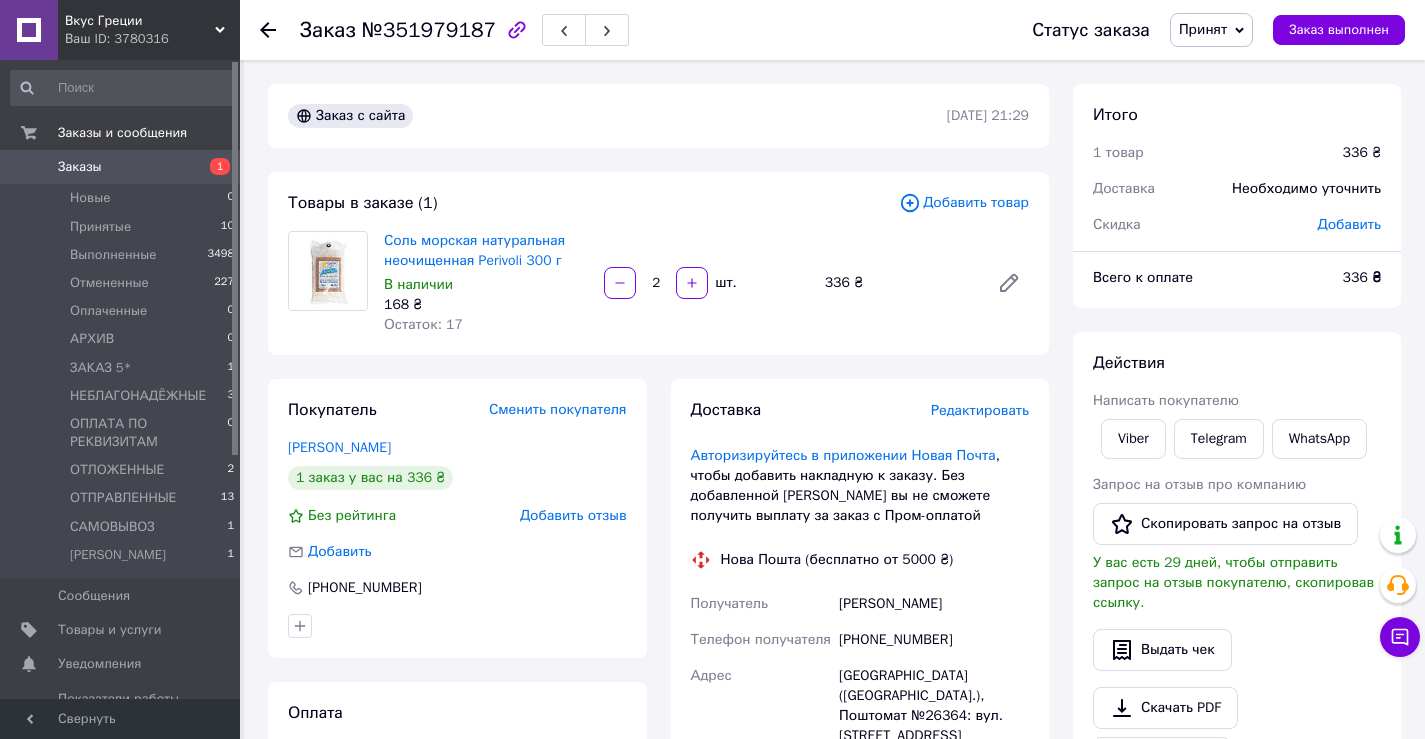 click on "Принят" at bounding box center (1211, 30) 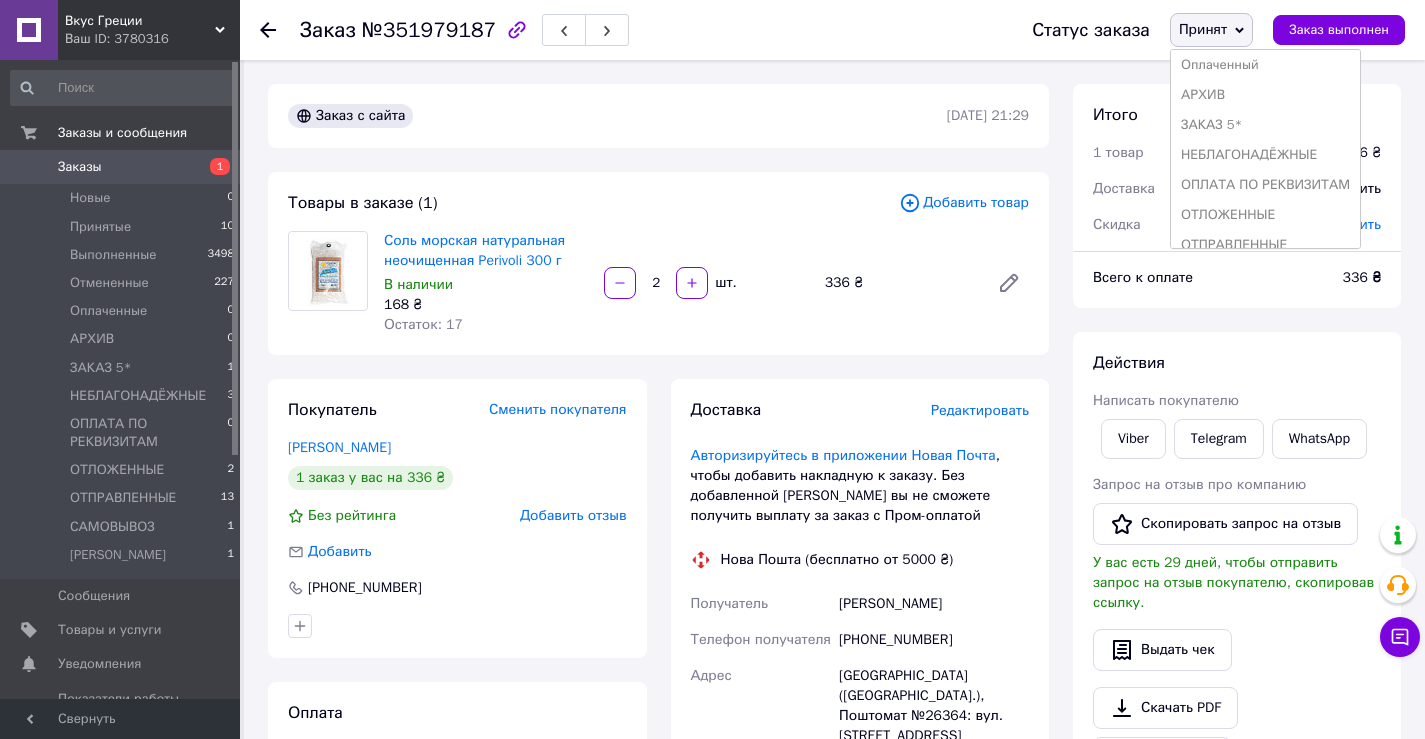 scroll, scrollTop: 100, scrollLeft: 0, axis: vertical 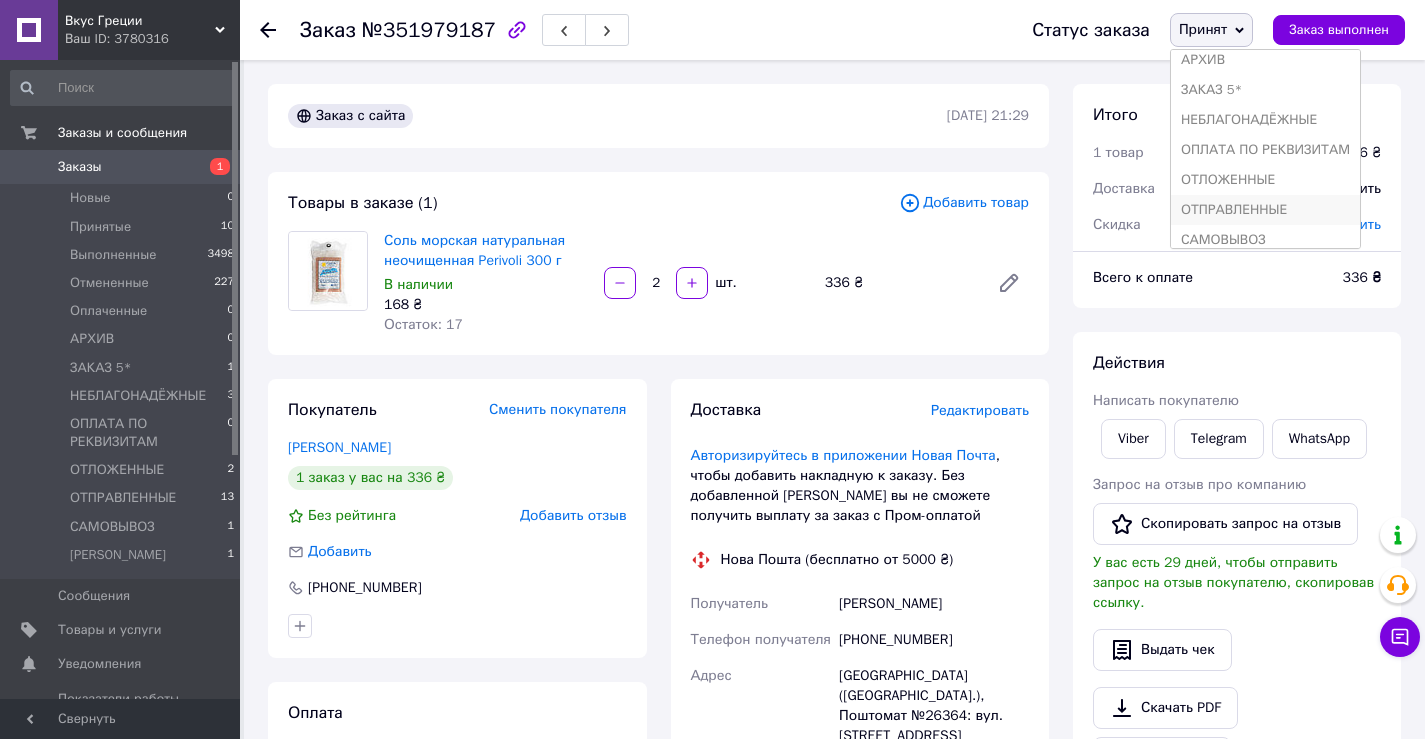 click on "ОТПРАВЛЕННЫЕ" at bounding box center [1265, 210] 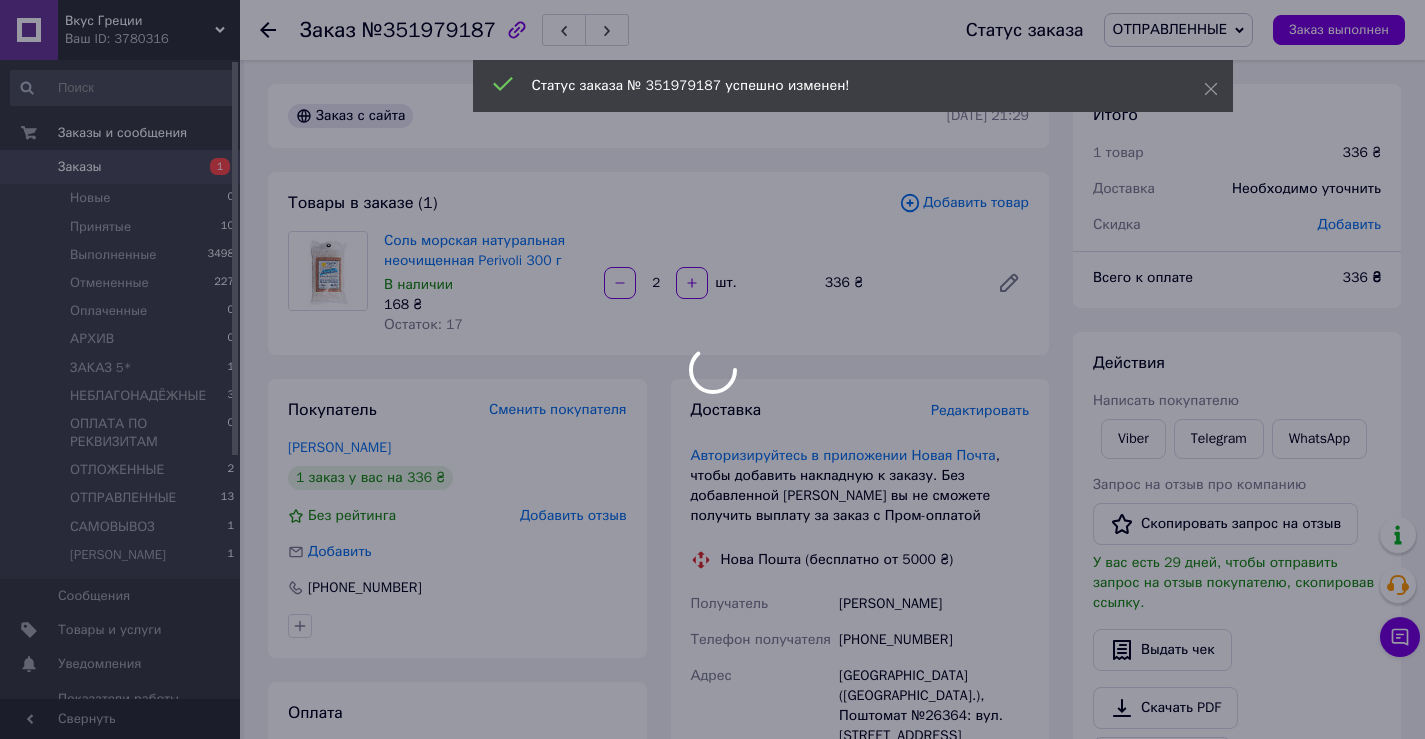 click on "Вкус Греции Ваш ID: 3780316 Сайт Вкус Греции Кабинет покупателя Проверить состояние системы Страница на портале Магазин Греческих продуктов "ГРЕКА" Справка Выйти Заказы и сообщения Заказы 1 Новые 0 Принятые 10 Выполненные 3498 Отмененные 227 Оплаченные 0 АРХИВ 0 ЗАКАЗ 5* 1 НЕБЛАГОНАДЁЖНЫЕ 3 ОПЛАТА ПО РЕКВИЗИТАМ 0 ОТЛОЖЕННЫЕ 2 ОТПРАВЛЕННЫЕ 13 САМОВЫВОЗ 1 ЭЛЕНИДИС 1 Сообщения 0 Товары и услуги Уведомления 0 0 Показатели работы компании Панель управления Отзывы Клиенты Каталог ProSale Аналитика Управление сайтом Маркет Заказ 2" at bounding box center (712, 668) 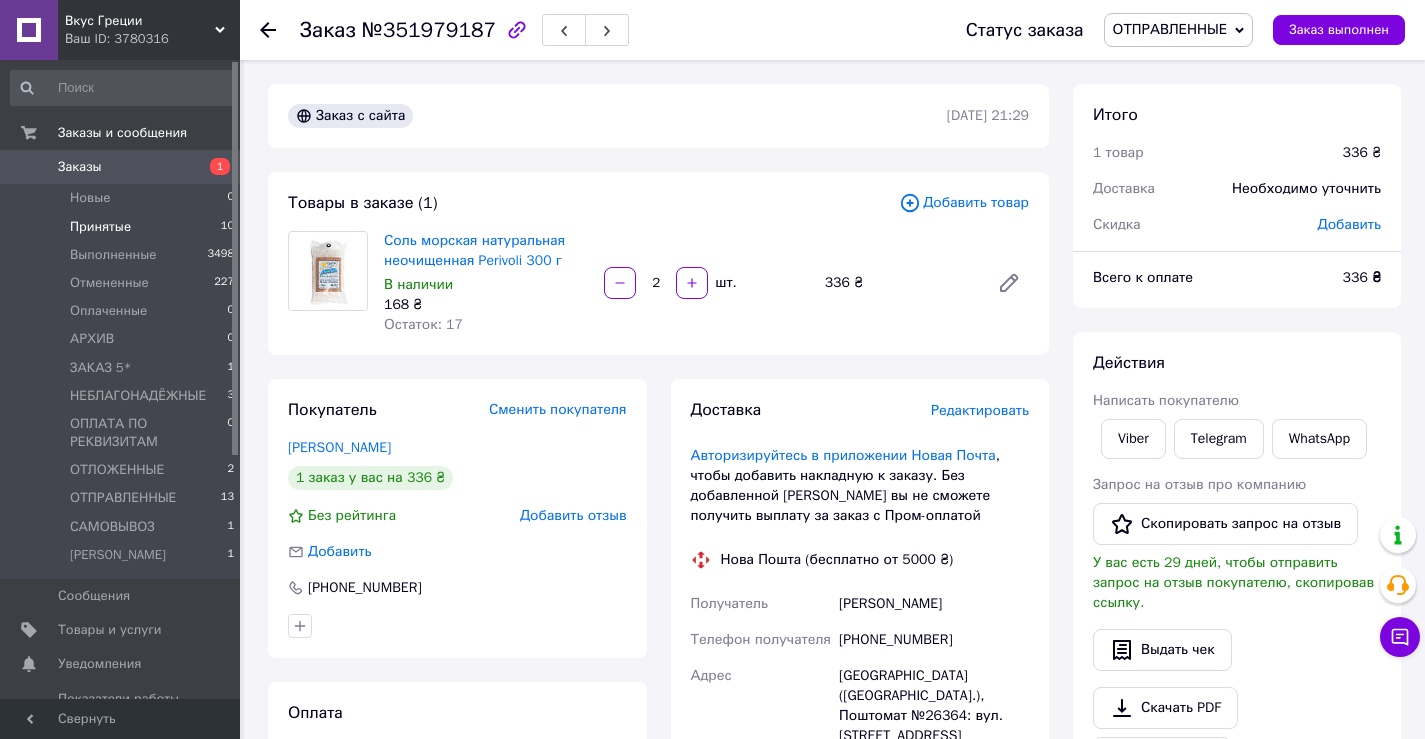 click on "Принятые" at bounding box center [100, 227] 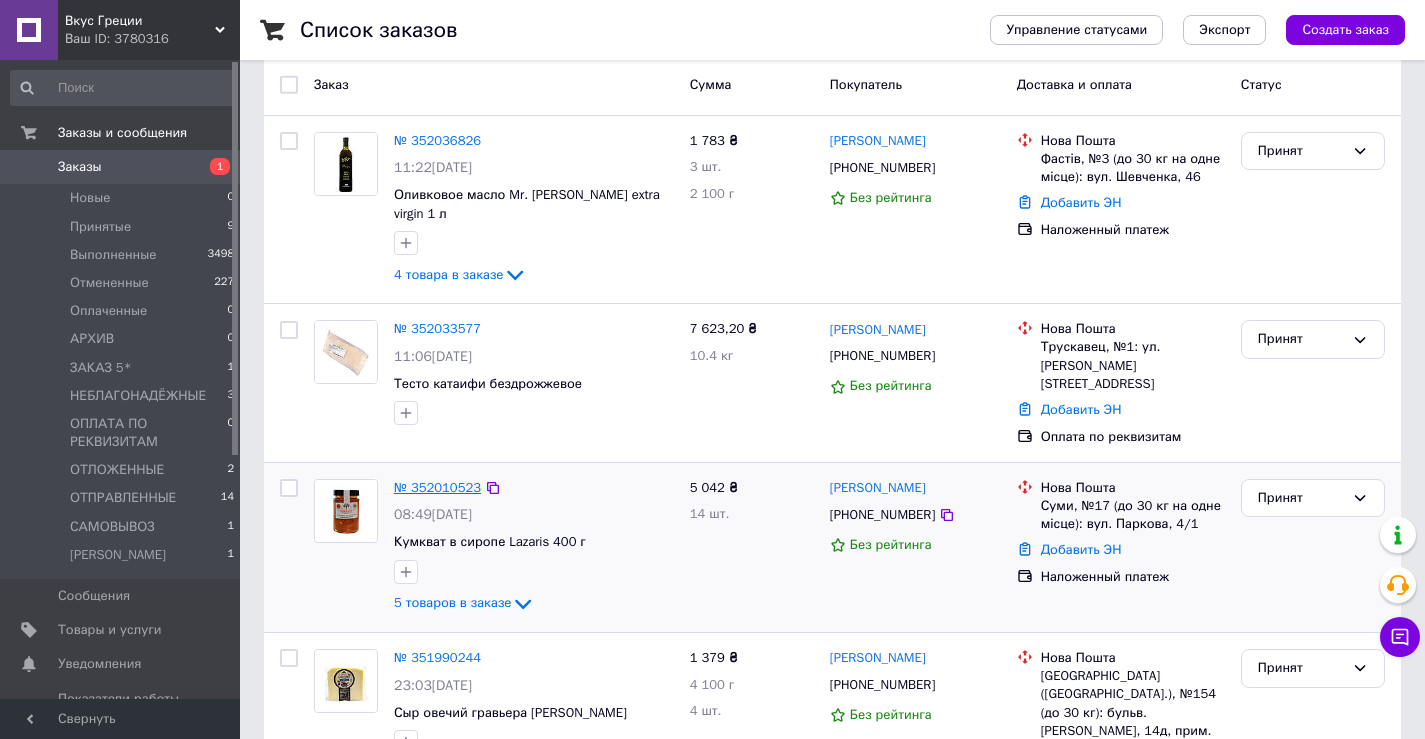 scroll, scrollTop: 200, scrollLeft: 0, axis: vertical 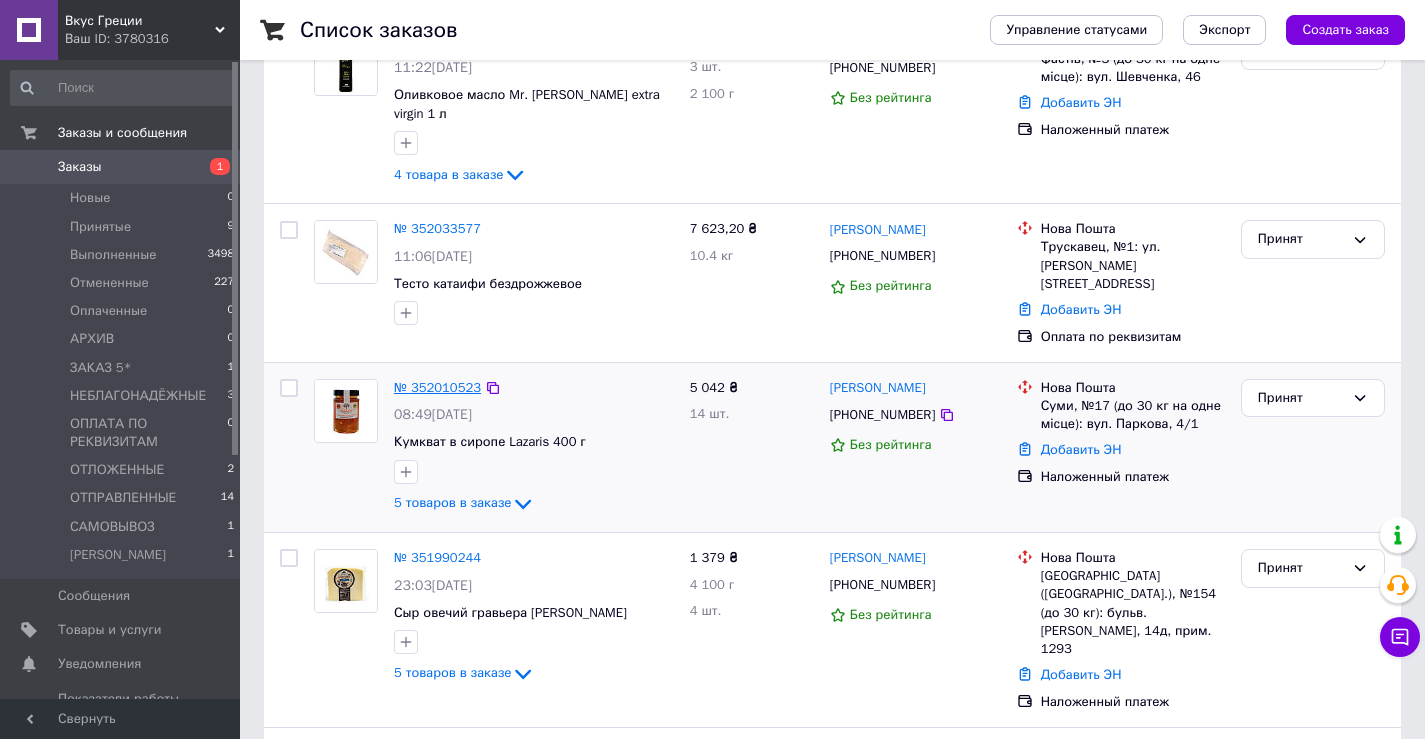 click on "№ 352010523" at bounding box center [437, 387] 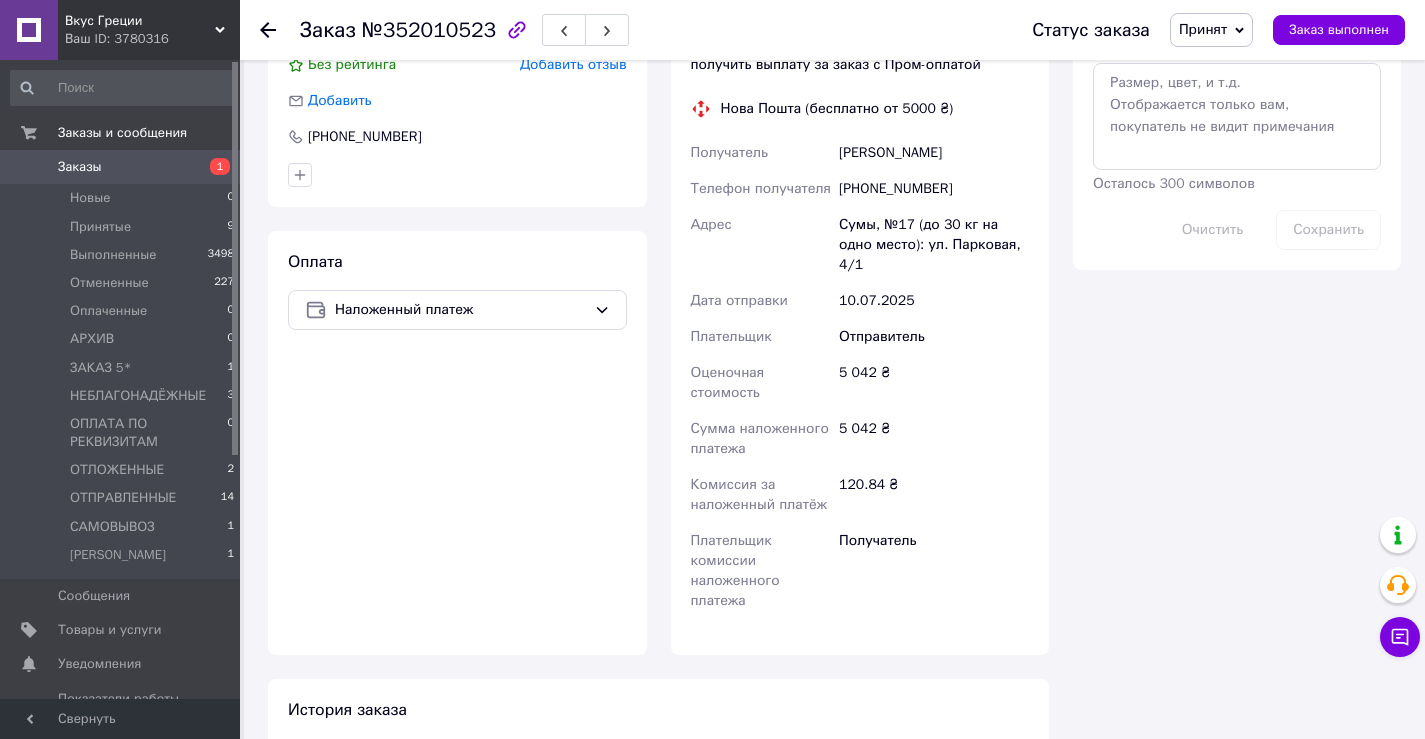 scroll, scrollTop: 800, scrollLeft: 0, axis: vertical 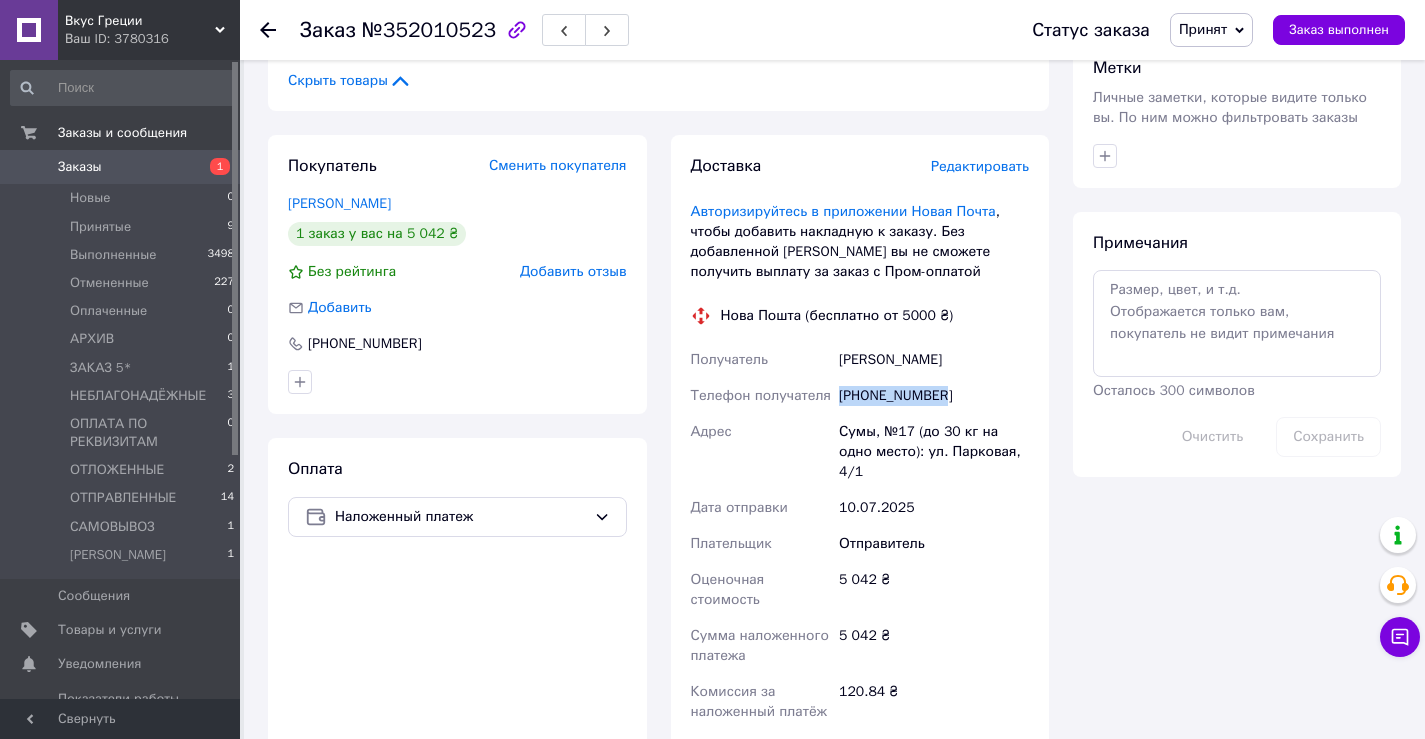 drag, startPoint x: 1045, startPoint y: 381, endPoint x: 854, endPoint y: 369, distance: 191.37659 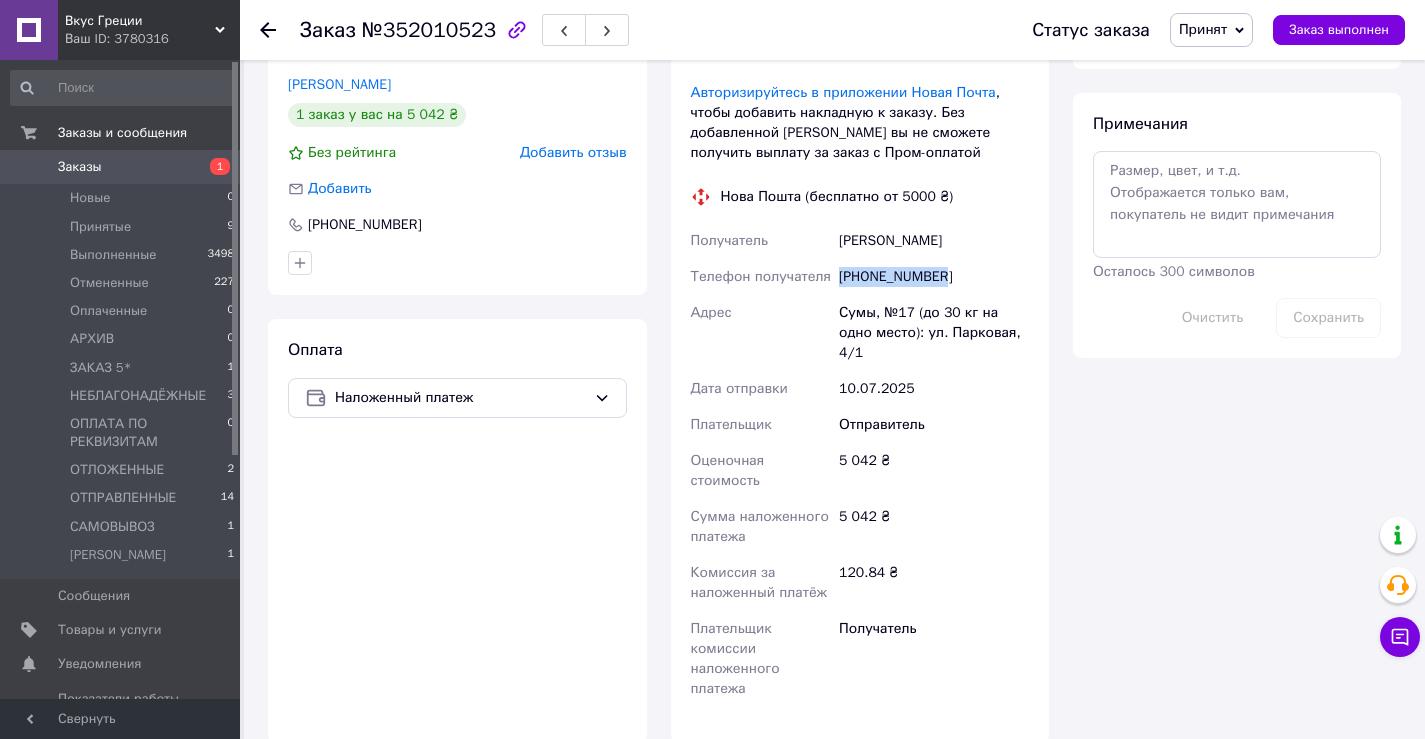 scroll, scrollTop: 700, scrollLeft: 0, axis: vertical 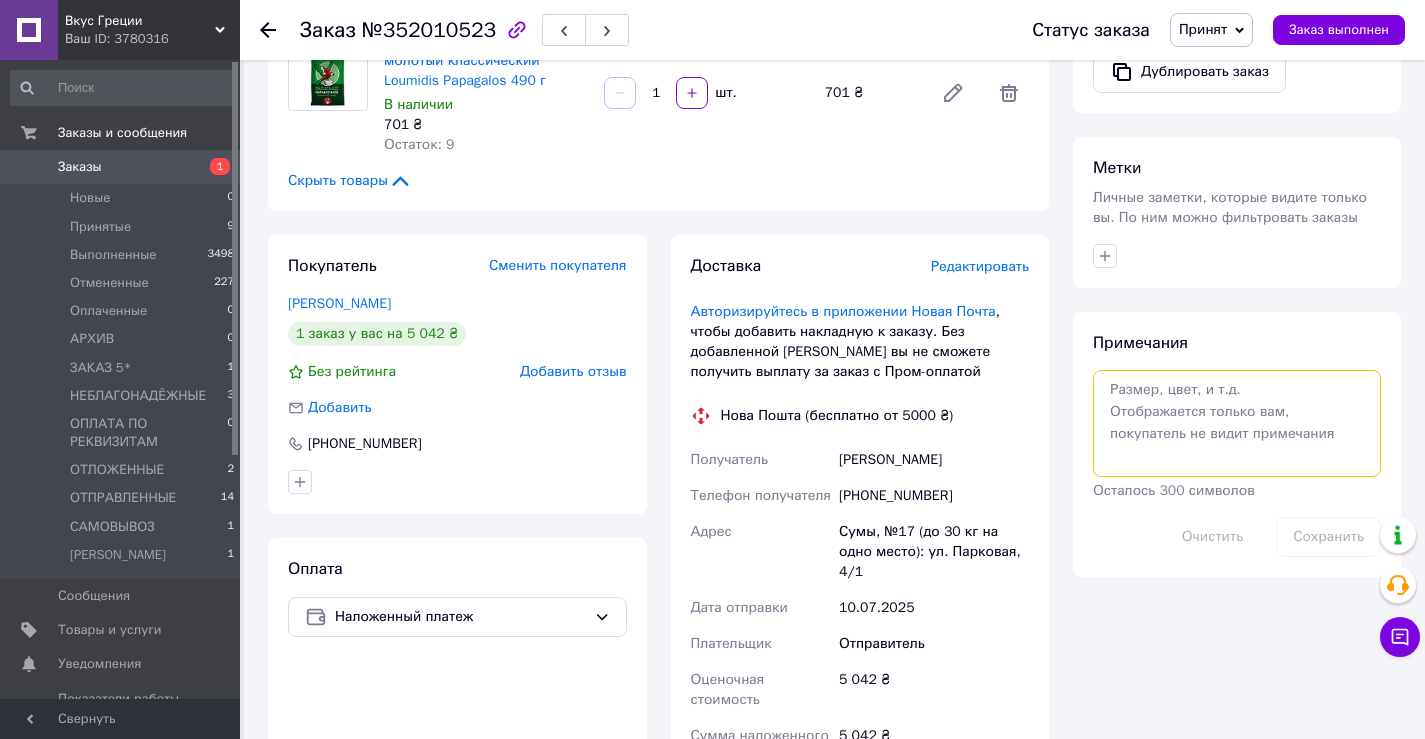 drag, startPoint x: 1154, startPoint y: 390, endPoint x: 1152, endPoint y: 375, distance: 15.132746 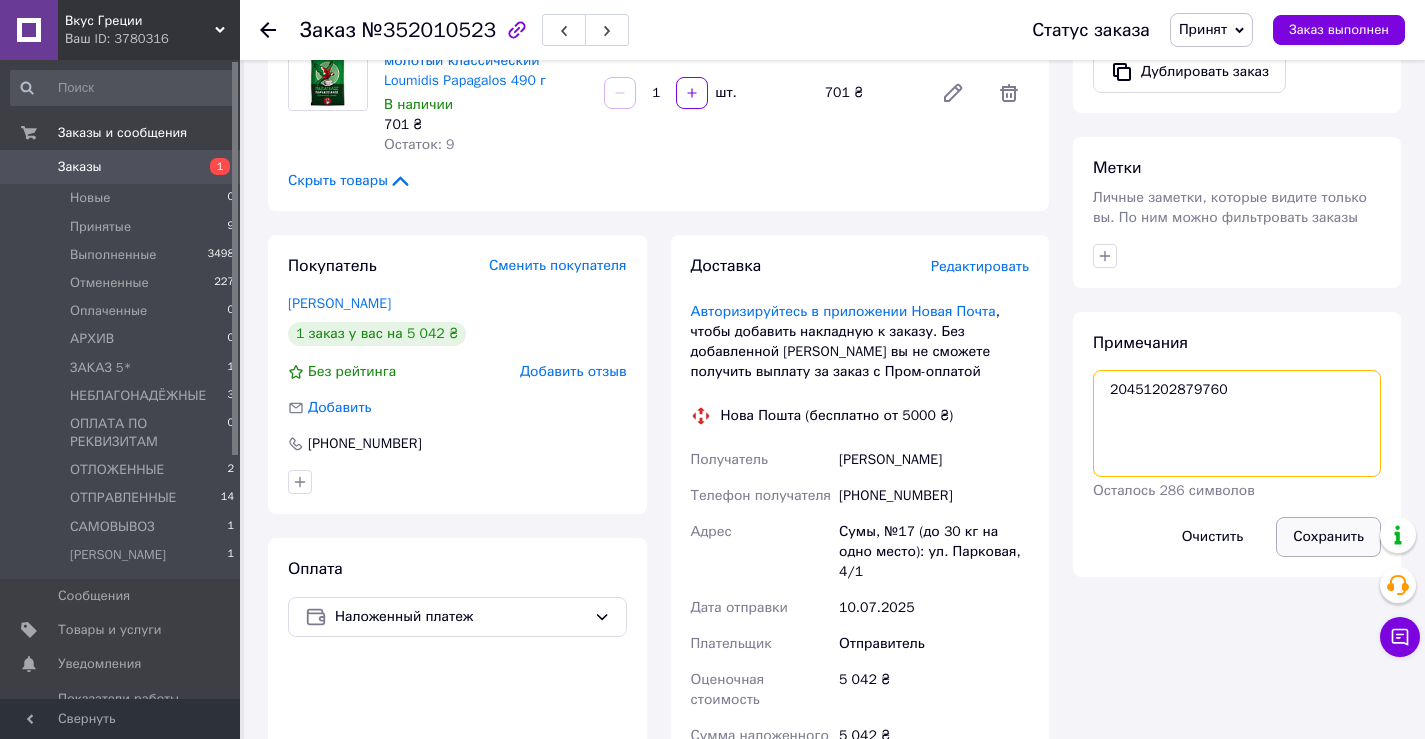 type on "20451202879760" 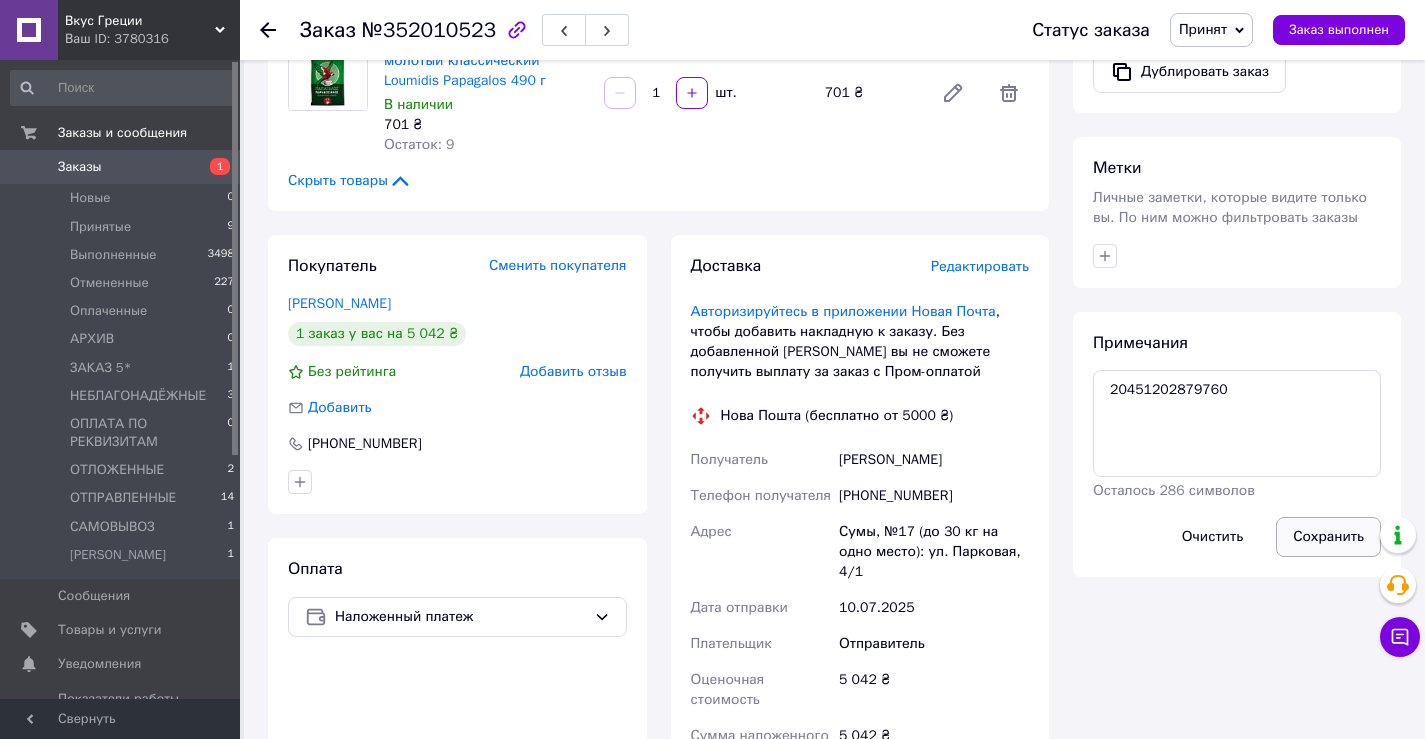 click on "Сохранить" at bounding box center [1328, 537] 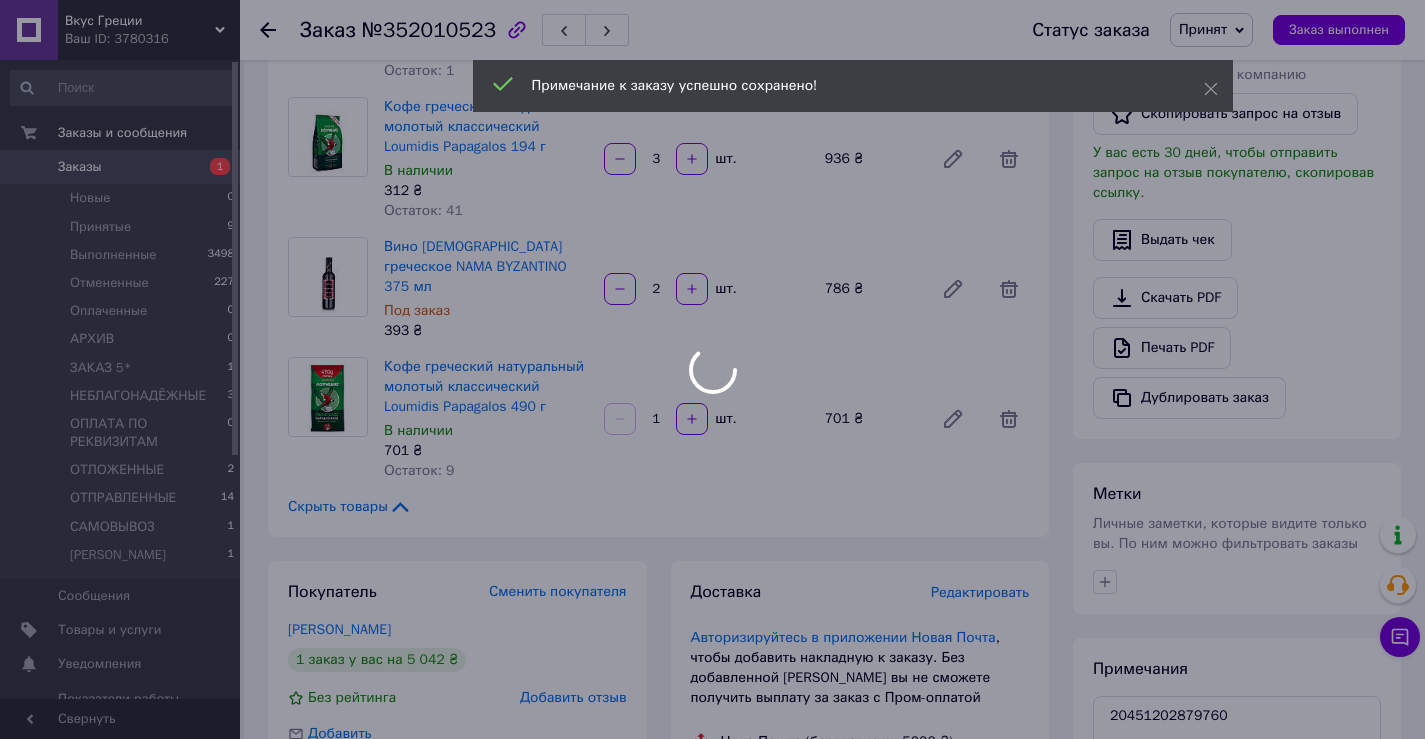 scroll, scrollTop: 100, scrollLeft: 0, axis: vertical 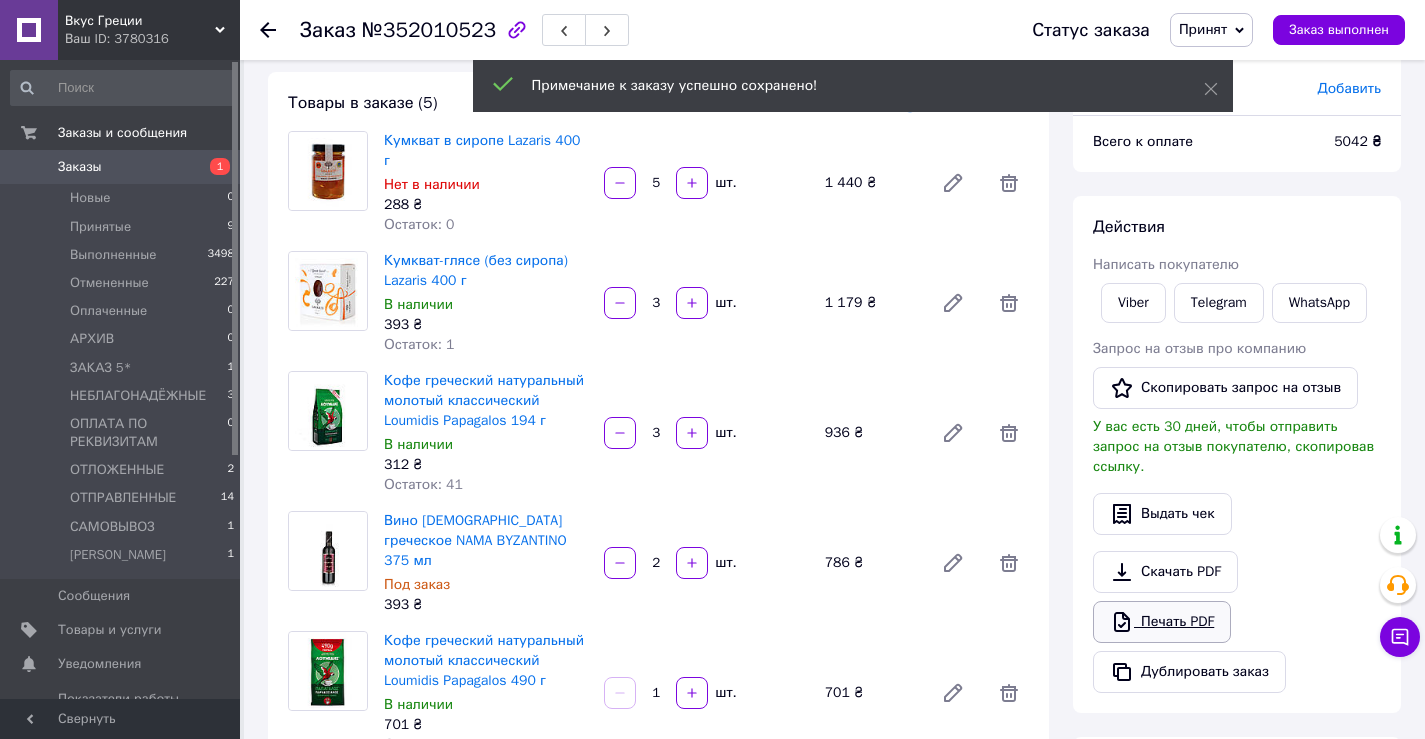 click on "Печать PDF" at bounding box center [1162, 622] 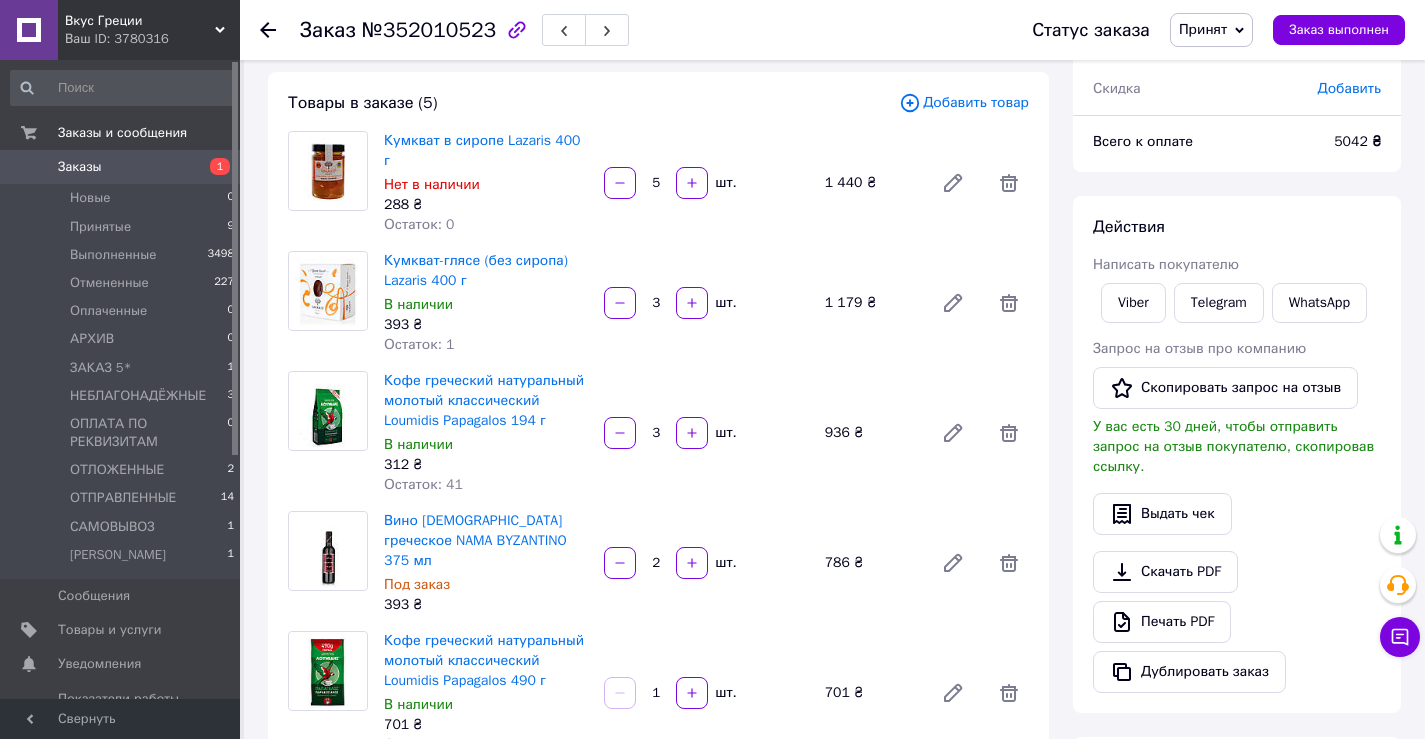 click on "Принят" at bounding box center (1211, 30) 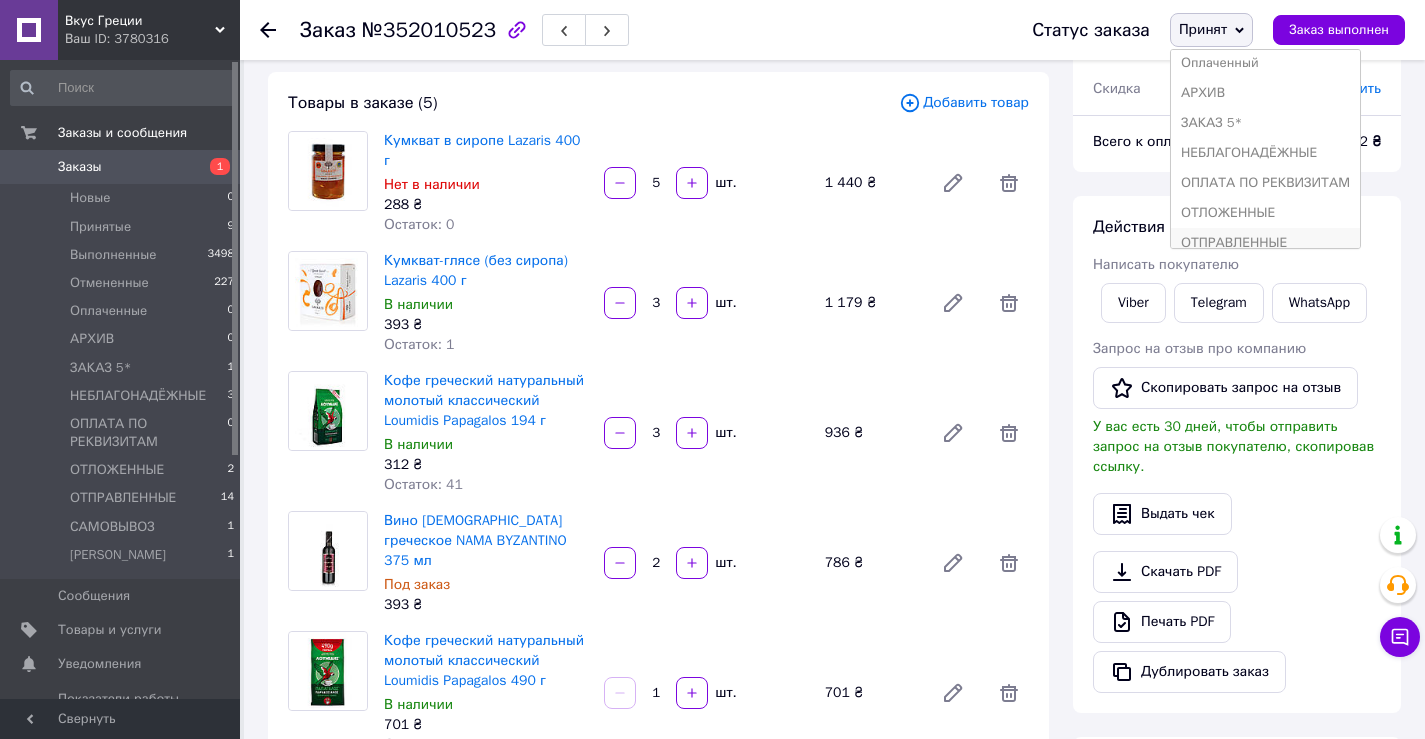 scroll, scrollTop: 142, scrollLeft: 0, axis: vertical 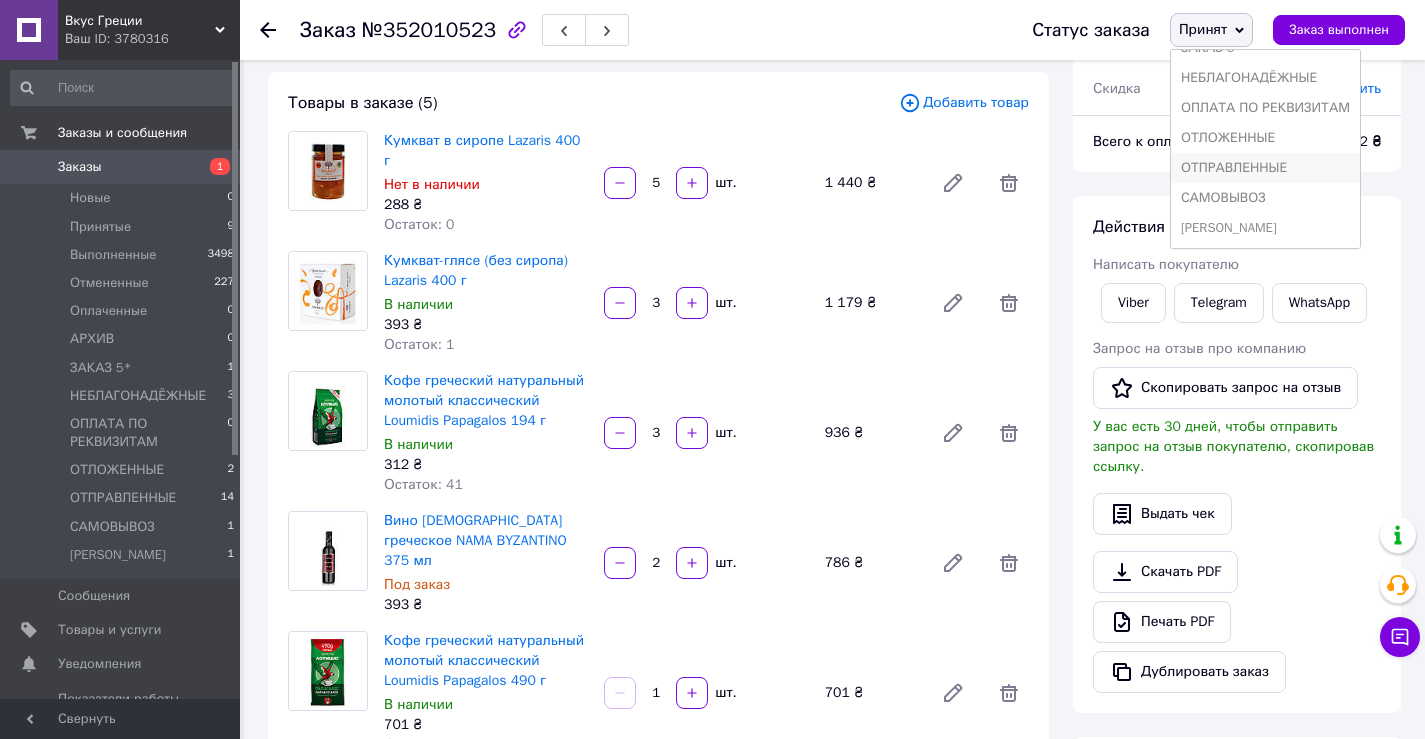 click on "ОТПРАВЛЕННЫЕ" at bounding box center (1265, 168) 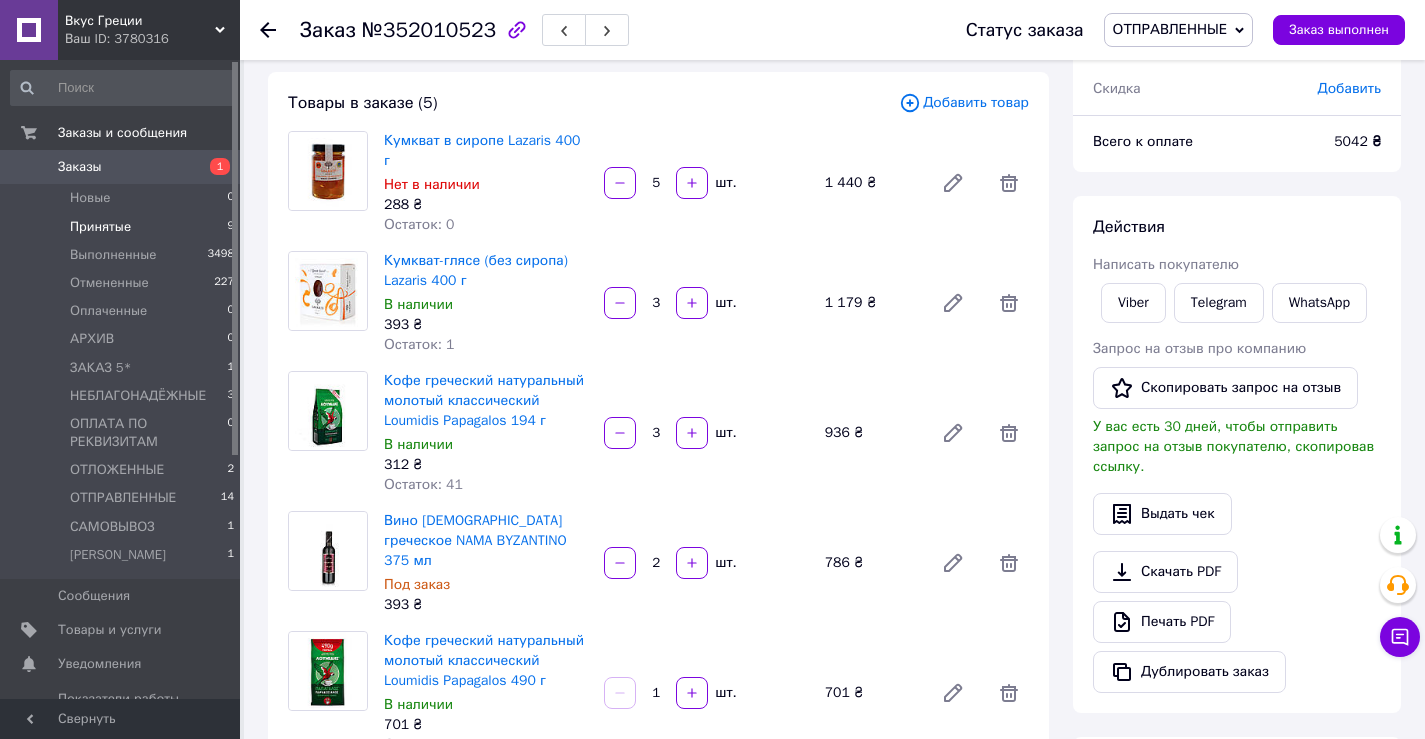 click on "Принятые" at bounding box center (100, 227) 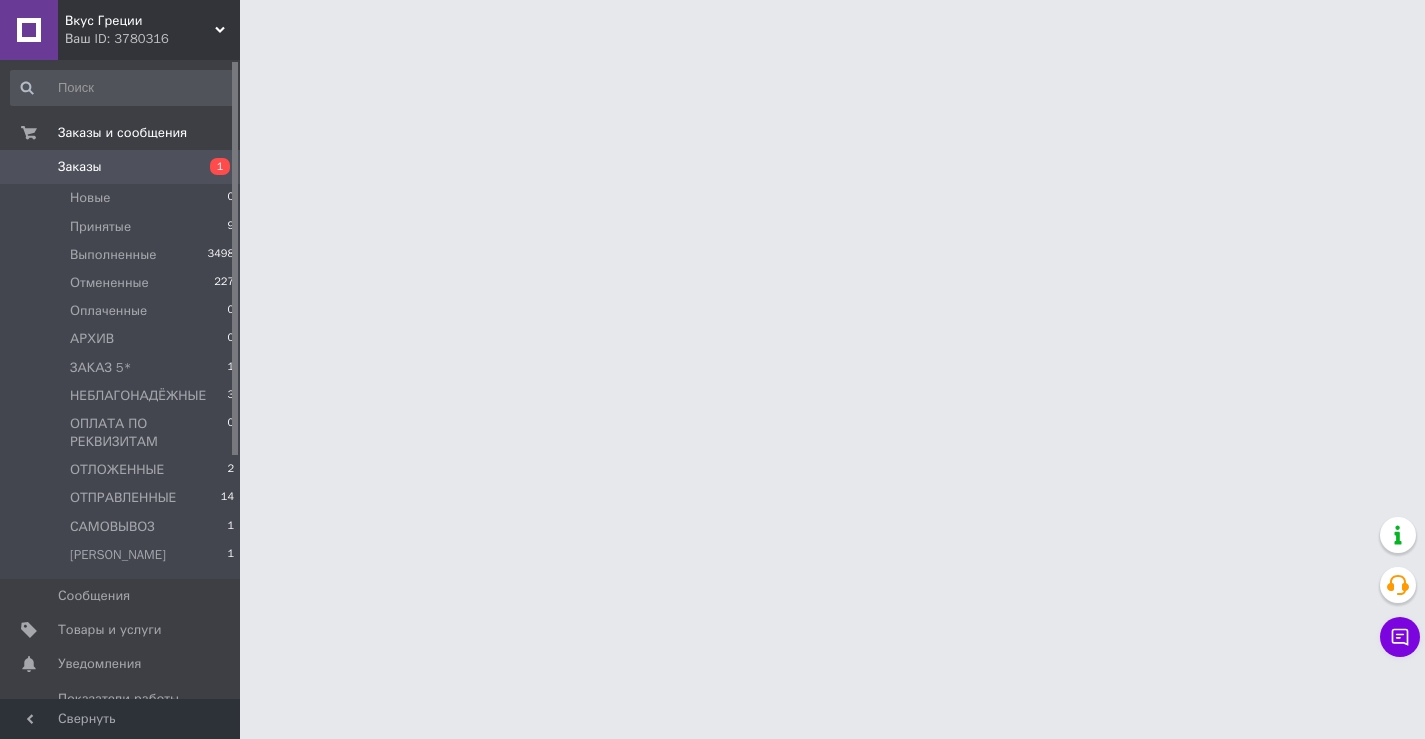 scroll, scrollTop: 0, scrollLeft: 0, axis: both 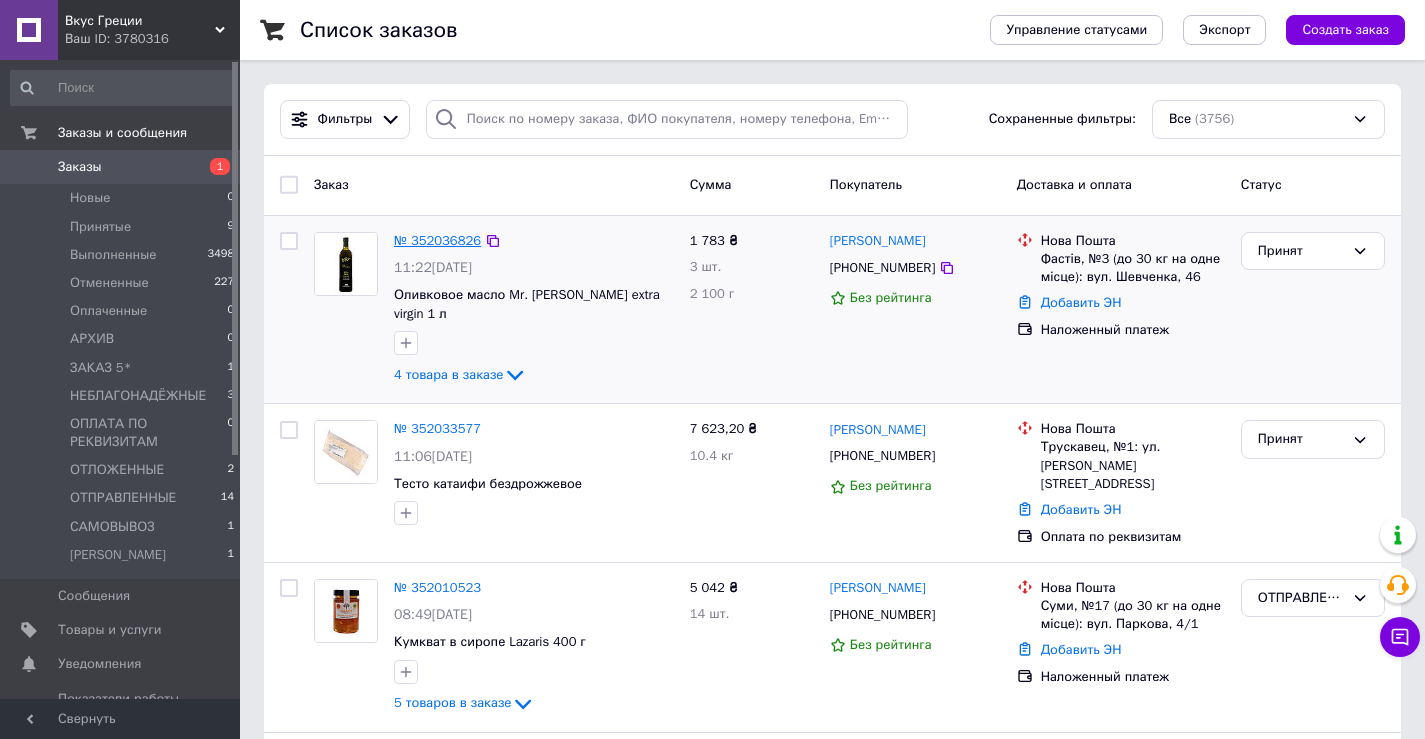 click on "№ 352036826" at bounding box center (437, 240) 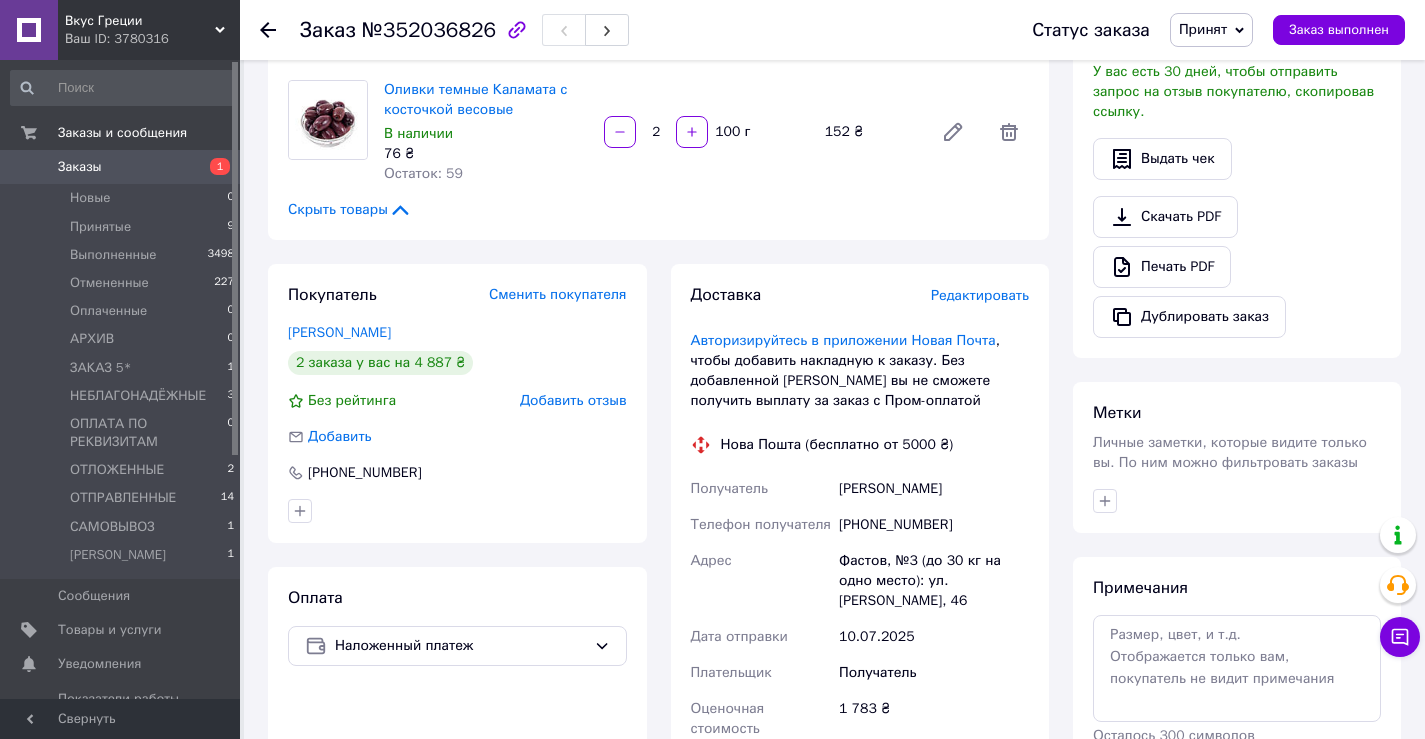 scroll, scrollTop: 500, scrollLeft: 0, axis: vertical 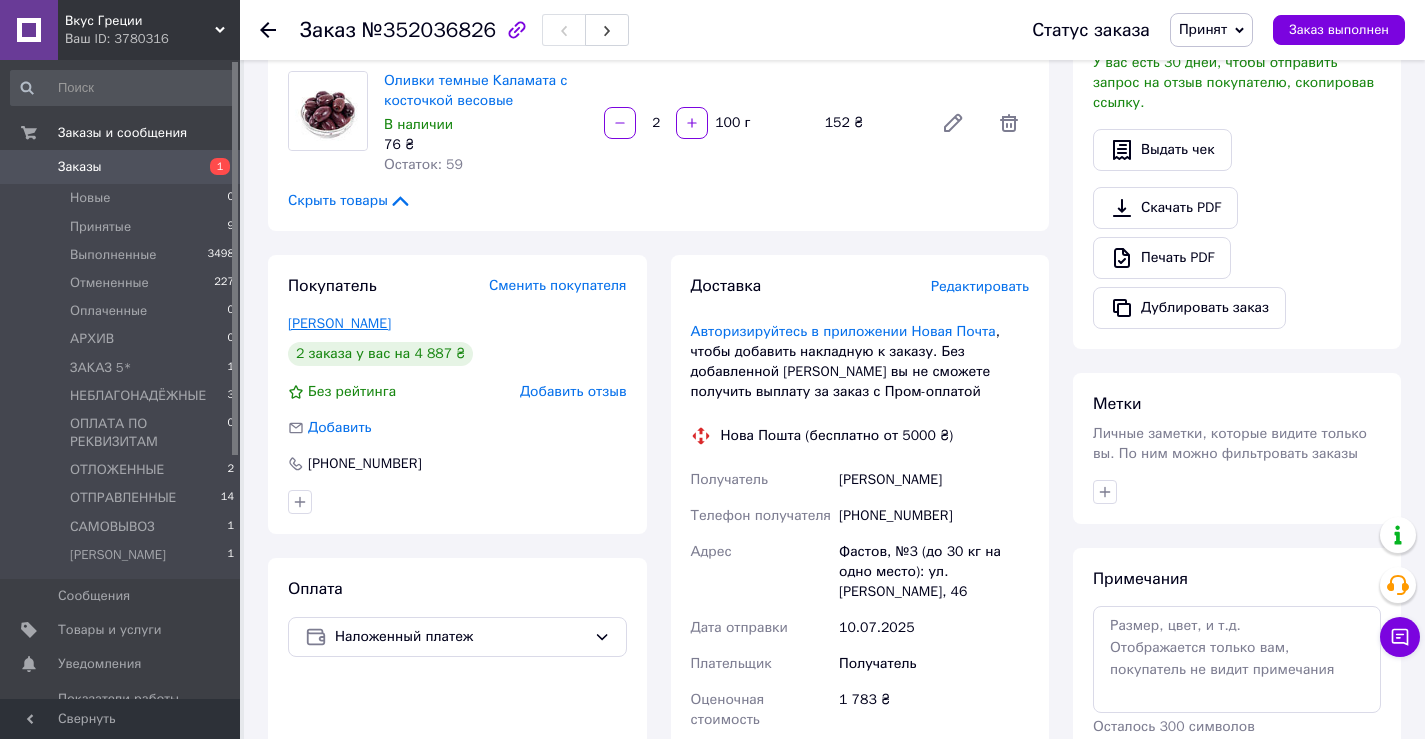 click on "Пустовіт Олексій" at bounding box center (339, 323) 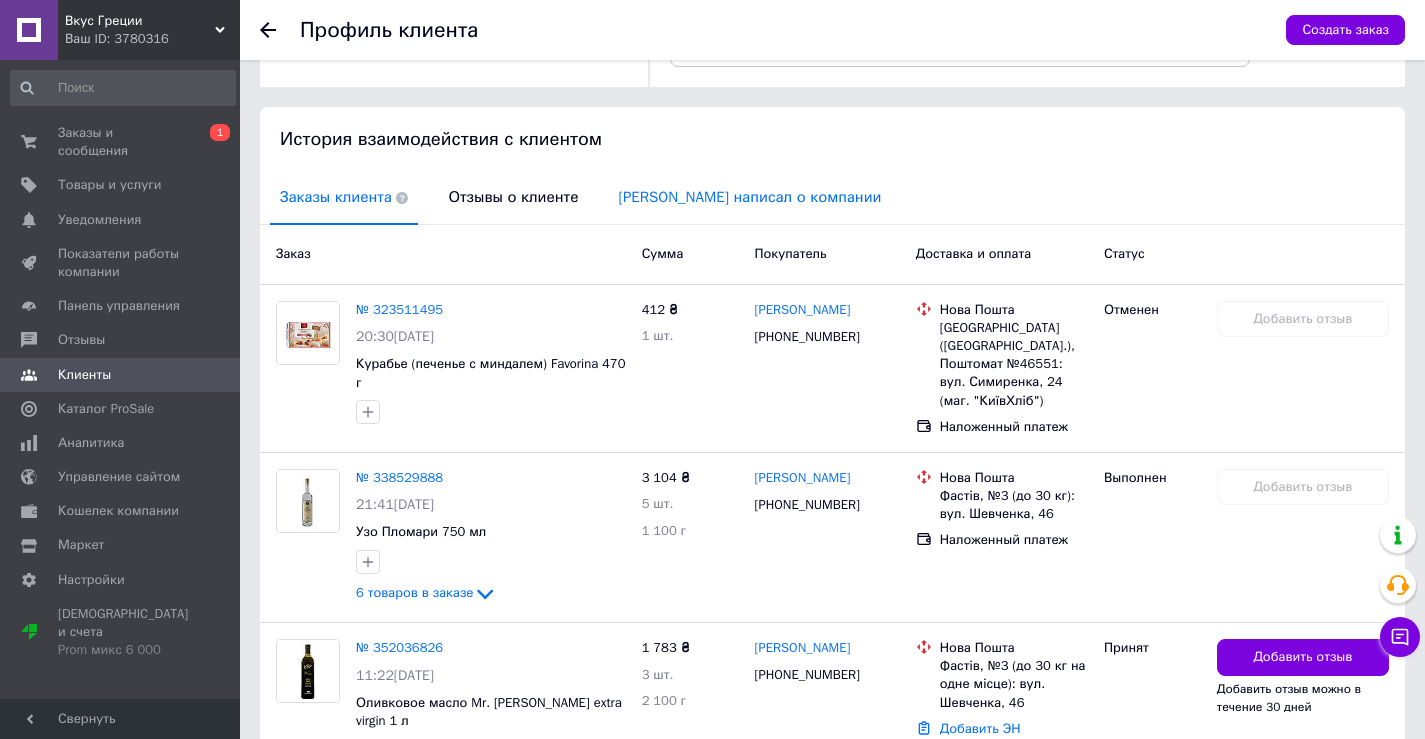 scroll, scrollTop: 445, scrollLeft: 0, axis: vertical 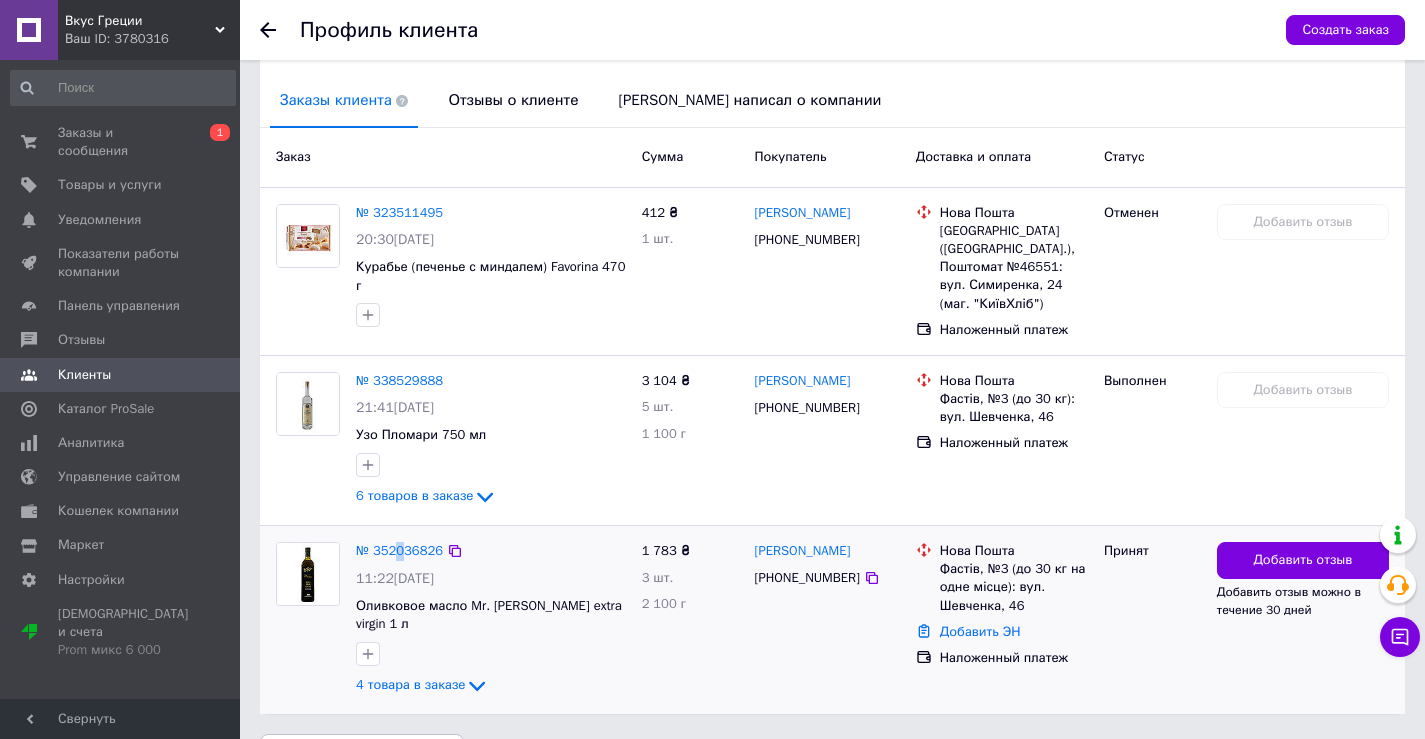 drag, startPoint x: 399, startPoint y: 493, endPoint x: 393, endPoint y: 523, distance: 30.594116 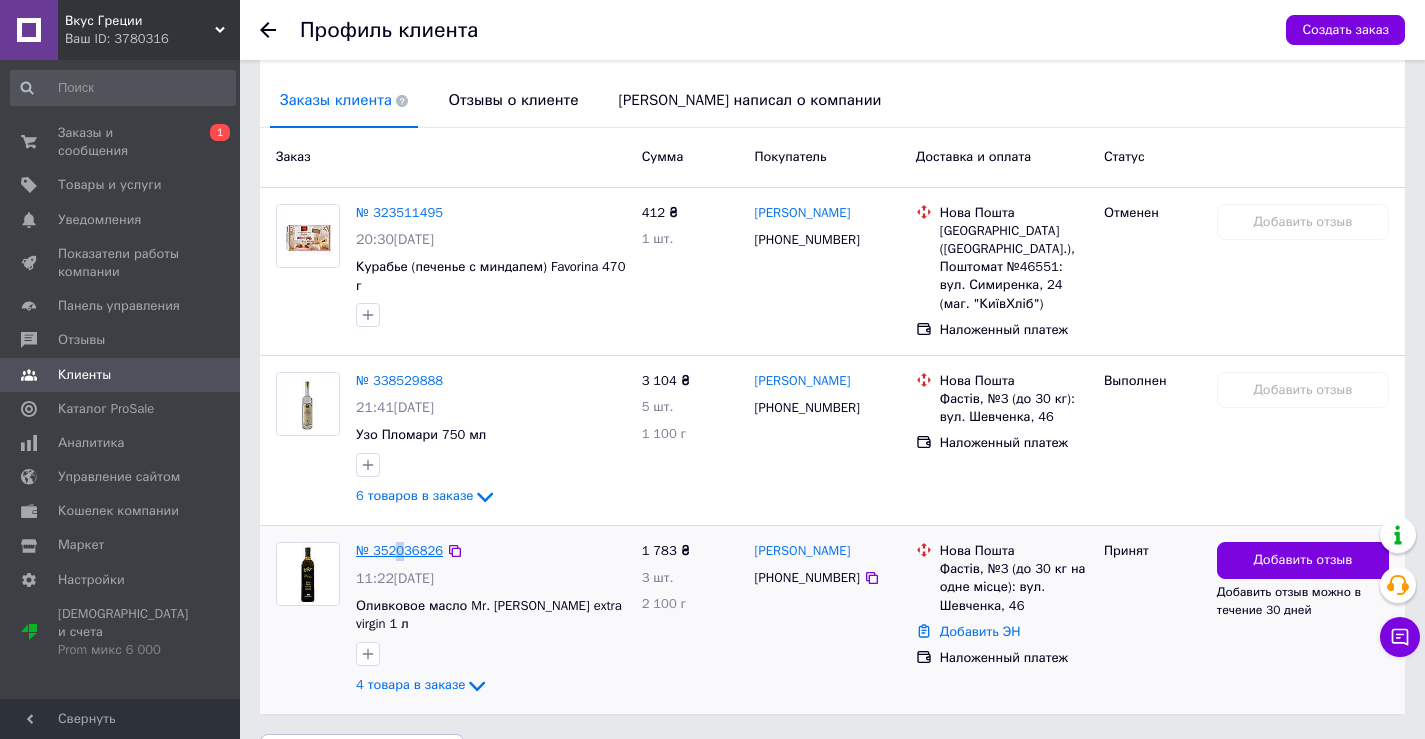 click on "№ 352036826" at bounding box center (399, 550) 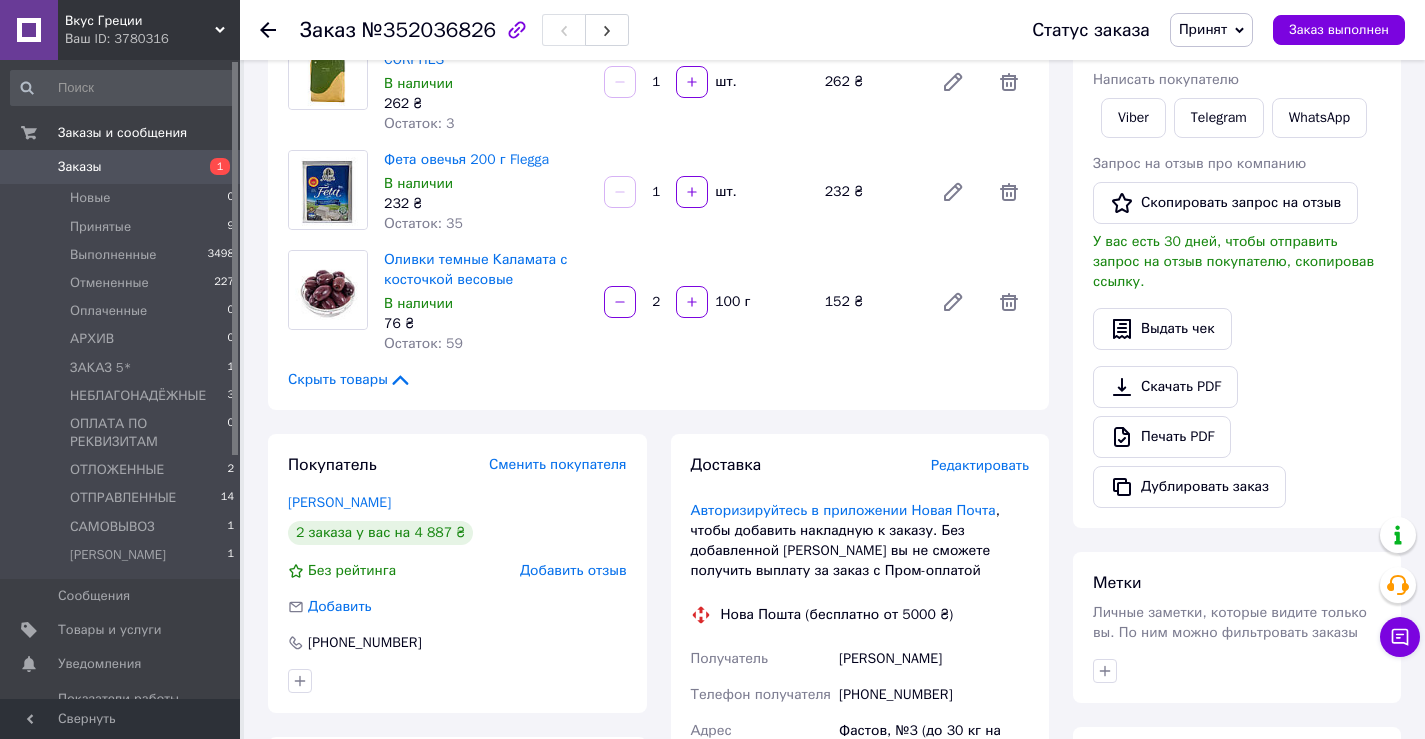 scroll, scrollTop: 400, scrollLeft: 0, axis: vertical 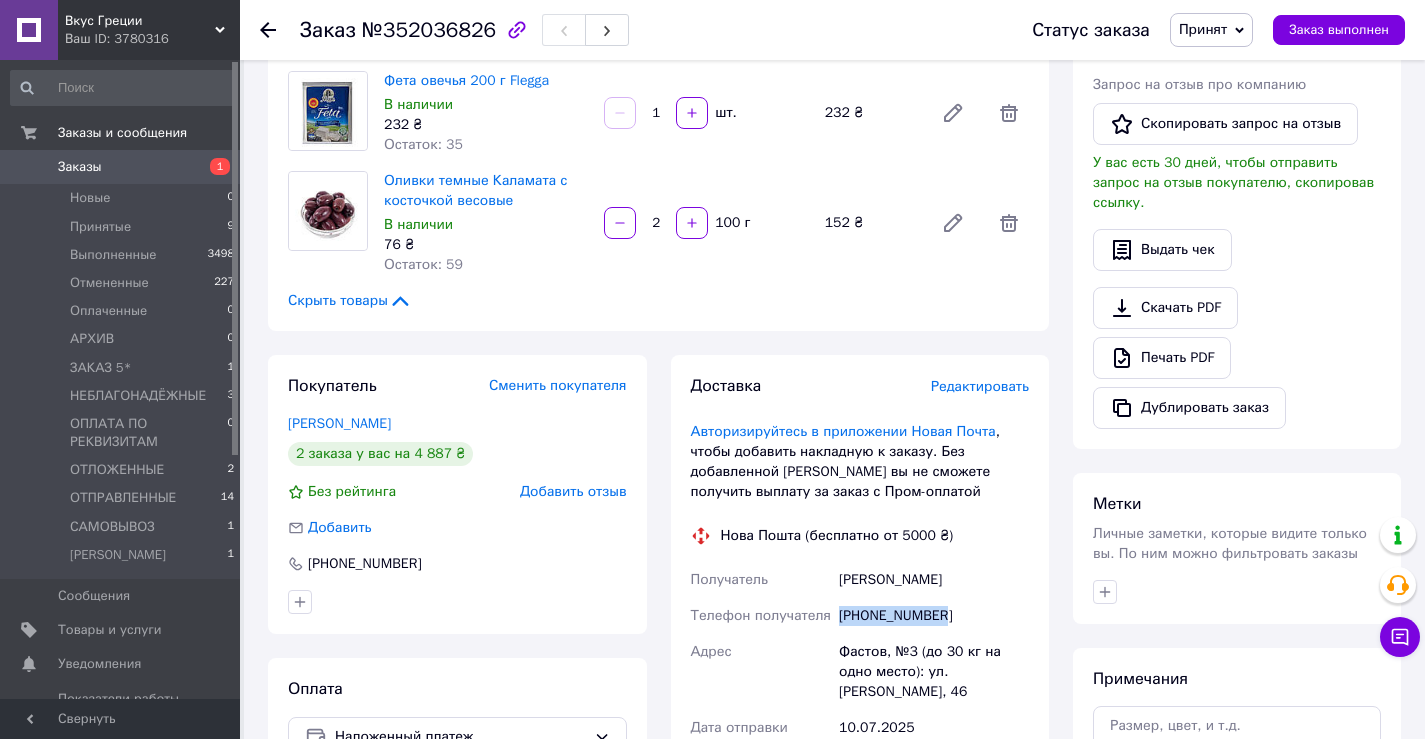 drag, startPoint x: 984, startPoint y: 608, endPoint x: 871, endPoint y: 616, distance: 113.28283 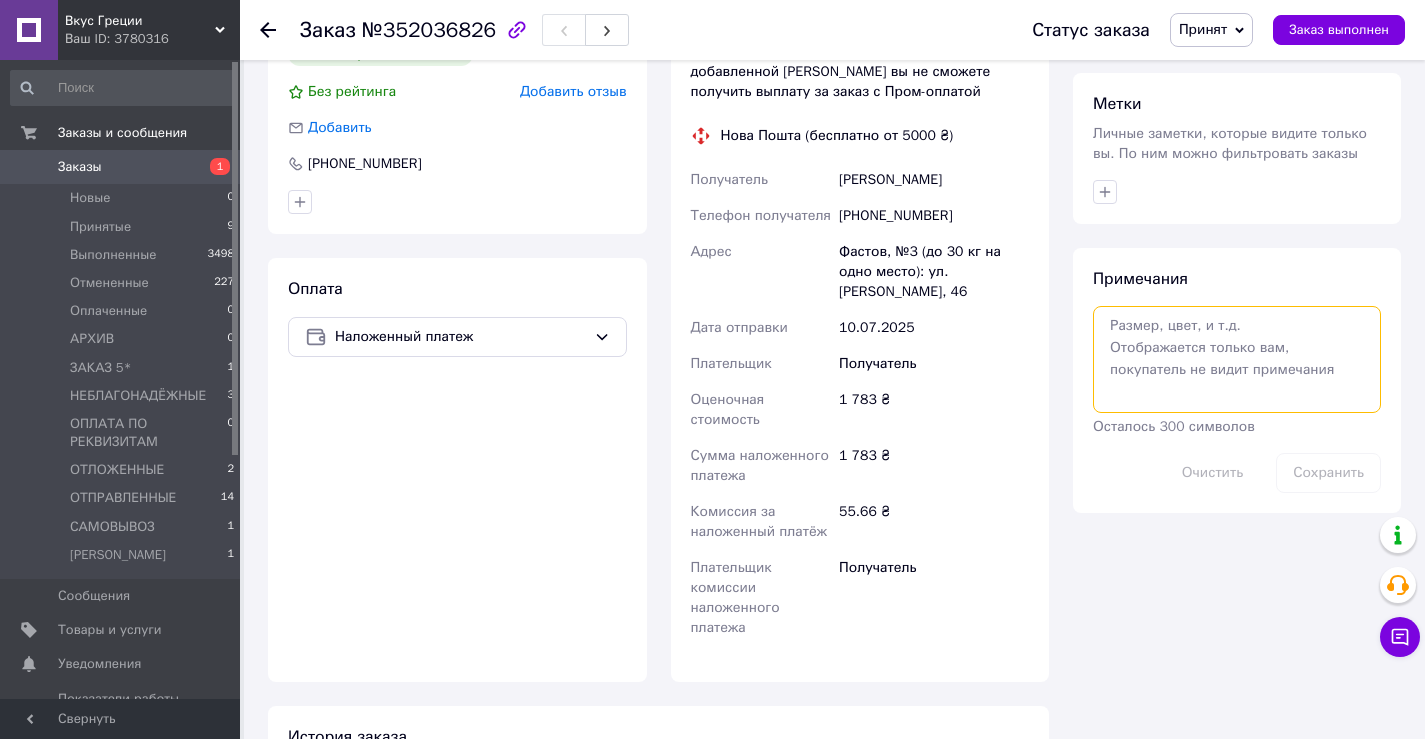 click at bounding box center (1237, 359) 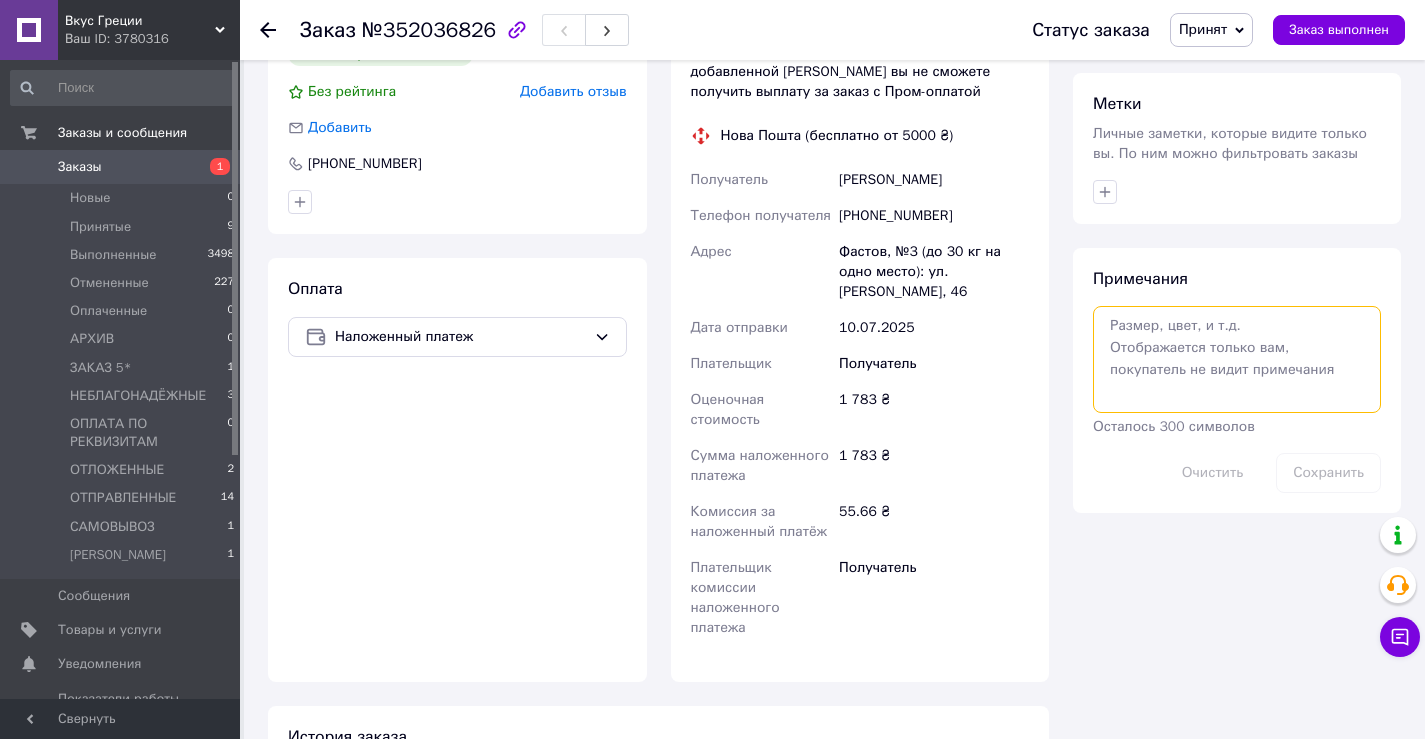 paste on "20451202882716" 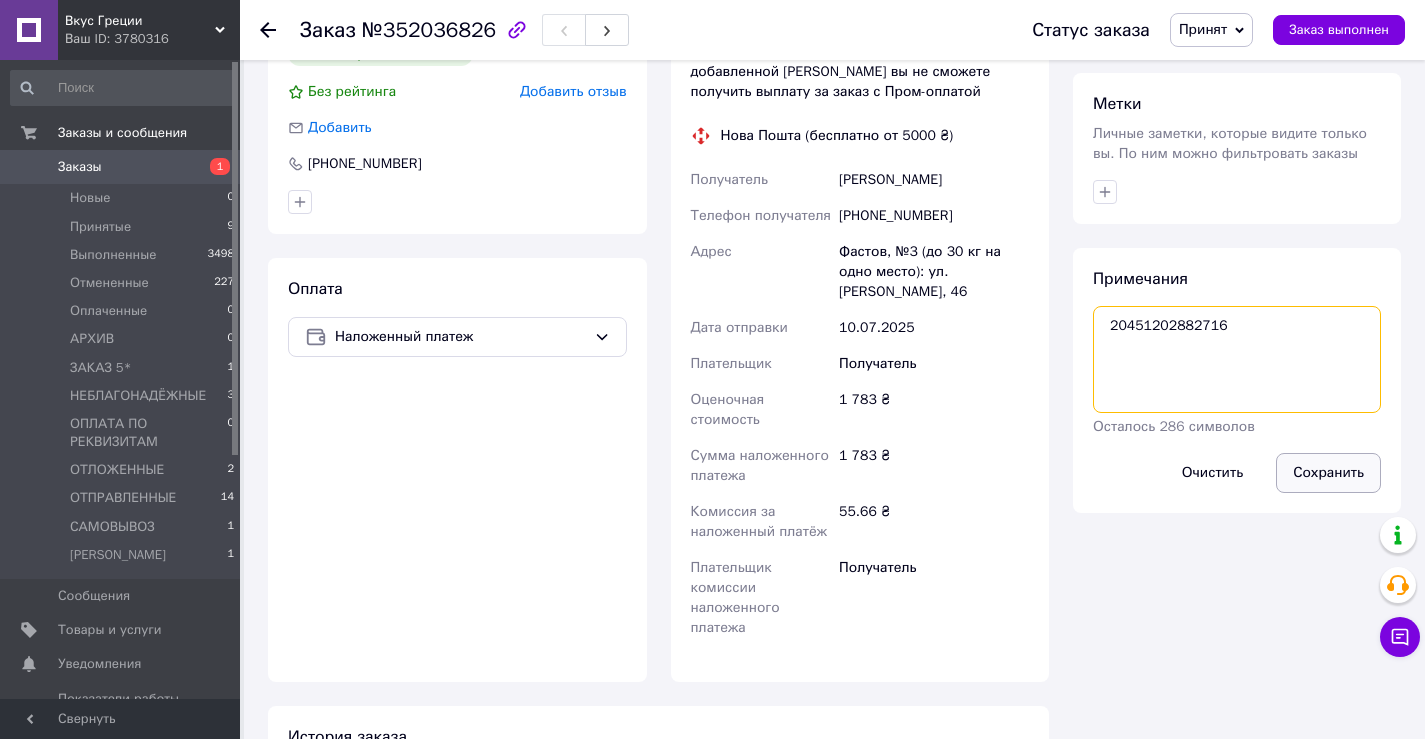 type on "20451202882716" 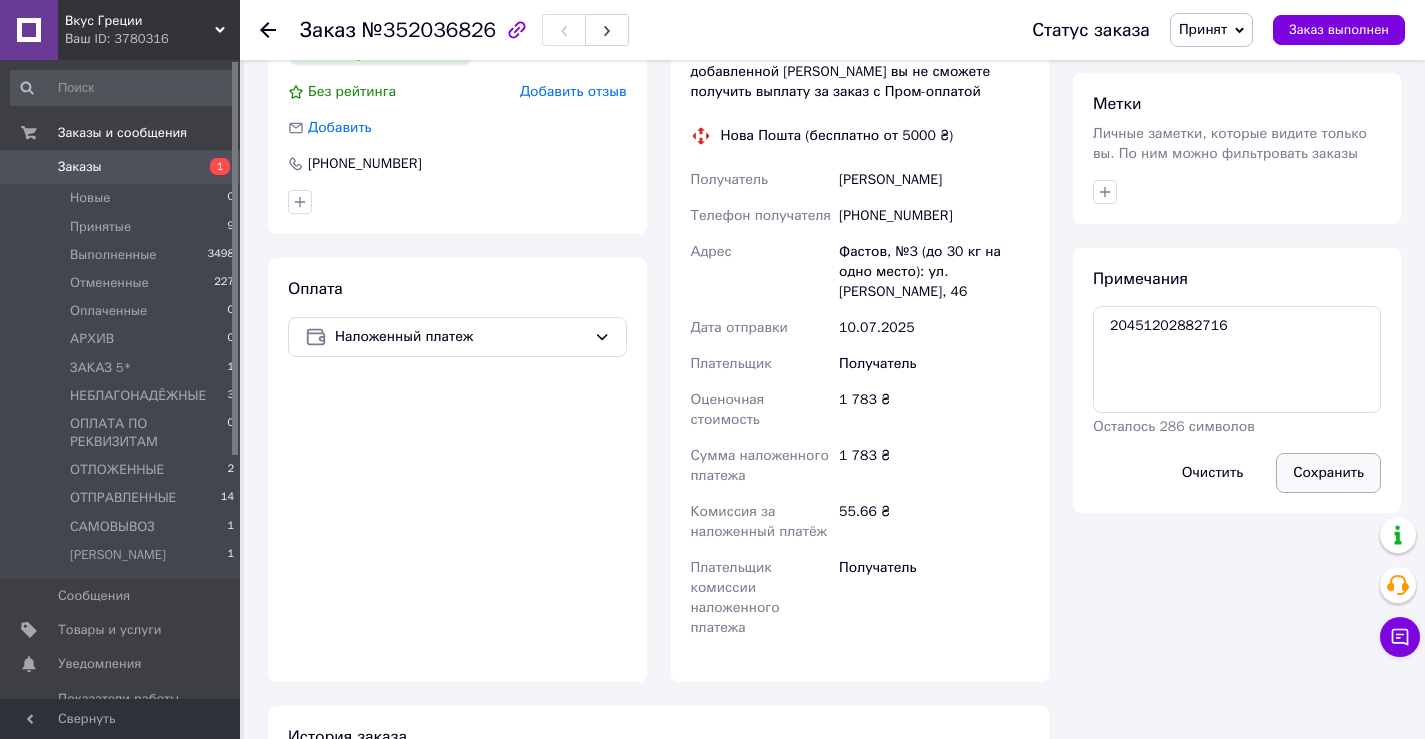 click on "Сохранить" at bounding box center [1328, 473] 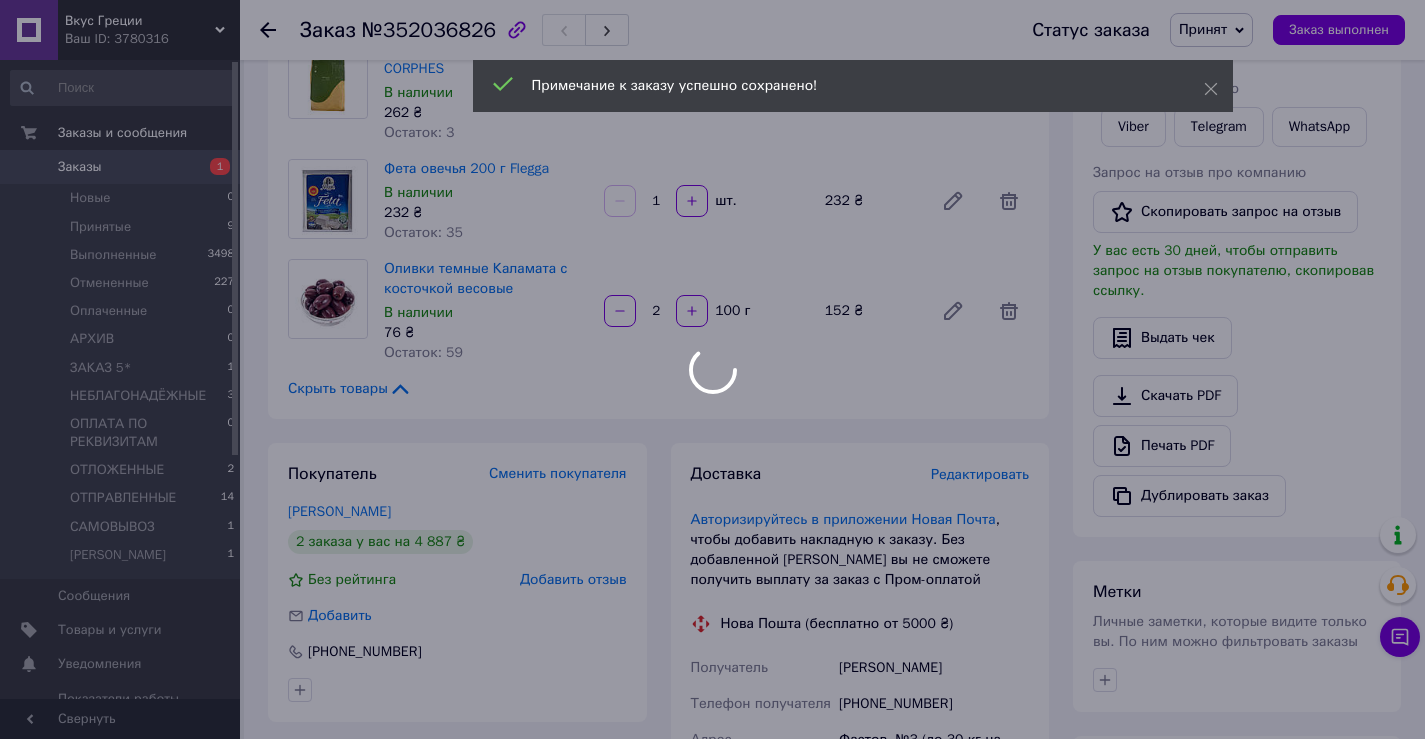 scroll, scrollTop: 300, scrollLeft: 0, axis: vertical 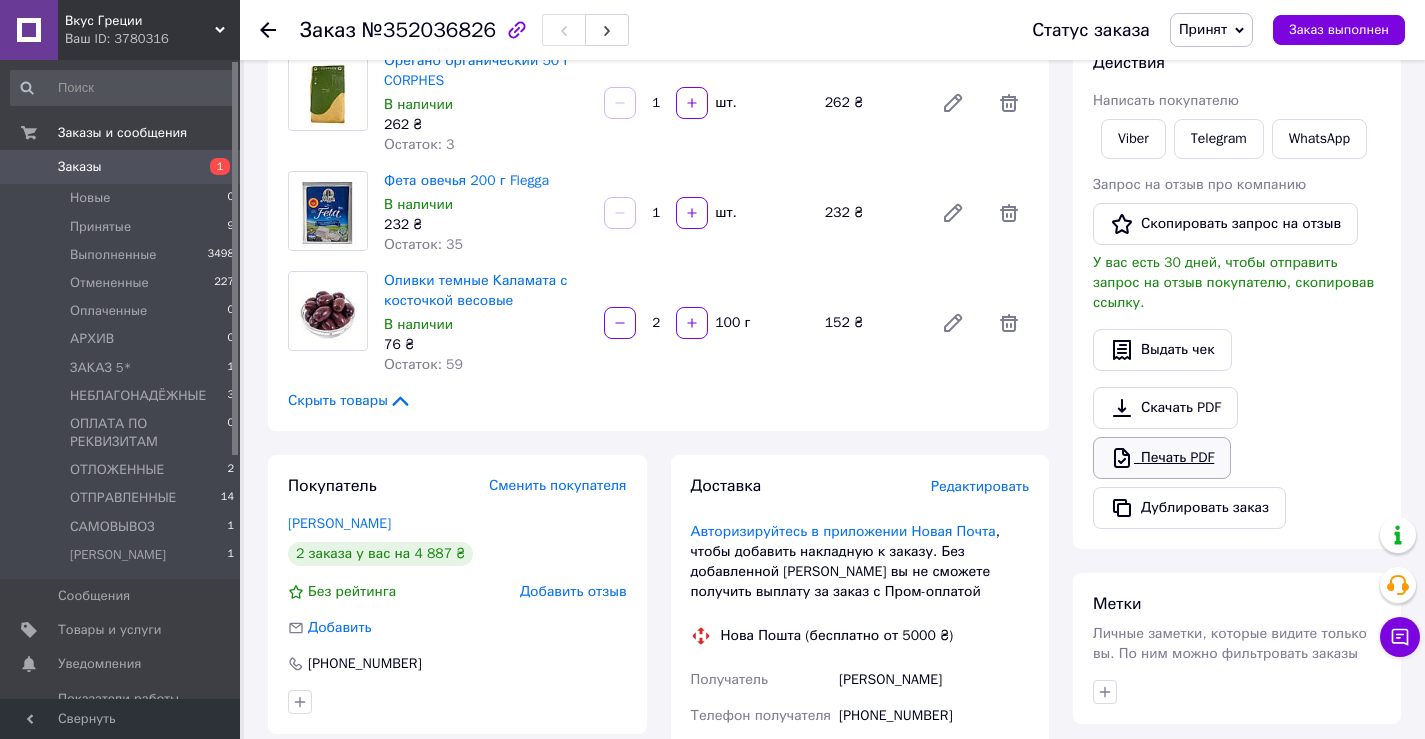 click on "Печать PDF" at bounding box center (1162, 458) 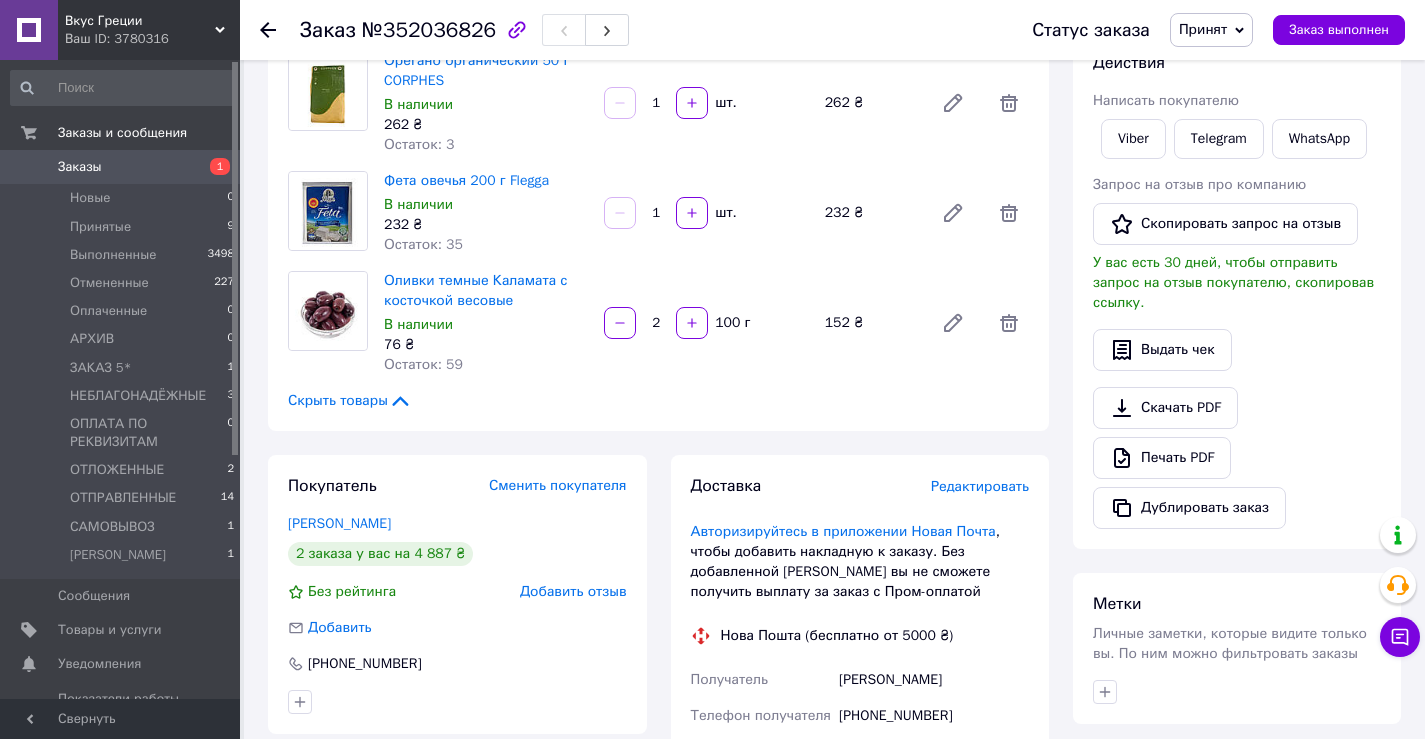 drag, startPoint x: 1244, startPoint y: 30, endPoint x: 1246, endPoint y: 48, distance: 18.110771 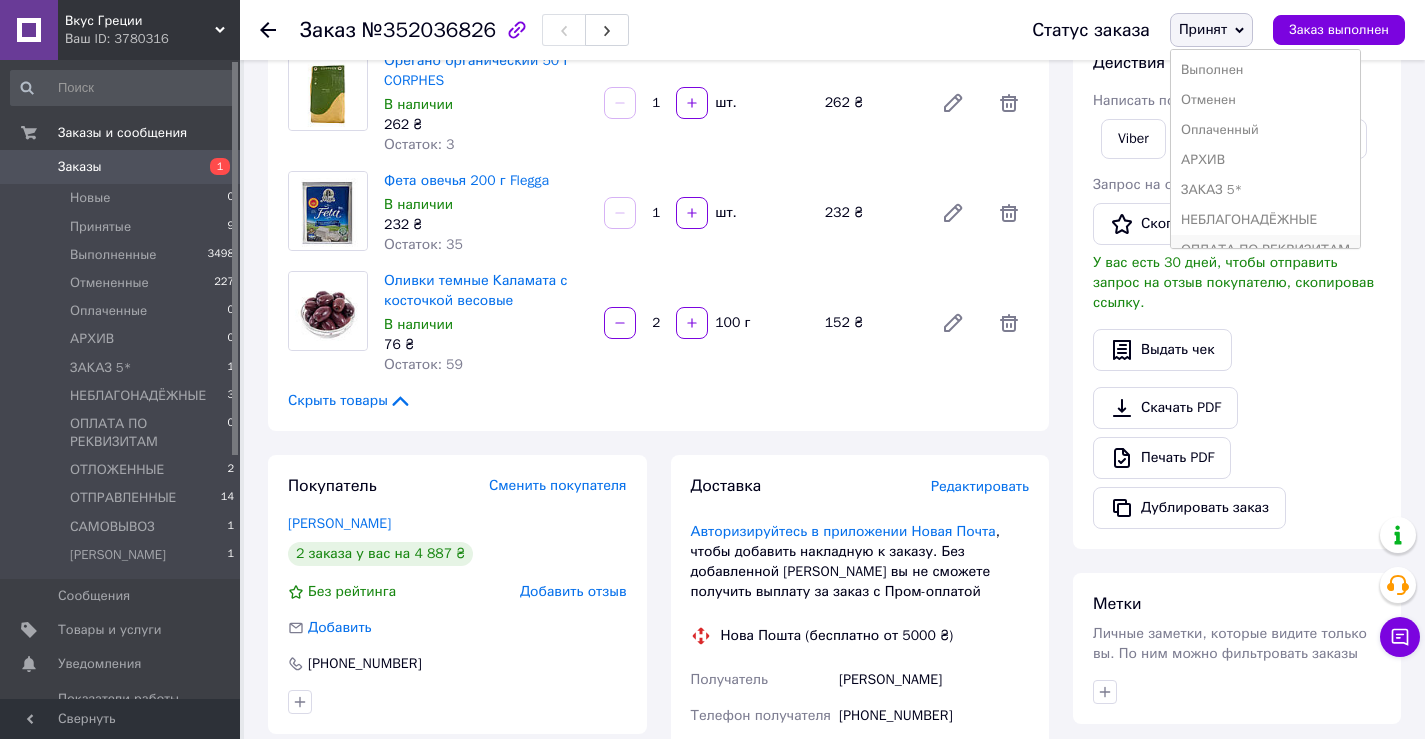 scroll, scrollTop: 142, scrollLeft: 0, axis: vertical 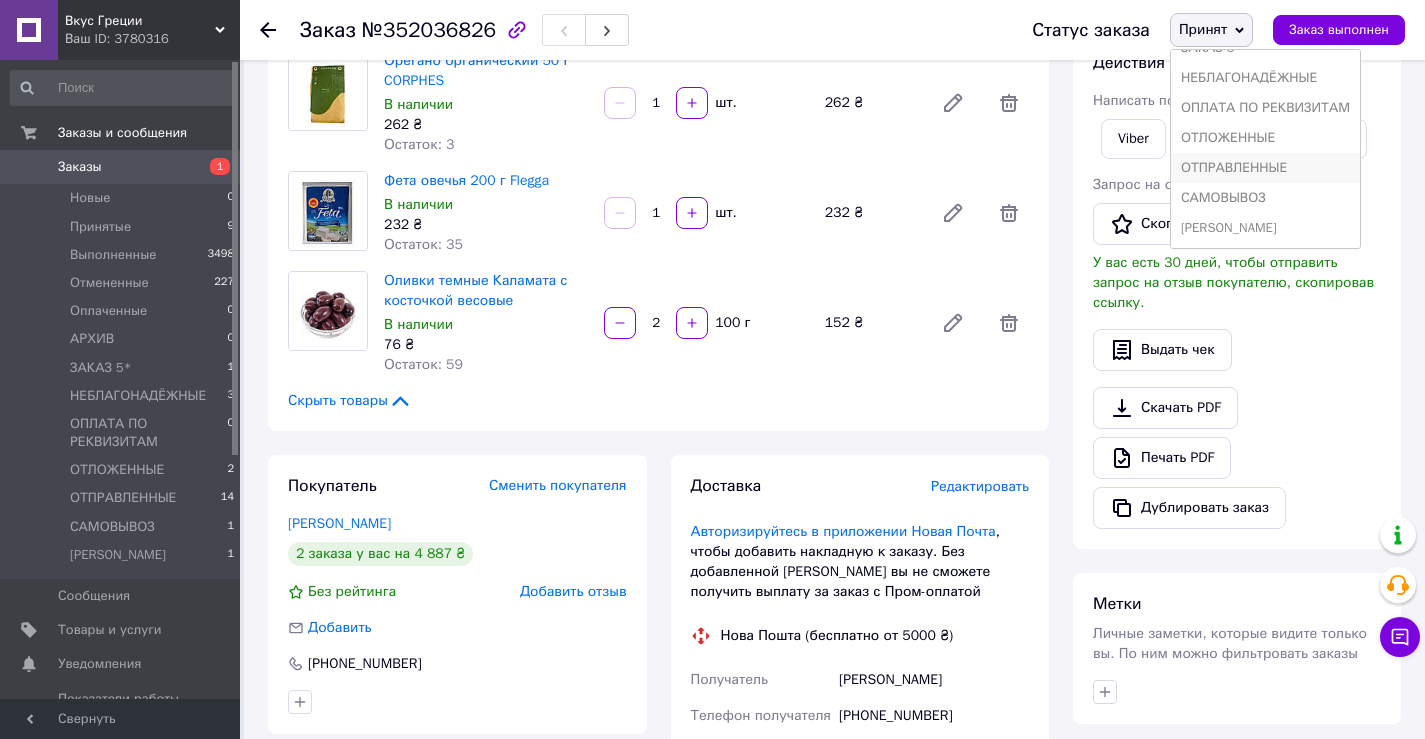 click on "ОТПРАВЛЕННЫЕ" at bounding box center [1265, 168] 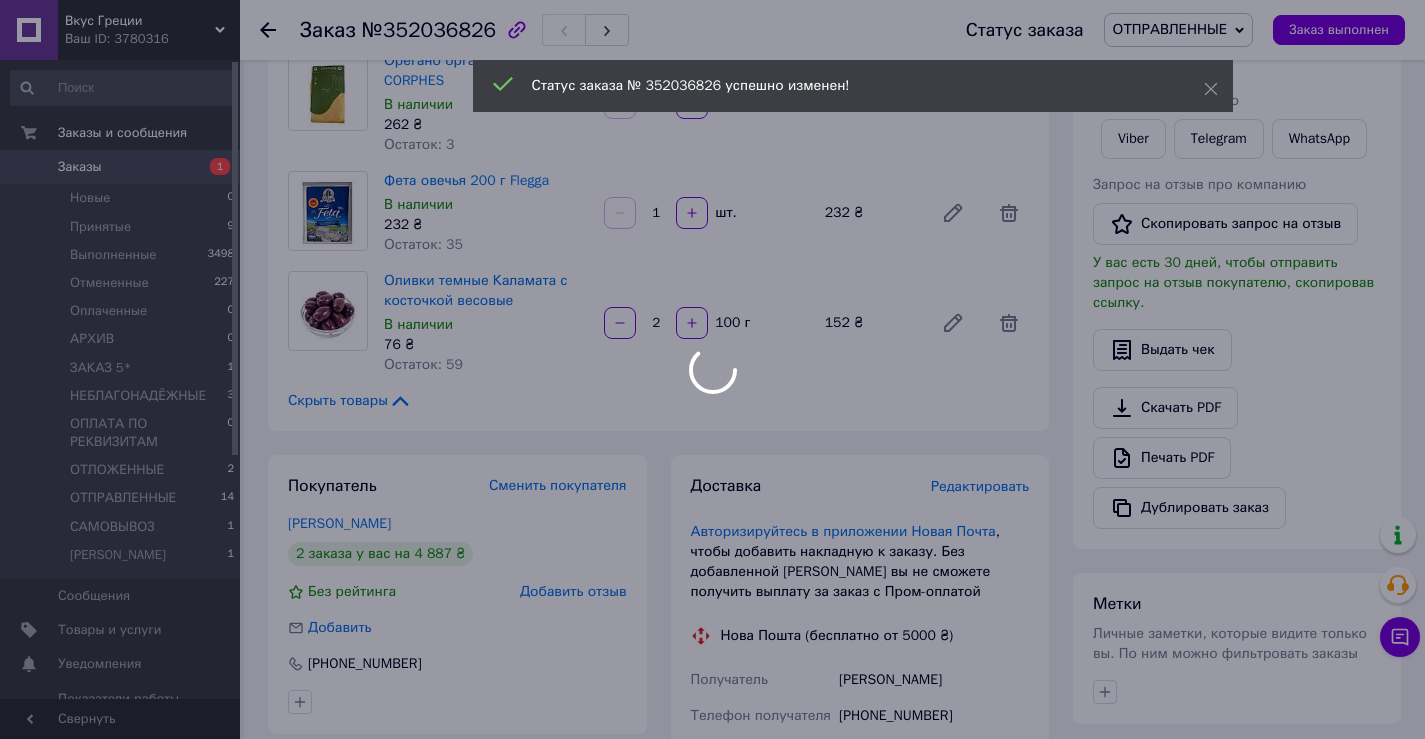 drag, startPoint x: 97, startPoint y: 220, endPoint x: 94, endPoint y: 241, distance: 21.213203 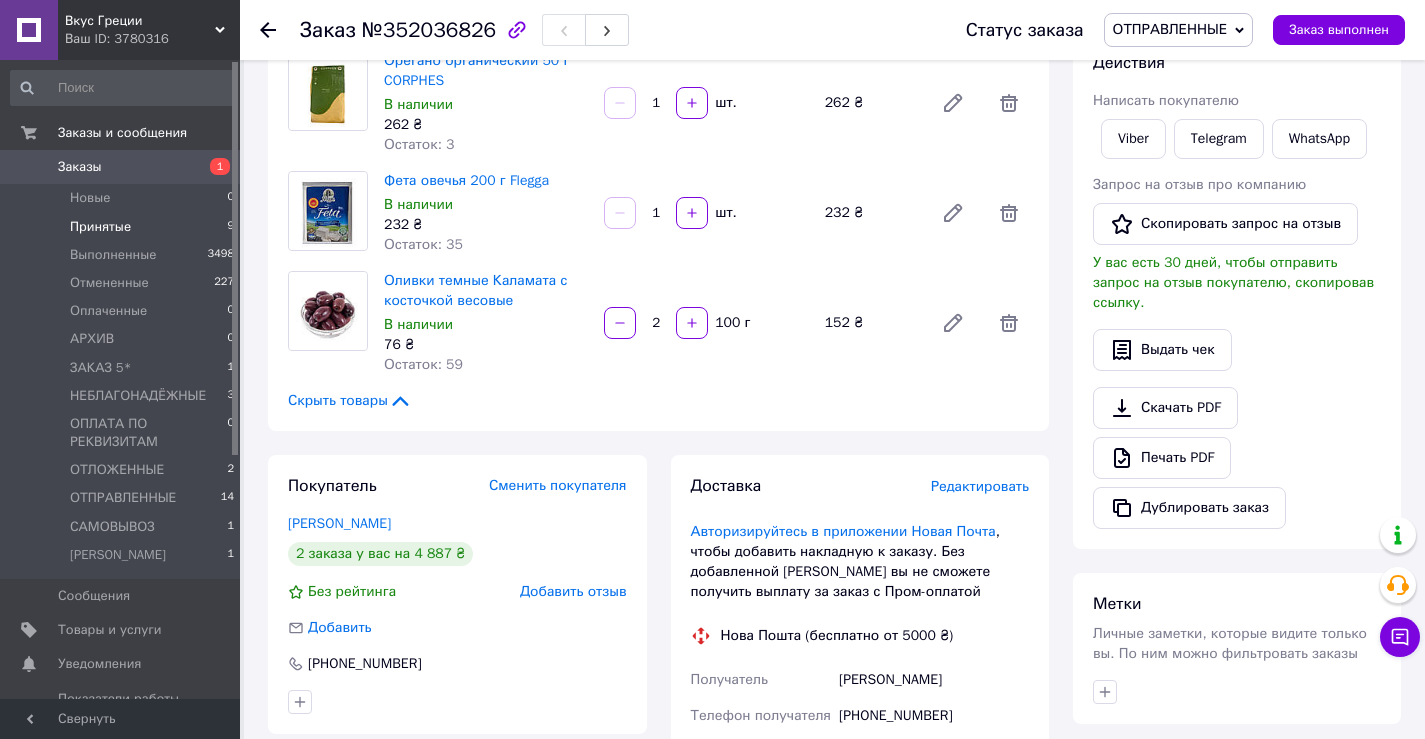 click on "Принятые" at bounding box center [100, 227] 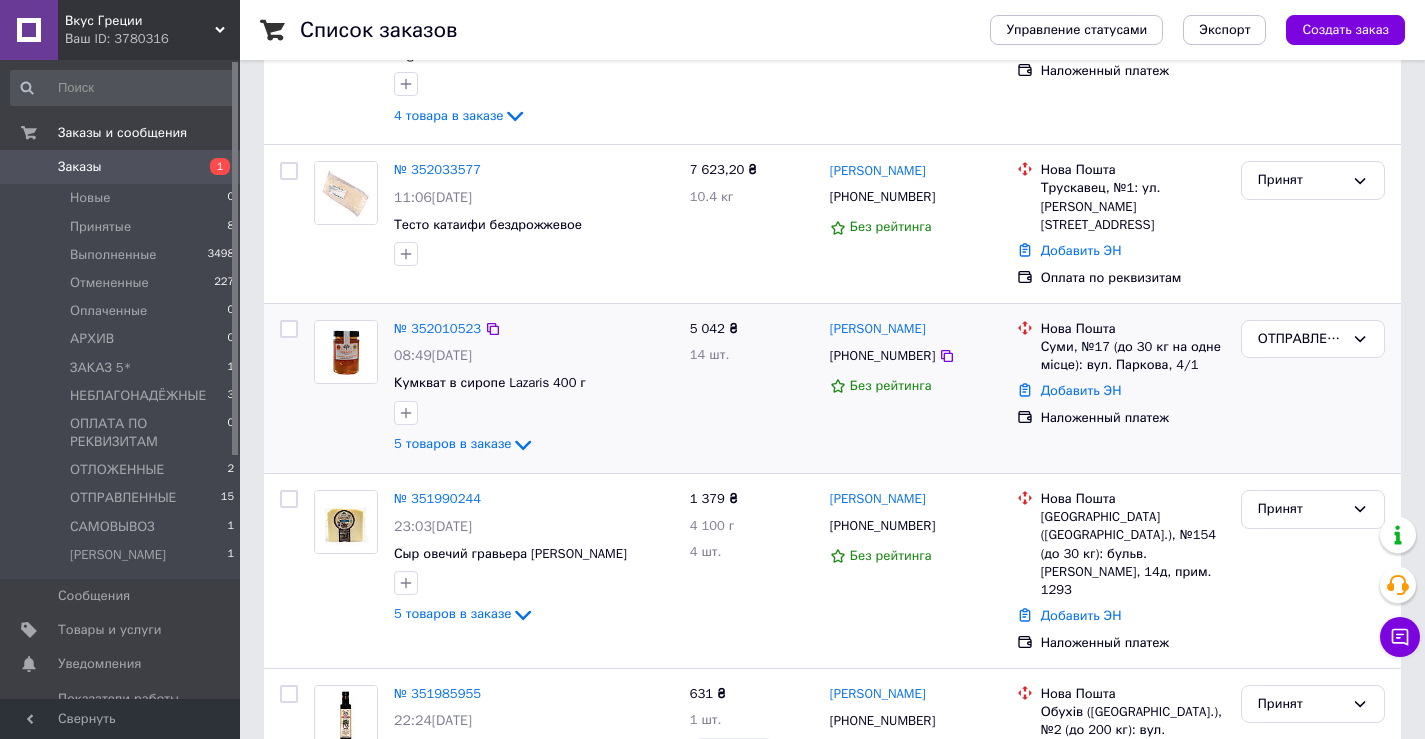 scroll, scrollTop: 300, scrollLeft: 0, axis: vertical 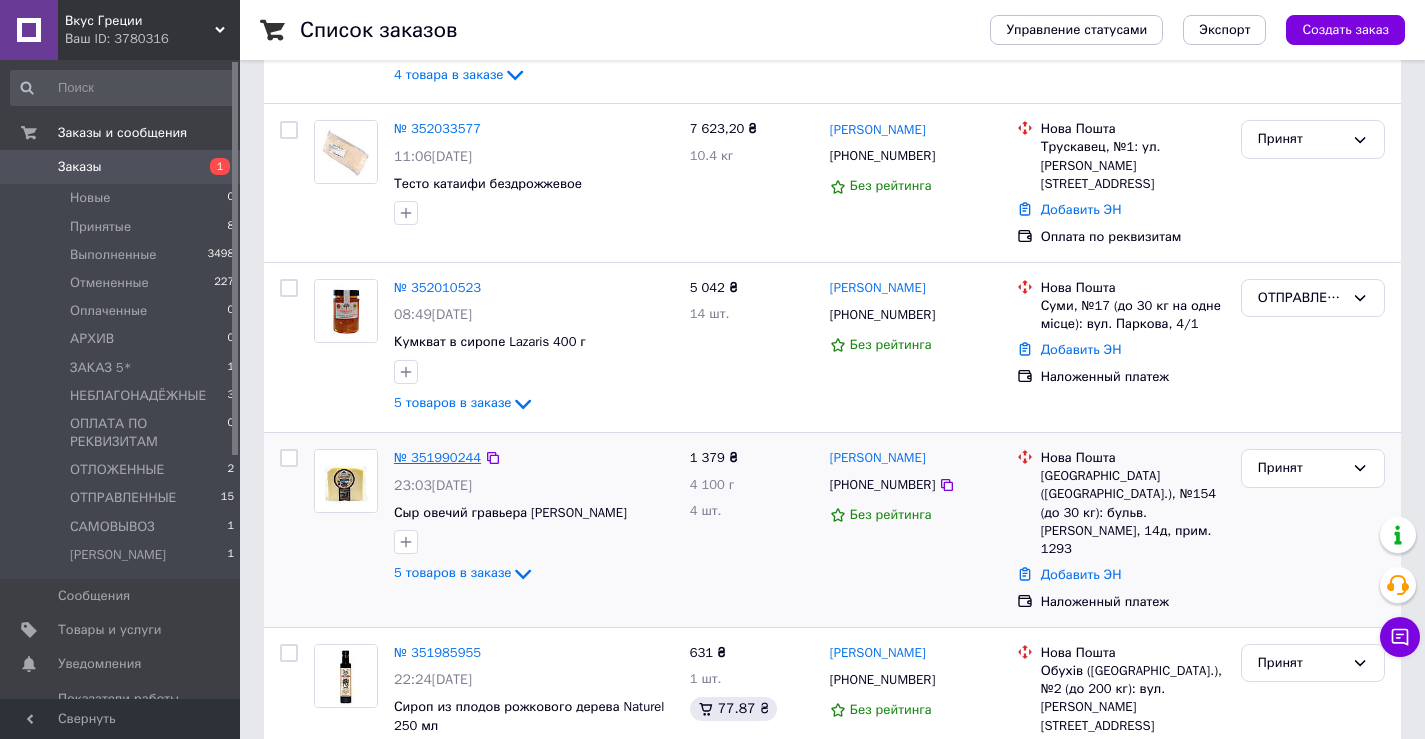 click on "№ 351990244" at bounding box center [437, 457] 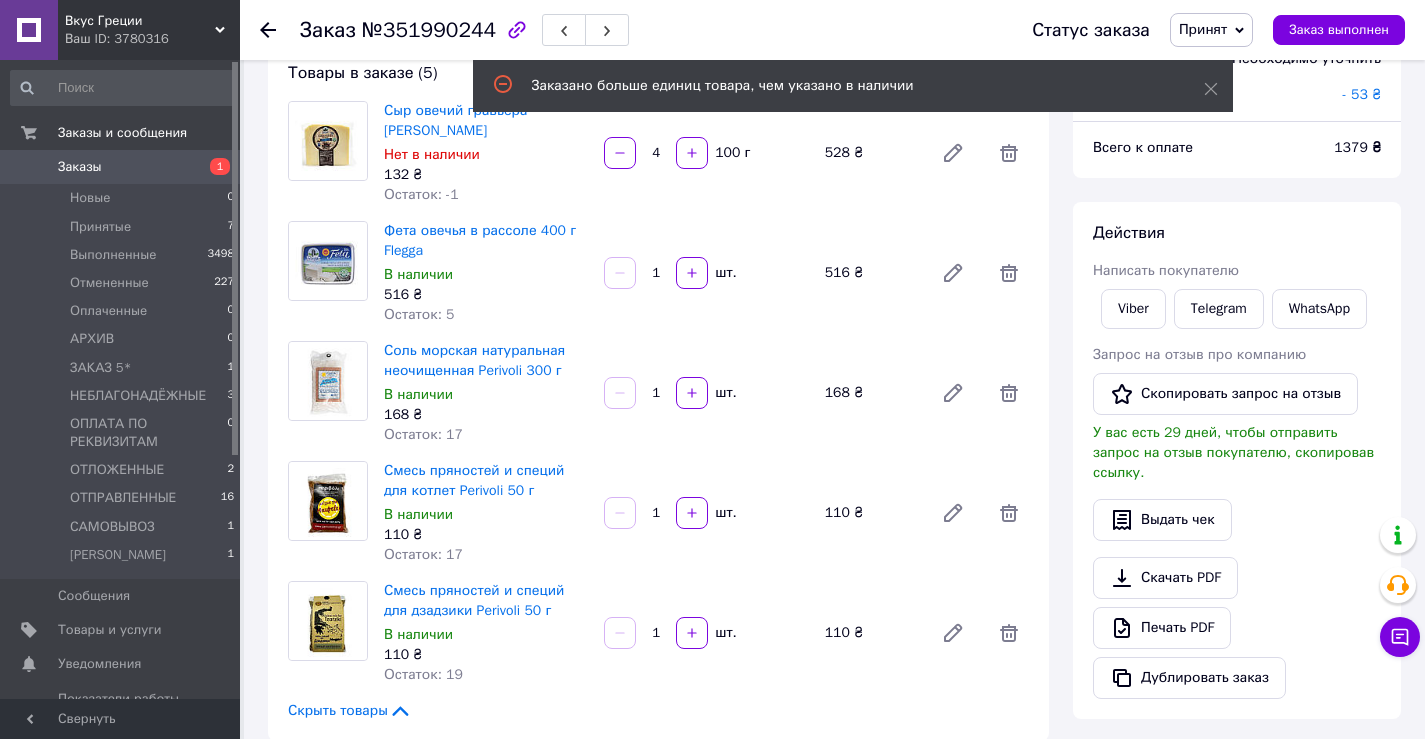 scroll, scrollTop: 0, scrollLeft: 0, axis: both 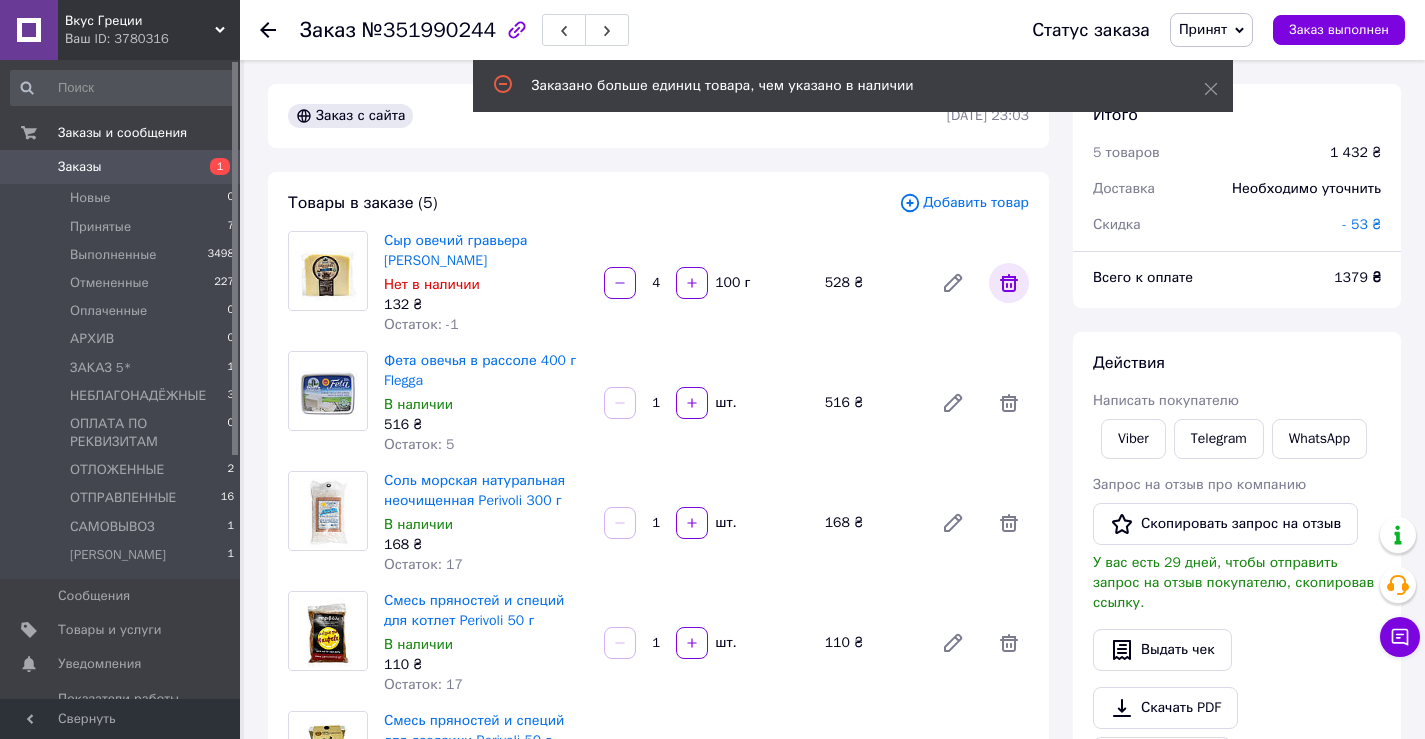 click 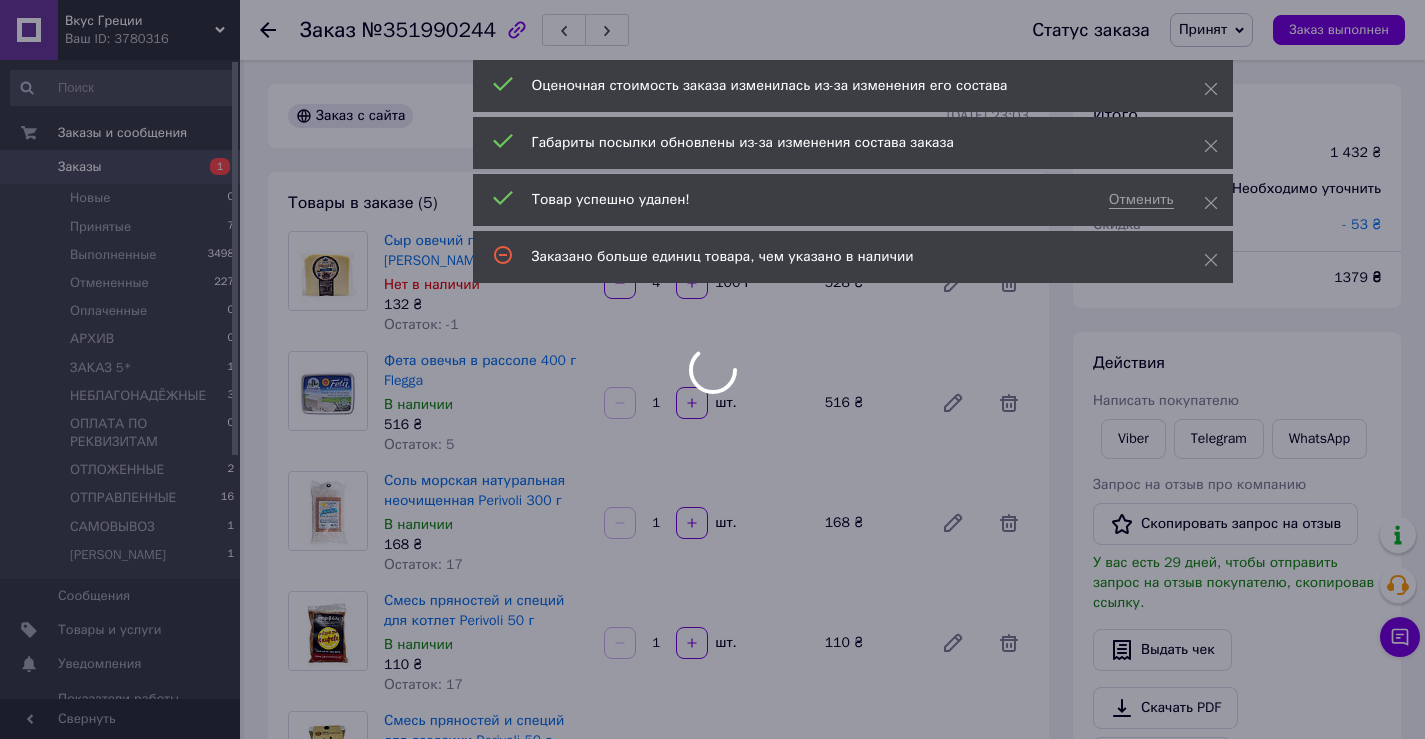 type on "1" 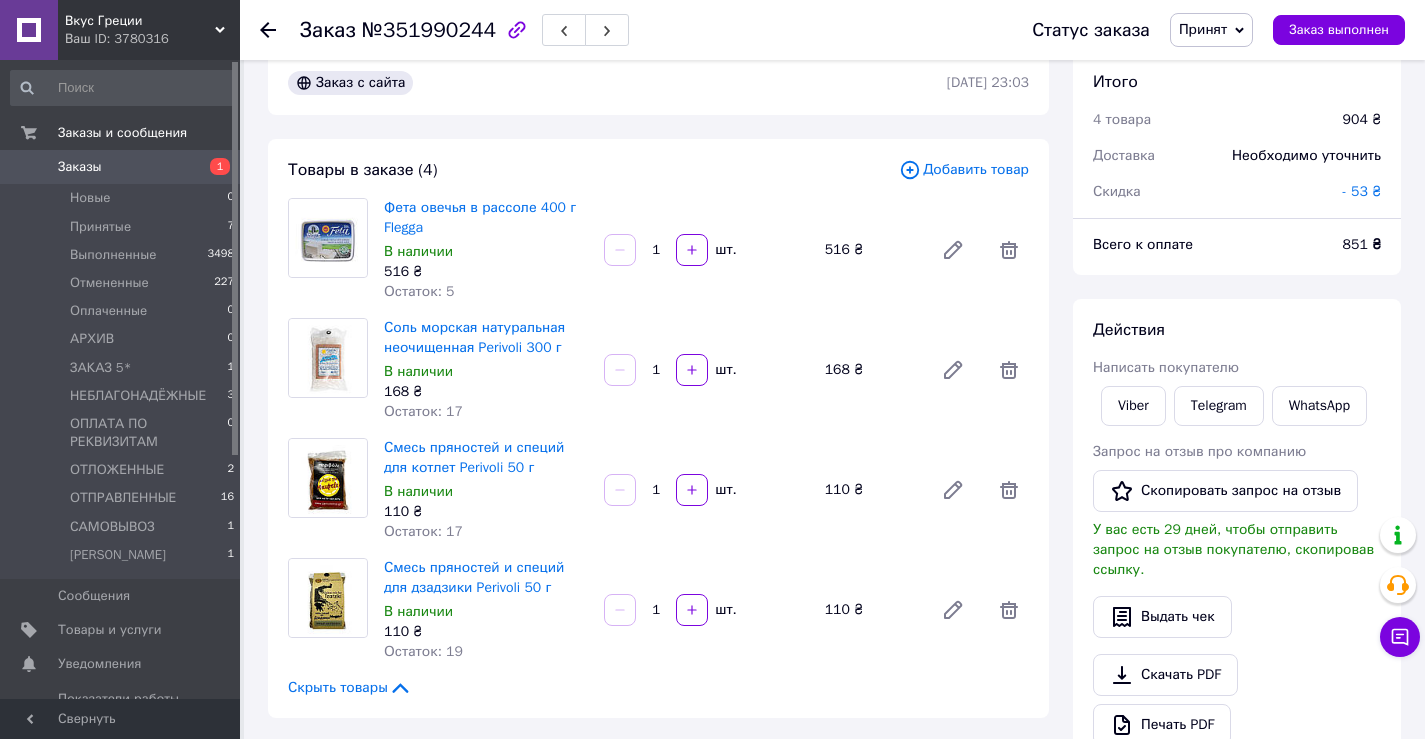 scroll, scrollTop: 0, scrollLeft: 0, axis: both 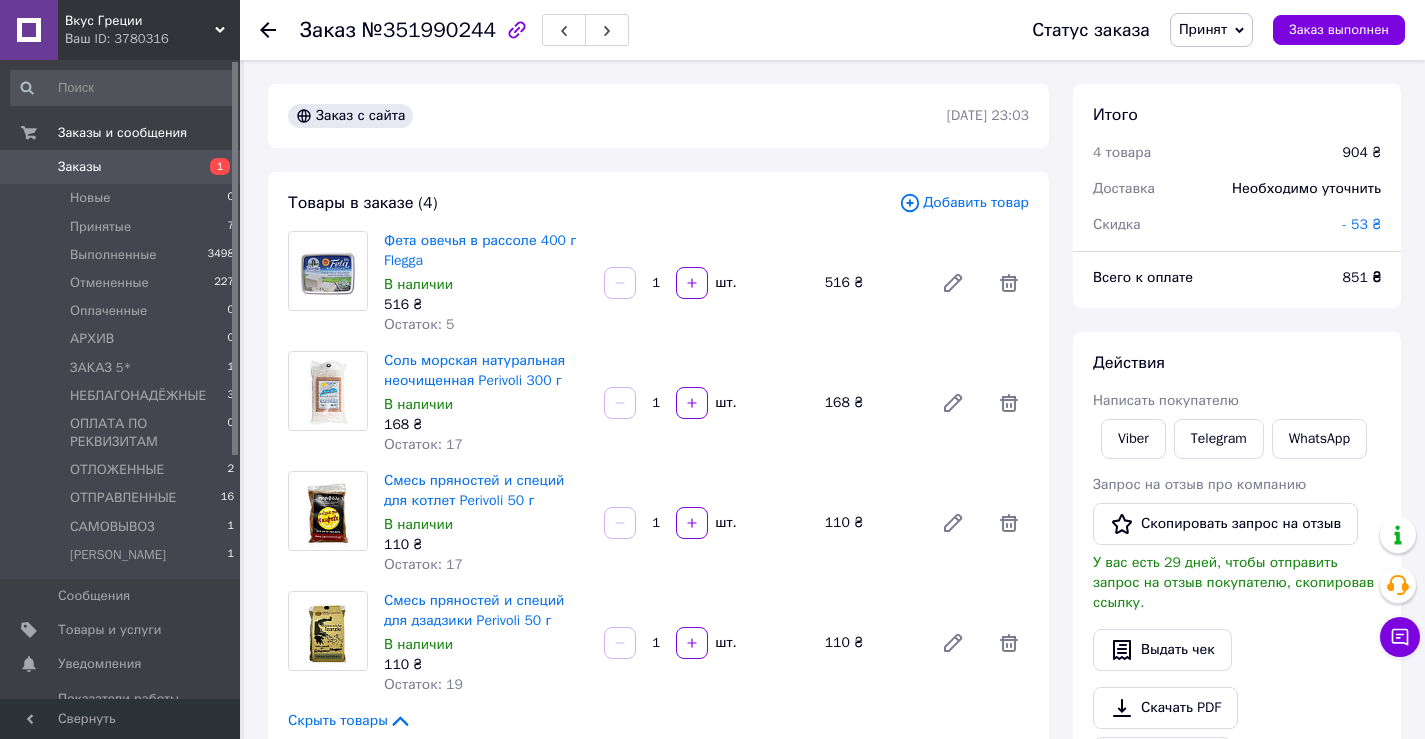 click on "- 53 ₴" at bounding box center (1362, 224) 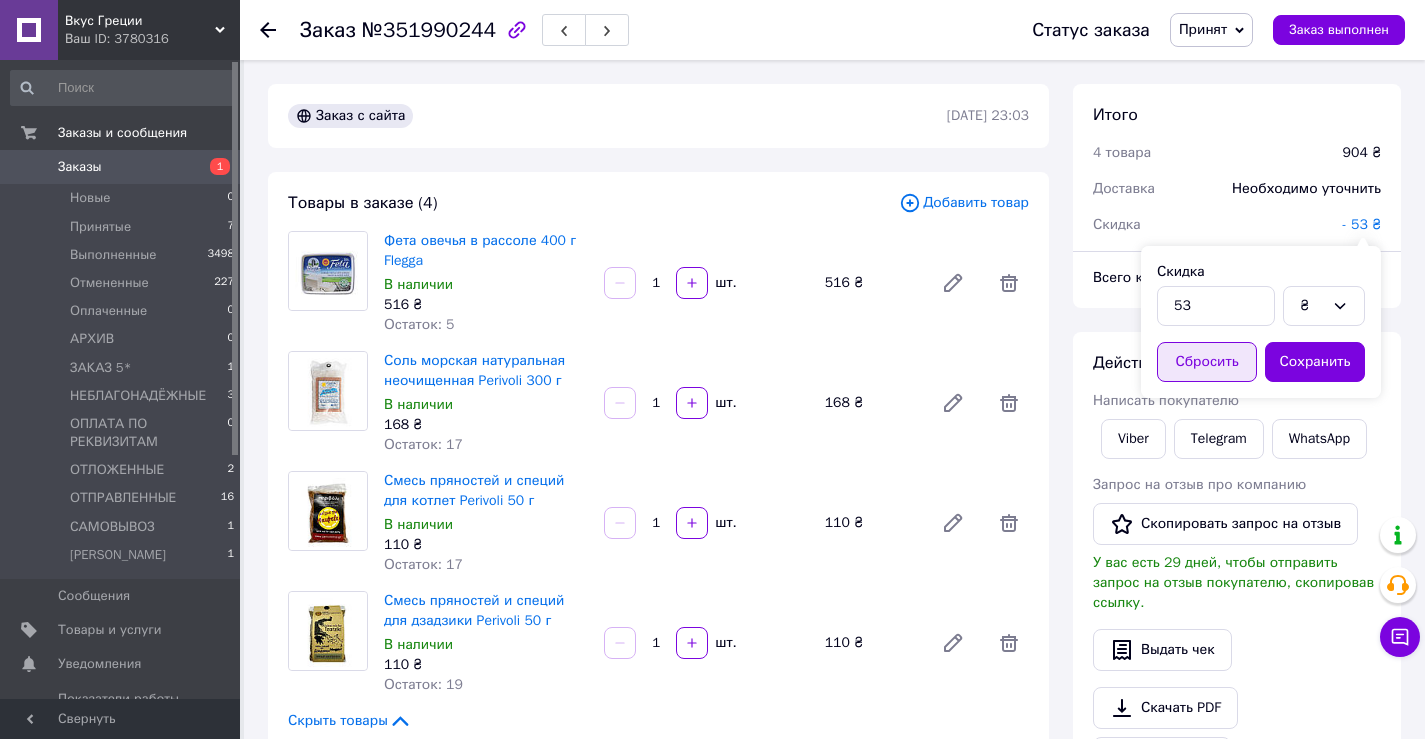 click on "Сбросить" at bounding box center (1207, 362) 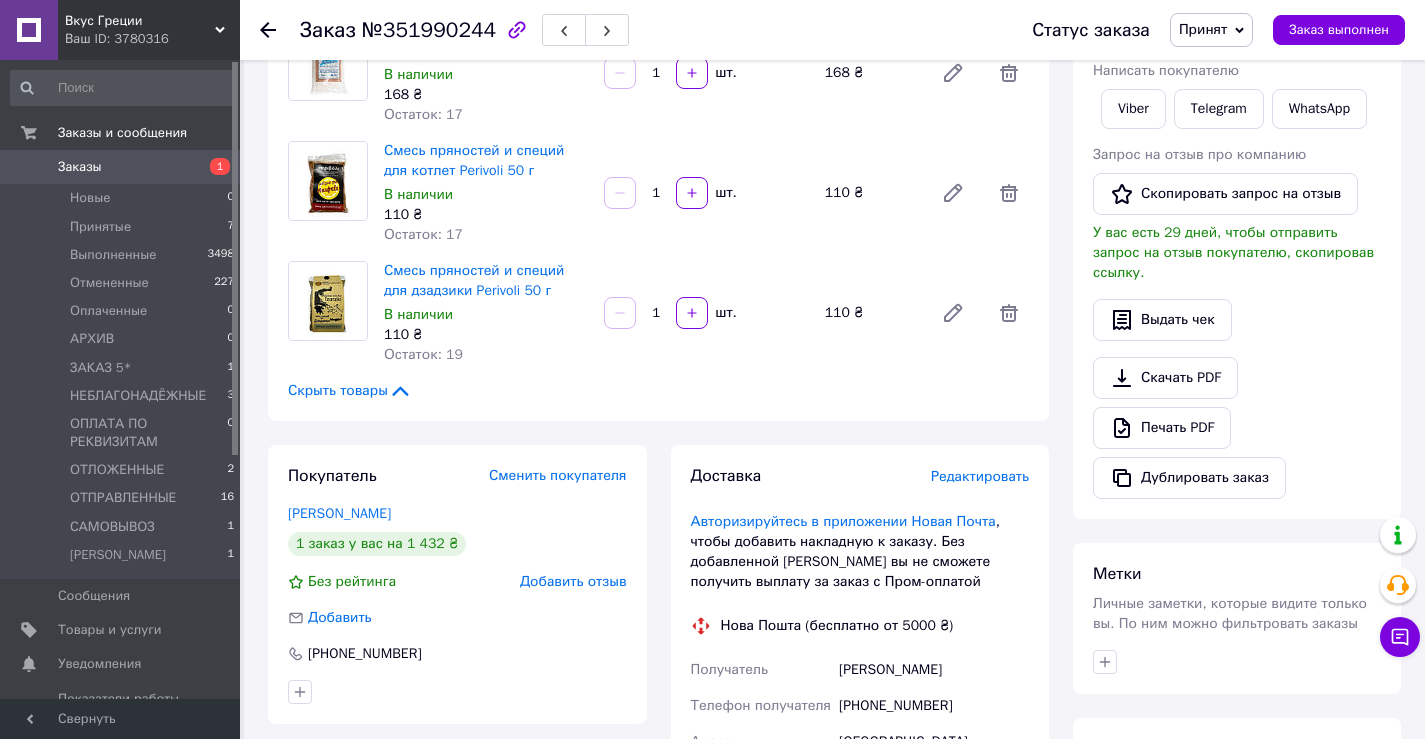 scroll, scrollTop: 400, scrollLeft: 0, axis: vertical 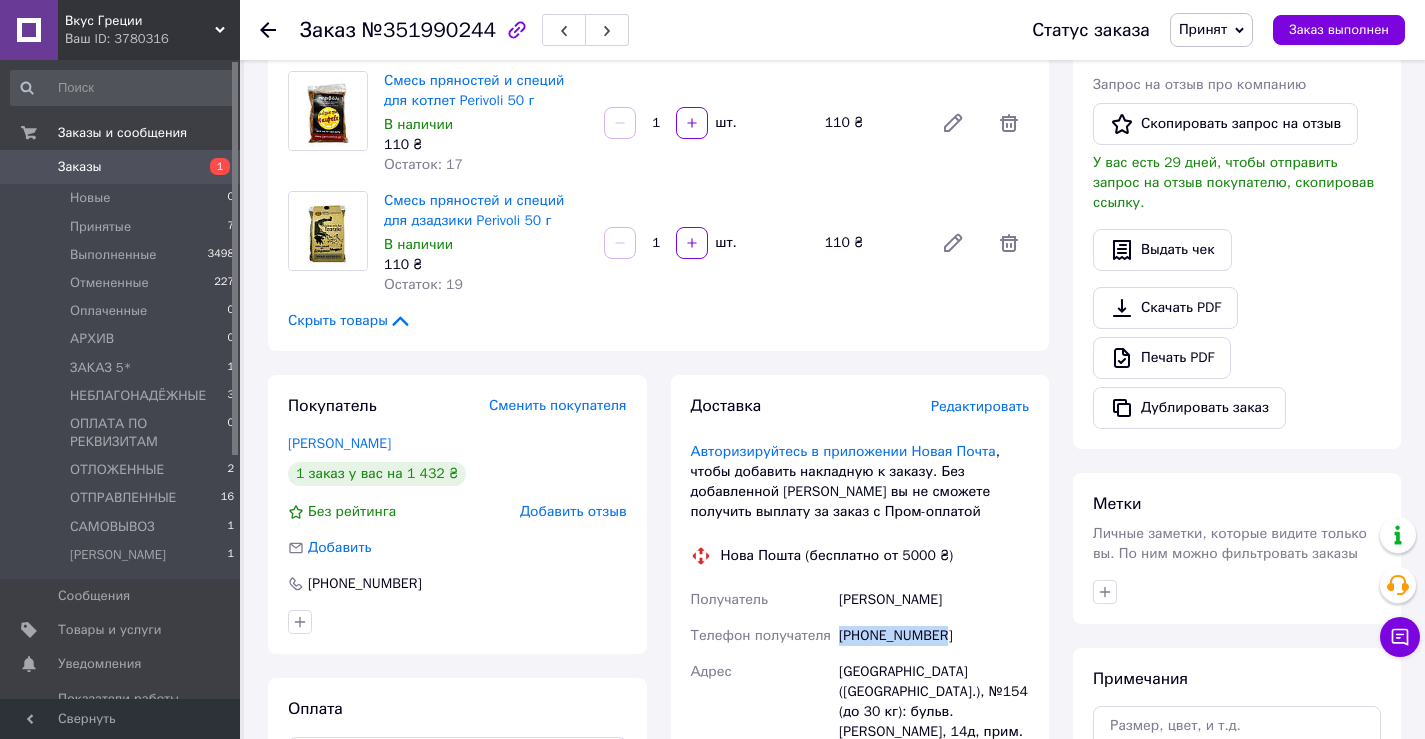 drag, startPoint x: 973, startPoint y: 635, endPoint x: 824, endPoint y: 636, distance: 149.00336 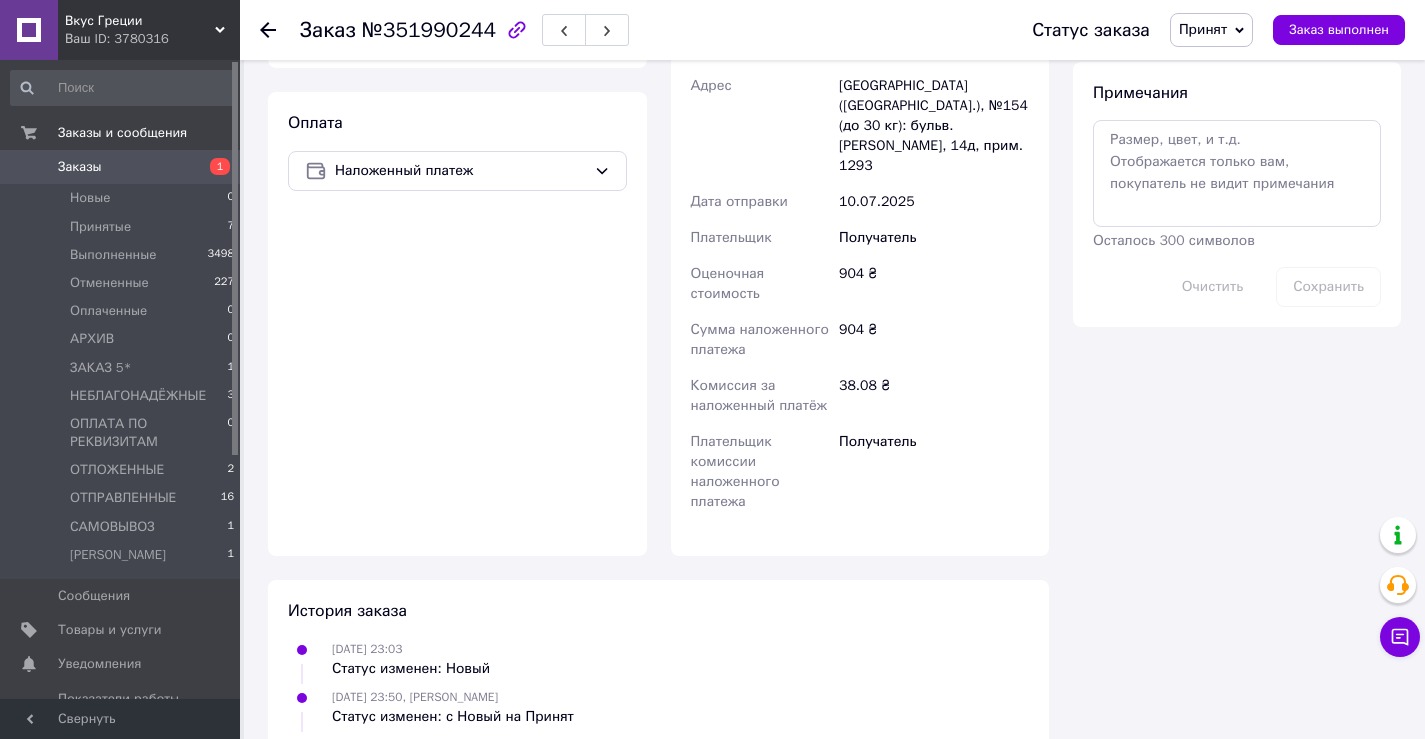 scroll, scrollTop: 1000, scrollLeft: 0, axis: vertical 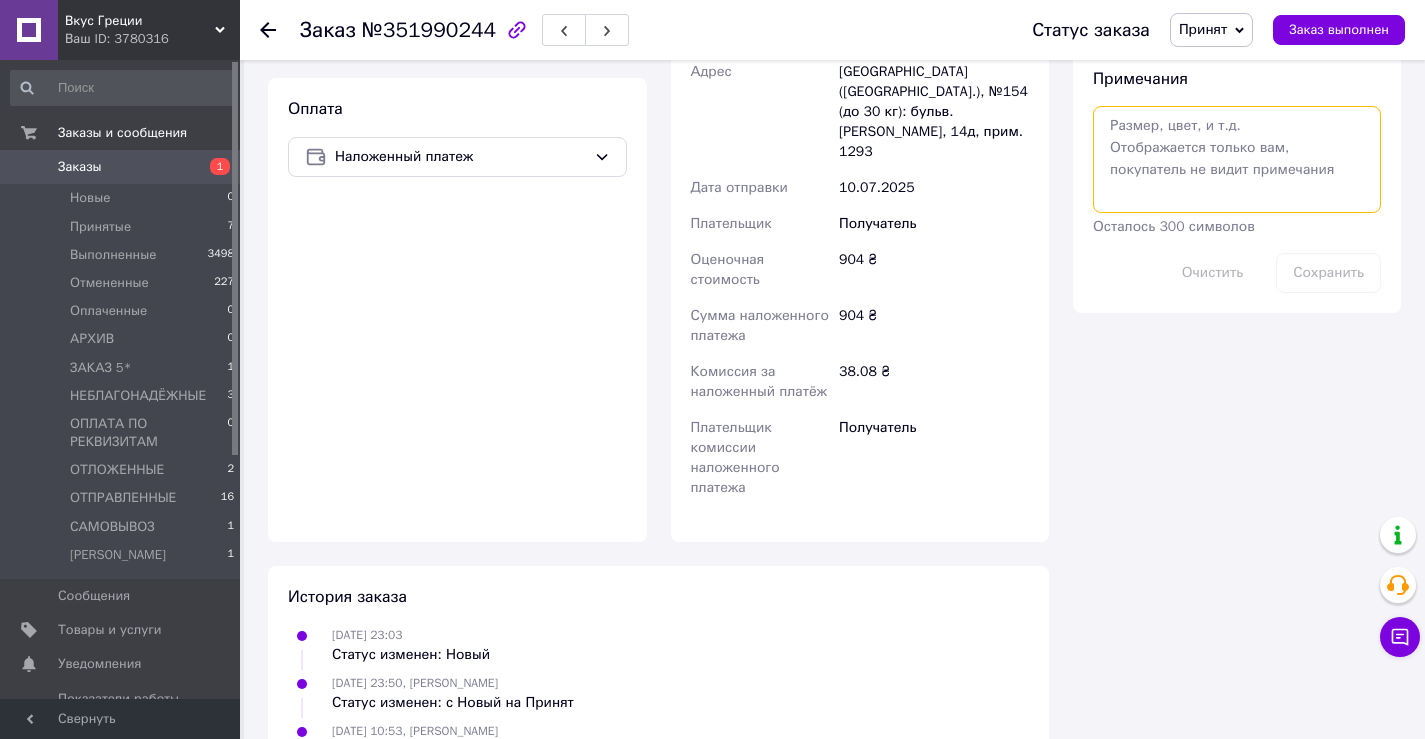 click at bounding box center (1237, 159) 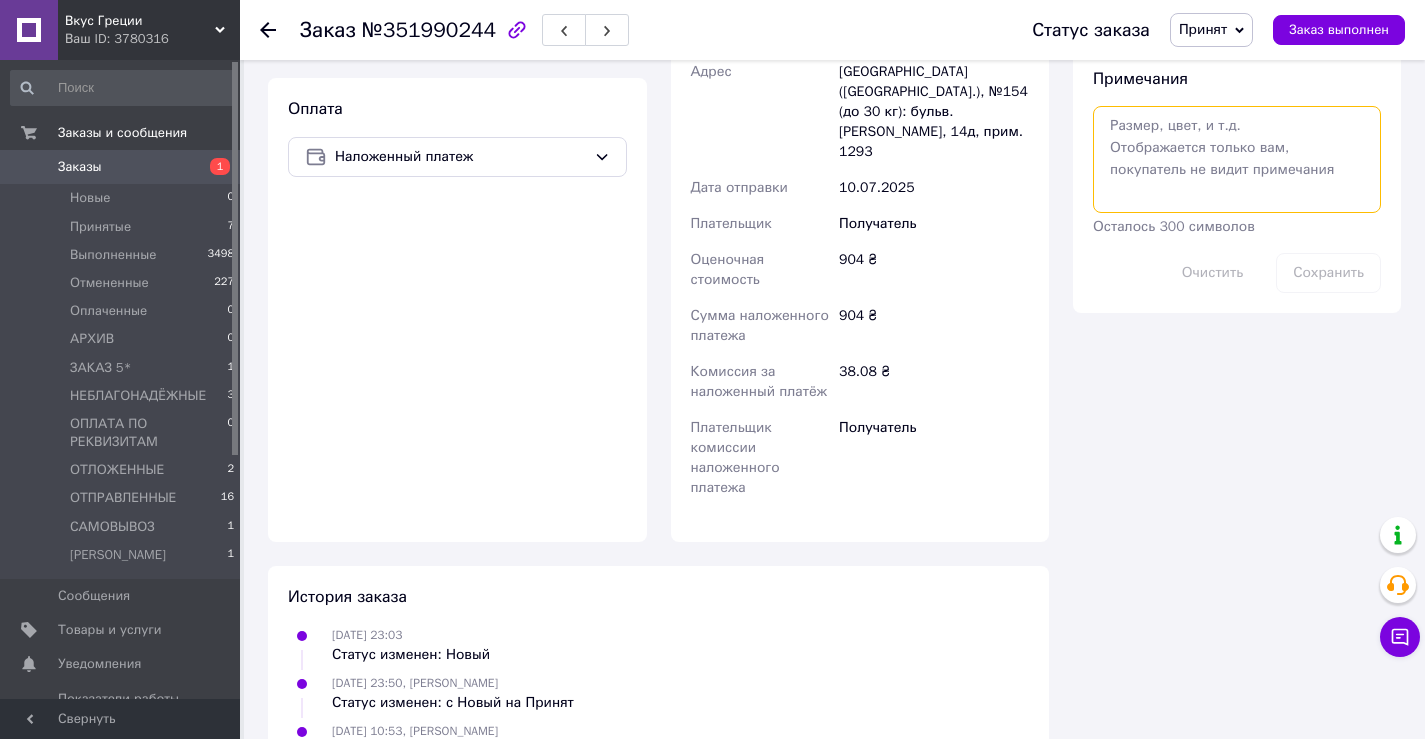 paste on "20451202886276" 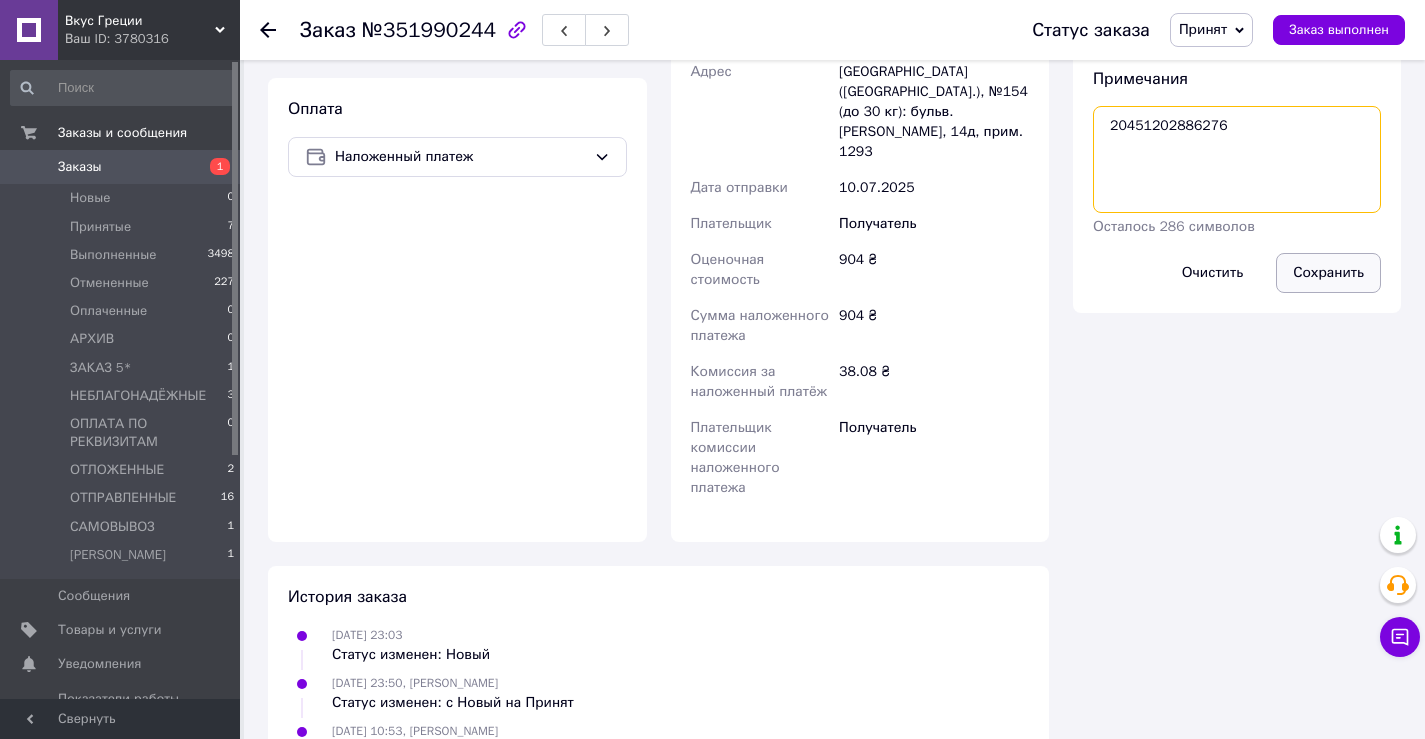 type on "20451202886276" 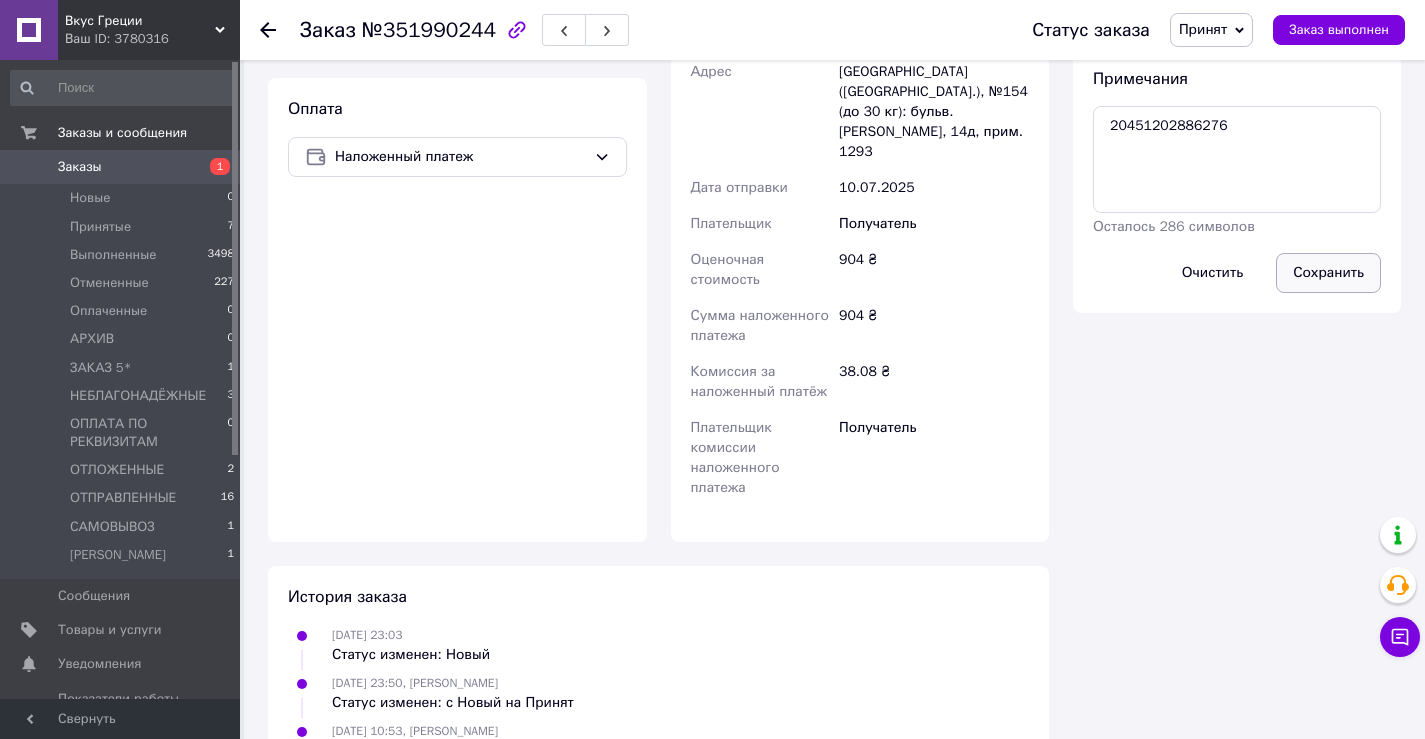 click on "Сохранить" at bounding box center (1328, 273) 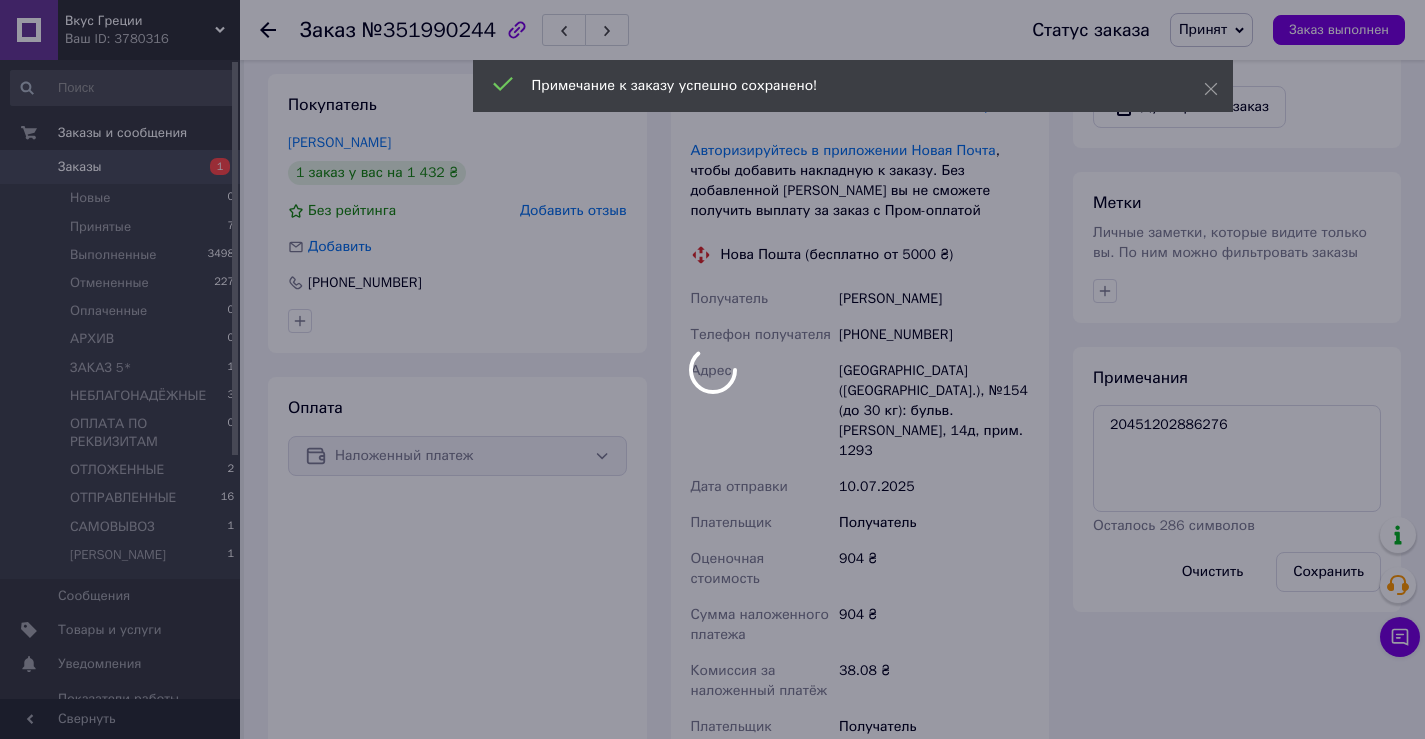 scroll, scrollTop: 700, scrollLeft: 0, axis: vertical 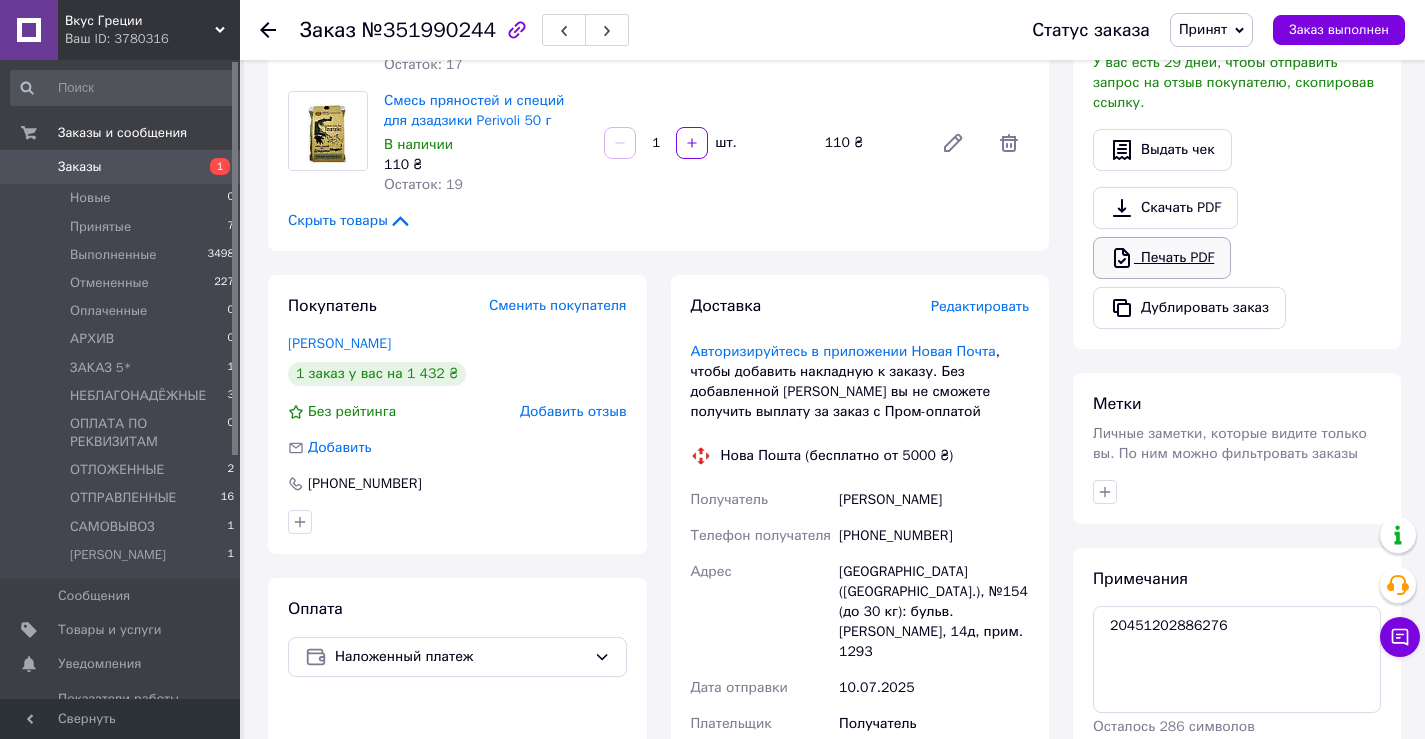 click on "Печать PDF" at bounding box center [1162, 258] 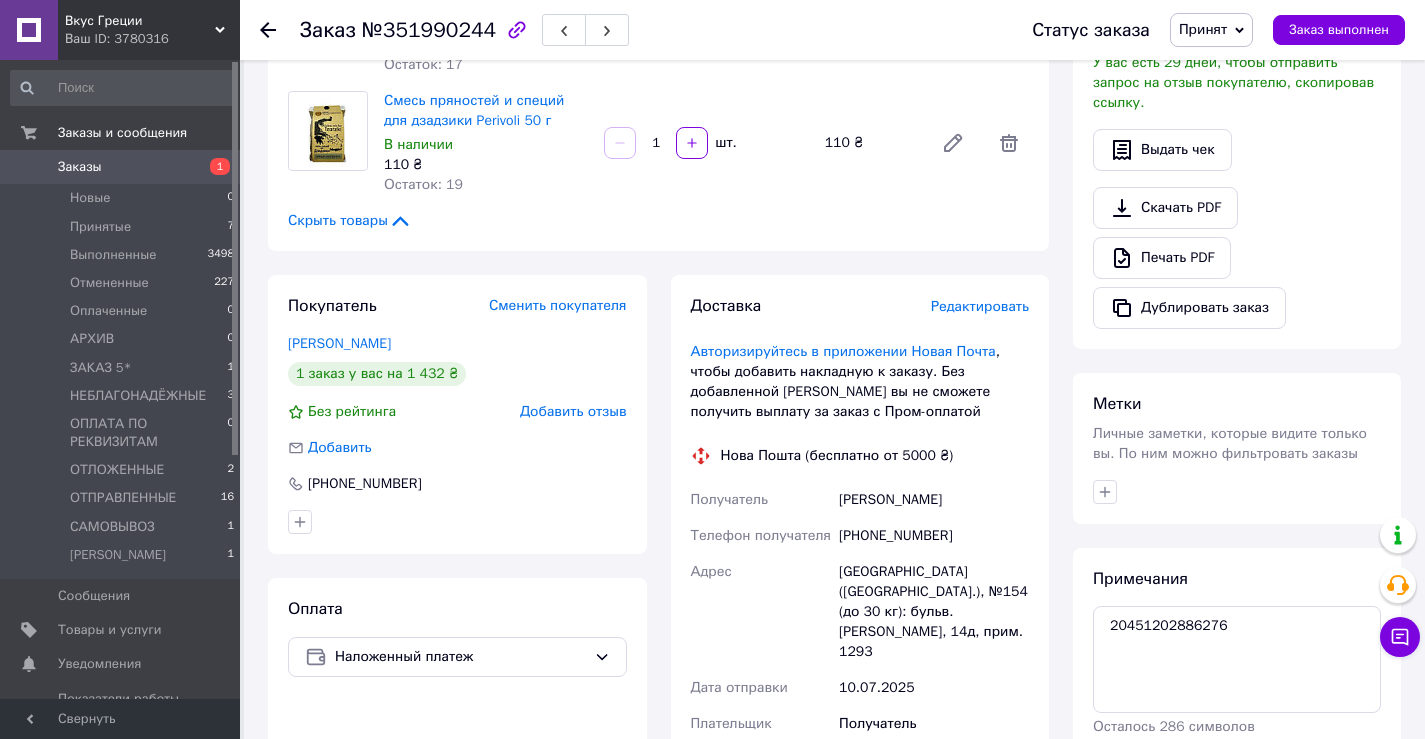 click on "Принят" at bounding box center [1203, 29] 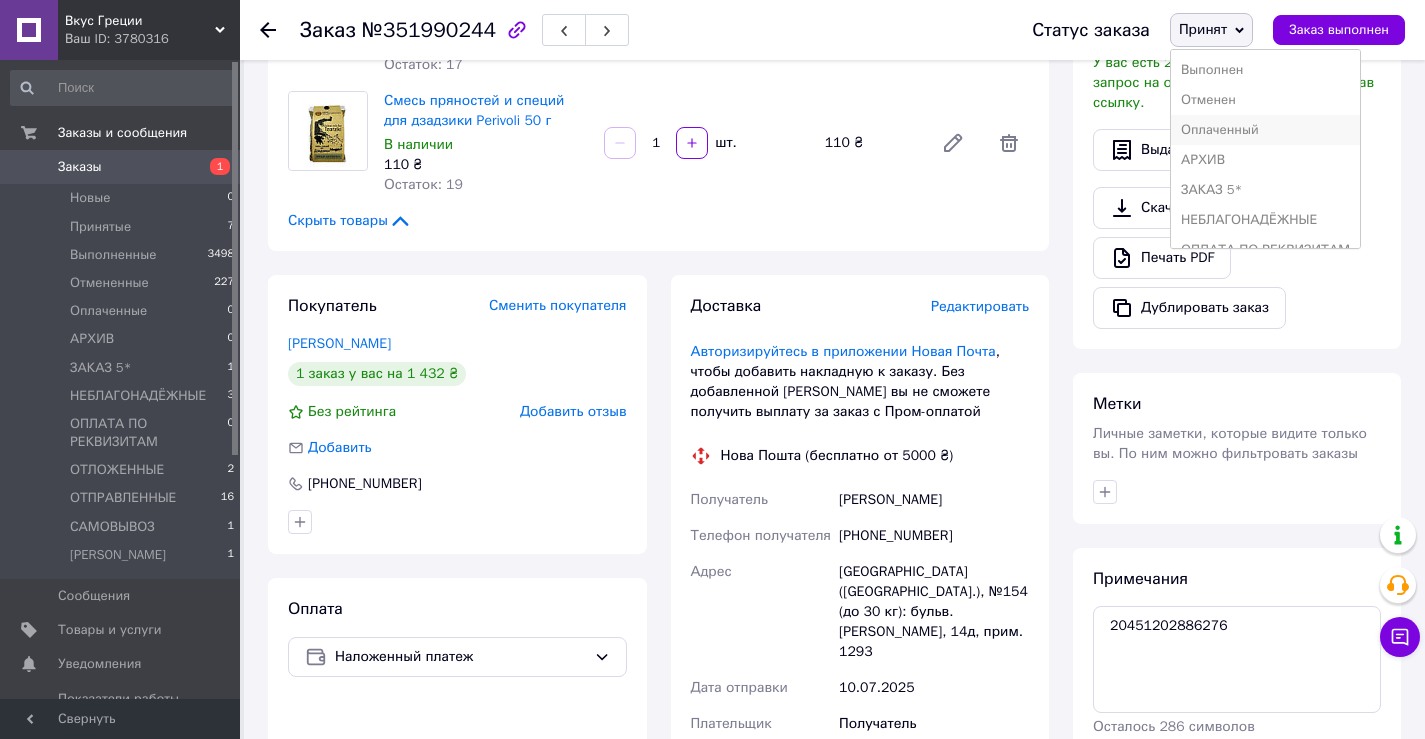 scroll, scrollTop: 800, scrollLeft: 0, axis: vertical 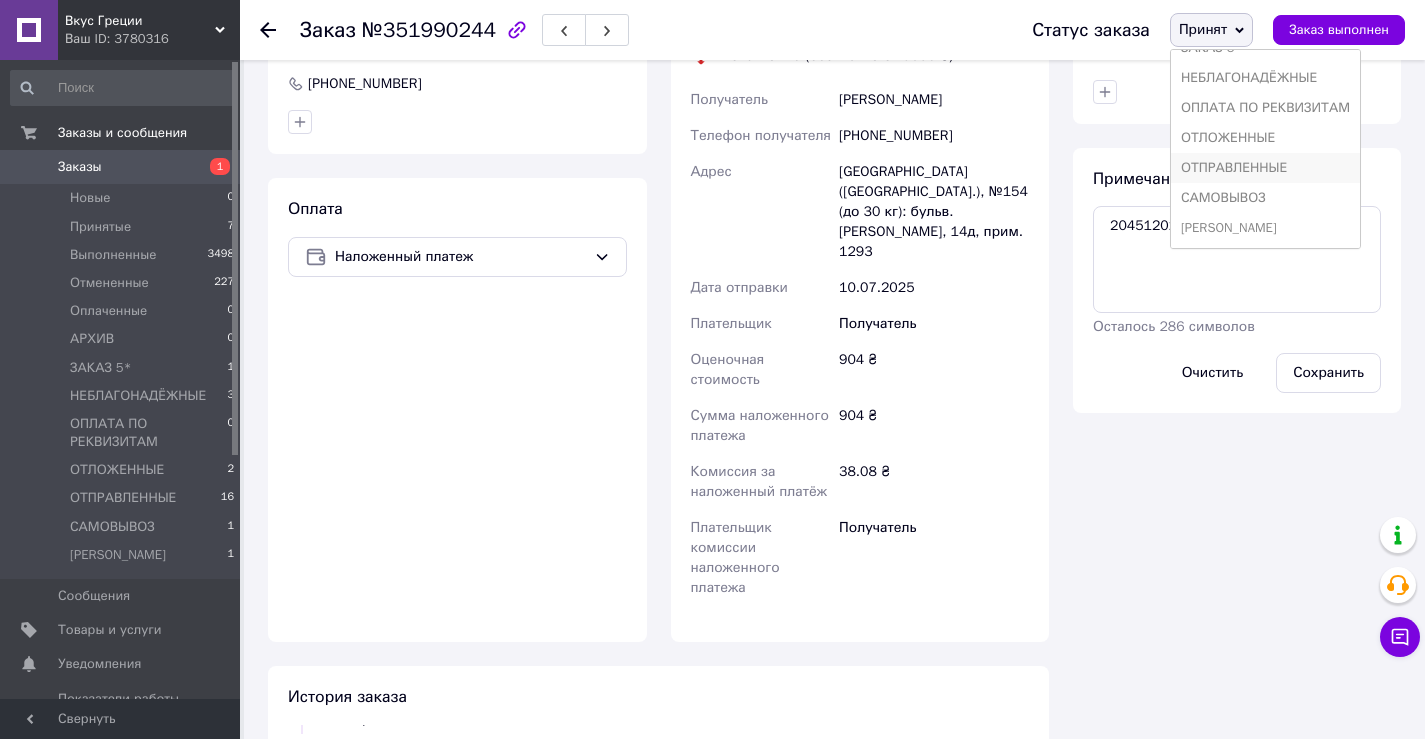 click on "ОТПРАВЛЕННЫЕ" at bounding box center [1265, 168] 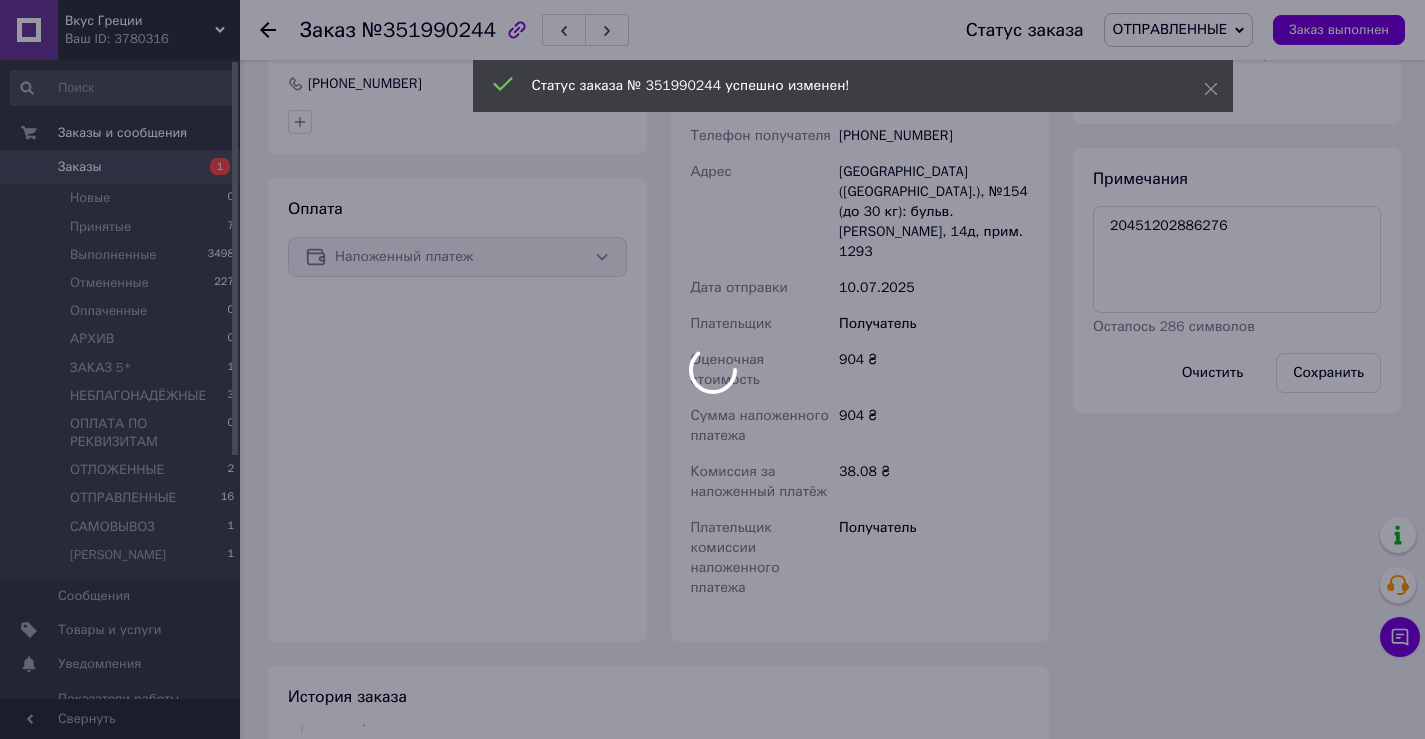 click at bounding box center (712, 369) 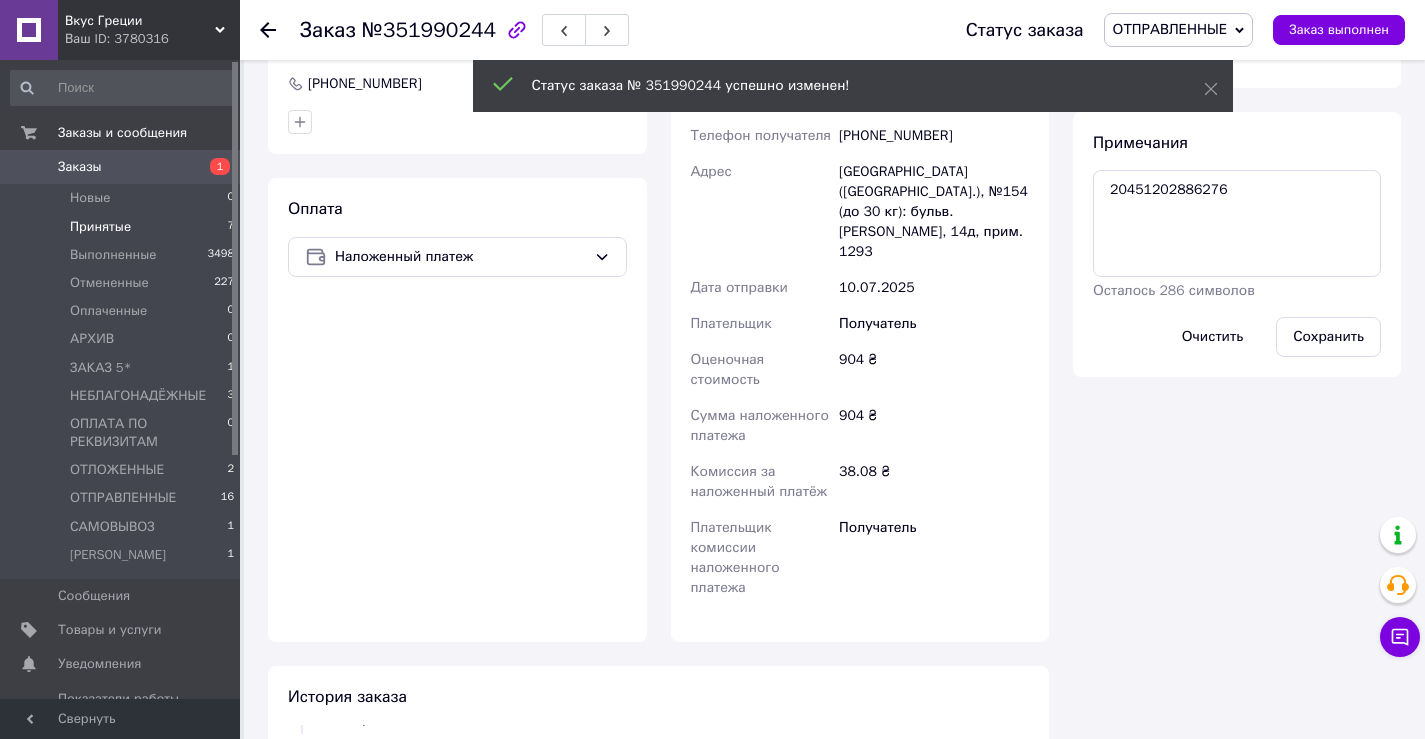 click on "Принятые" at bounding box center (100, 227) 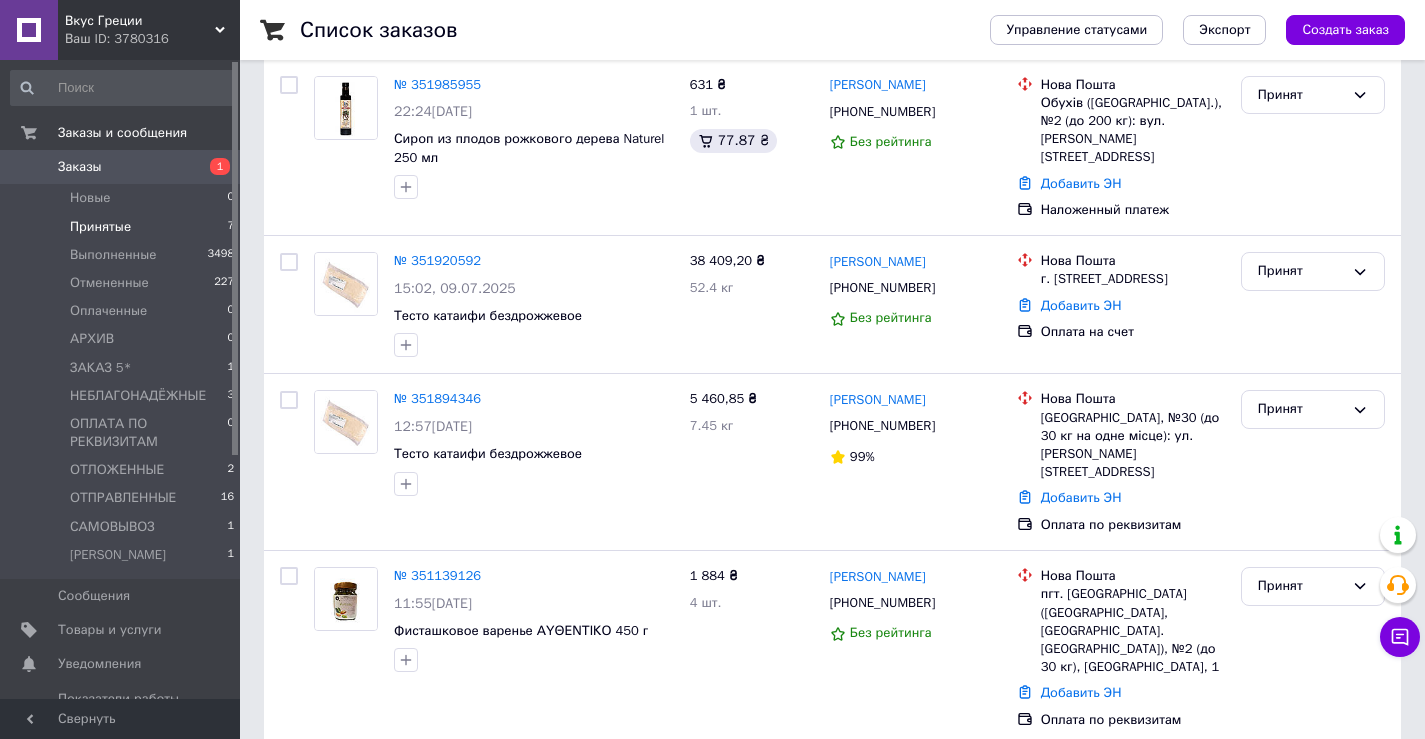scroll, scrollTop: 600, scrollLeft: 0, axis: vertical 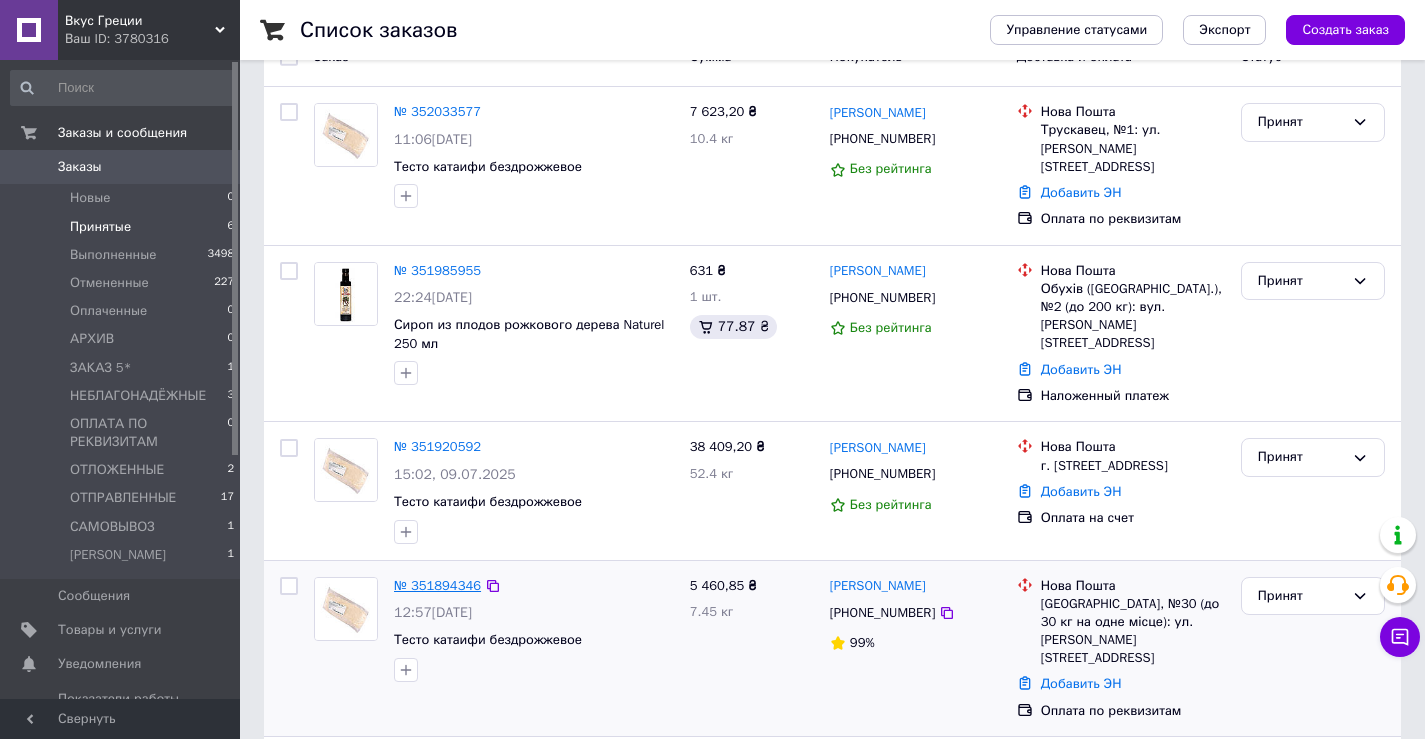 click on "№ 351894346" at bounding box center [437, 585] 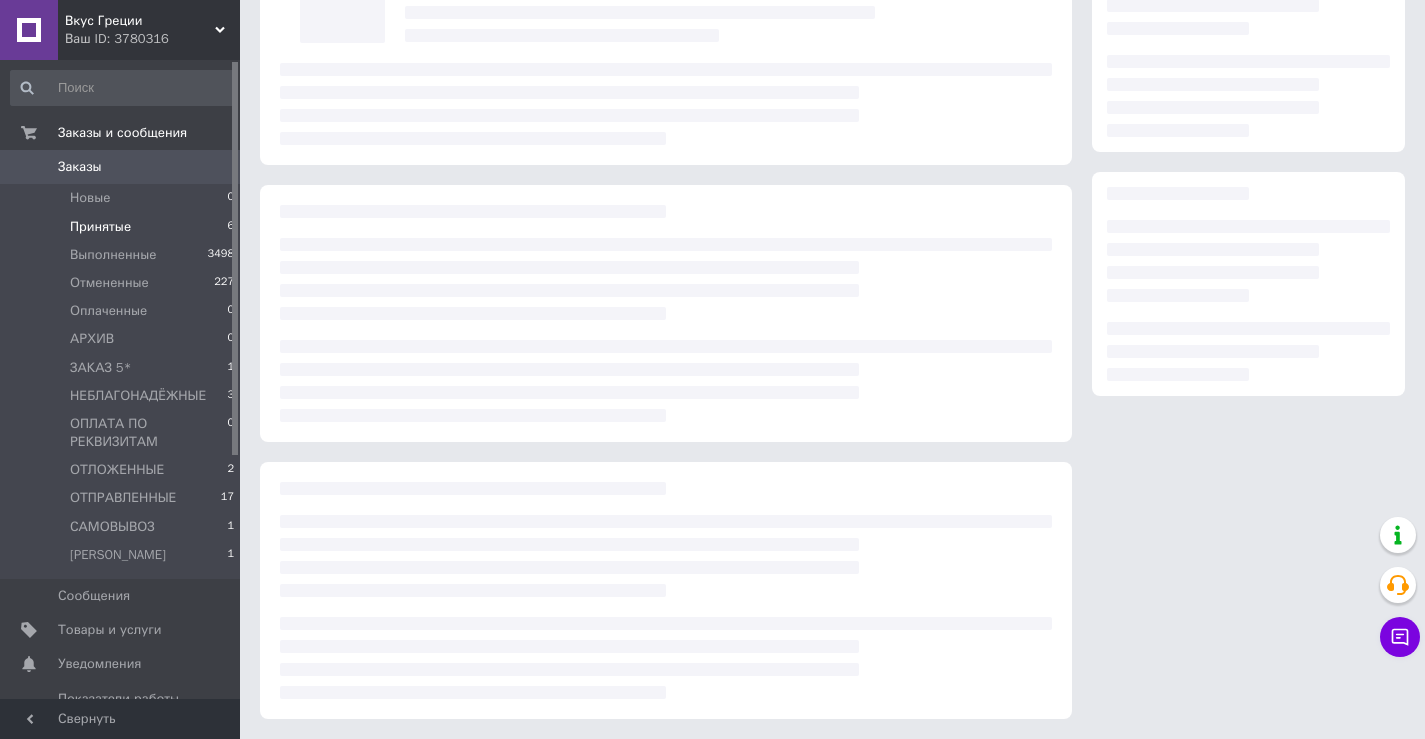 scroll, scrollTop: 0, scrollLeft: 0, axis: both 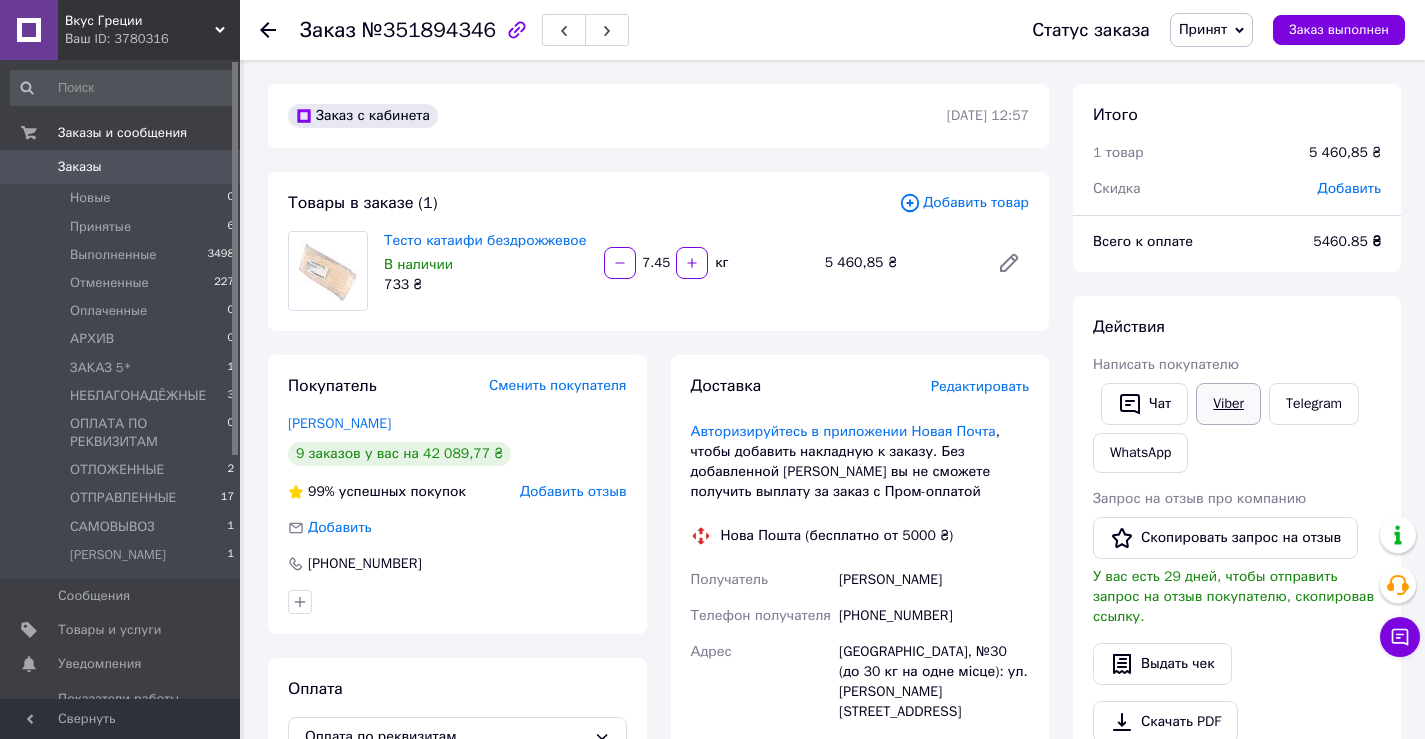 click on "Viber" at bounding box center (1228, 404) 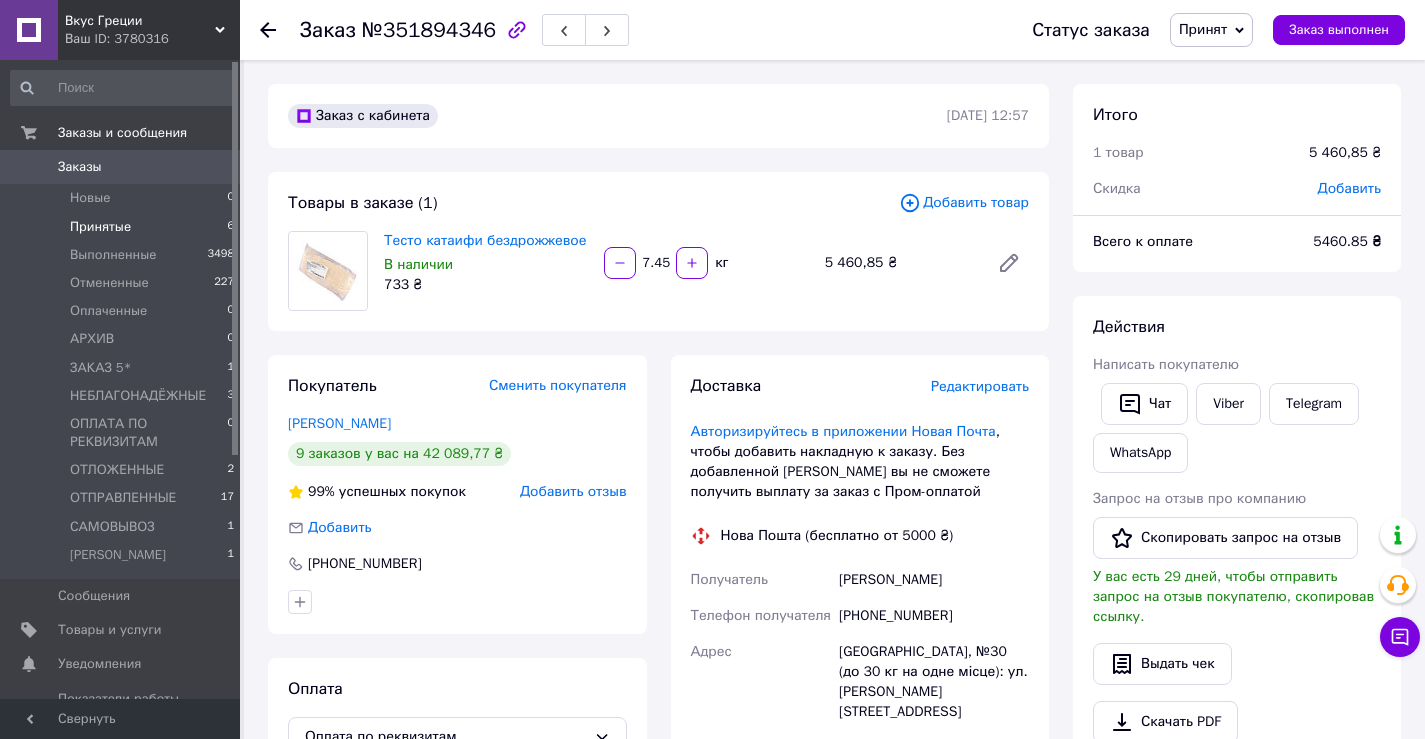 click on "Принятые 6" at bounding box center (123, 227) 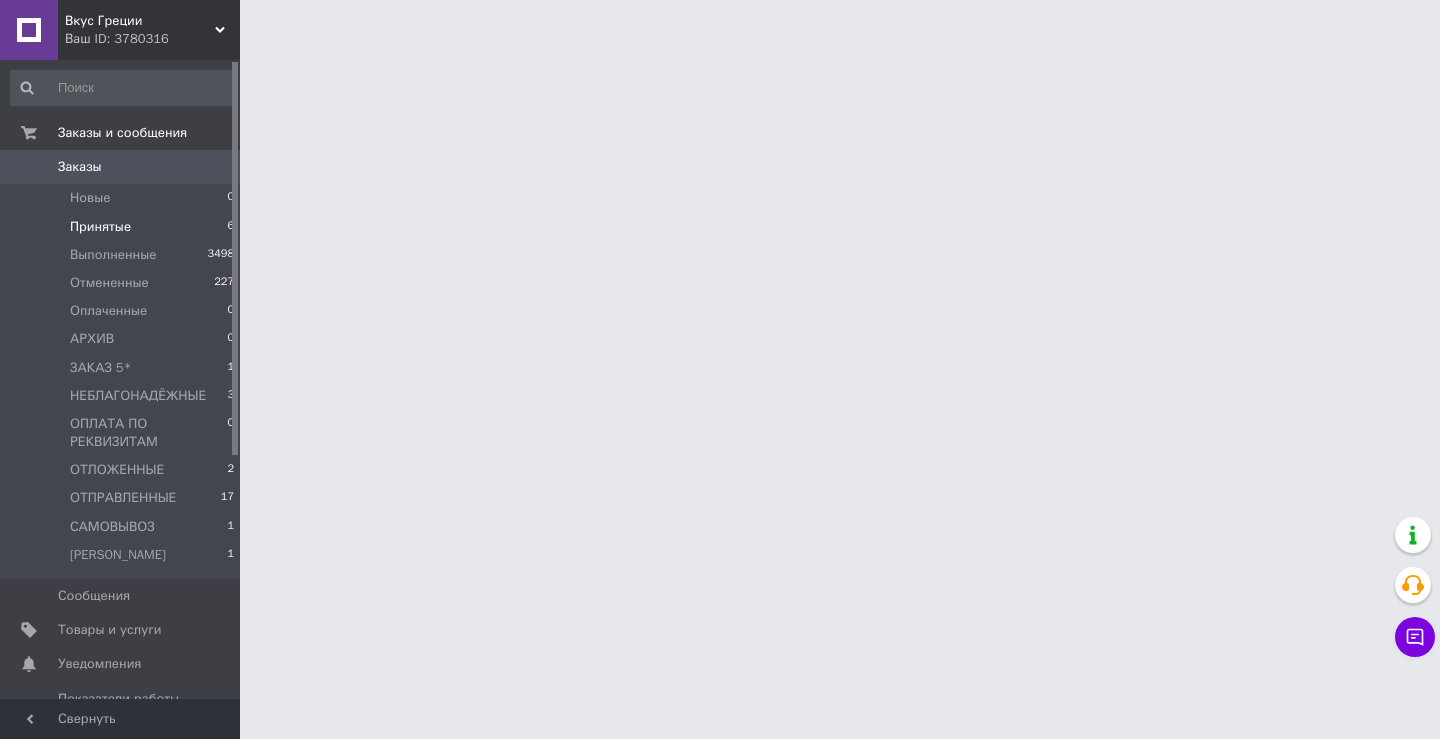 click on "Принятые" at bounding box center [100, 227] 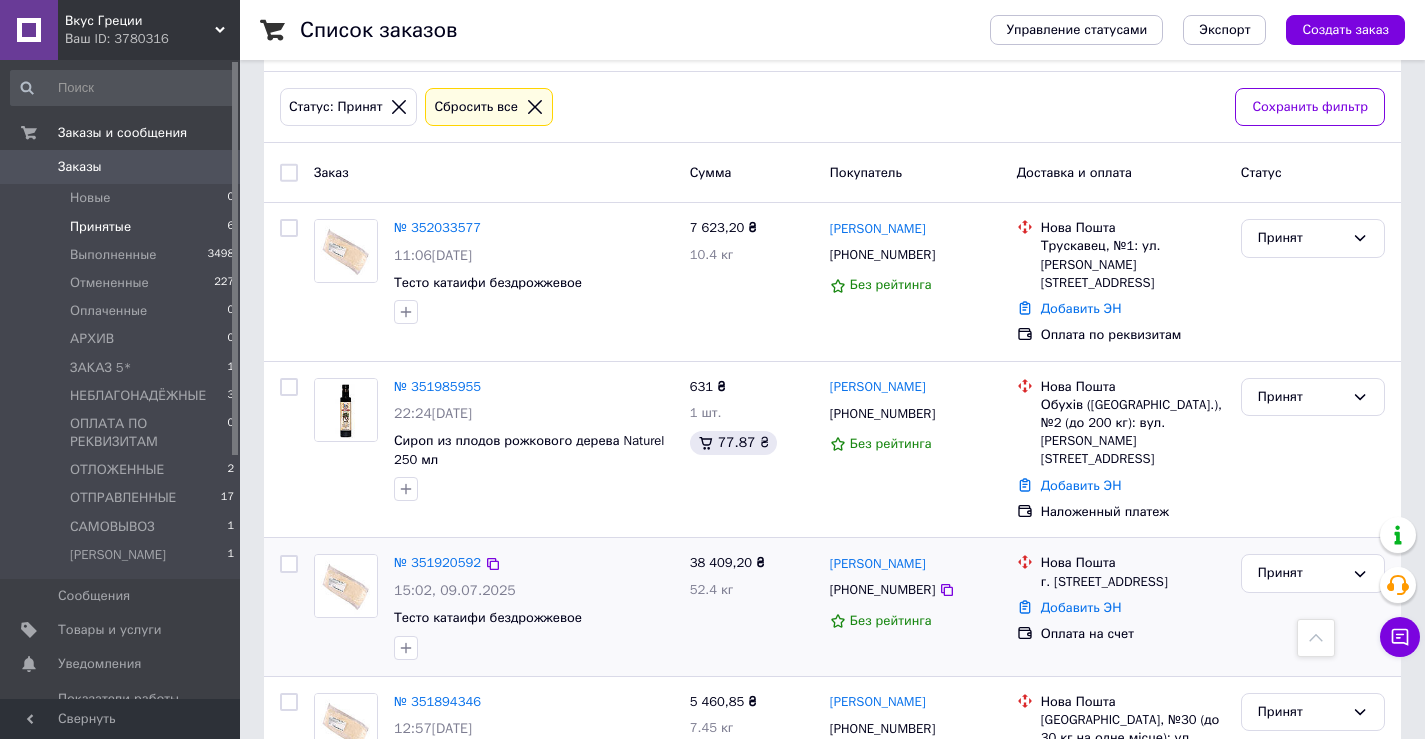 scroll, scrollTop: 14, scrollLeft: 0, axis: vertical 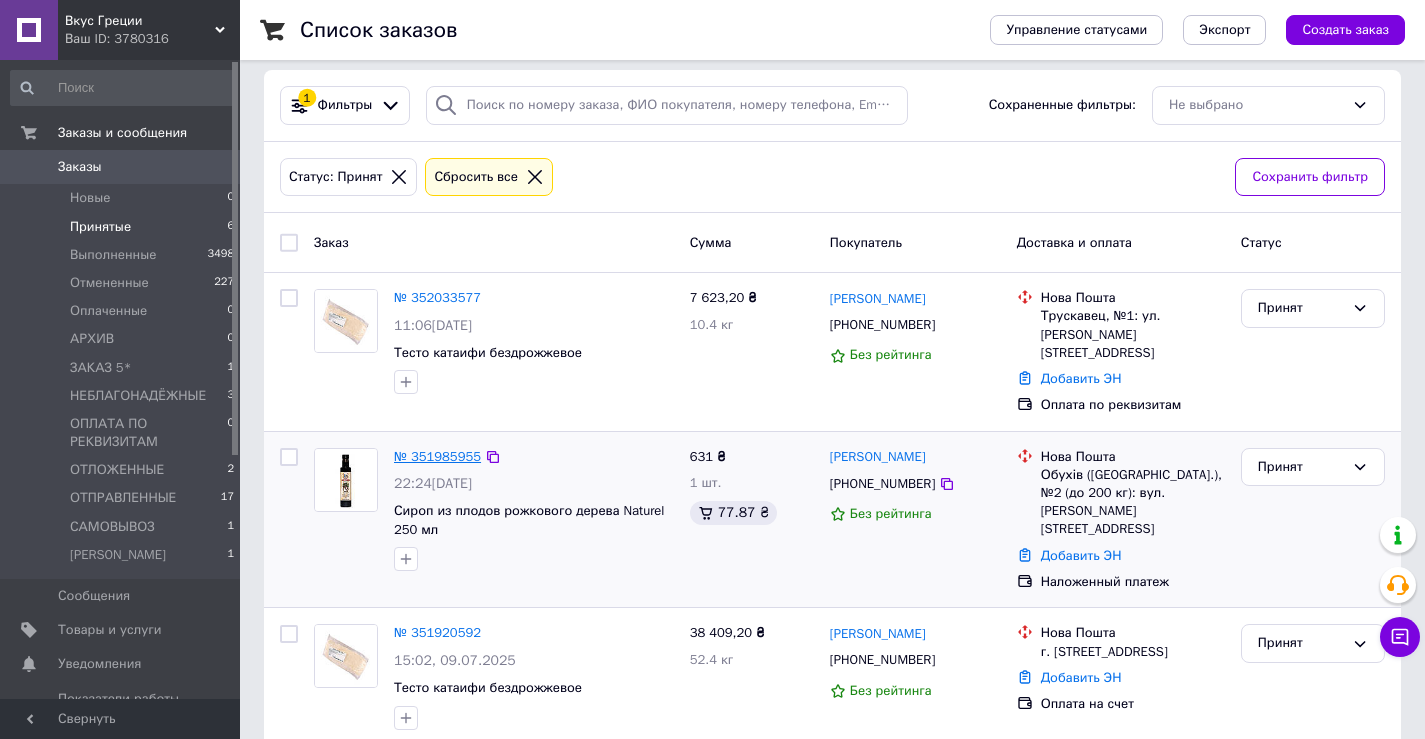 click on "№ 351985955" at bounding box center (437, 456) 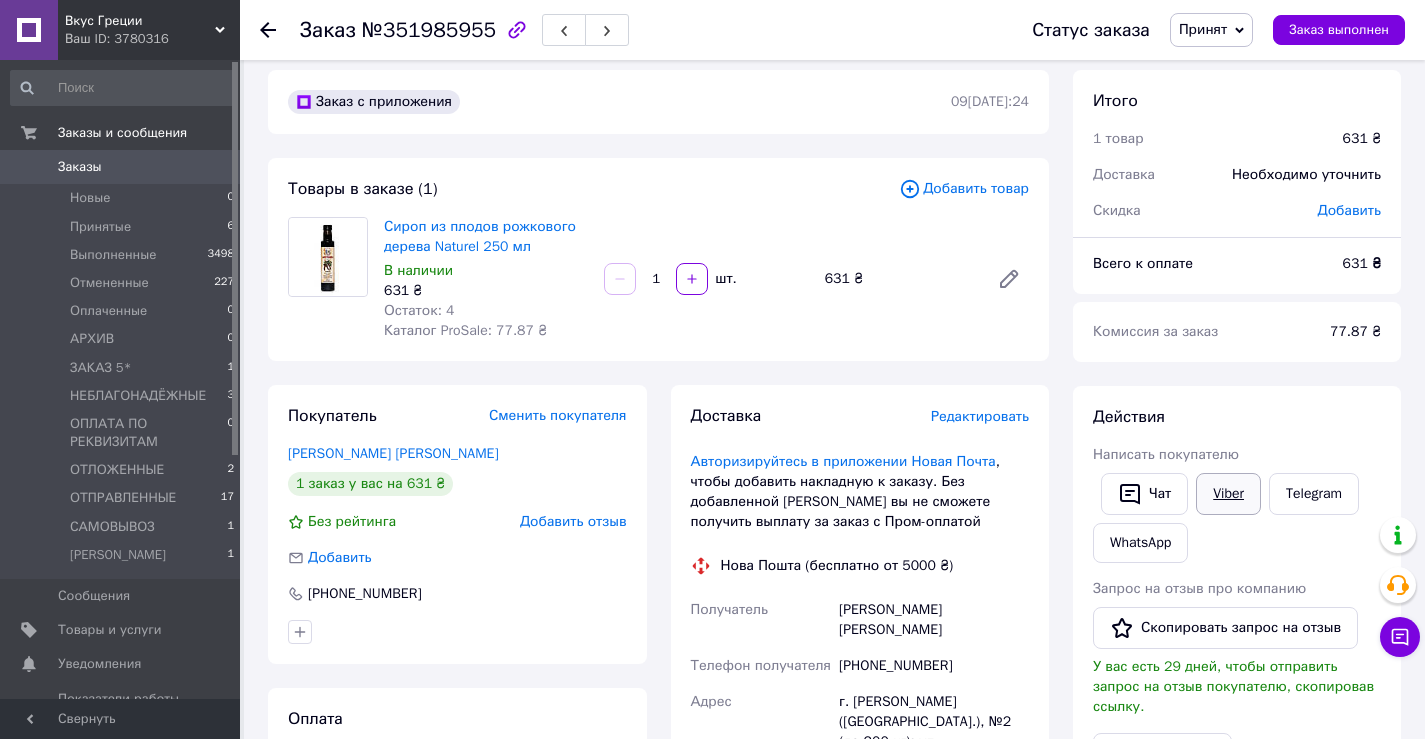 click on "Viber" at bounding box center [1228, 494] 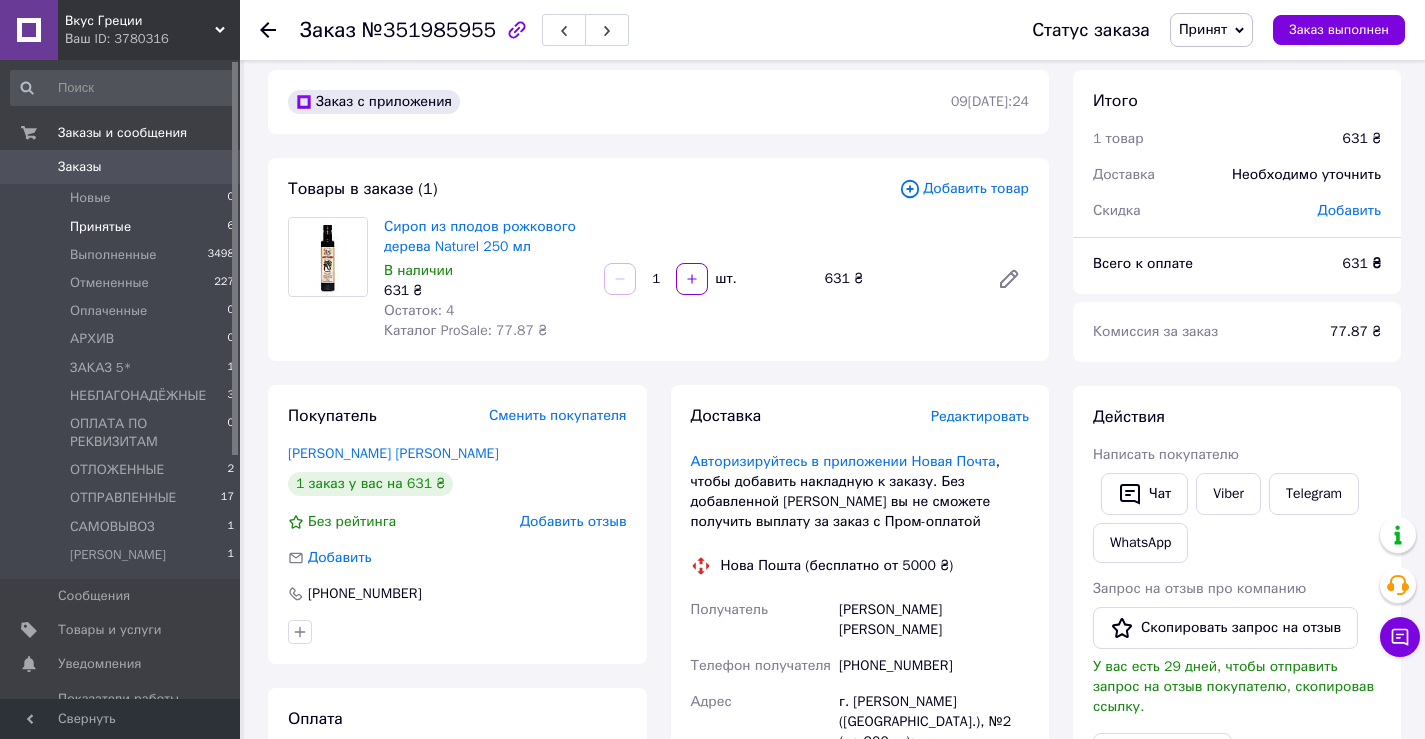 click on "Принятые" at bounding box center (100, 227) 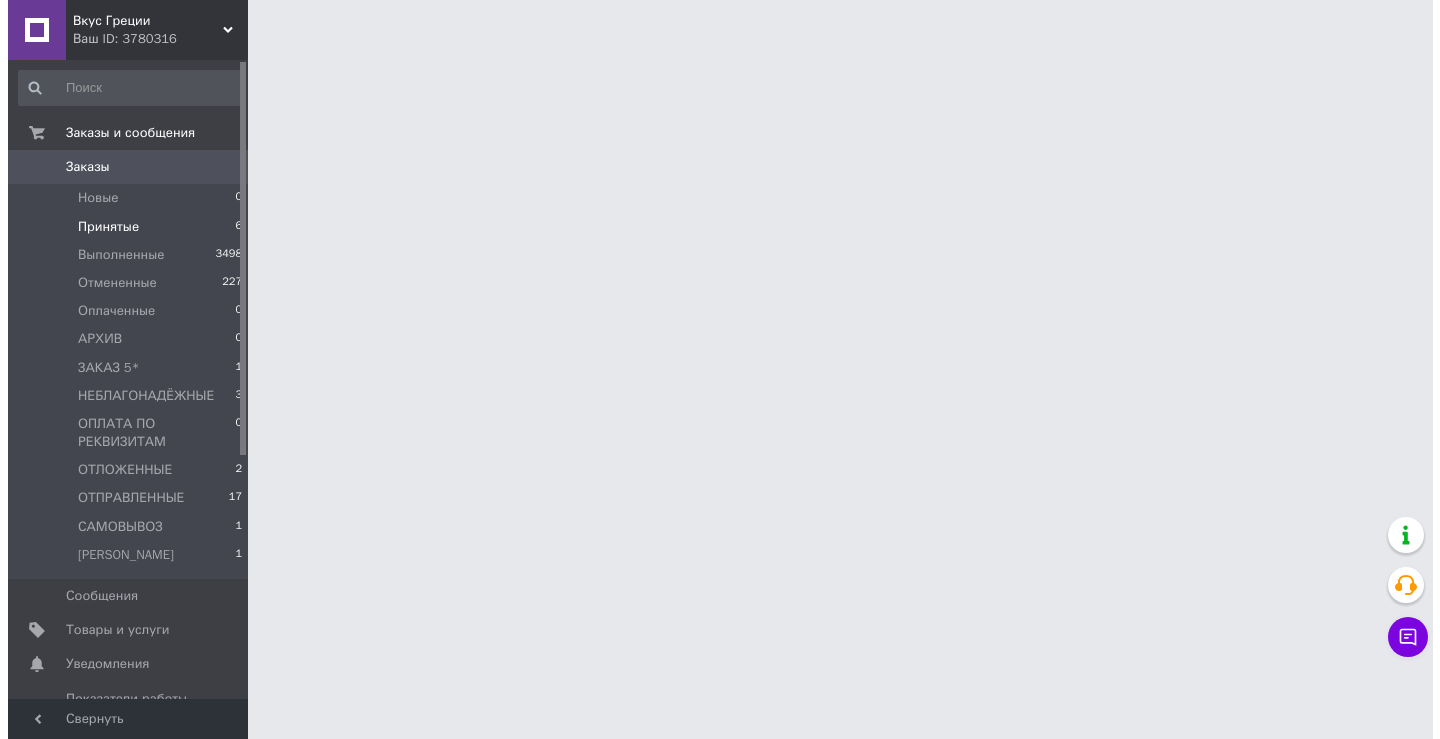 scroll, scrollTop: 0, scrollLeft: 0, axis: both 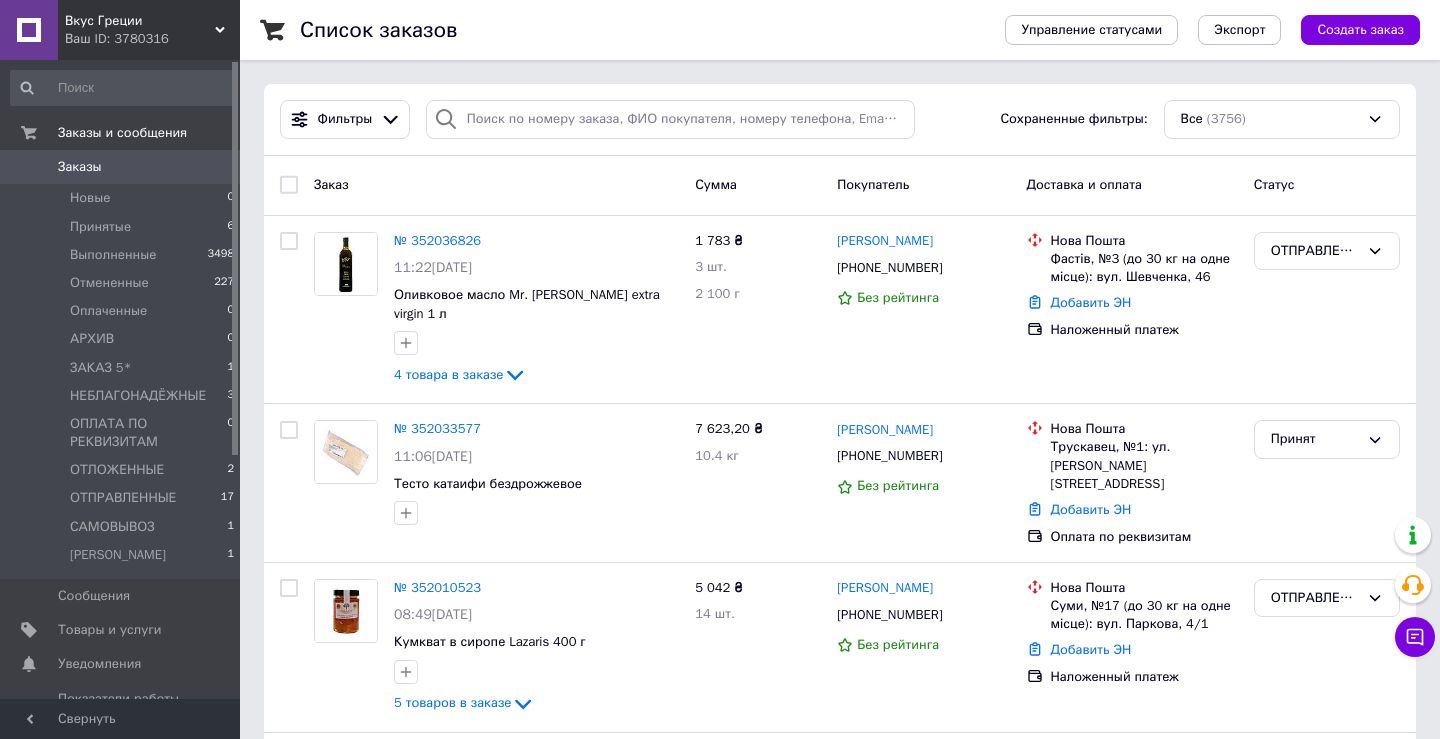 click on "Создать заказ" at bounding box center [1360, 30] 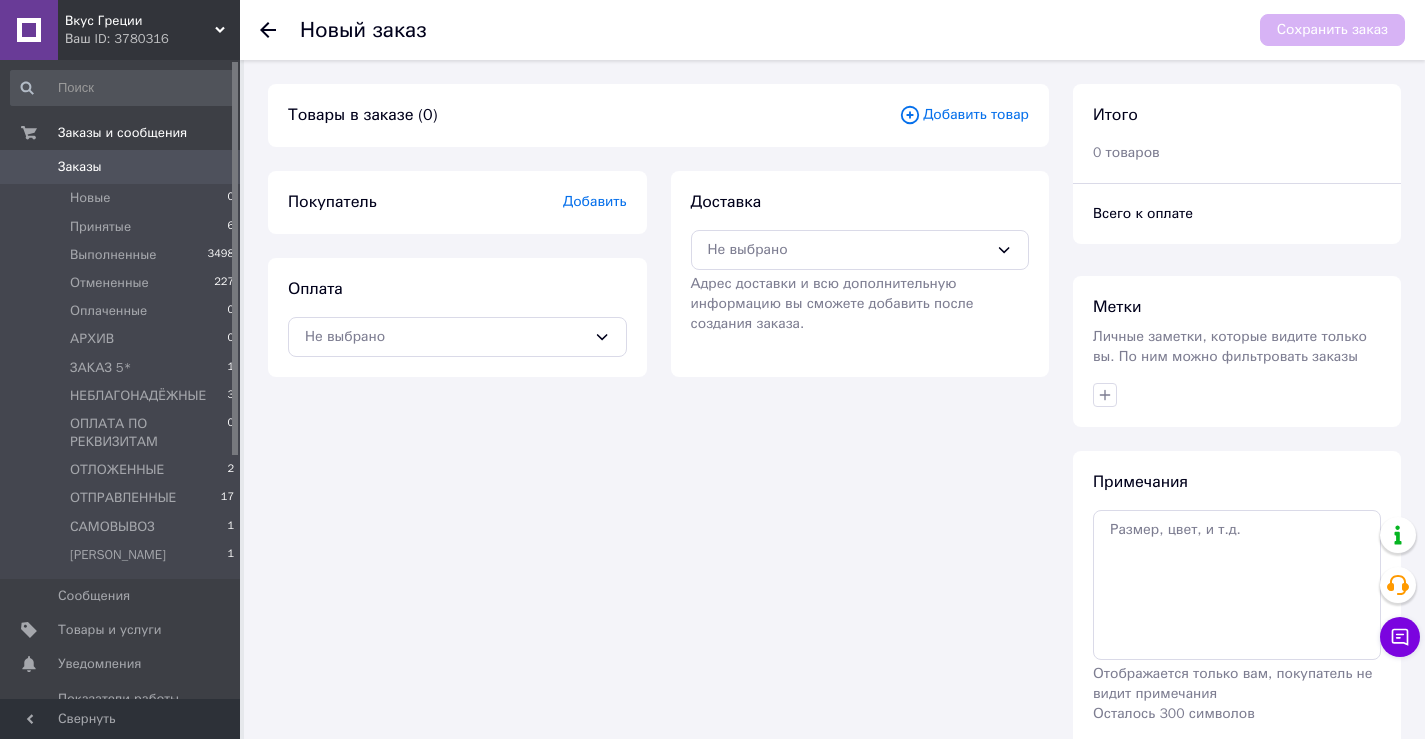 click on "Добавить" at bounding box center (595, 201) 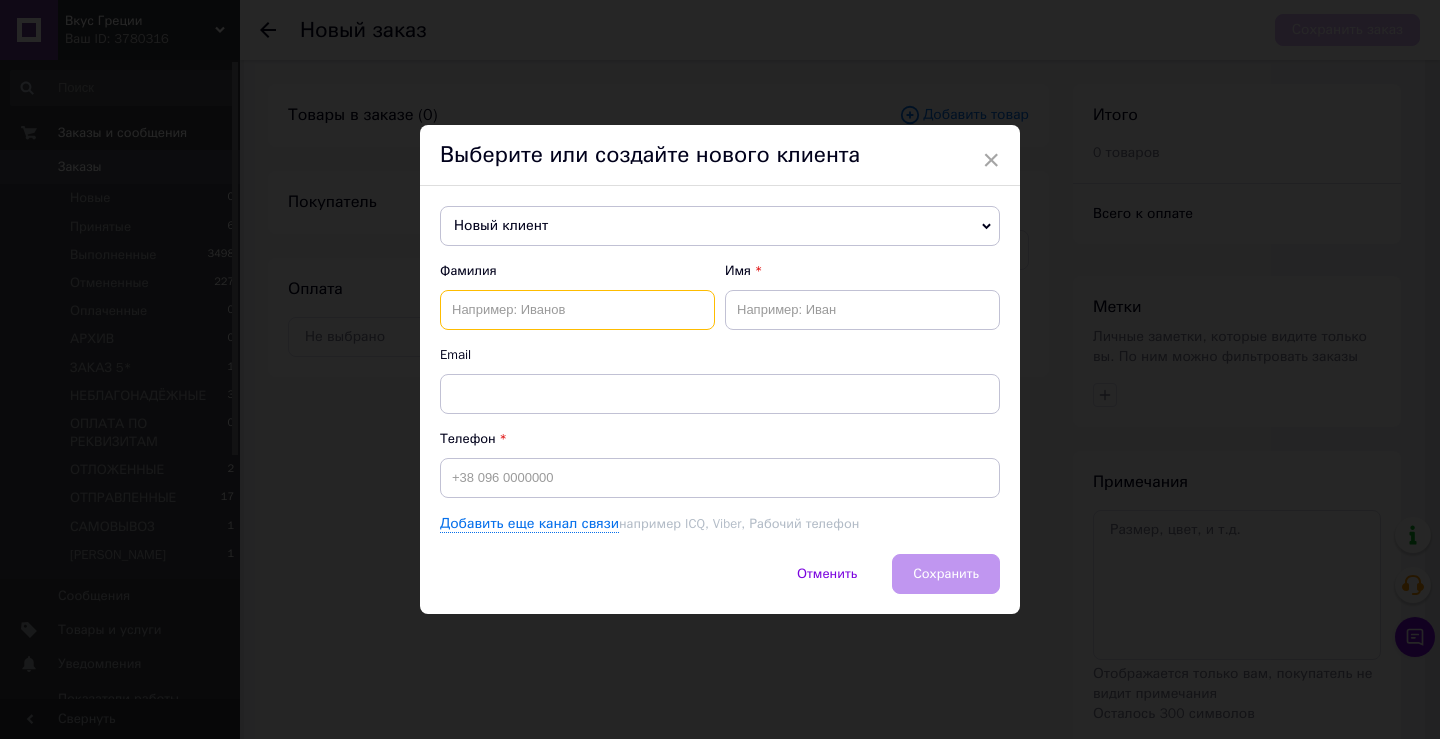 click at bounding box center [577, 310] 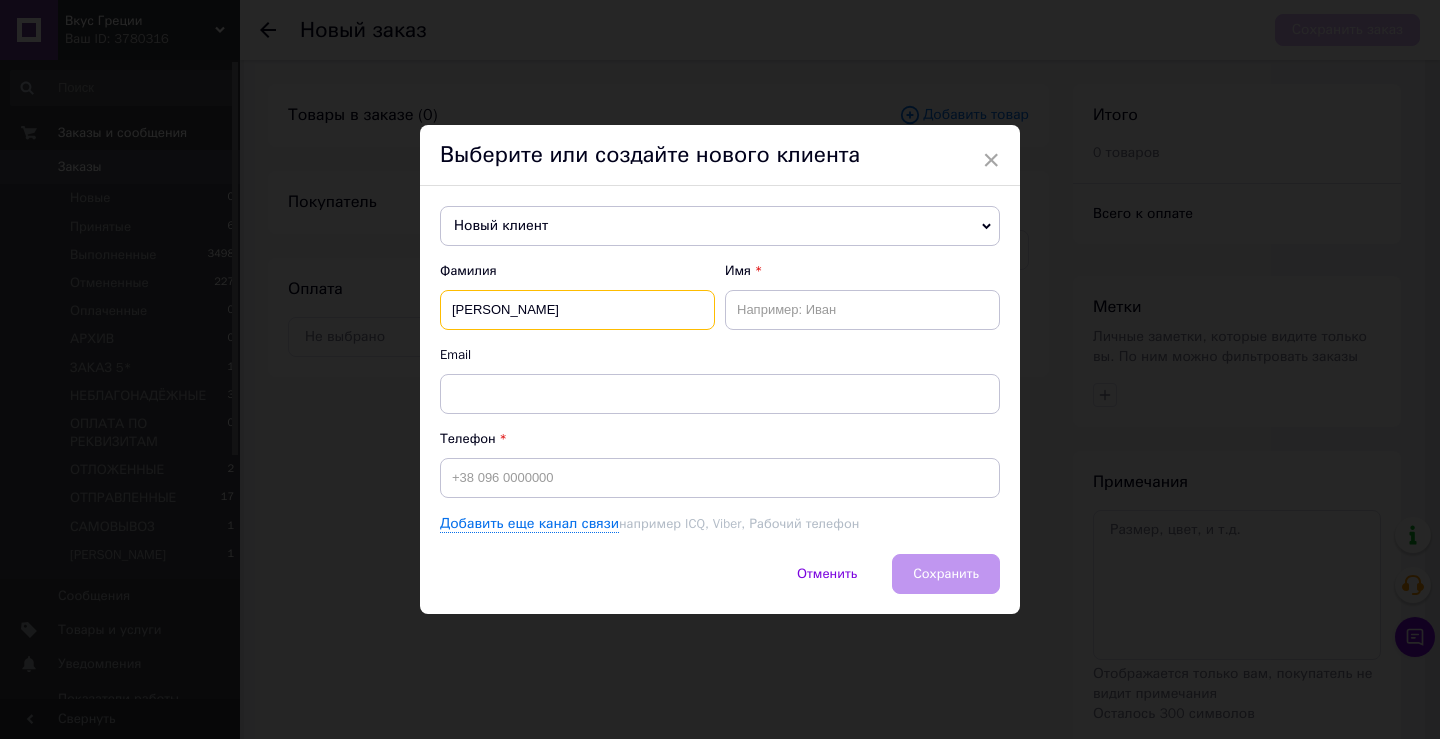 type on "Рублевська" 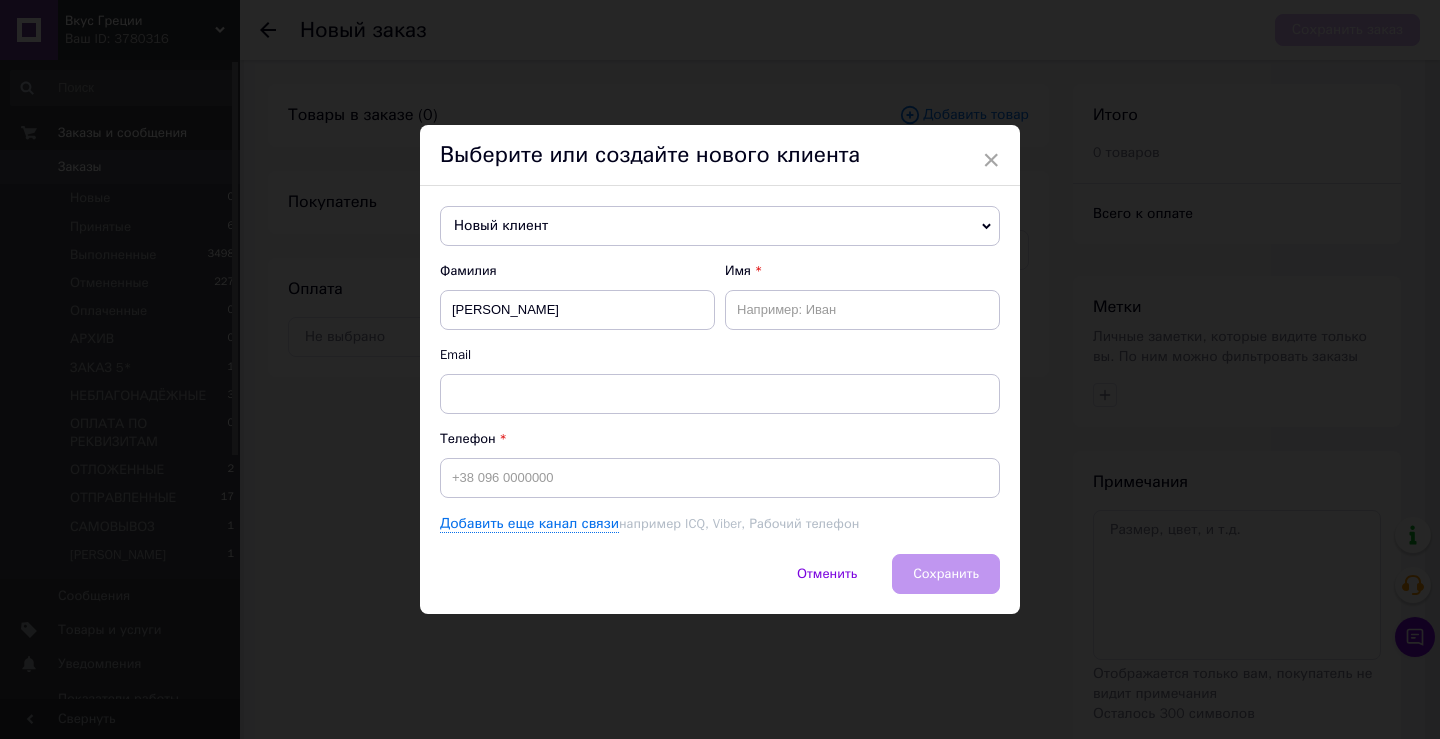 click on "Имя" at bounding box center [862, 296] 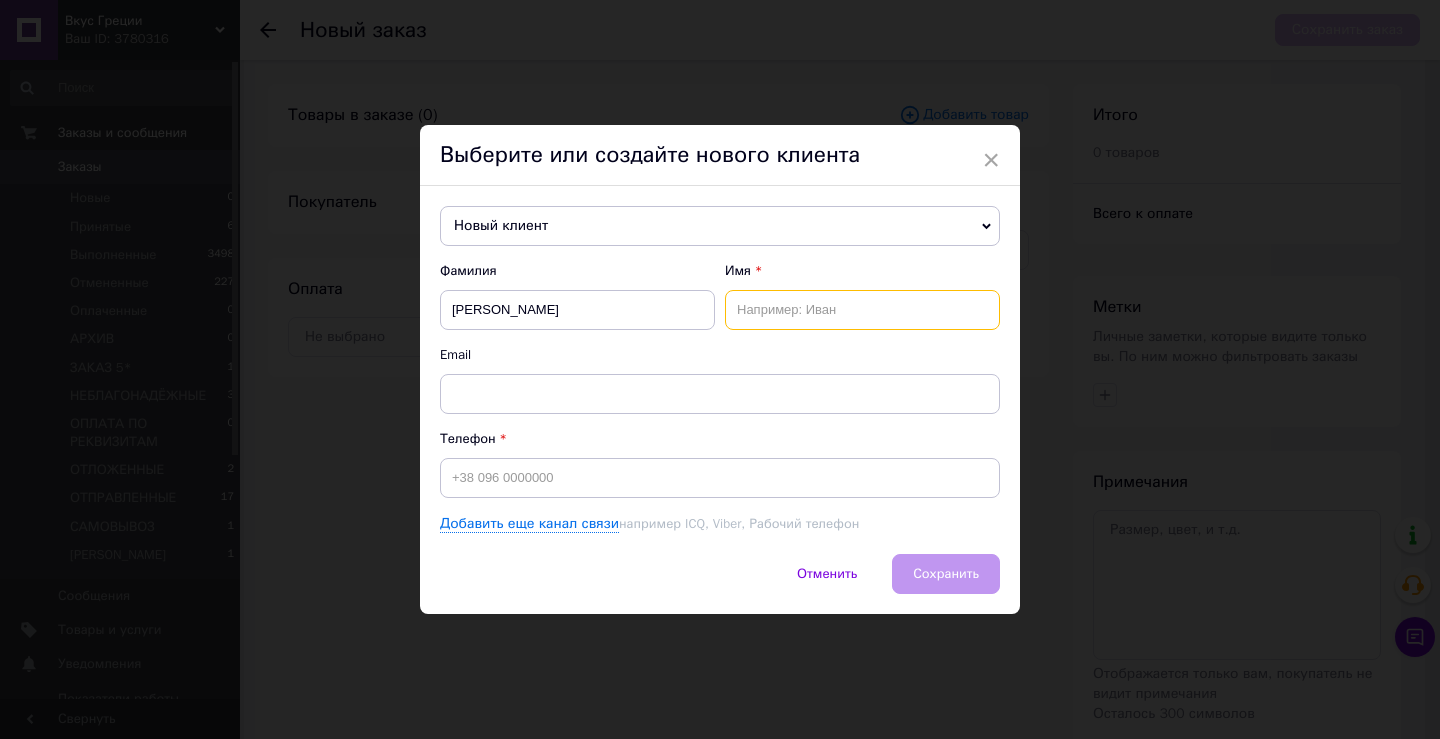click at bounding box center [862, 310] 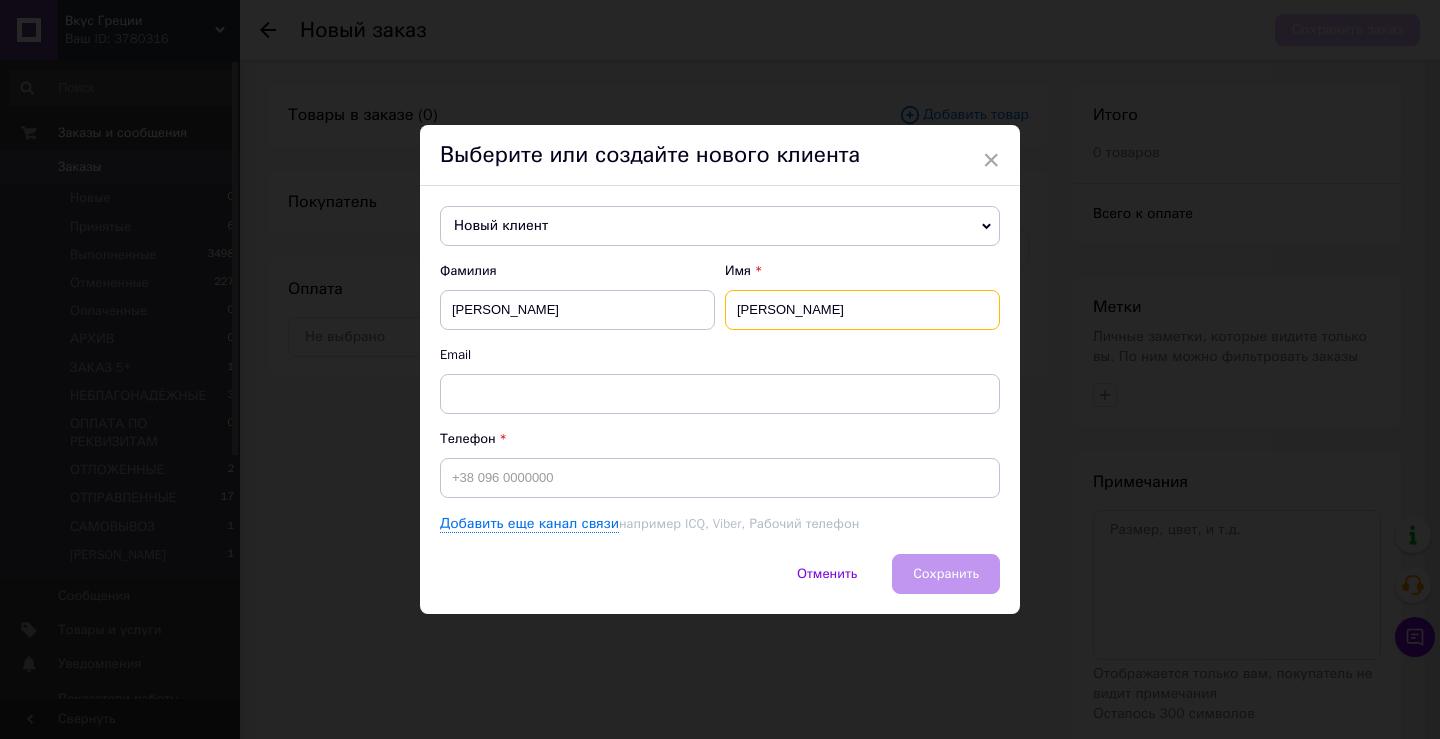 type on "Ольга" 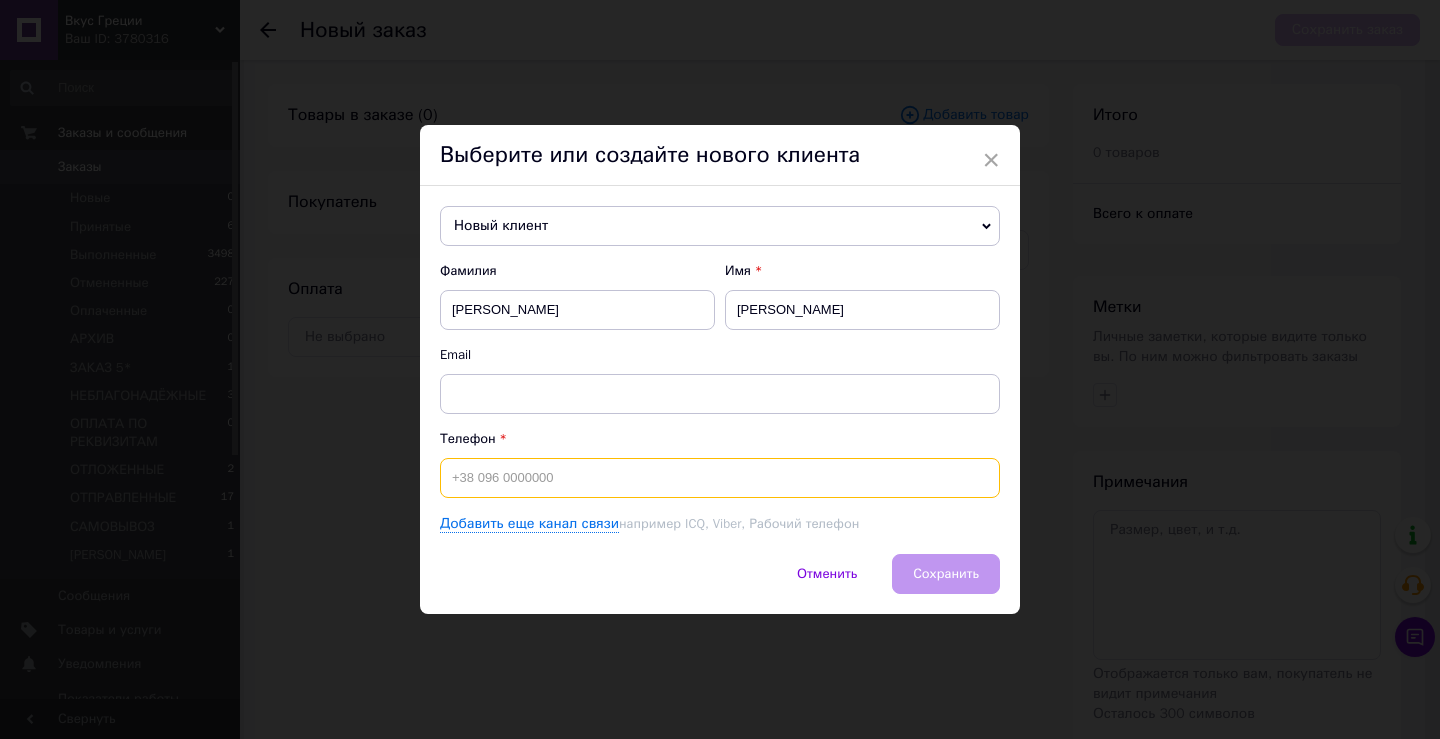 click at bounding box center [720, 478] 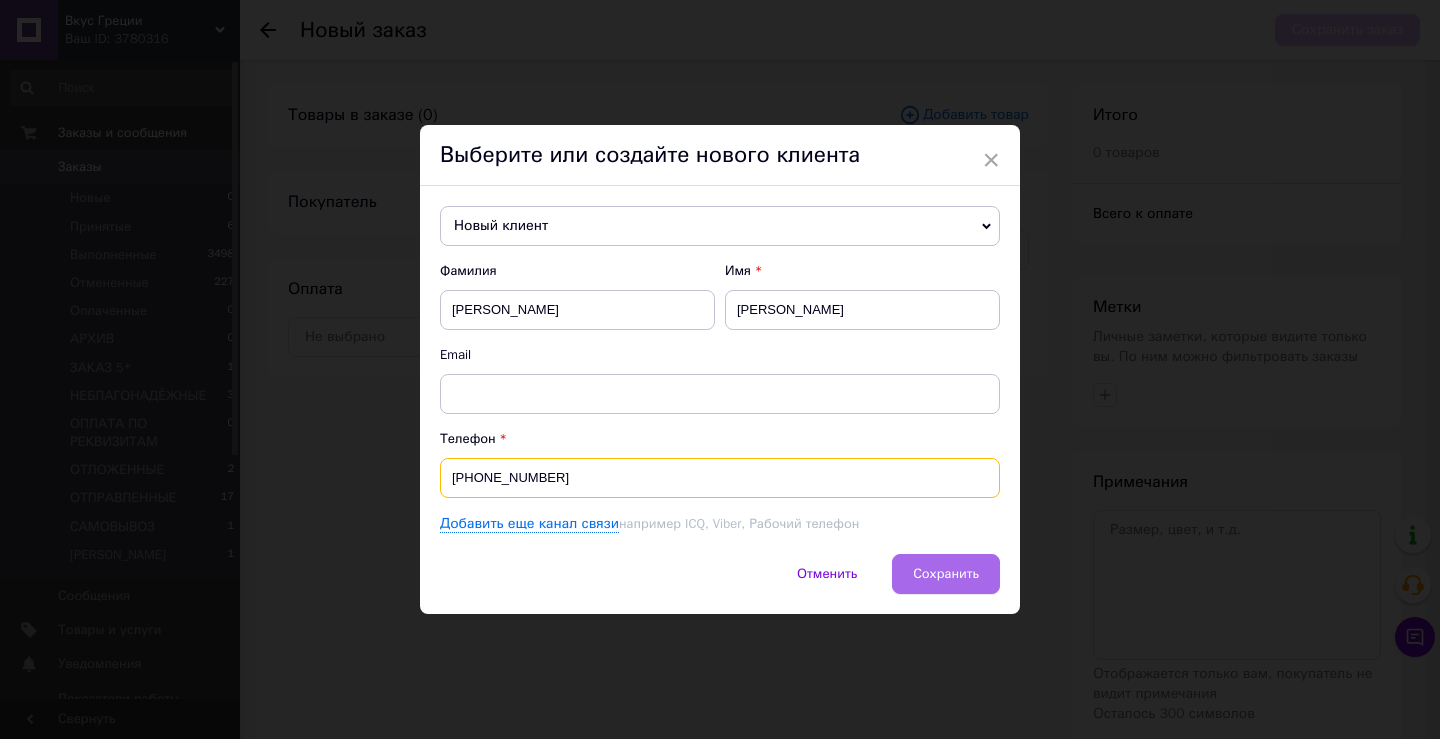 type on "+380674830811" 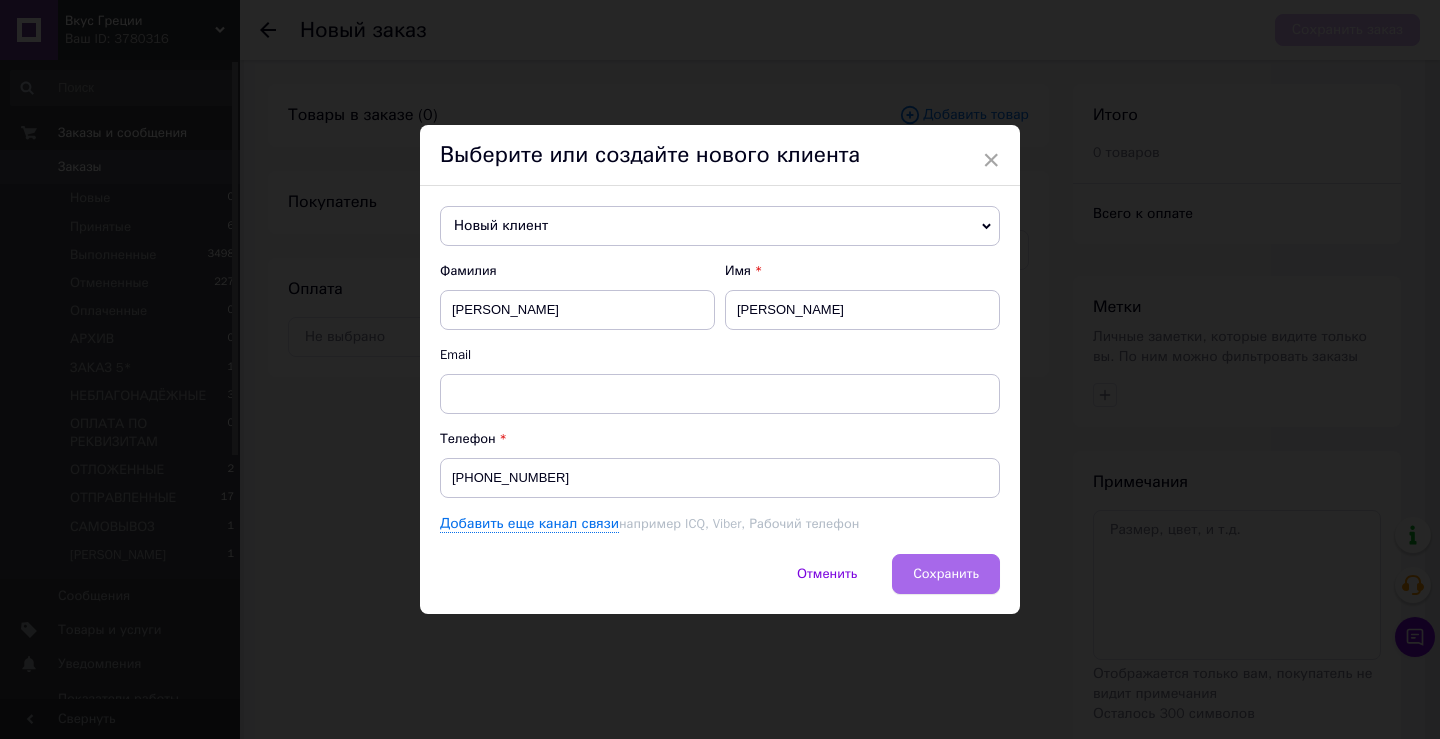 click on "Сохранить" at bounding box center (946, 574) 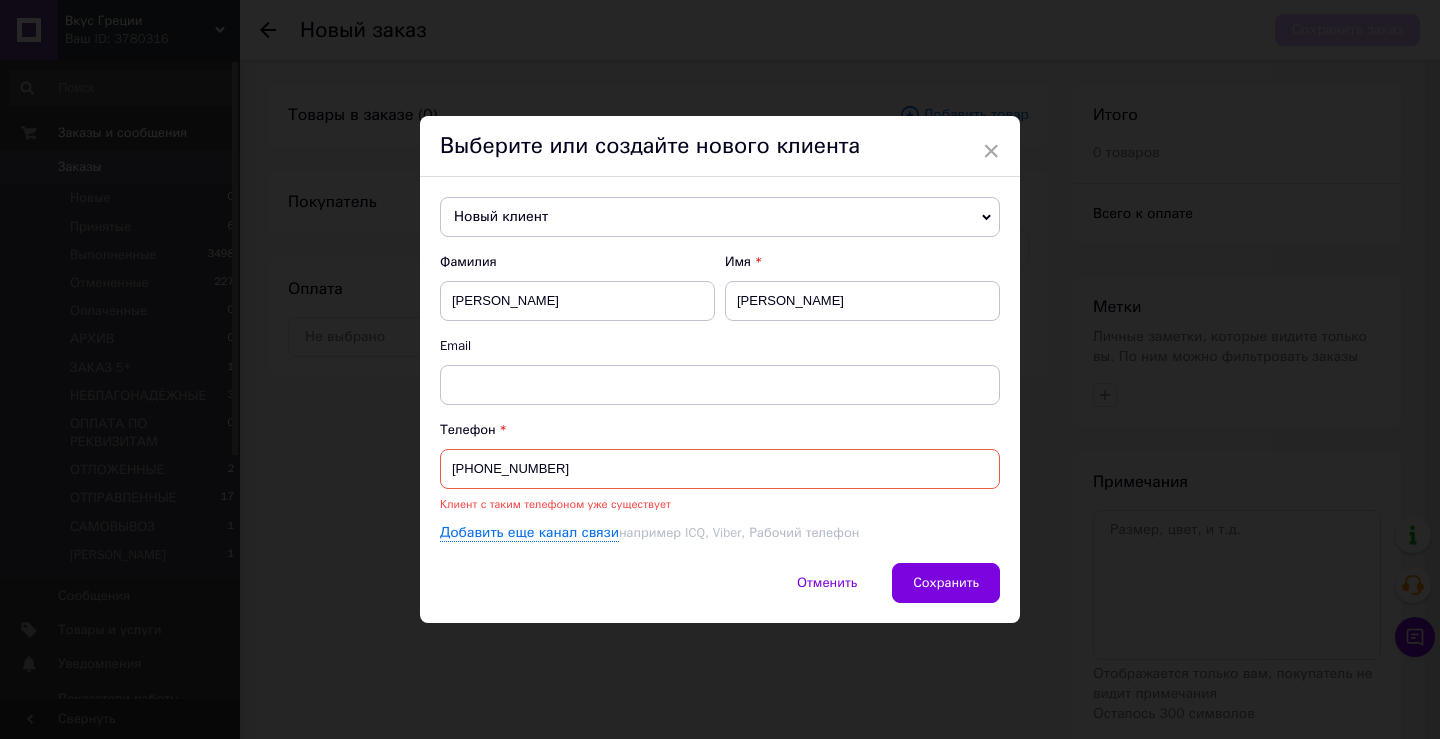drag, startPoint x: 558, startPoint y: 475, endPoint x: 436, endPoint y: 475, distance: 122 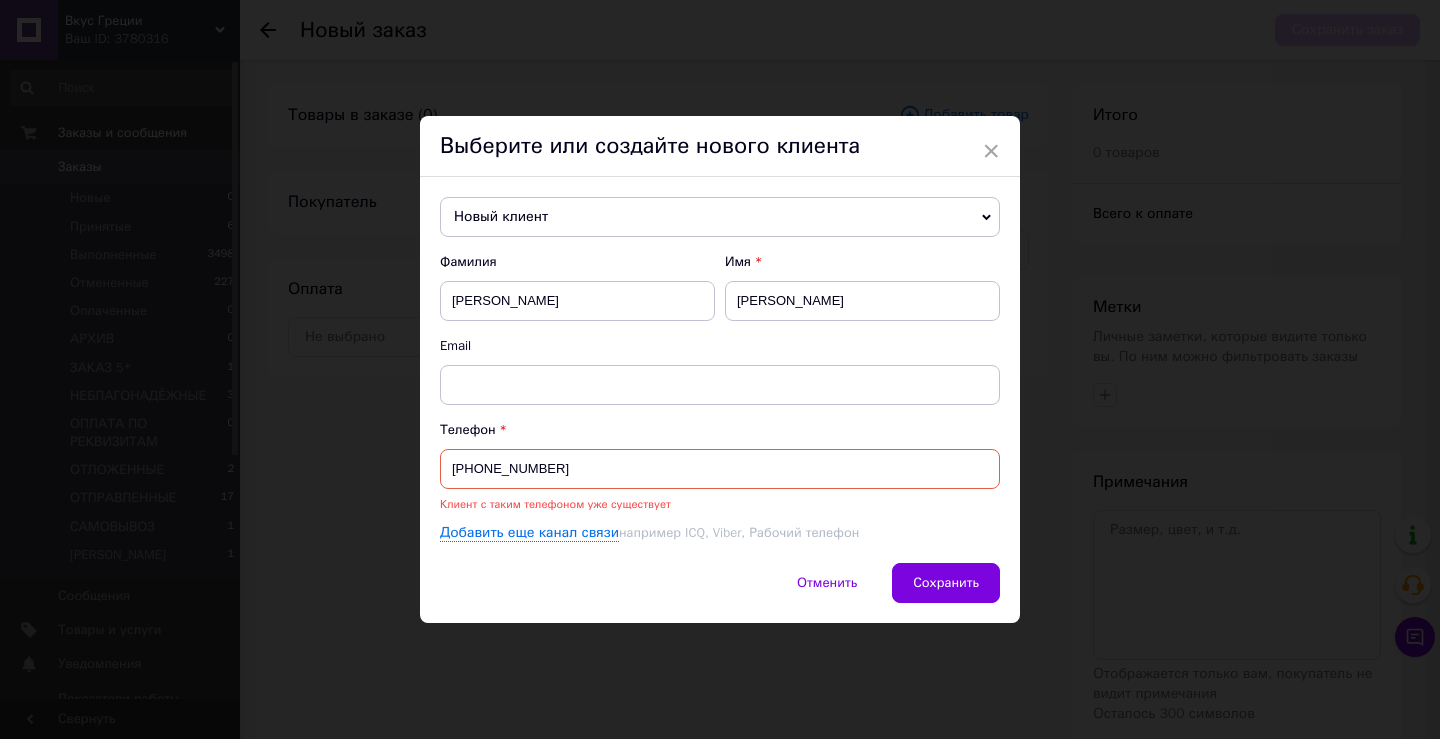 click on "Новый клиент" at bounding box center [720, 217] 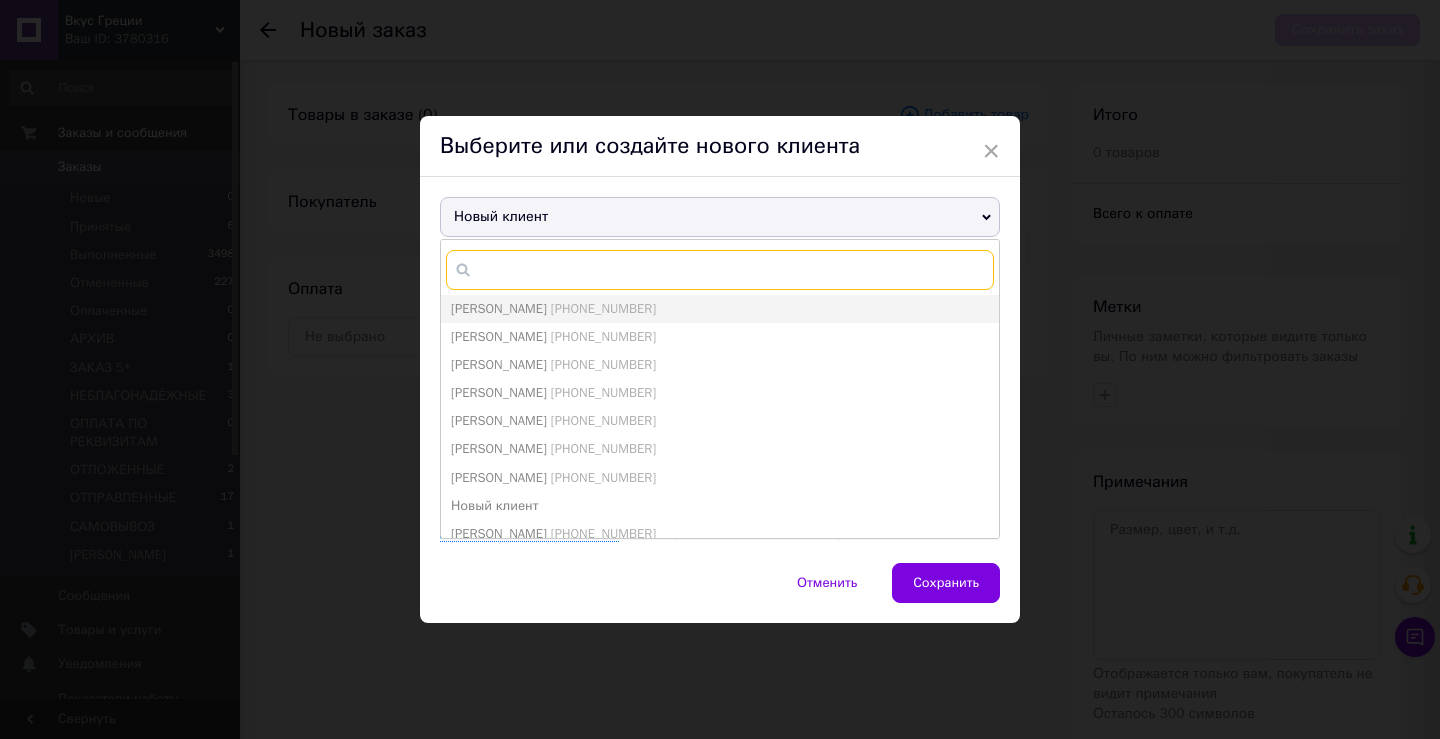 click at bounding box center [720, 270] 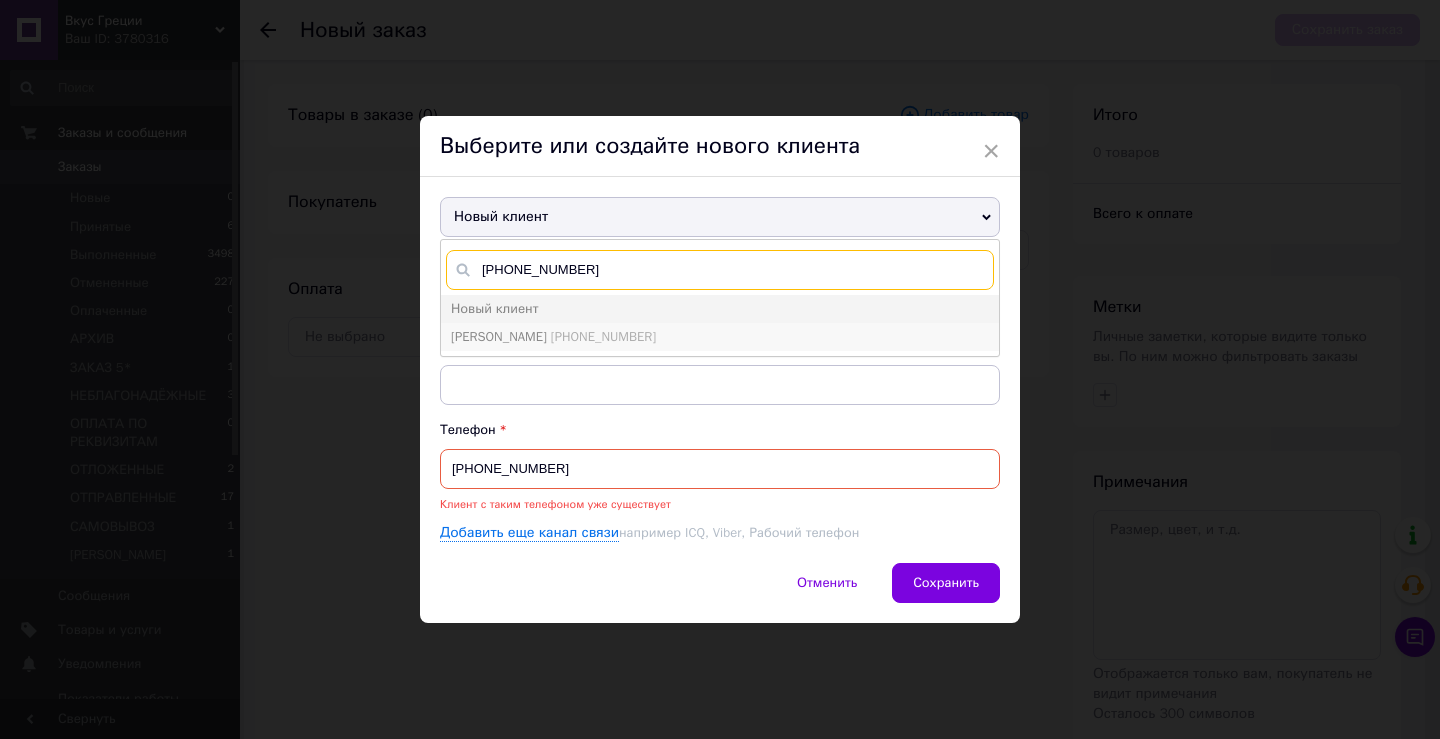 type on "+380674830811" 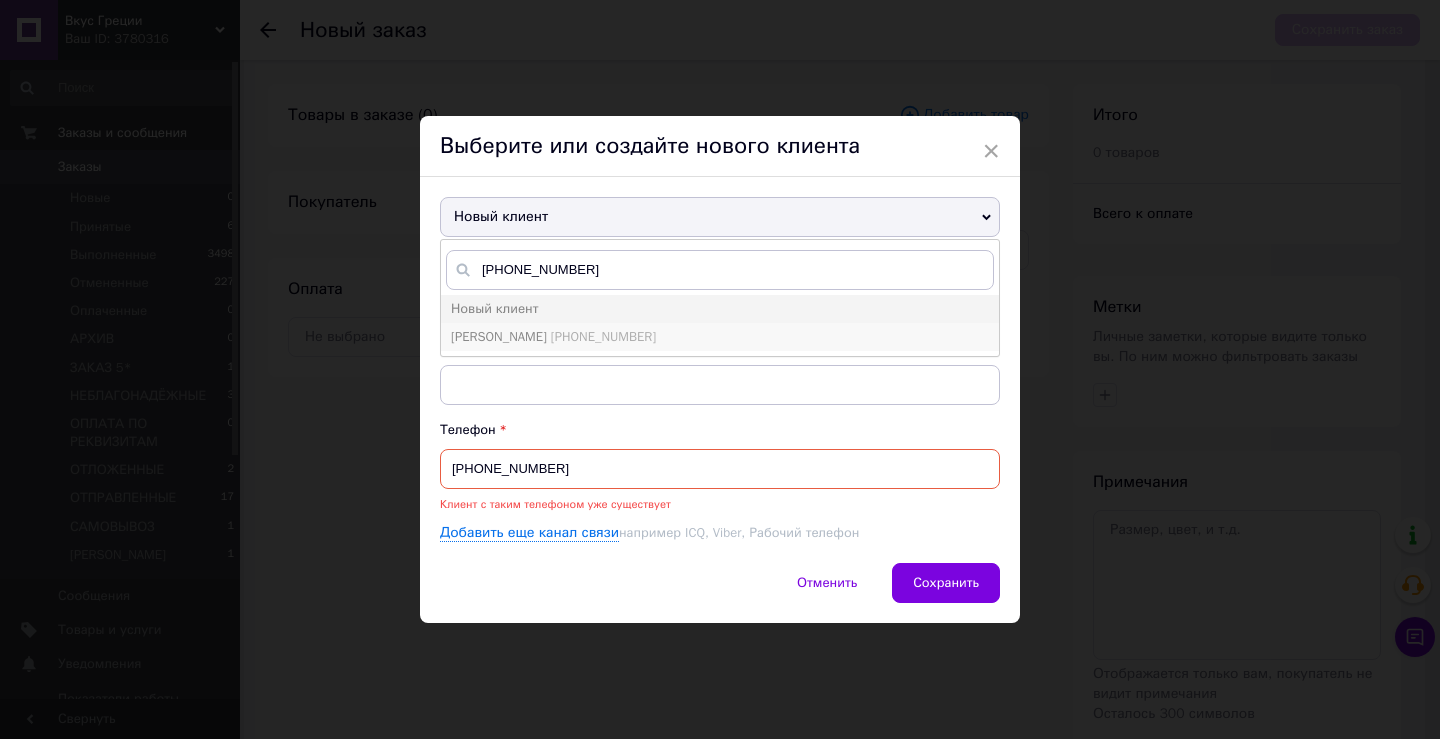 click on "Рублевская Ольга" at bounding box center (499, 336) 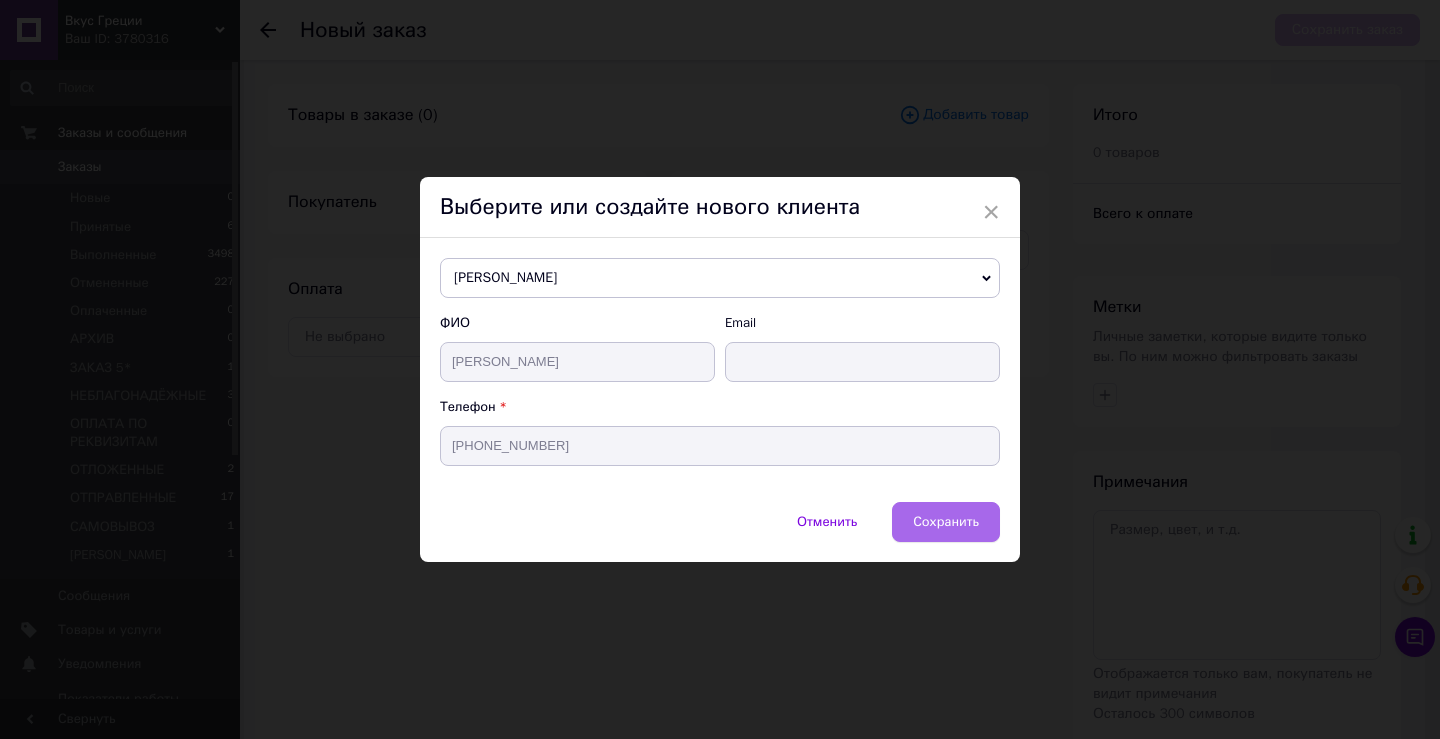 click on "Сохранить" at bounding box center (946, 521) 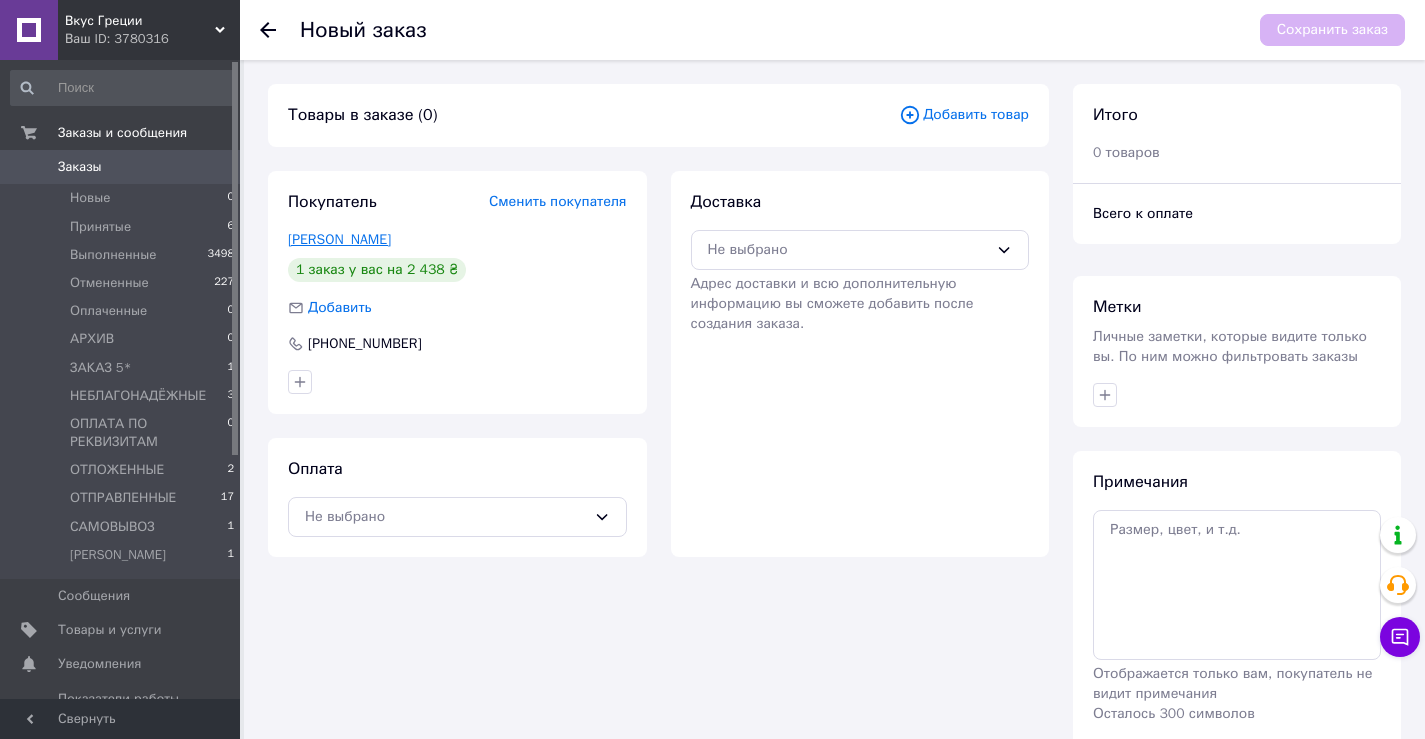 click on "Рублевская Ольга" at bounding box center [339, 239] 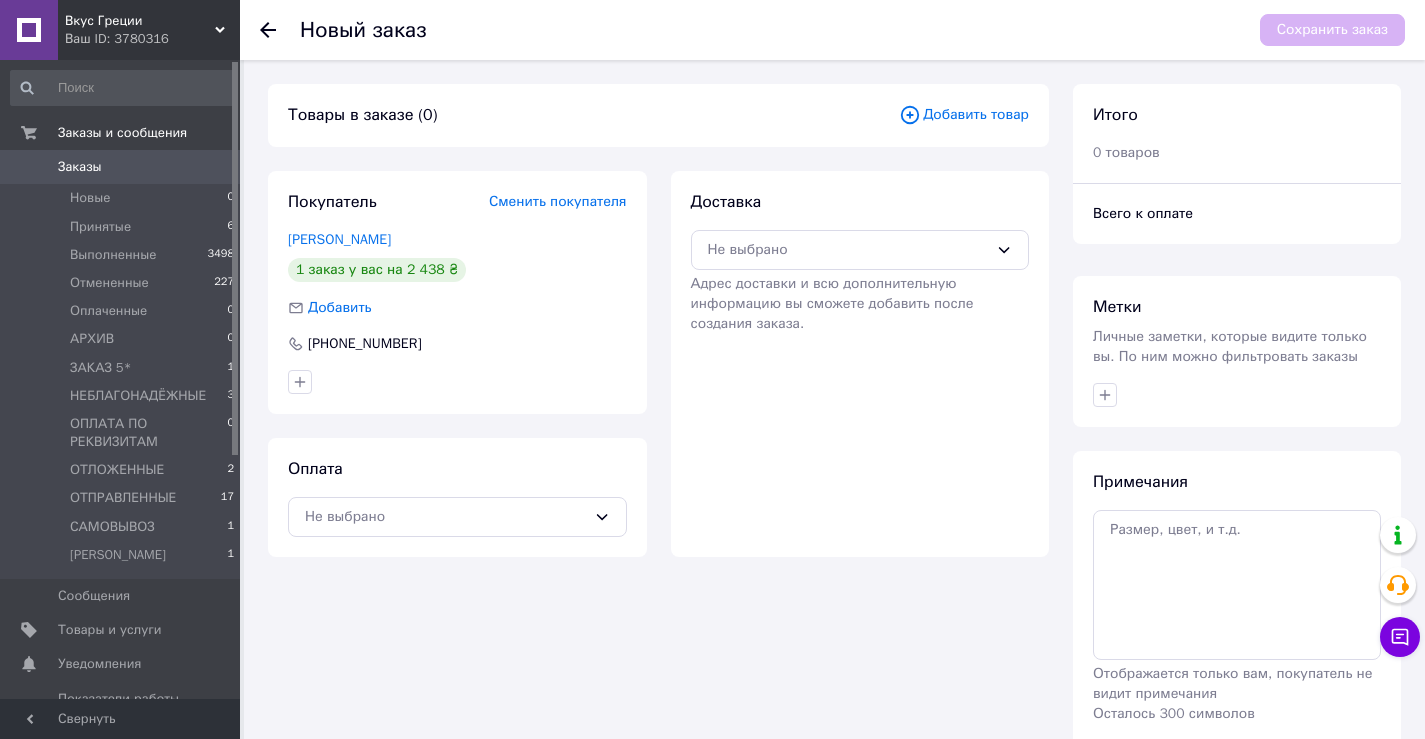 click on "Добавить товар" at bounding box center (964, 115) 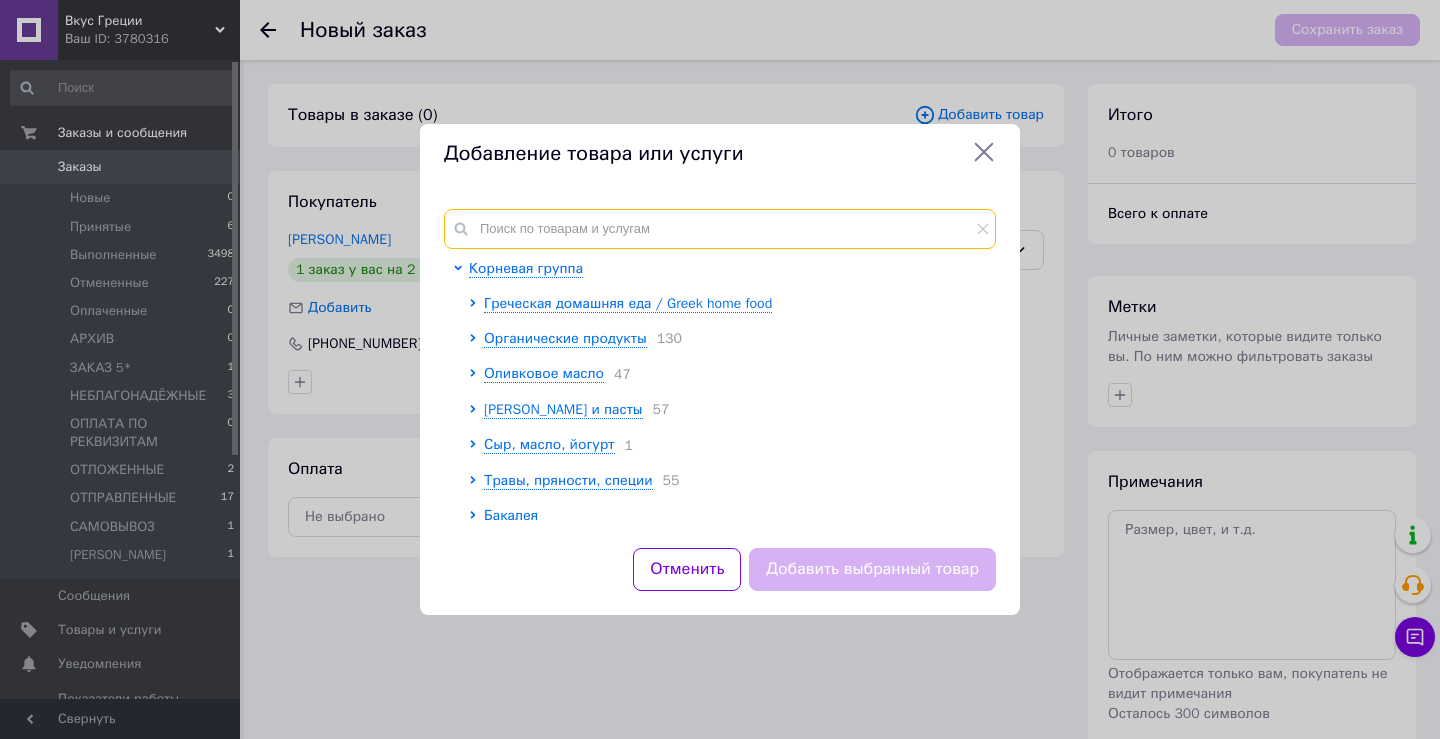 click at bounding box center (720, 229) 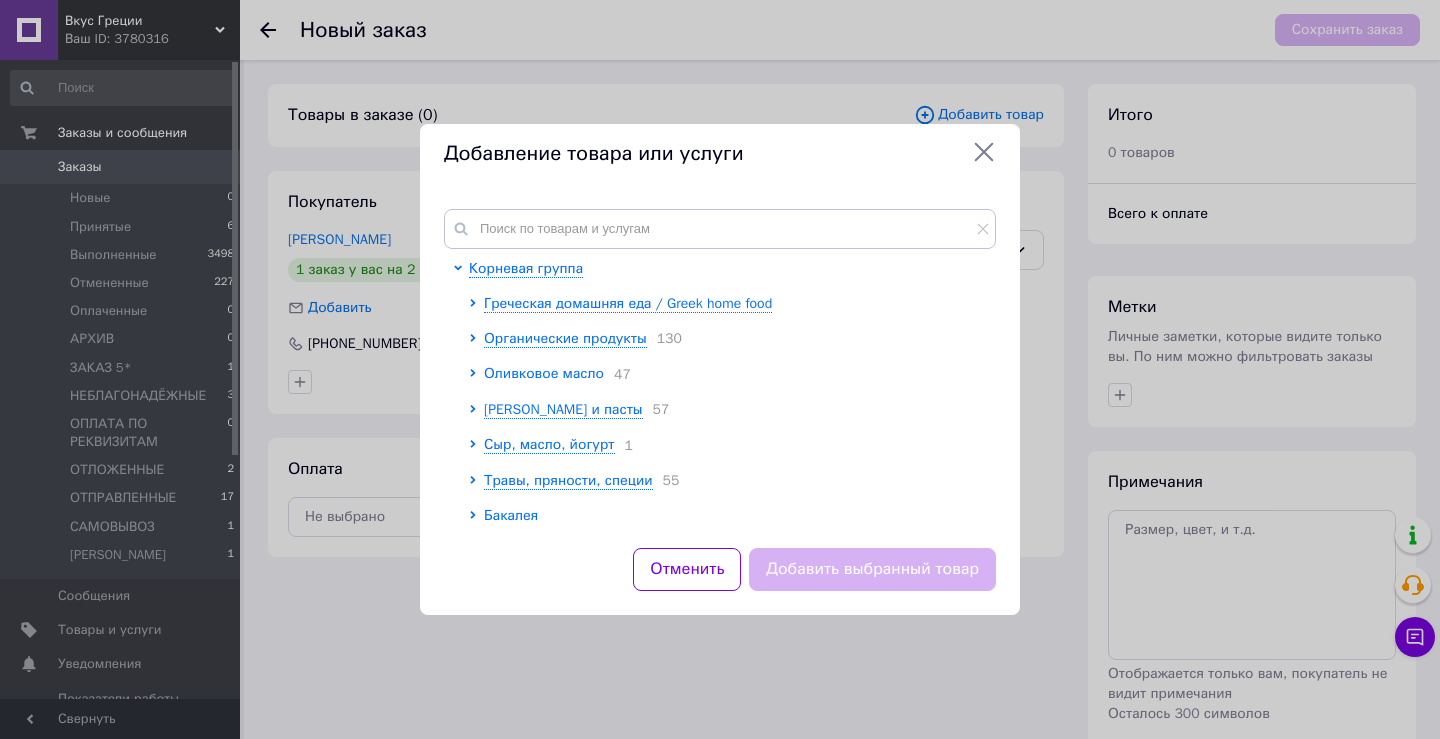 click on "Оливковое масло" at bounding box center (544, 373) 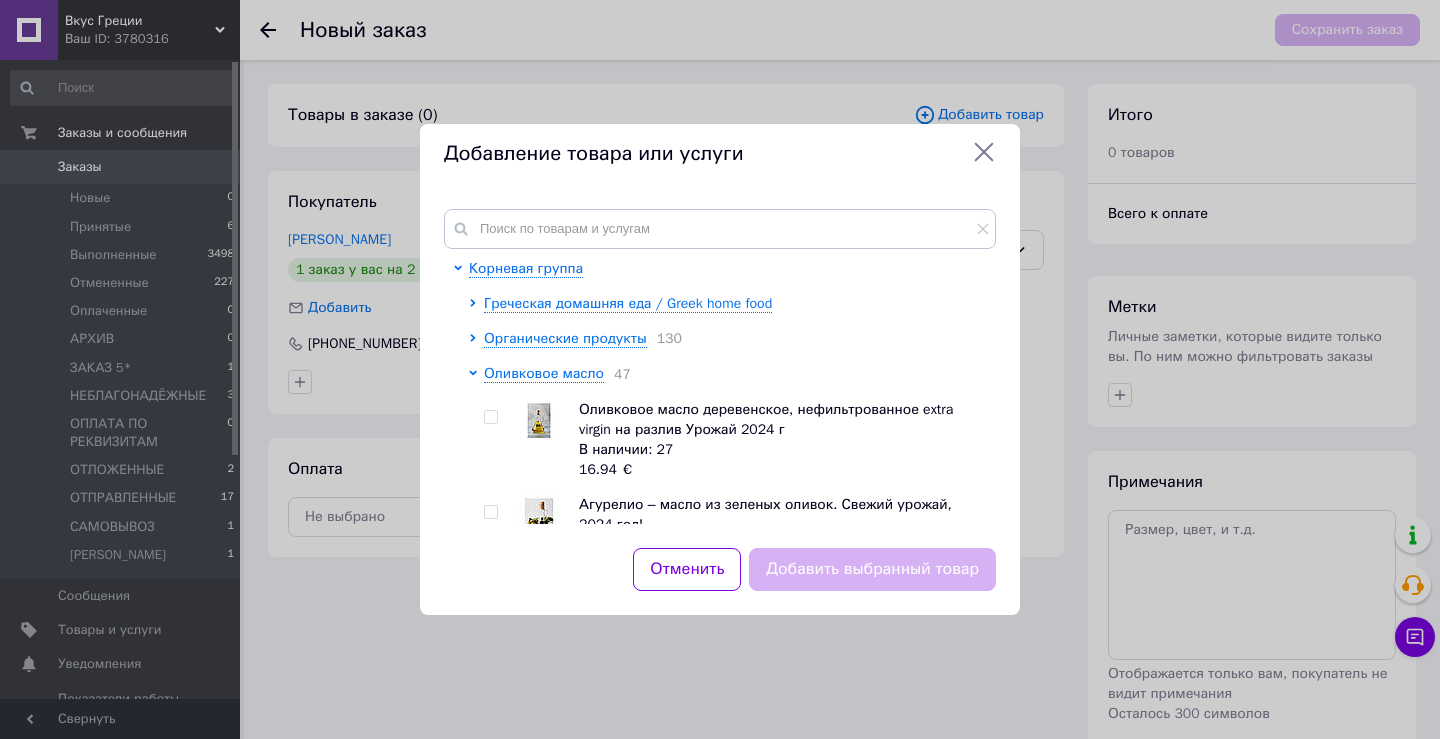 scroll, scrollTop: 100, scrollLeft: 0, axis: vertical 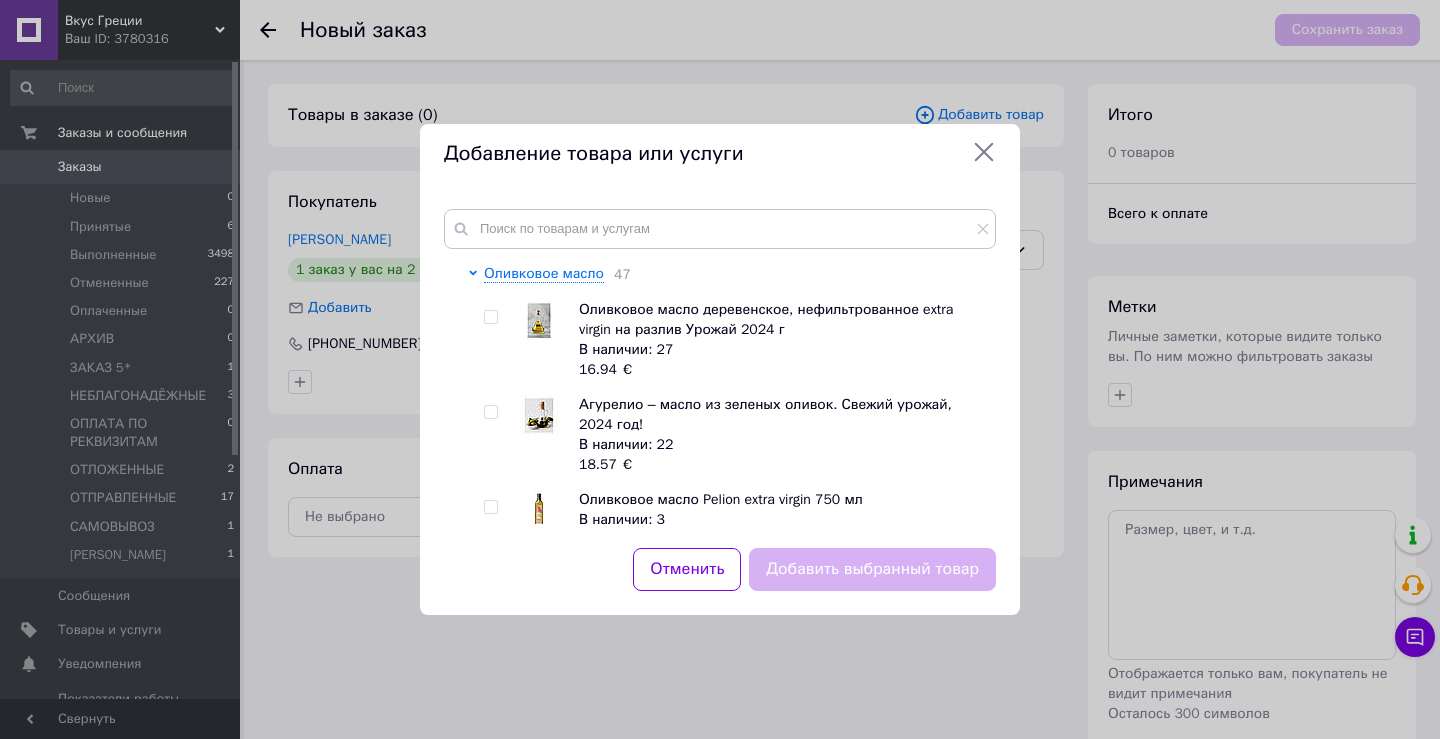 click at bounding box center [490, 412] 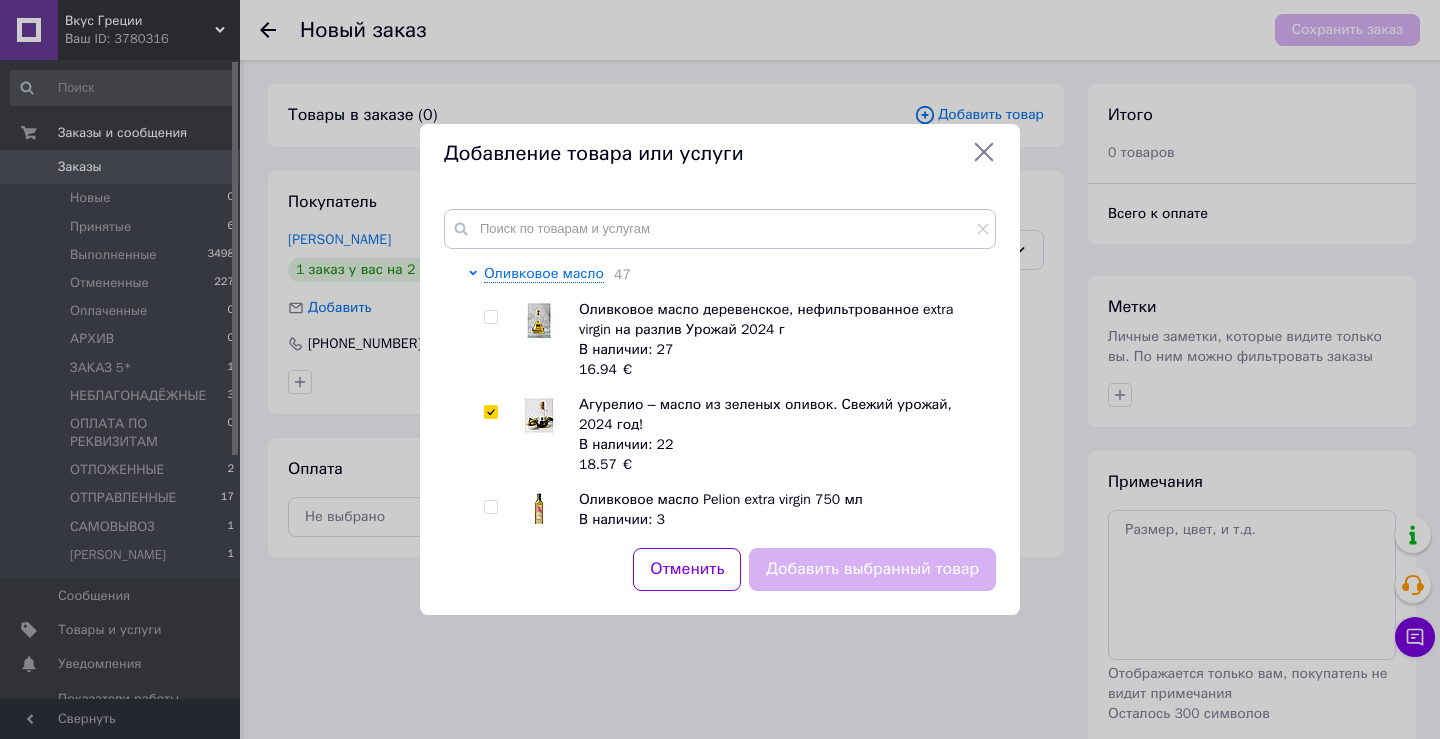 checkbox on "true" 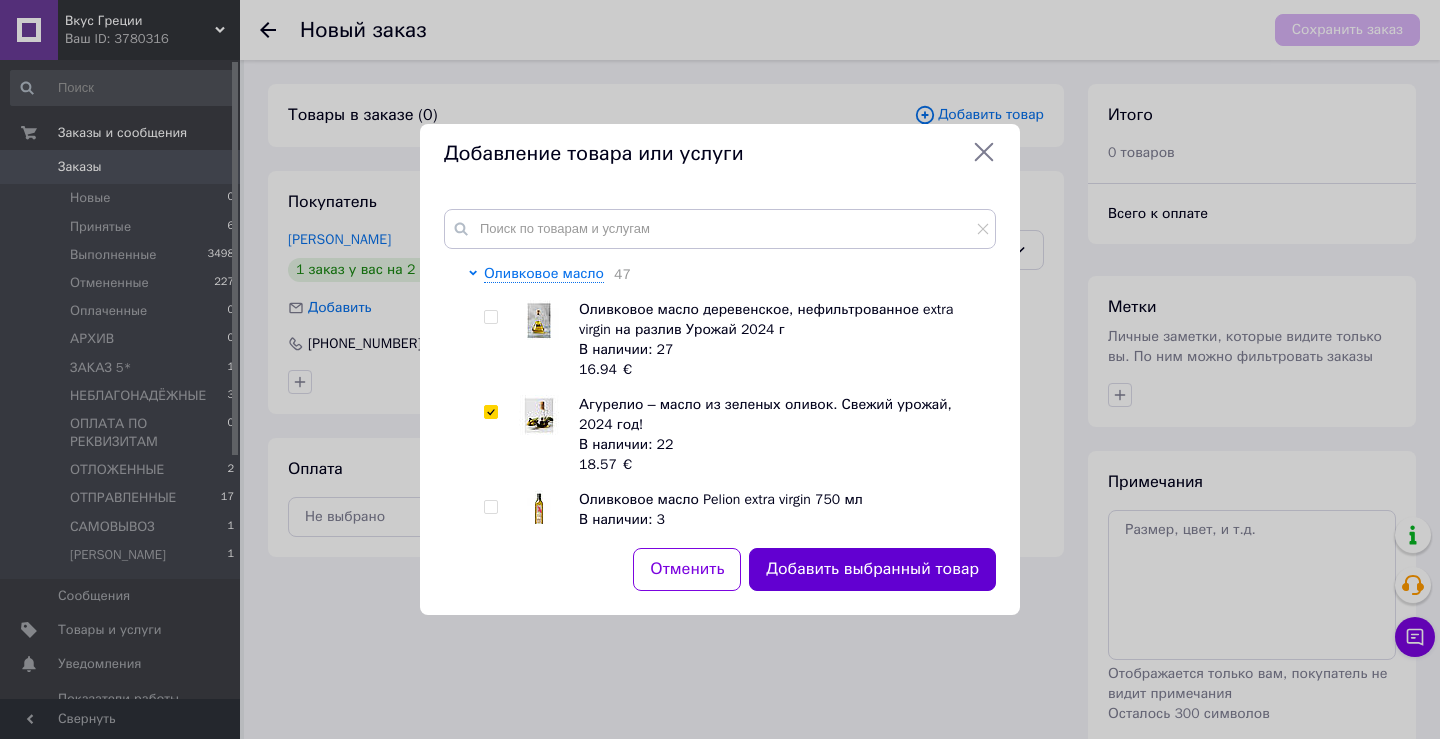 click on "Добавить выбранный товар" at bounding box center [872, 569] 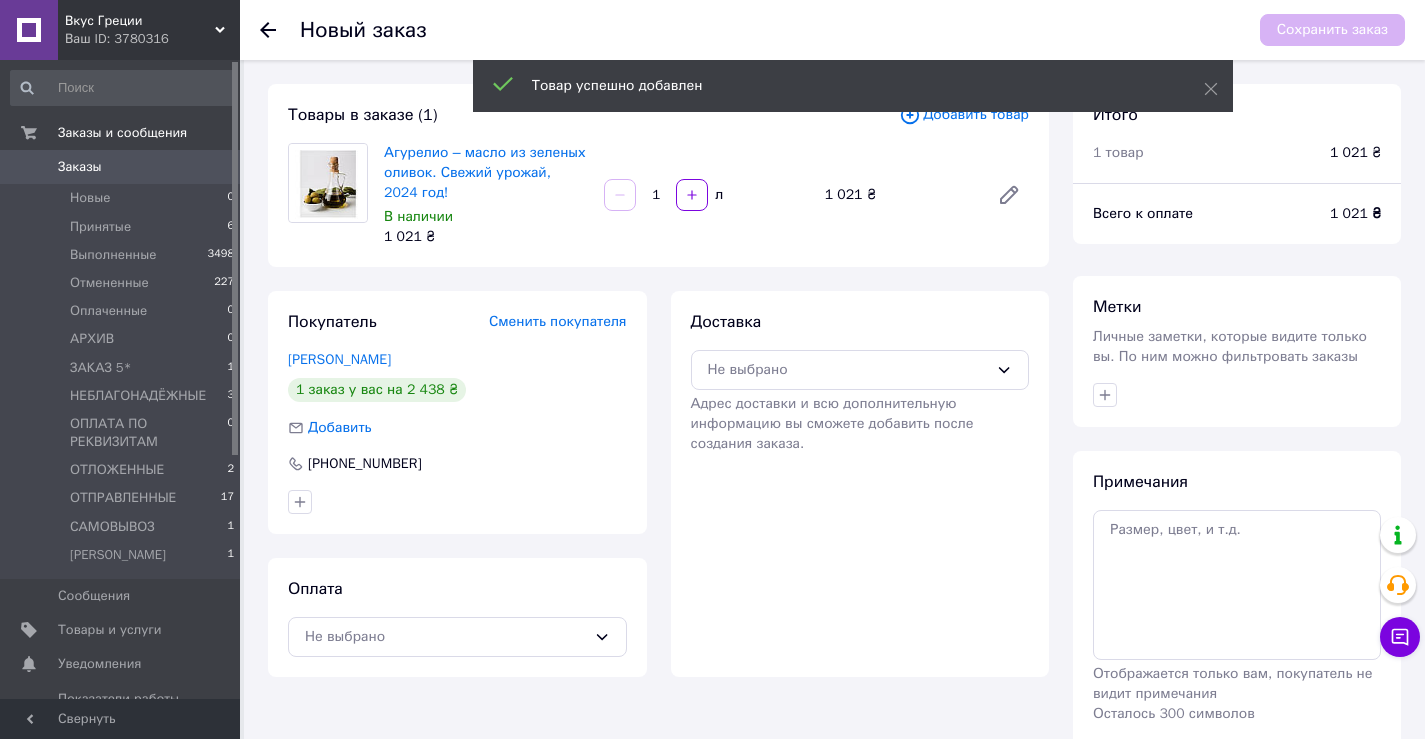 drag, startPoint x: 663, startPoint y: 191, endPoint x: 635, endPoint y: 187, distance: 28.284271 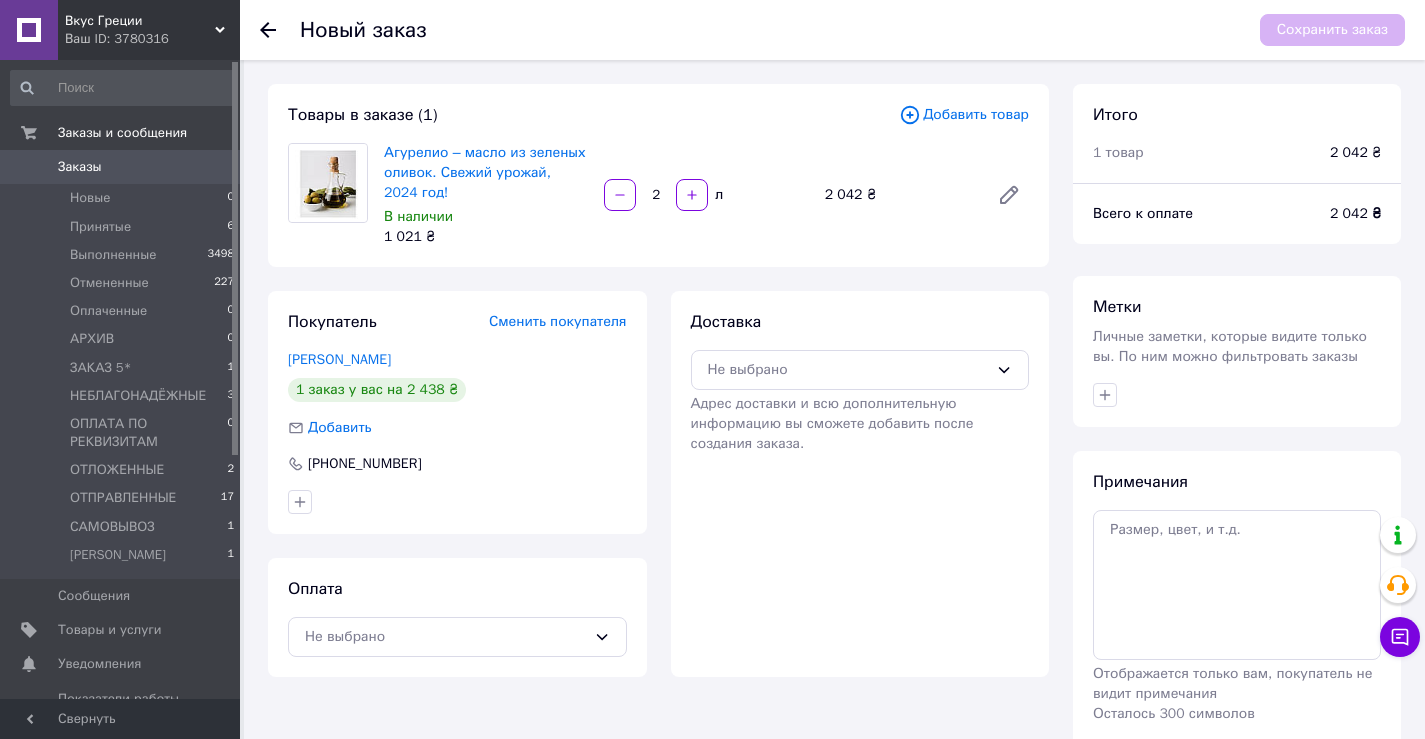 type on "2" 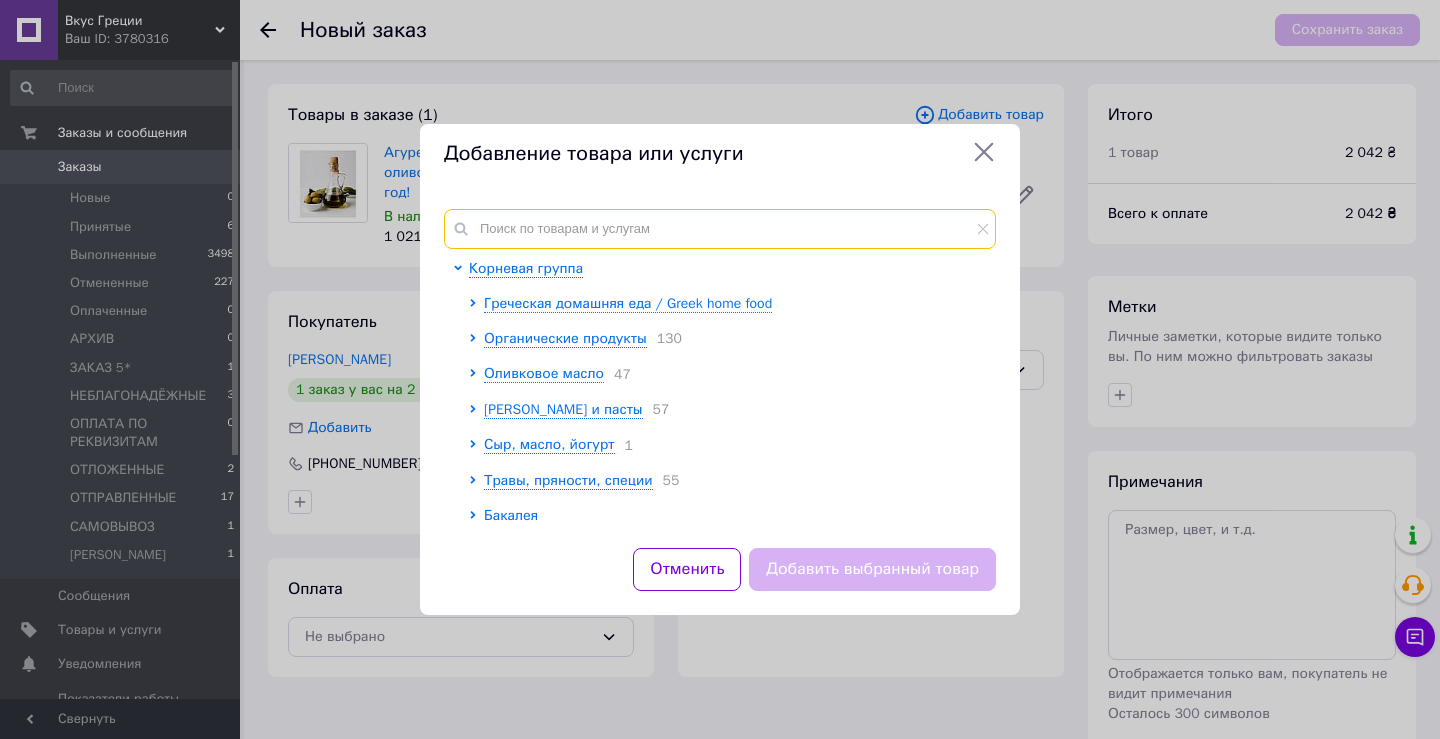 click at bounding box center [720, 229] 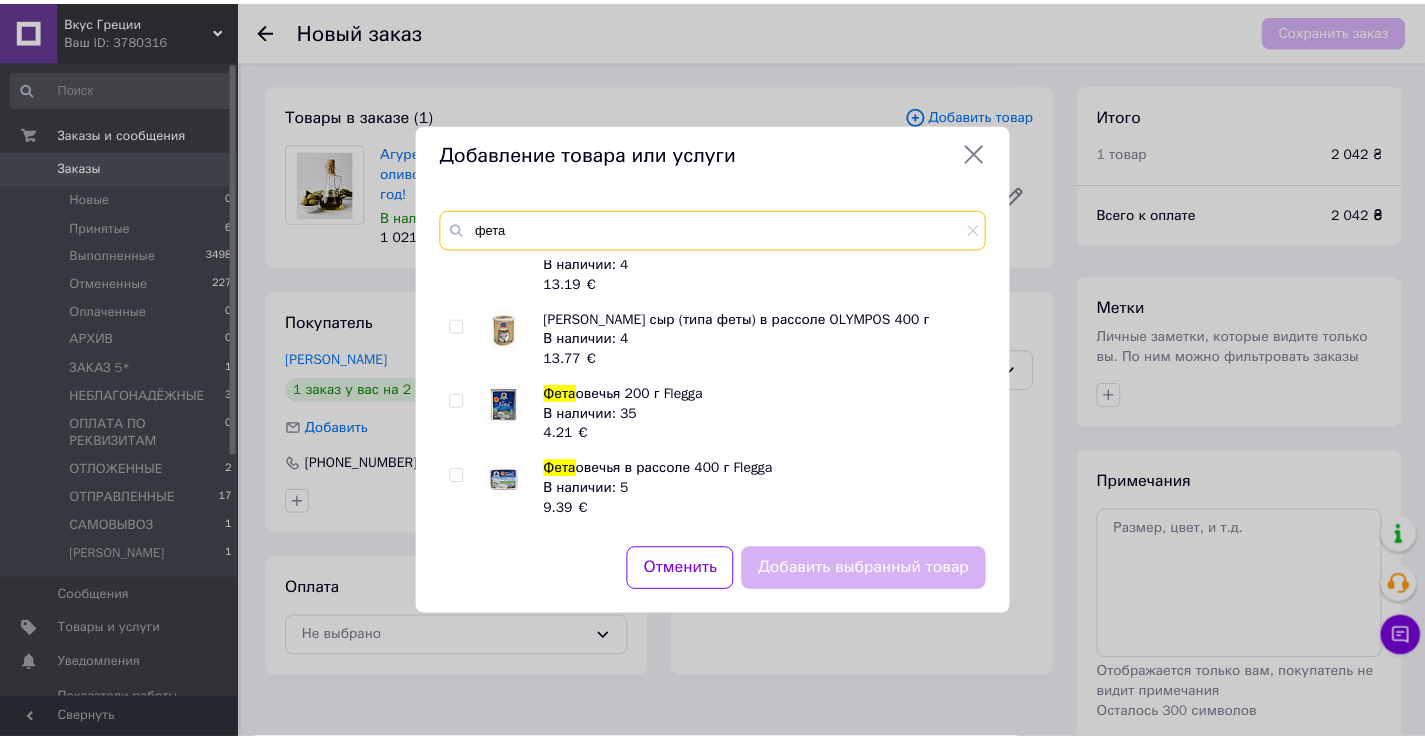 scroll, scrollTop: 200, scrollLeft: 0, axis: vertical 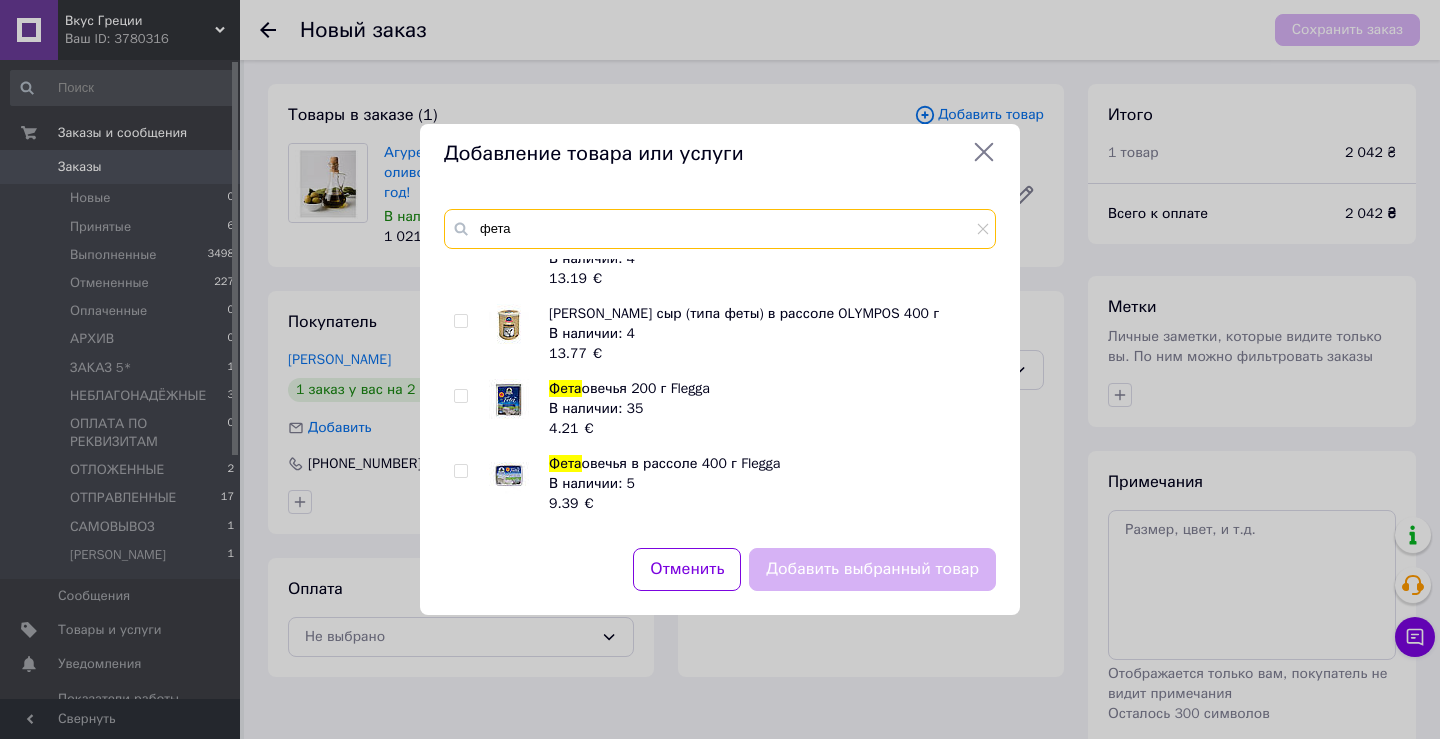 type on "фета" 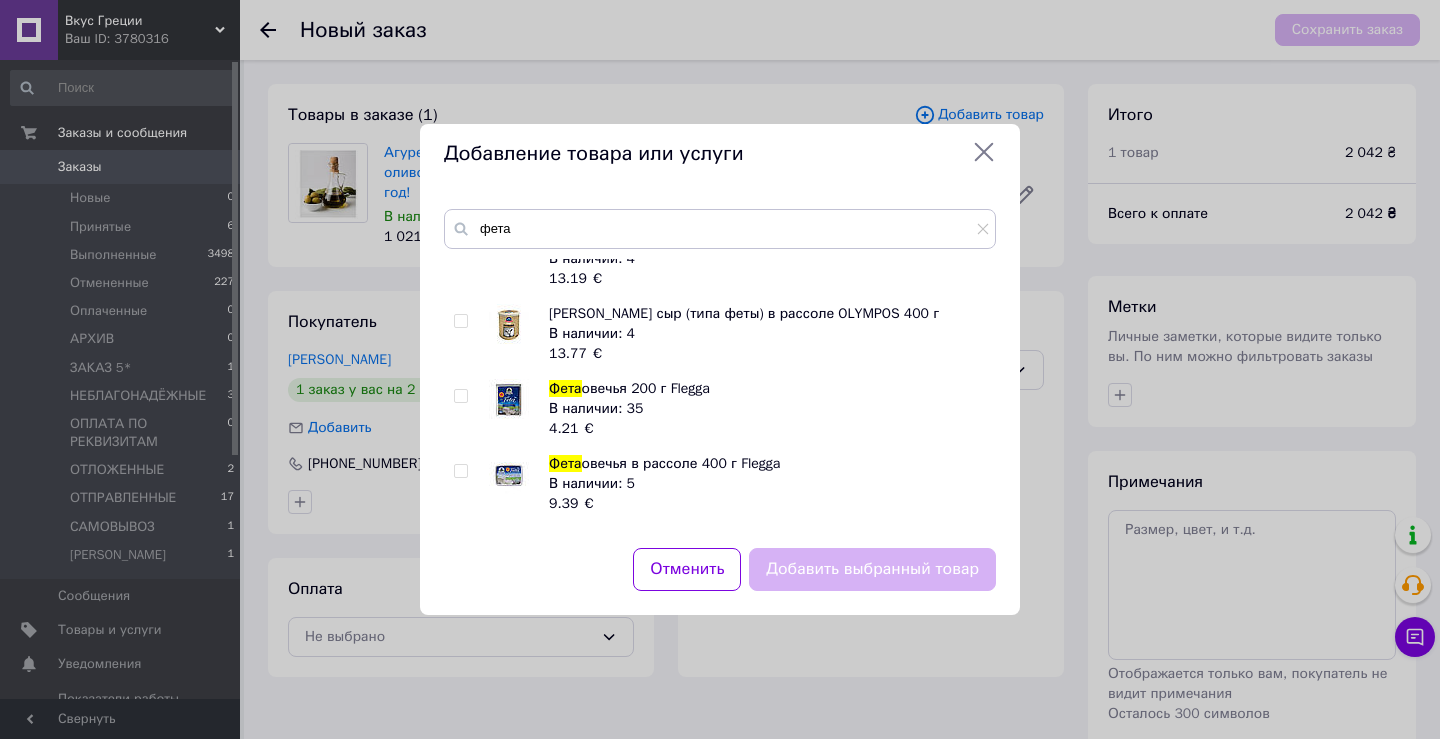 click at bounding box center (460, 396) 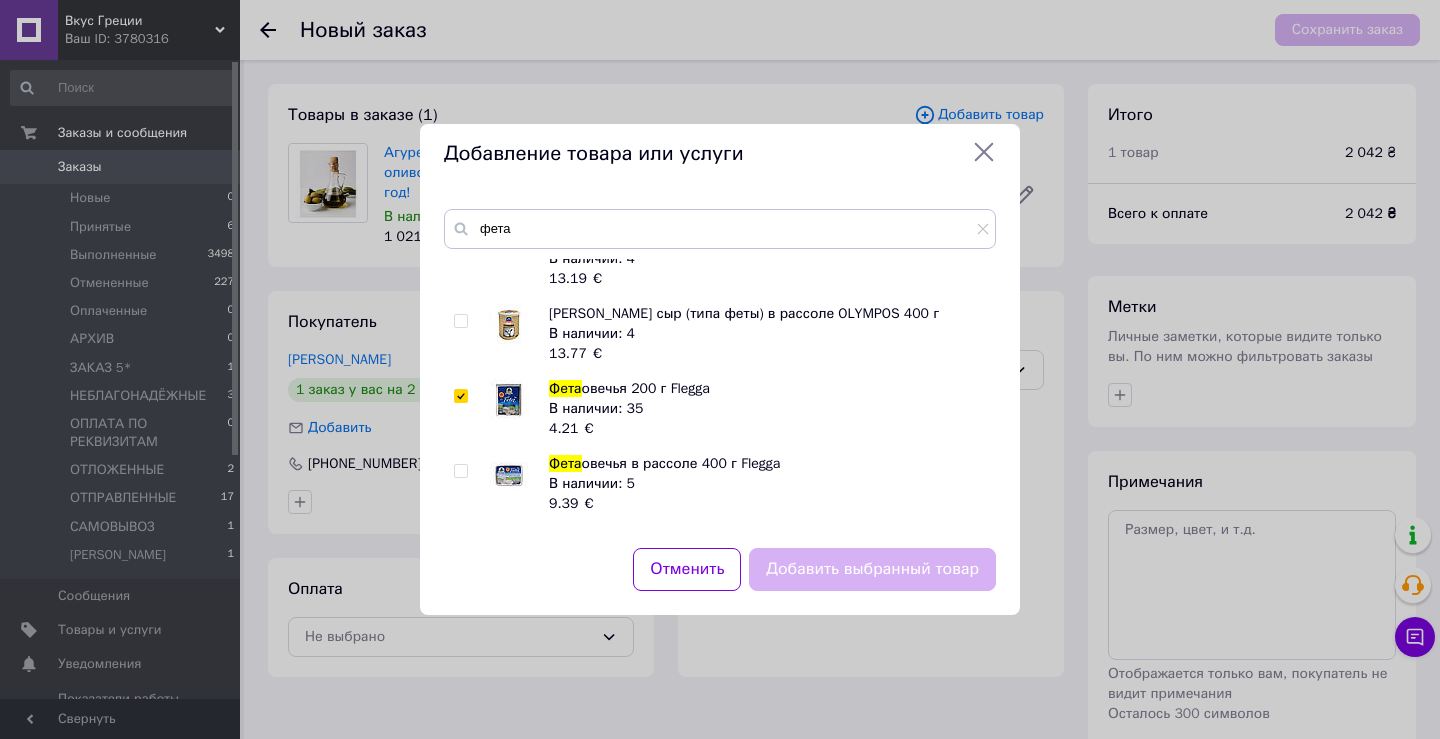 checkbox on "true" 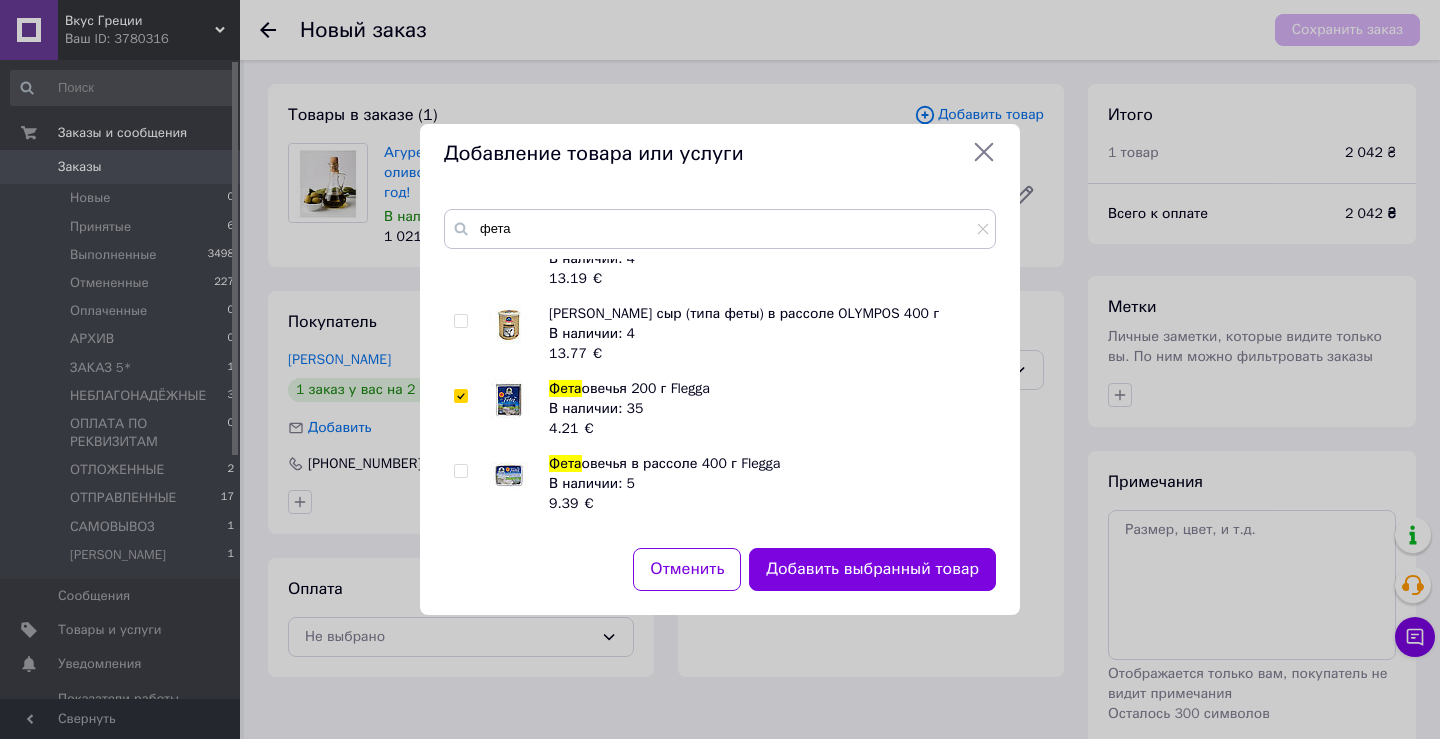 click on "Добавить выбранный товар" at bounding box center [872, 569] 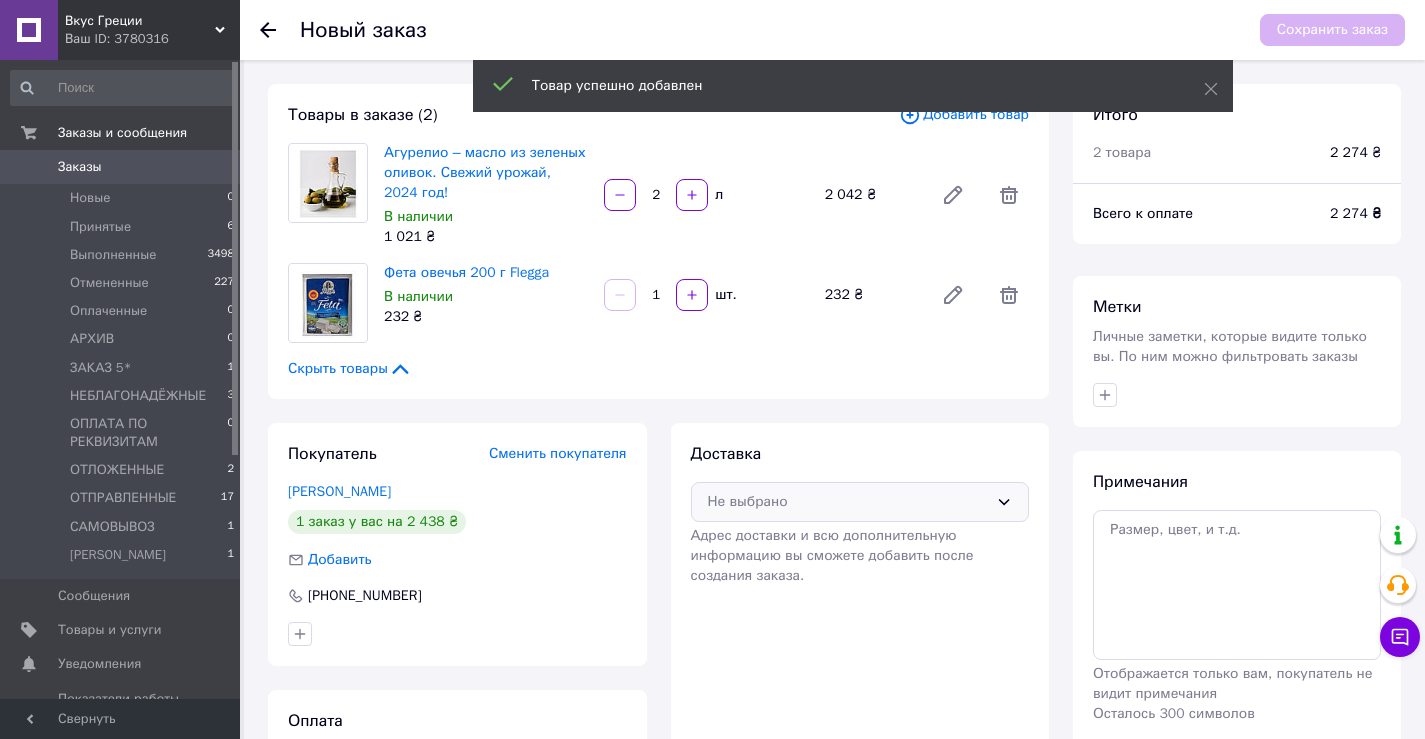 click 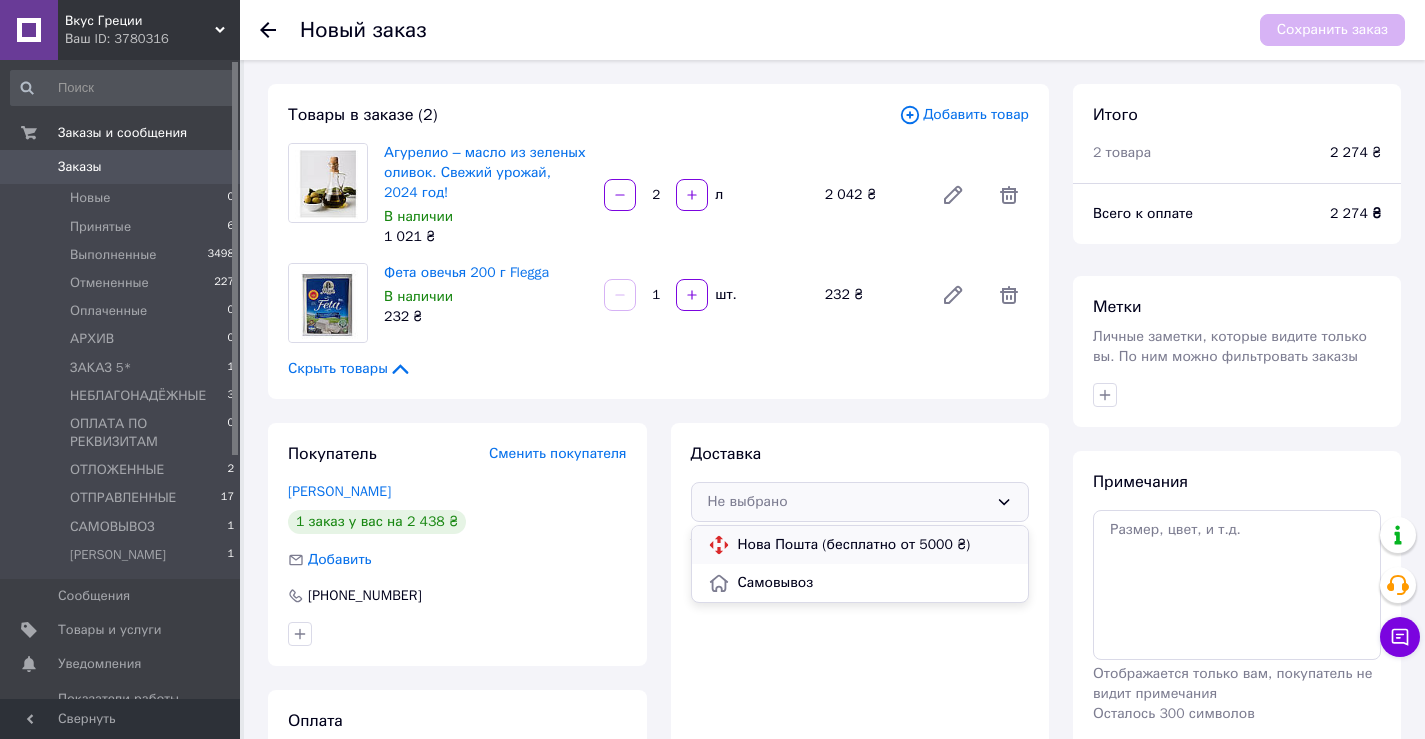 click on "Нова Пошта (бесплатно от 5000 ₴)" at bounding box center (875, 545) 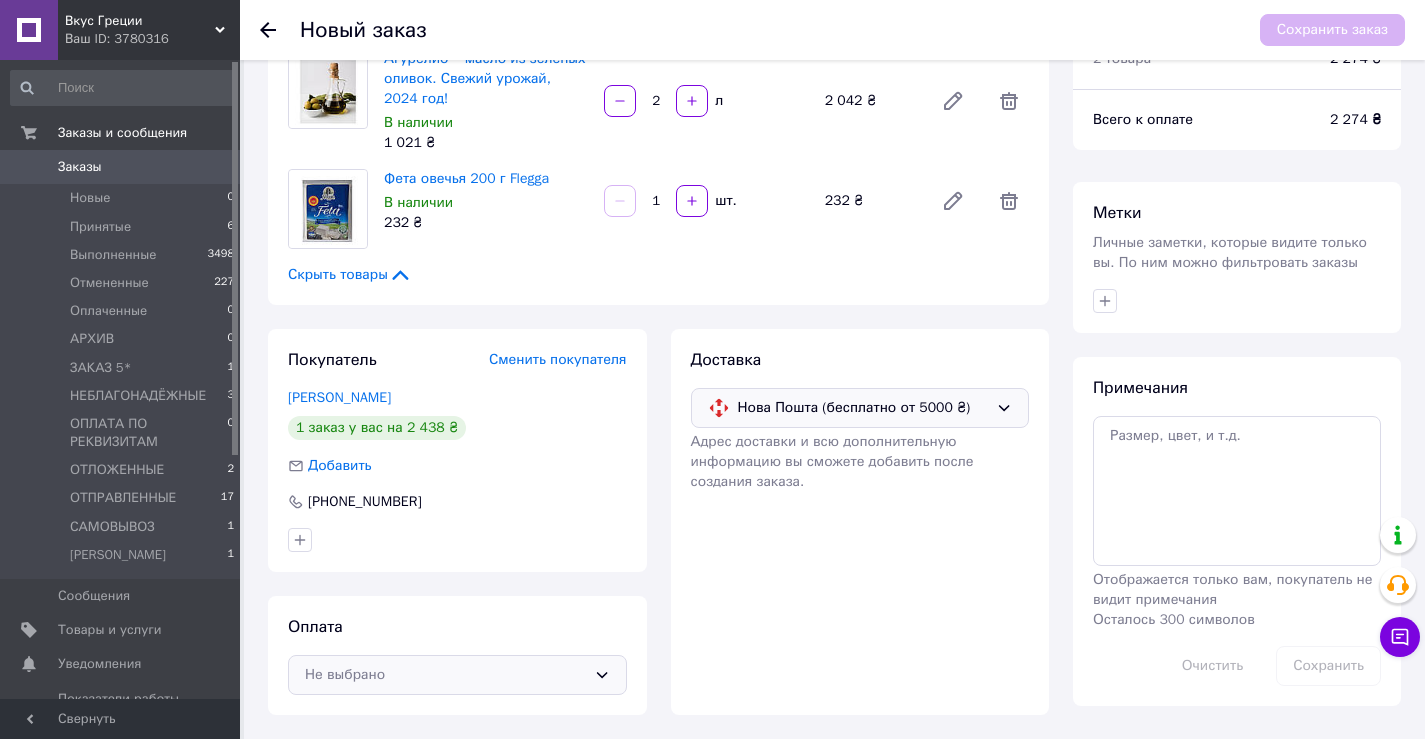 click 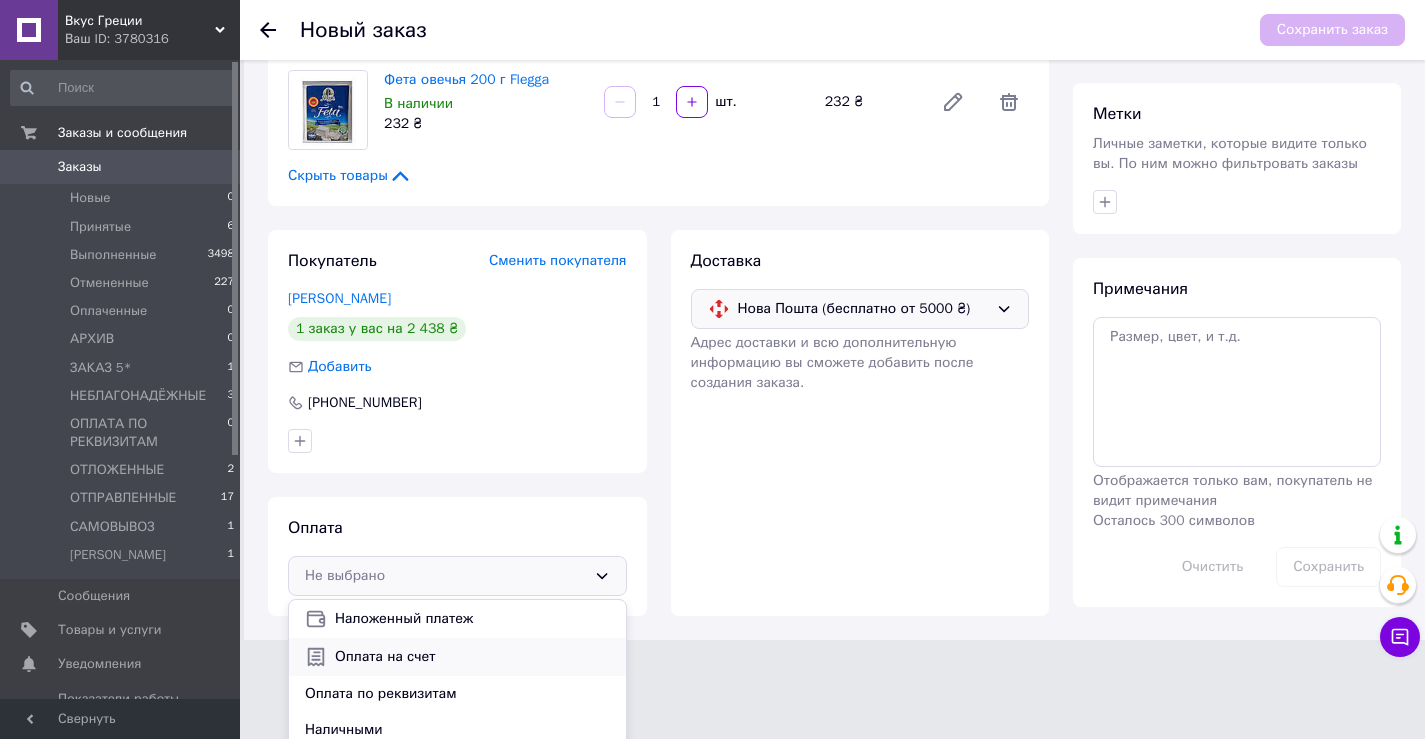 scroll, scrollTop: 203, scrollLeft: 0, axis: vertical 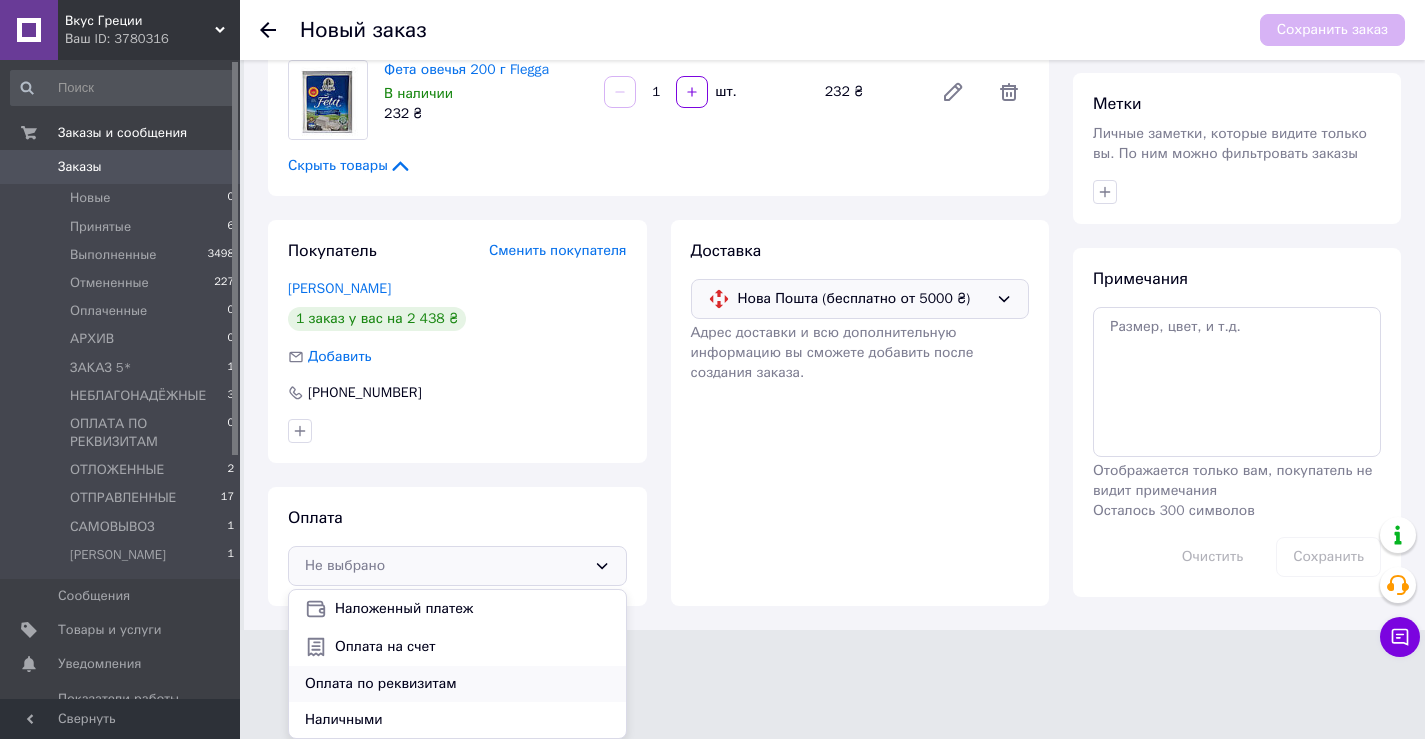 click on "Оплата по реквизитам" at bounding box center [457, 684] 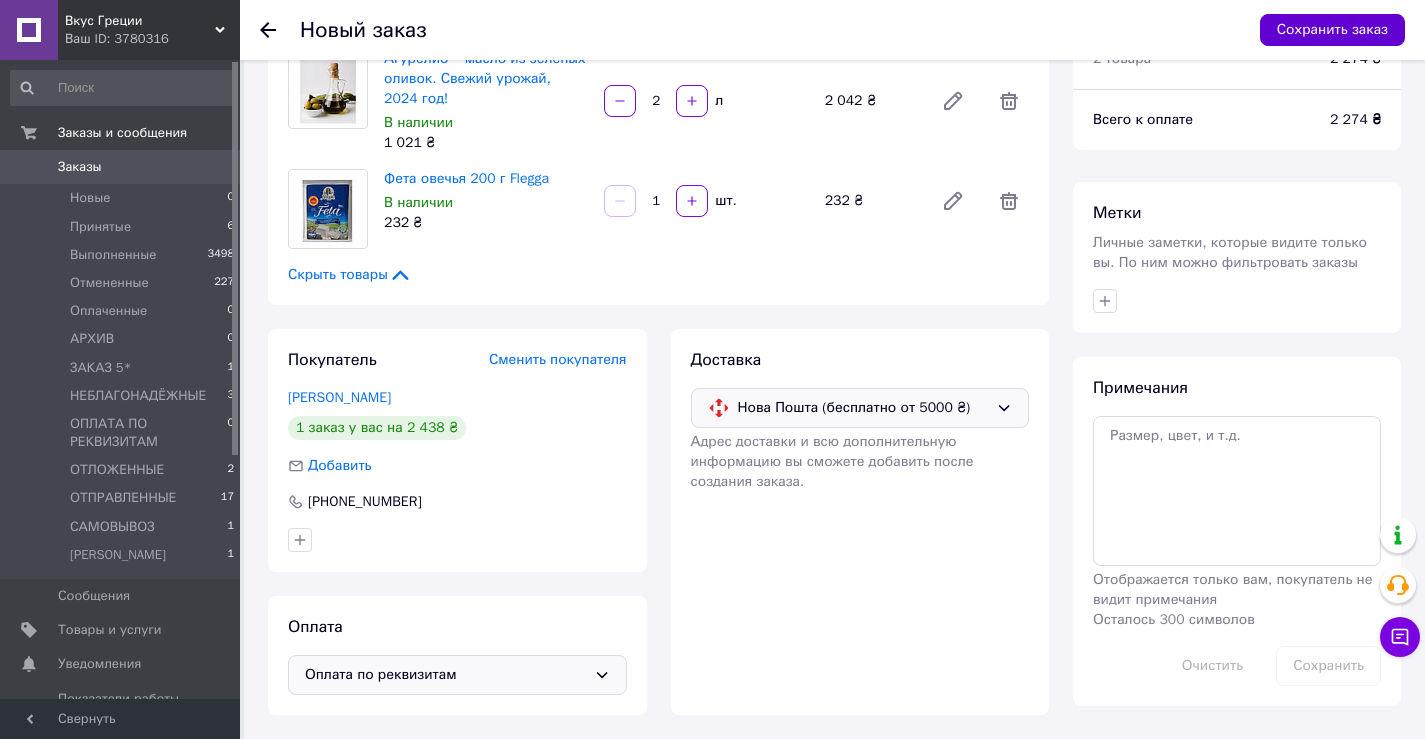 click on "Сохранить заказ" at bounding box center [1332, 30] 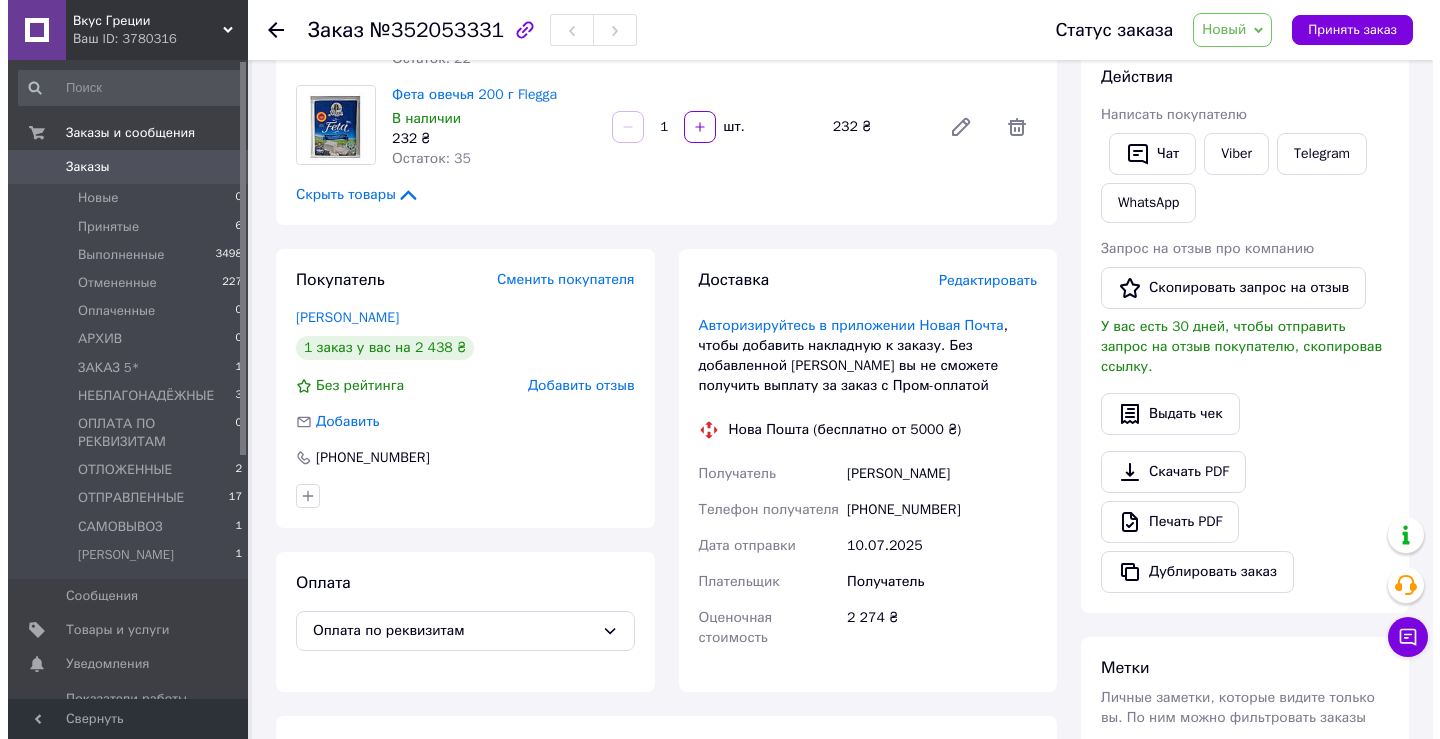 scroll, scrollTop: 294, scrollLeft: 0, axis: vertical 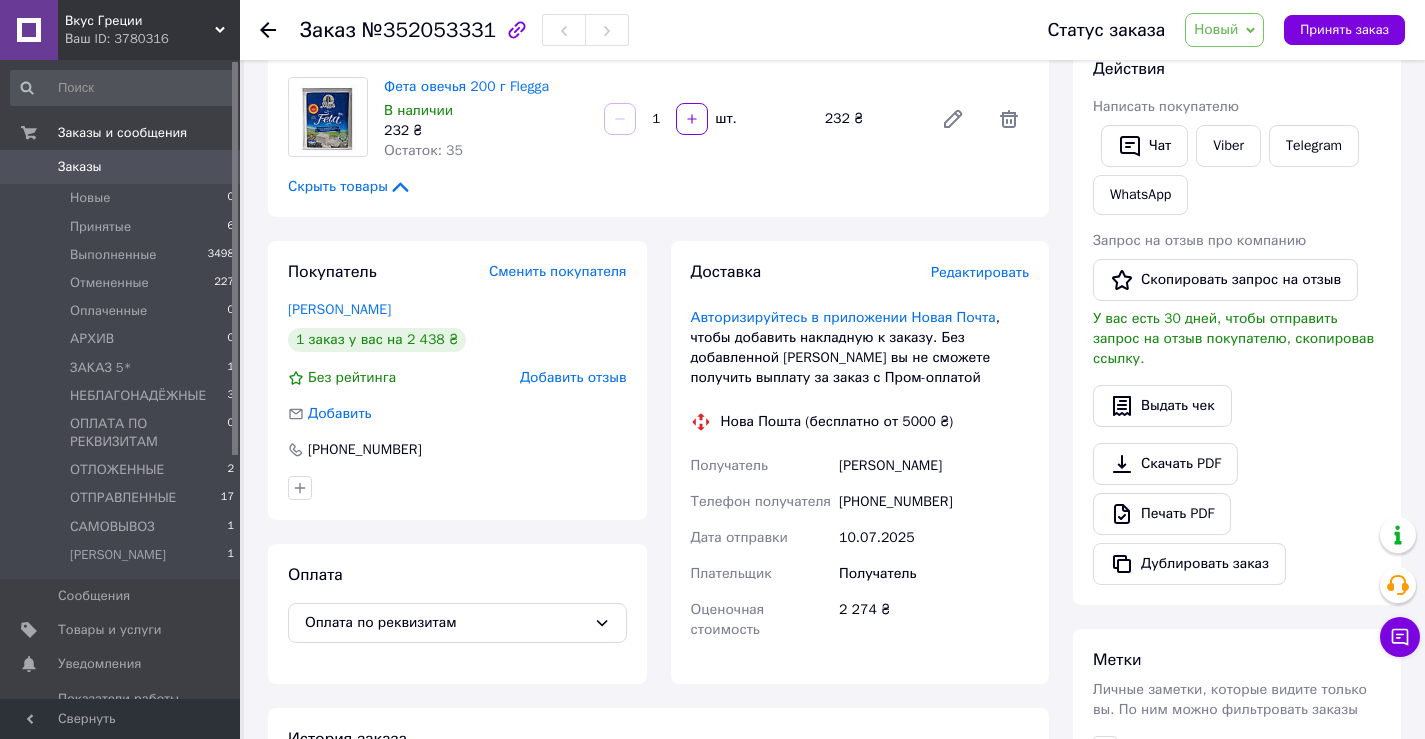 click on "Редактировать" at bounding box center (980, 272) 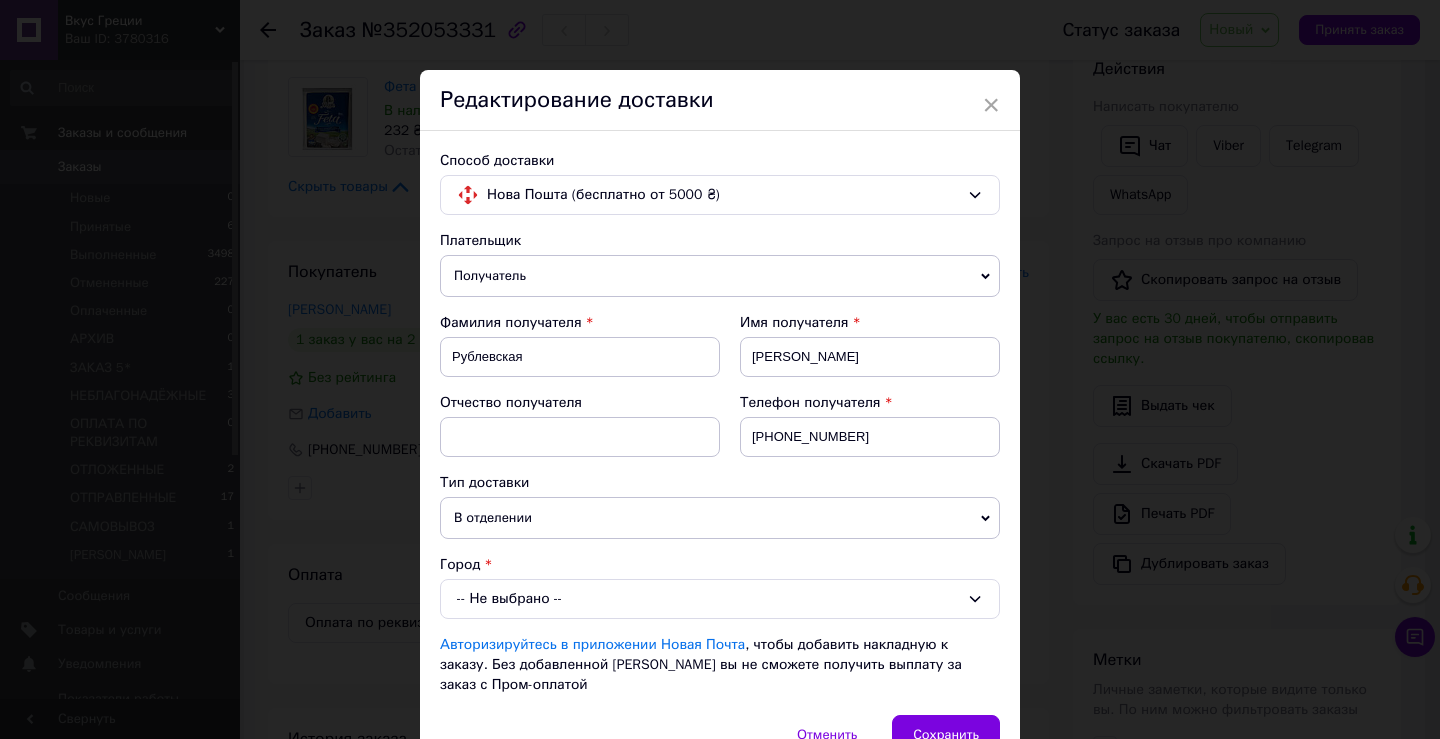 click on "-- Не выбрано --" at bounding box center [720, 599] 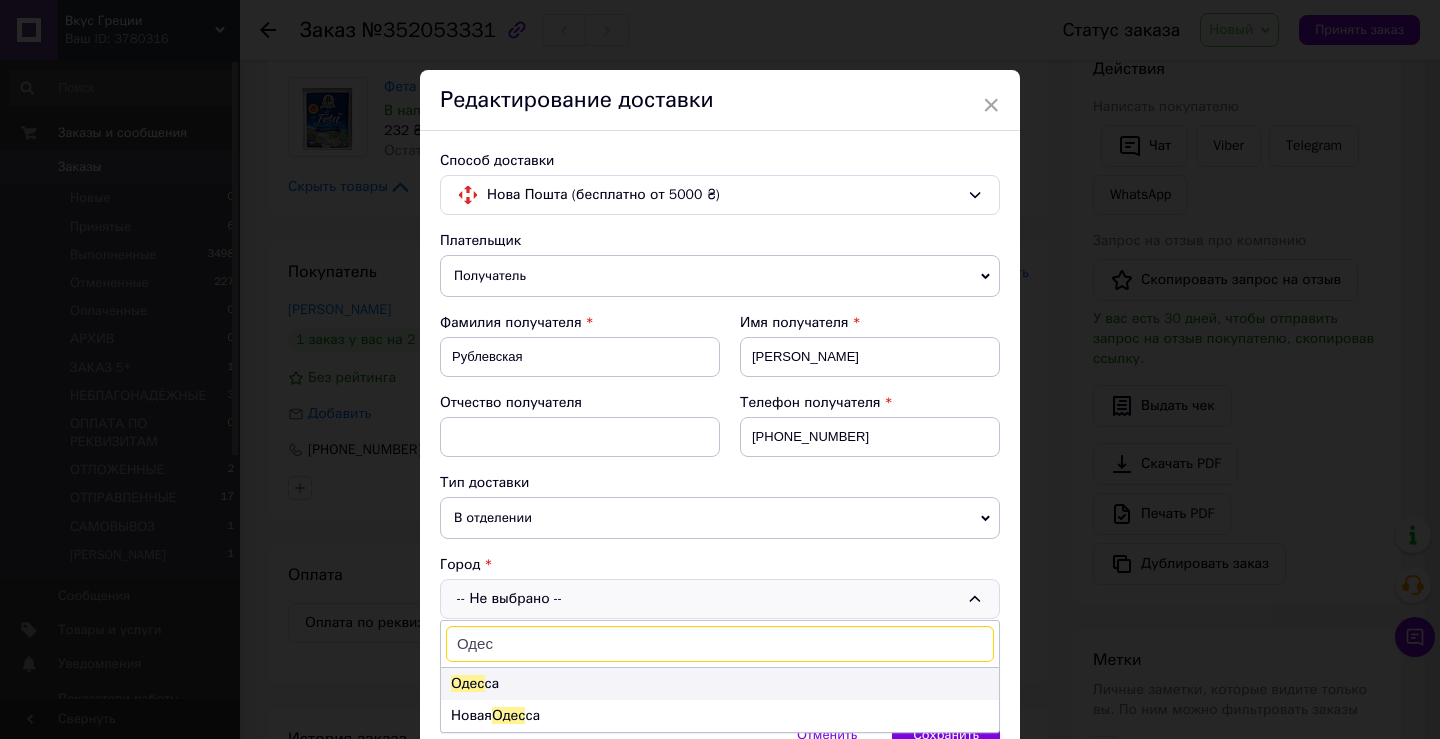 click on "Одес са" at bounding box center (720, 684) 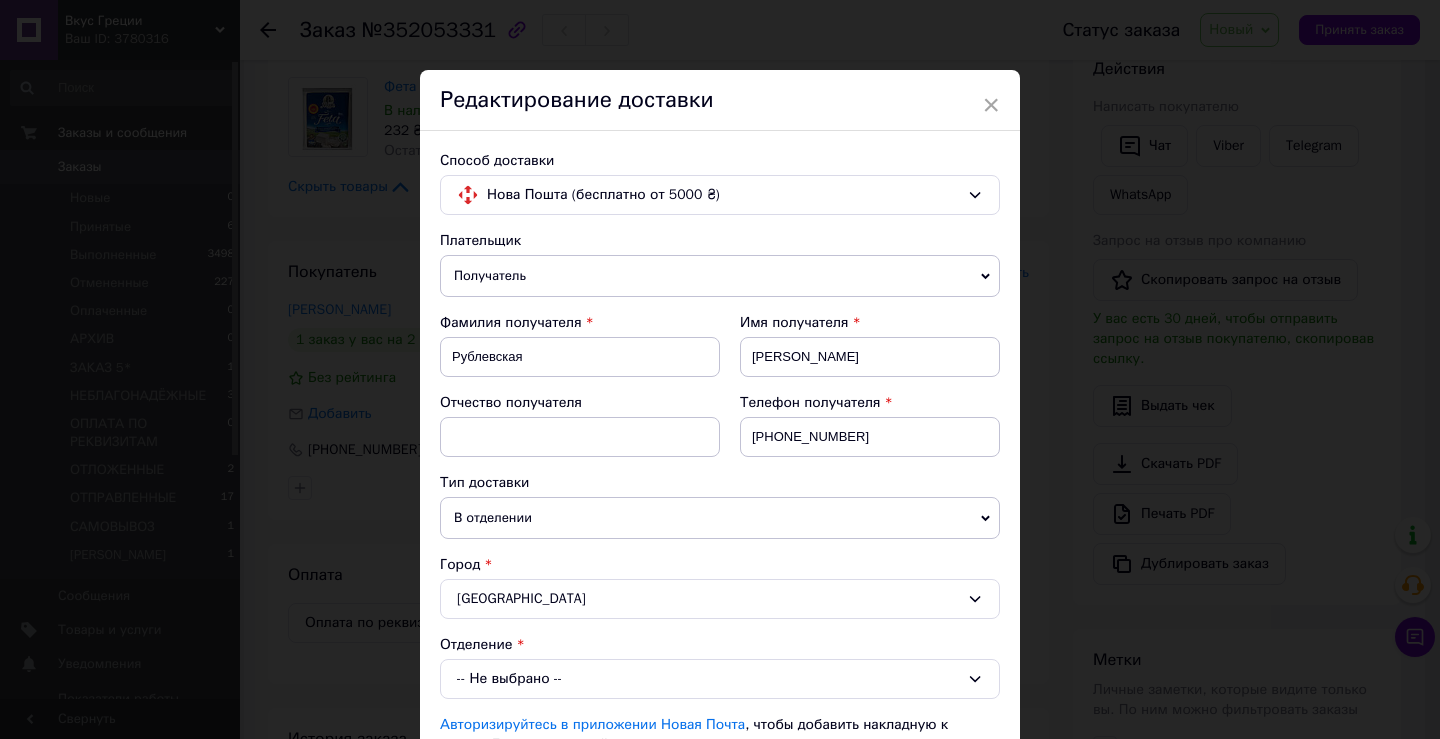 scroll, scrollTop: 100, scrollLeft: 0, axis: vertical 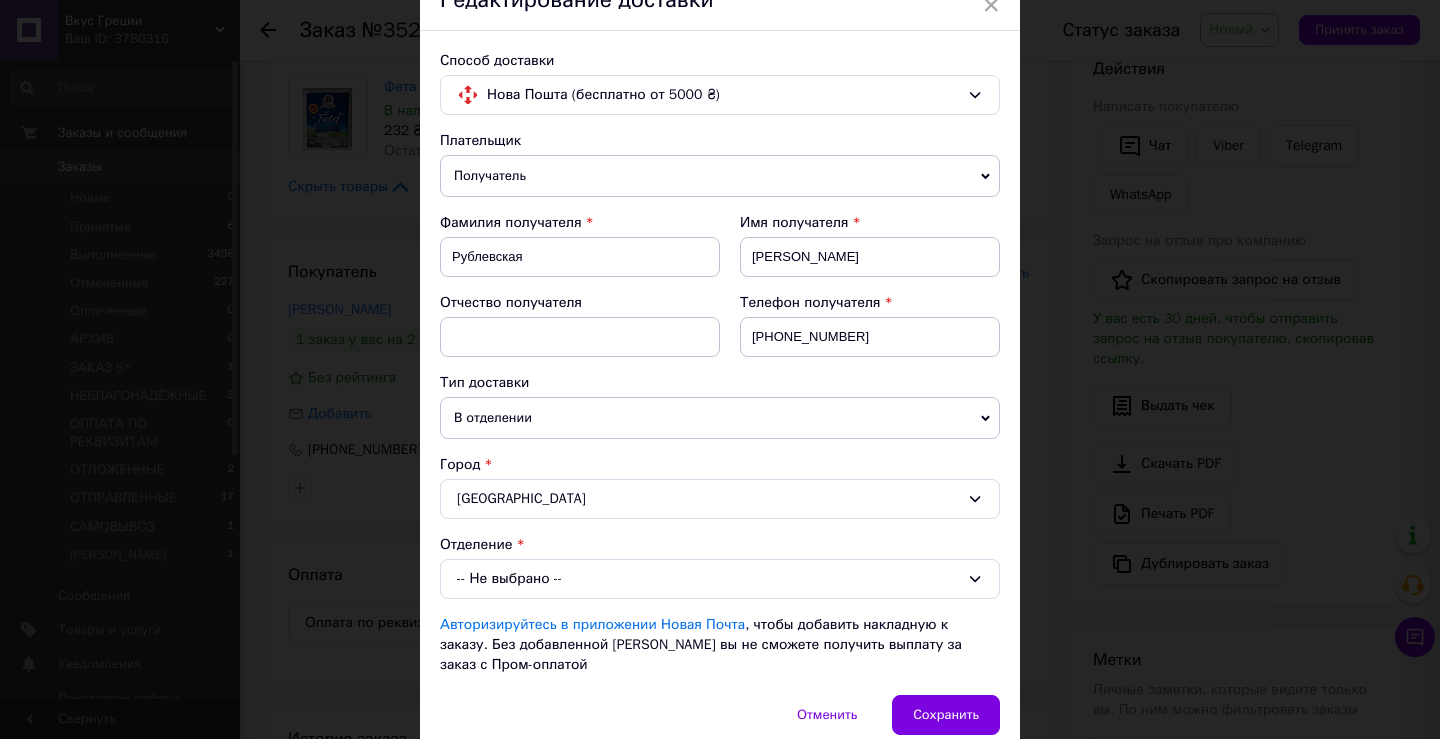 click on "-- Не выбрано --" at bounding box center (720, 579) 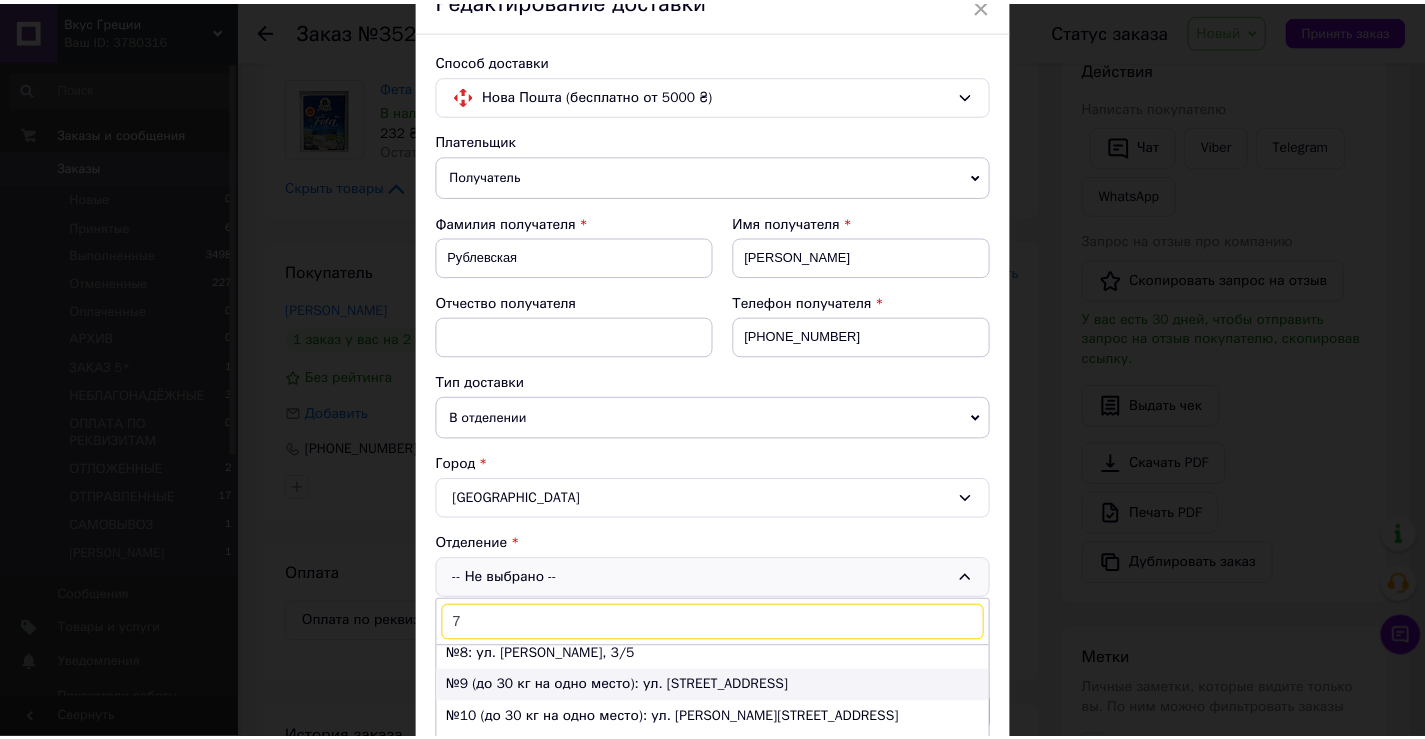 scroll, scrollTop: 100, scrollLeft: 0, axis: vertical 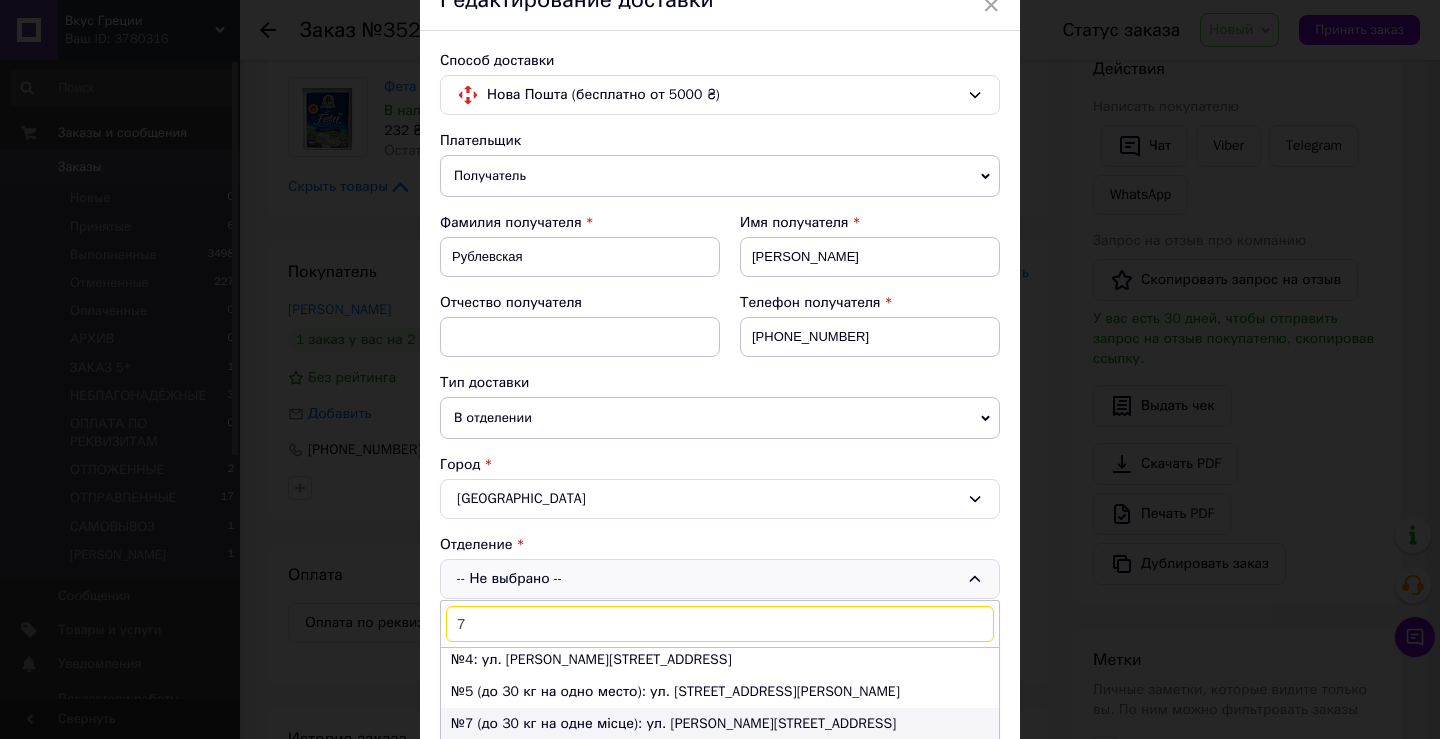 type on "7" 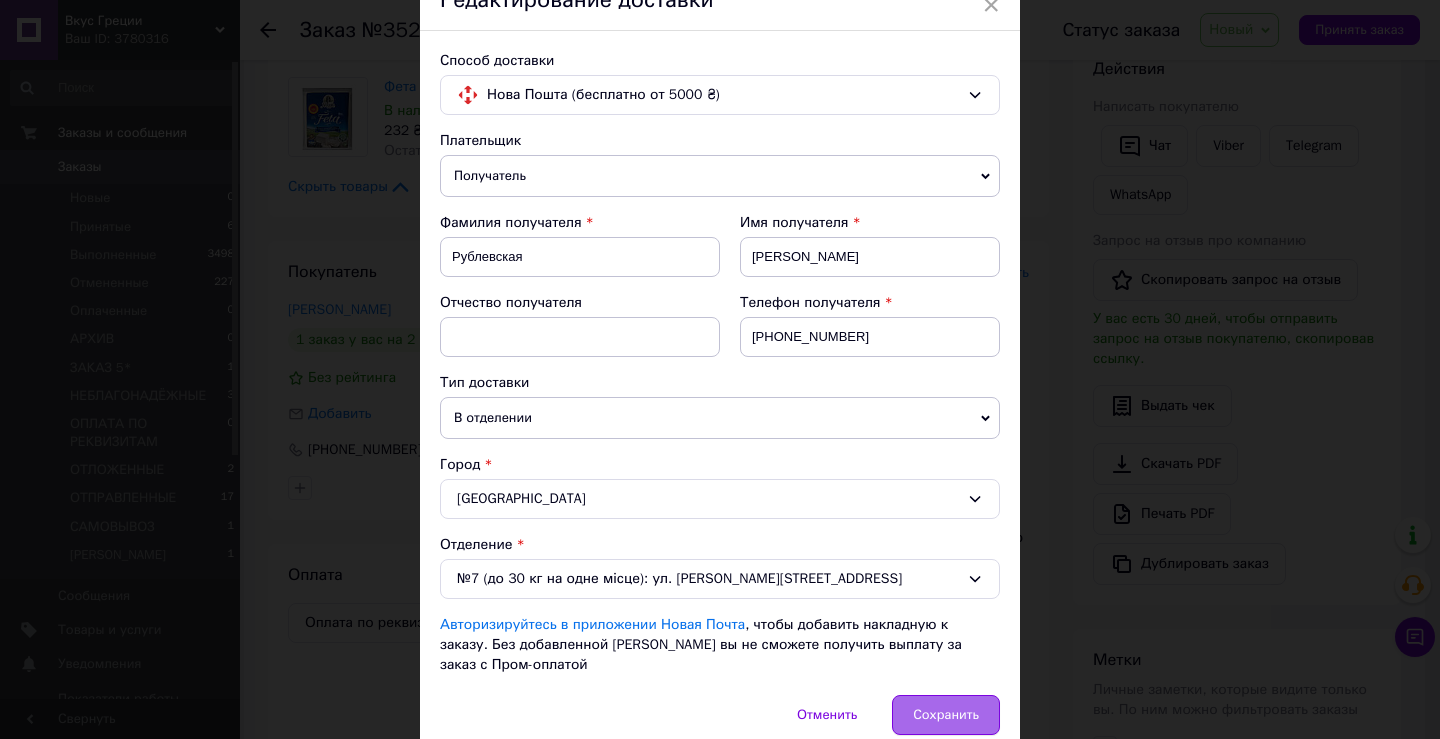 click on "Сохранить" at bounding box center [946, 715] 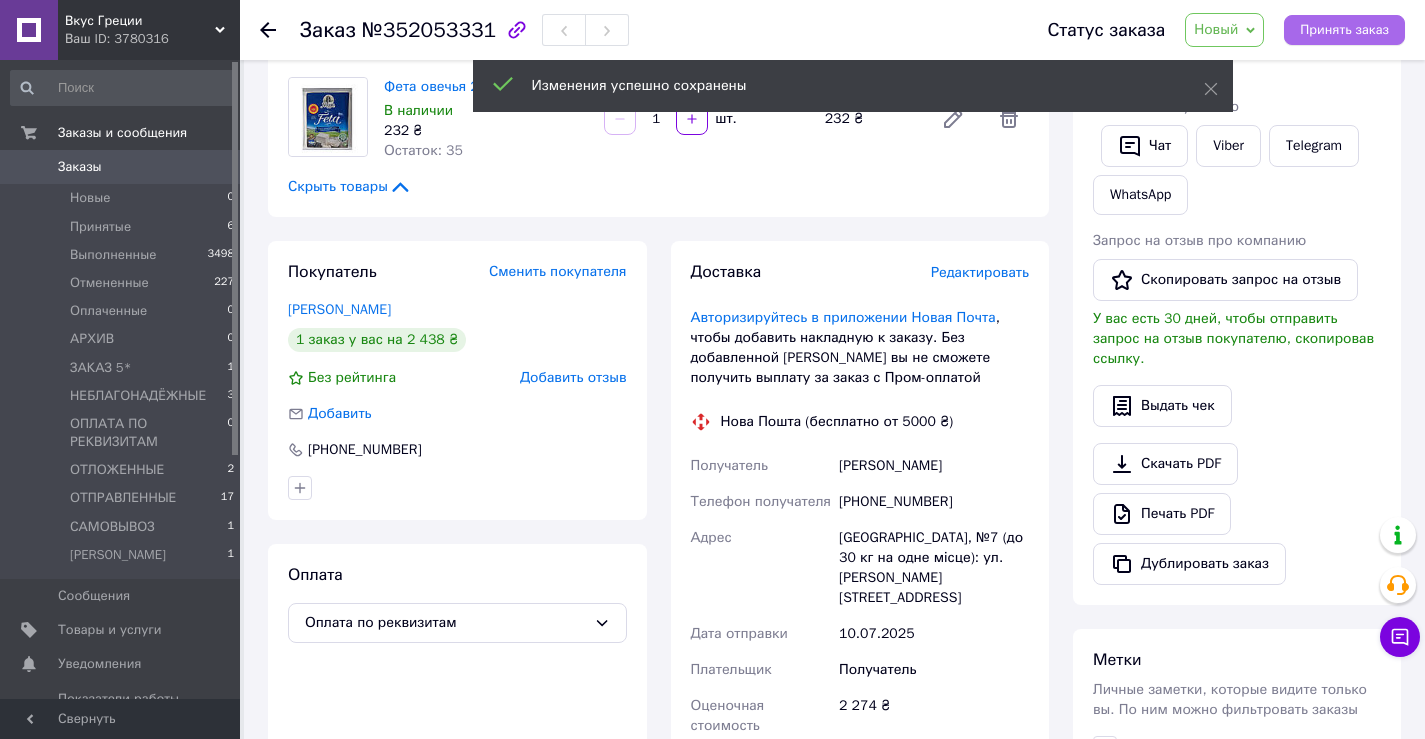 click on "Принять заказ" at bounding box center (1344, 30) 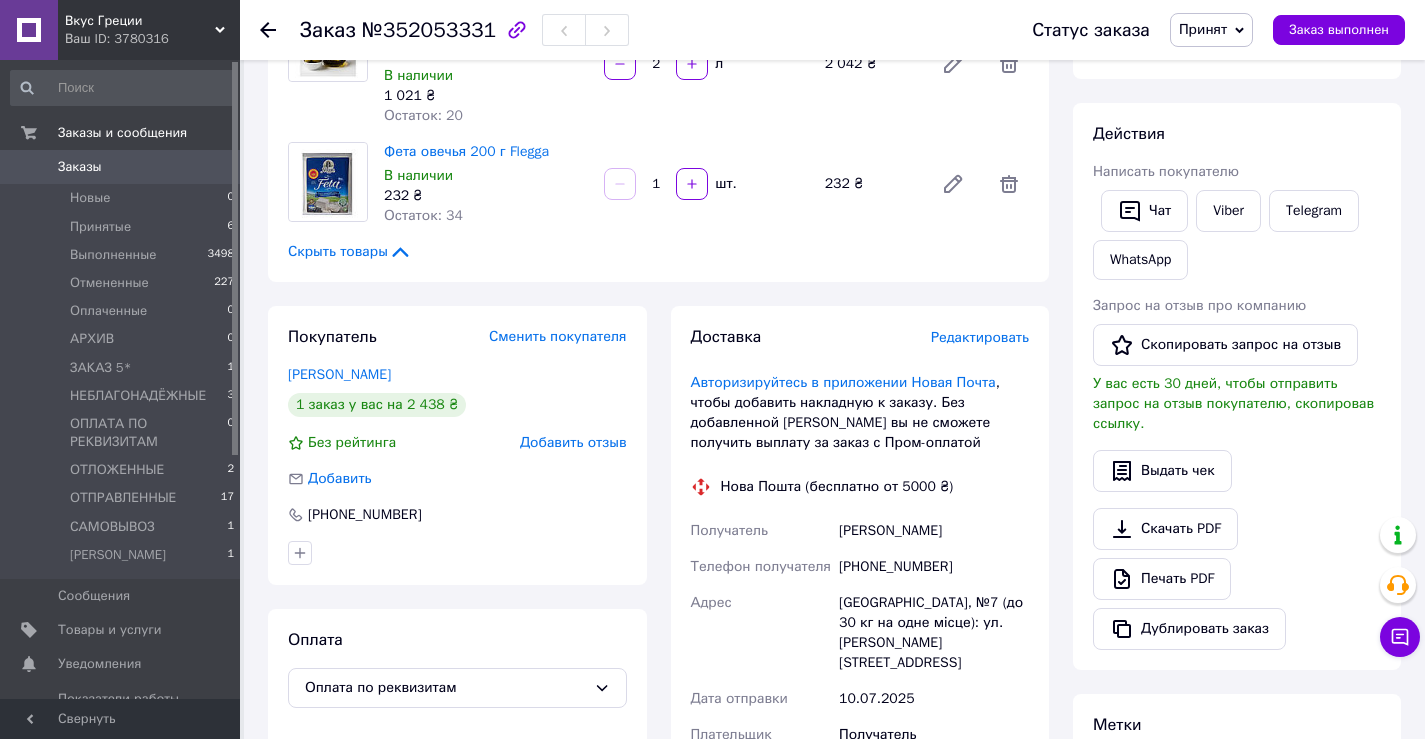 scroll, scrollTop: 194, scrollLeft: 0, axis: vertical 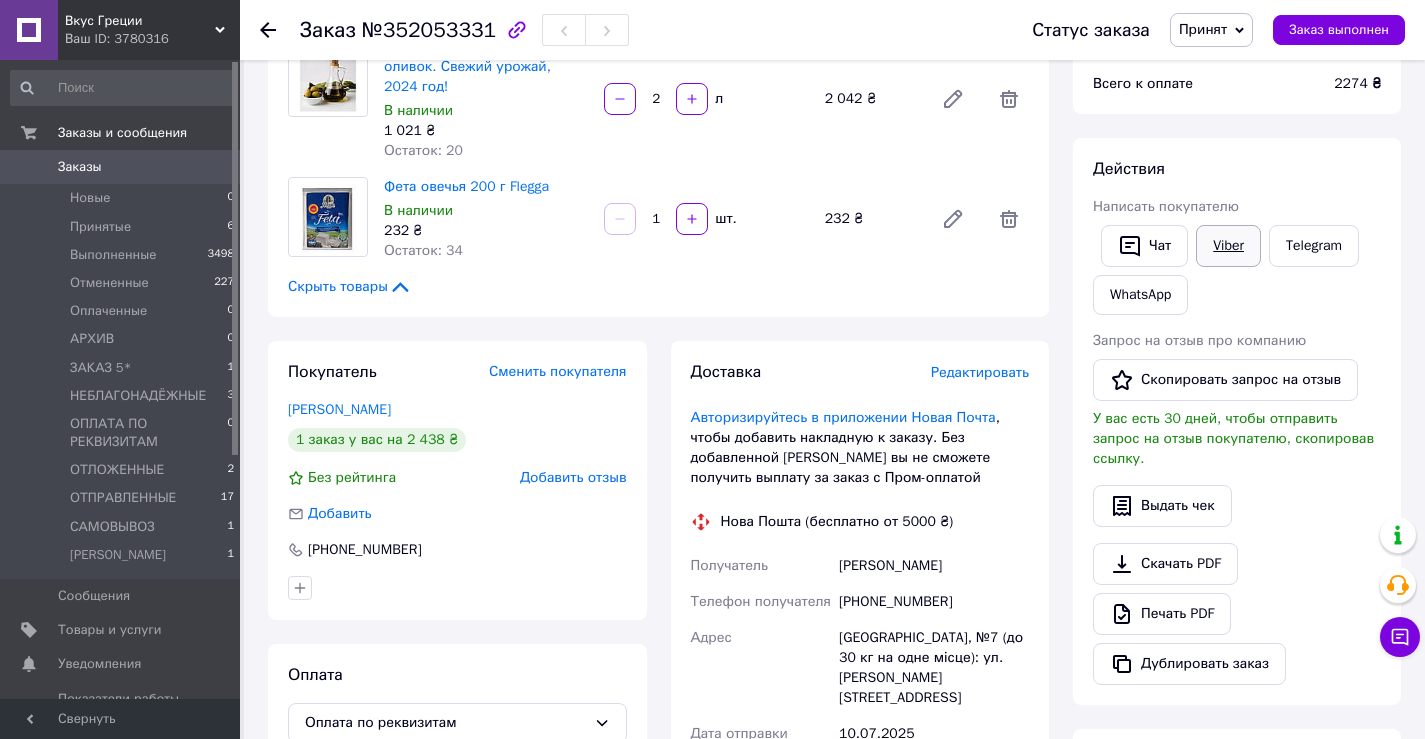 click on "Viber" at bounding box center (1228, 246) 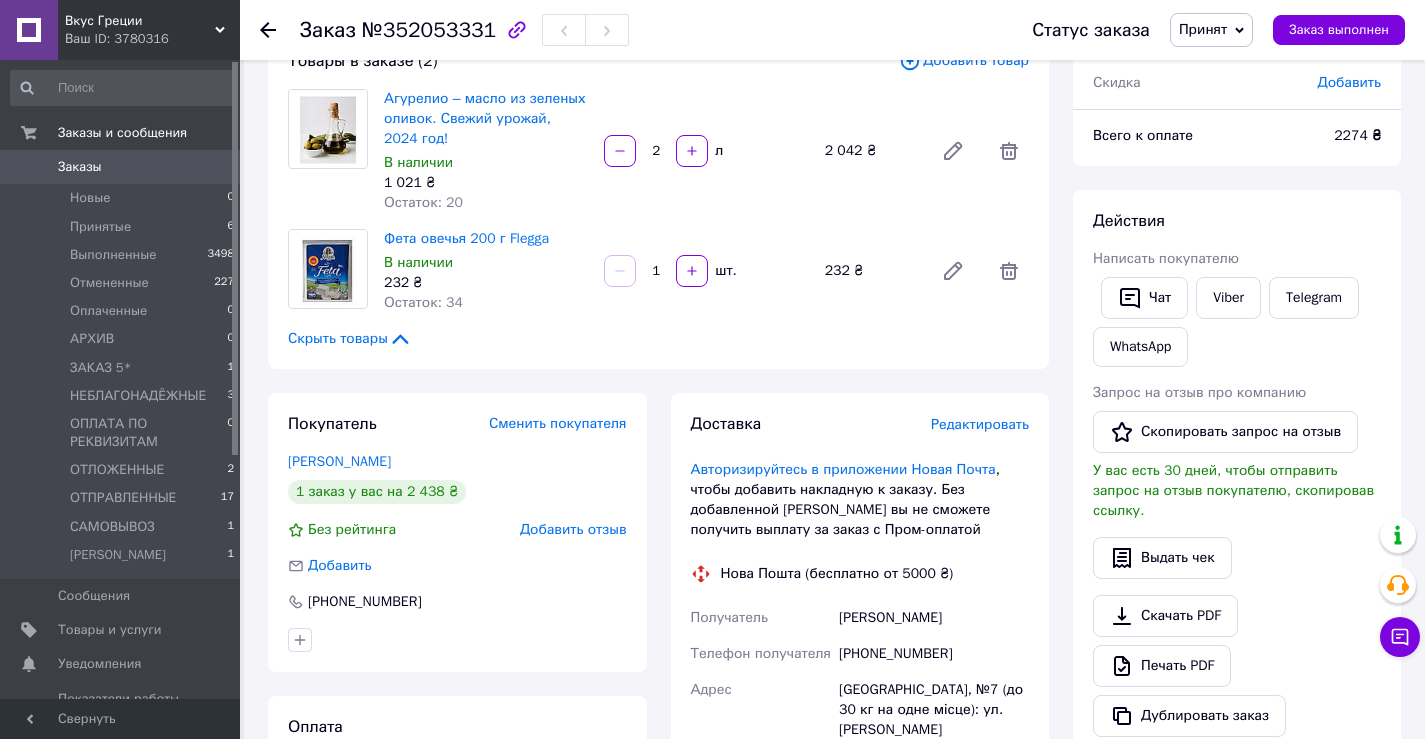 scroll, scrollTop: 0, scrollLeft: 0, axis: both 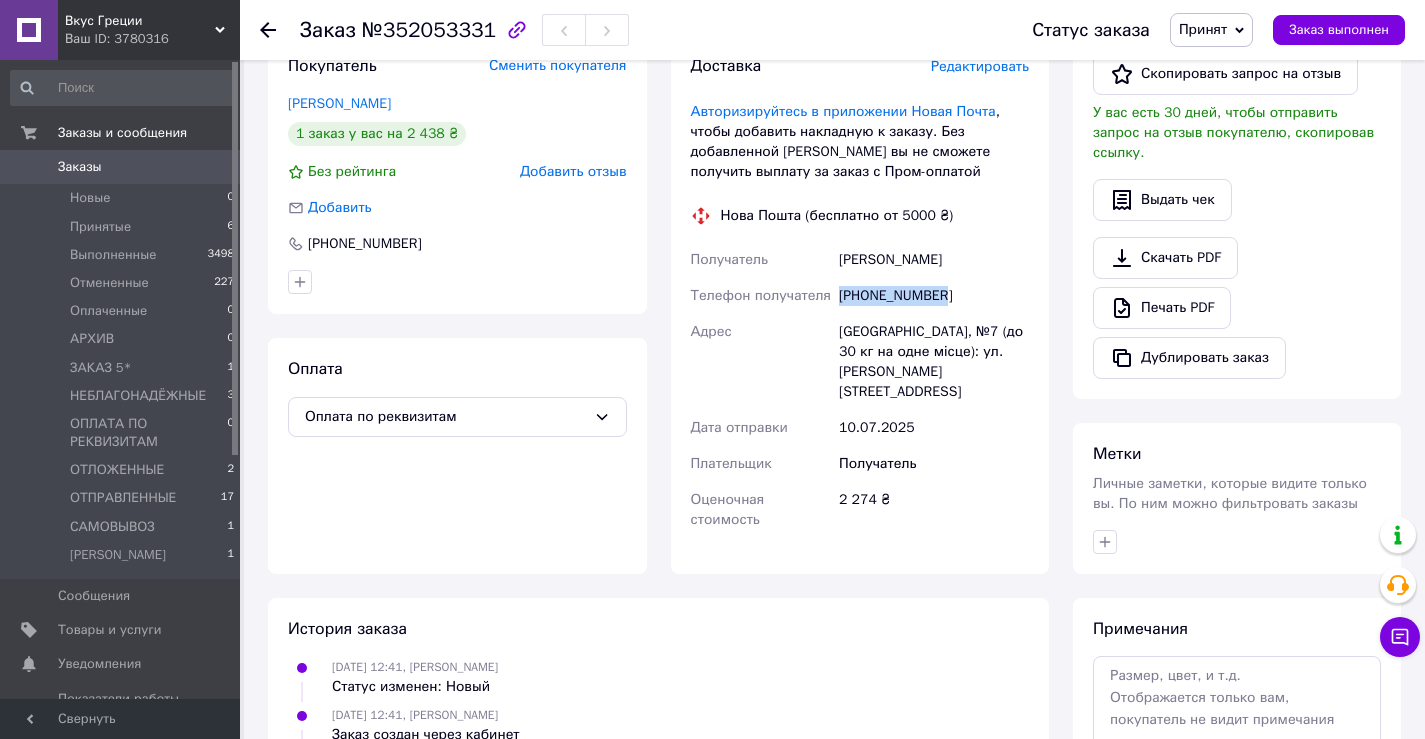 drag, startPoint x: 959, startPoint y: 295, endPoint x: 841, endPoint y: 299, distance: 118.06778 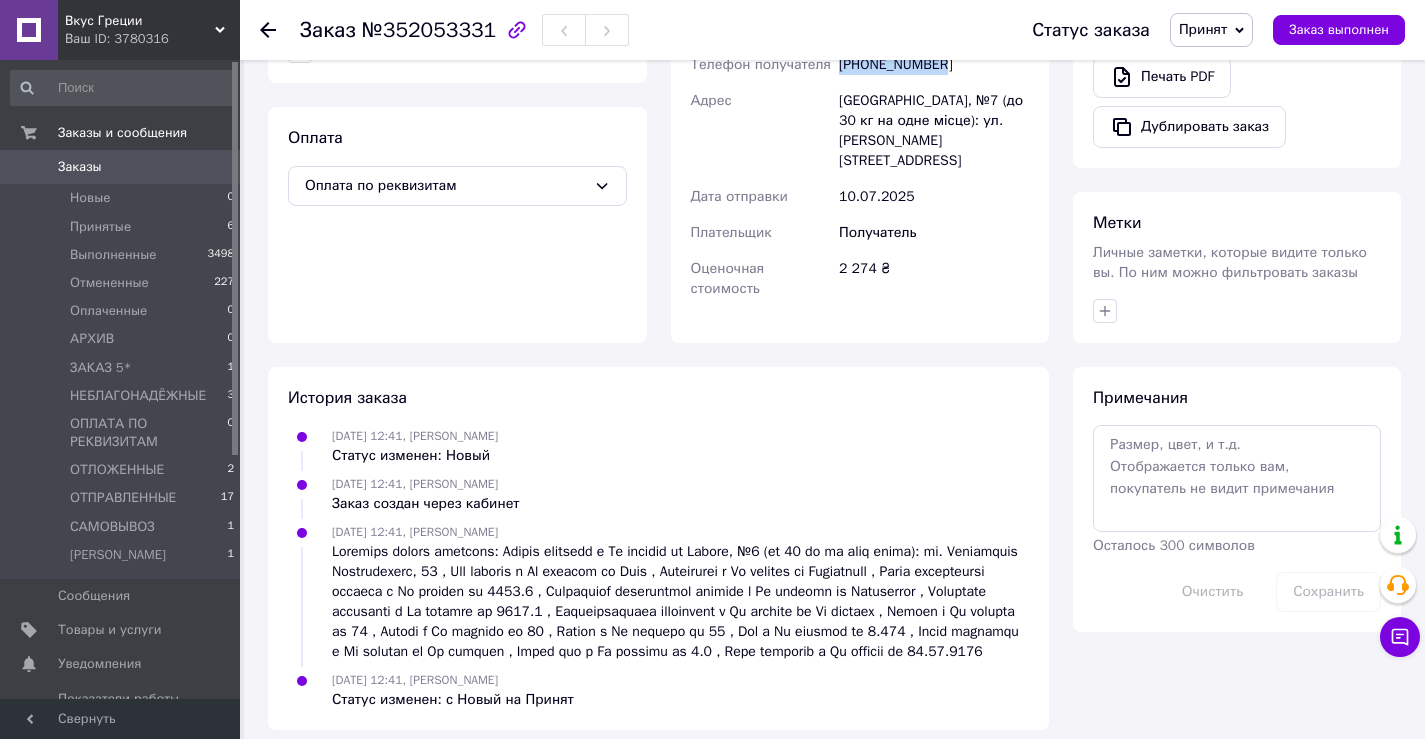 scroll, scrollTop: 746, scrollLeft: 0, axis: vertical 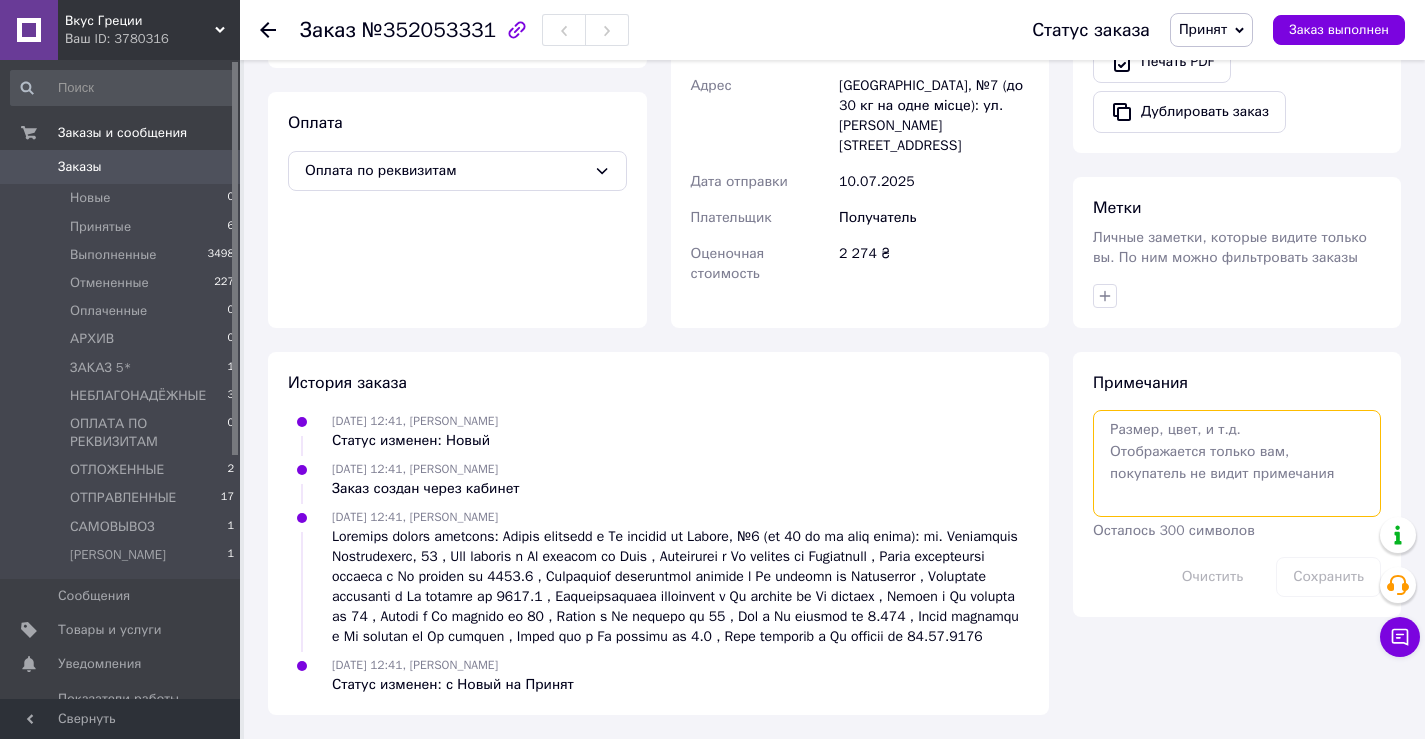 click at bounding box center [1237, 463] 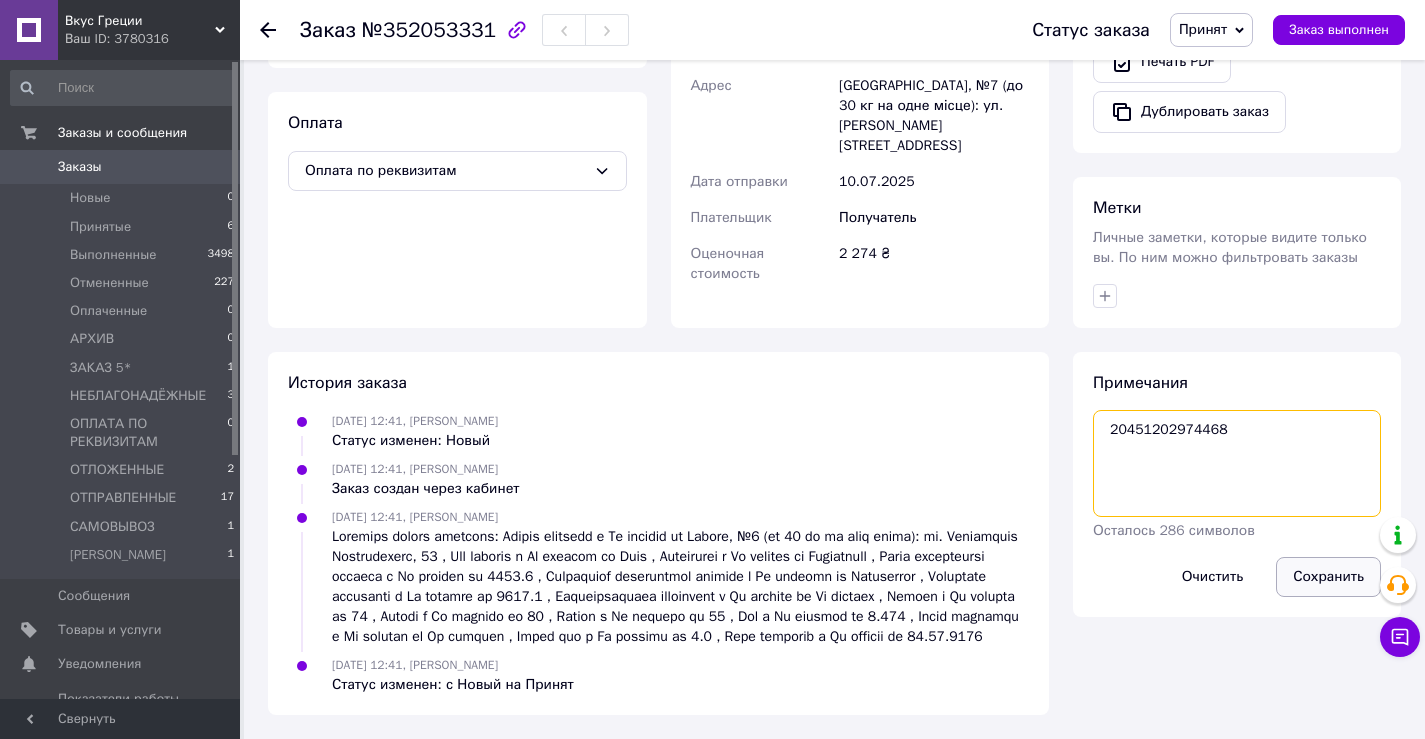 type on "20451202974468" 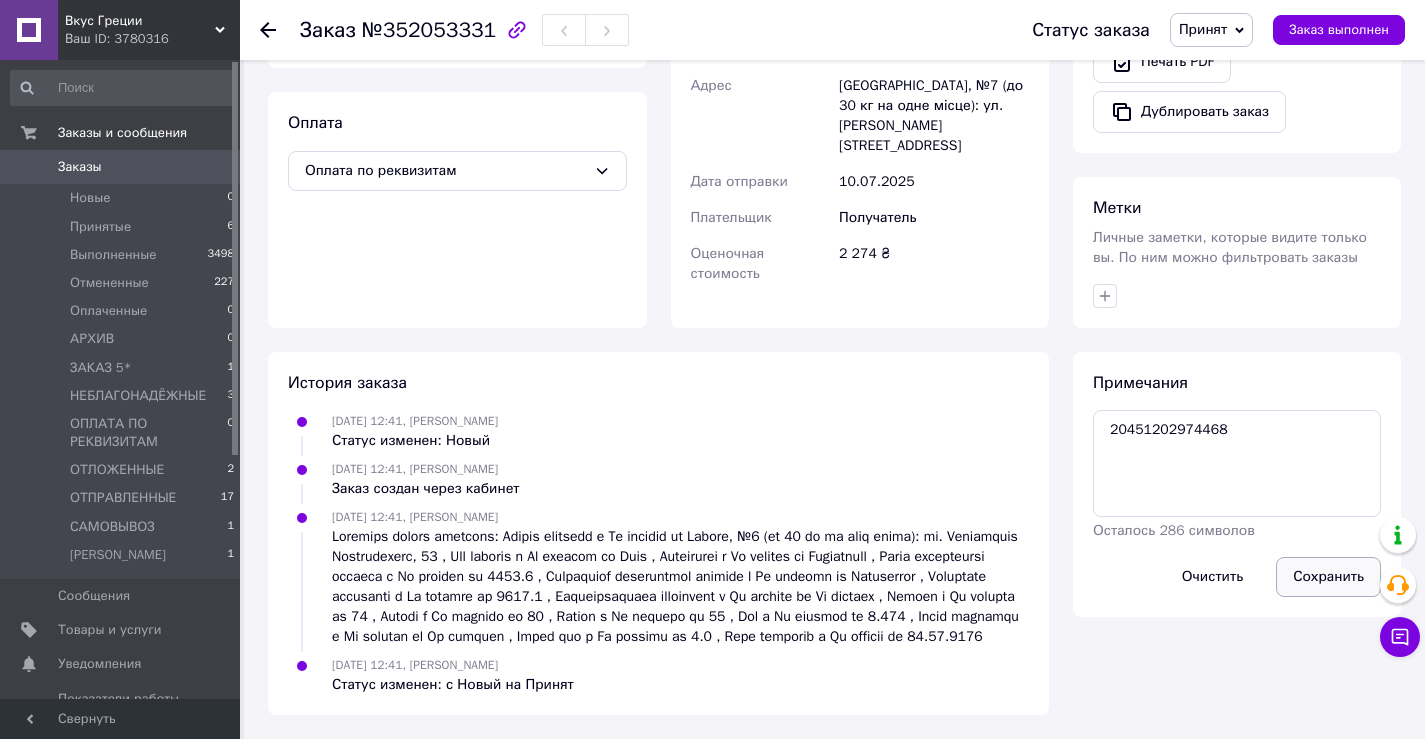 click on "Сохранить" at bounding box center [1328, 577] 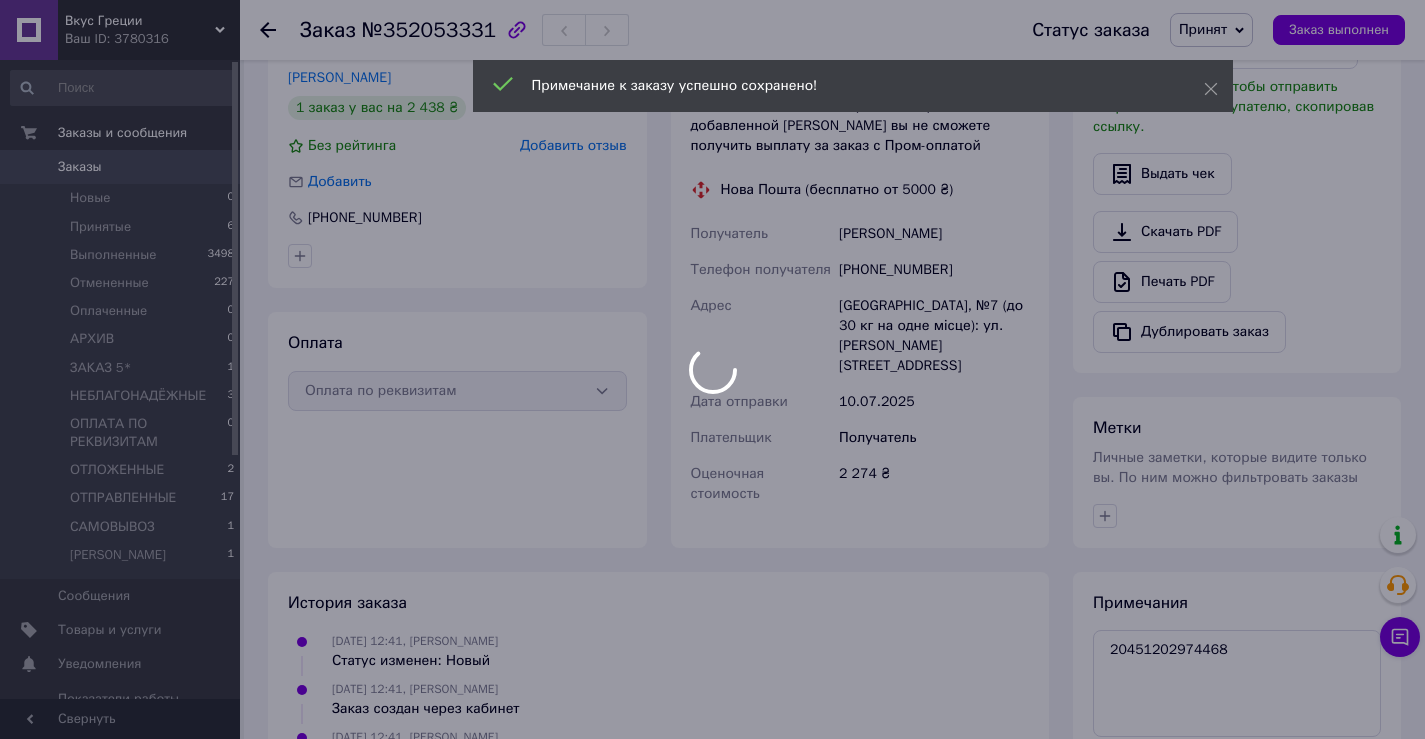 scroll, scrollTop: 346, scrollLeft: 0, axis: vertical 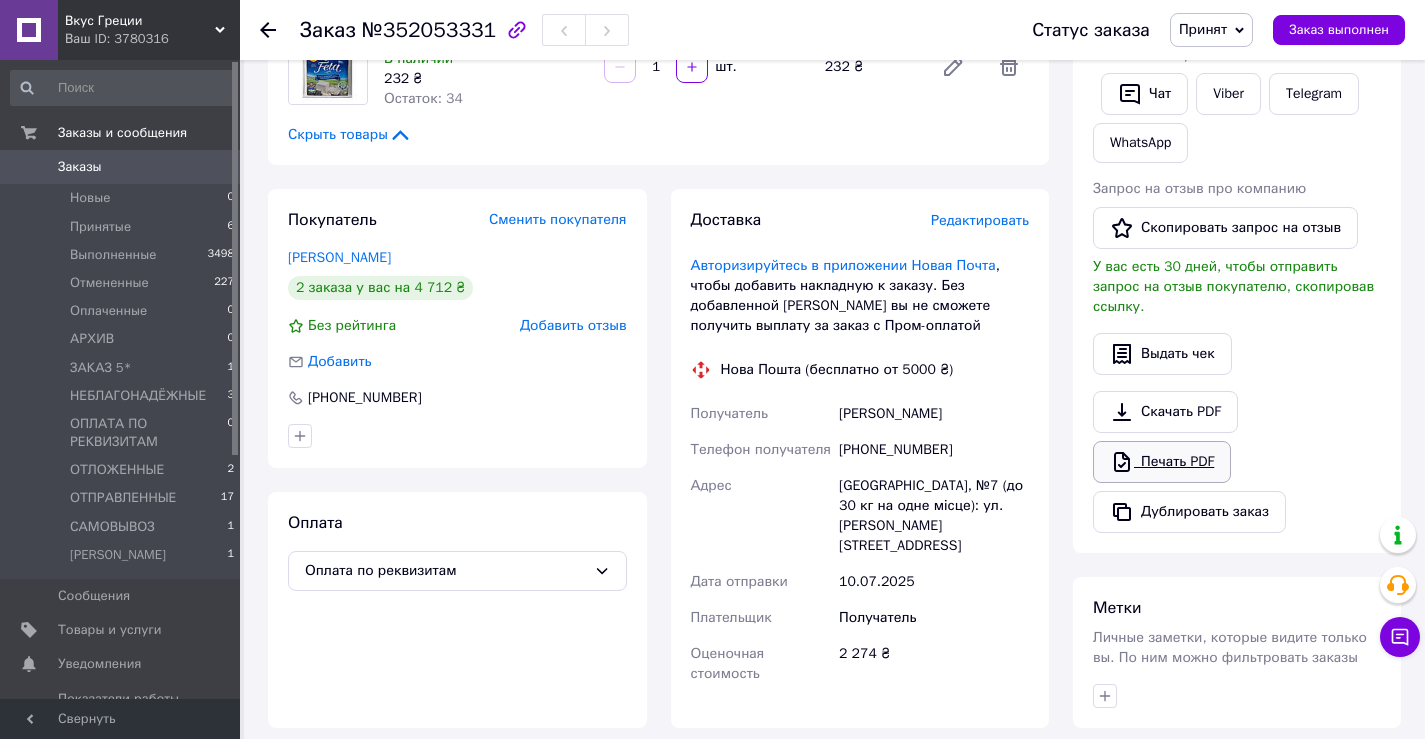 click on "Печать PDF" at bounding box center [1162, 462] 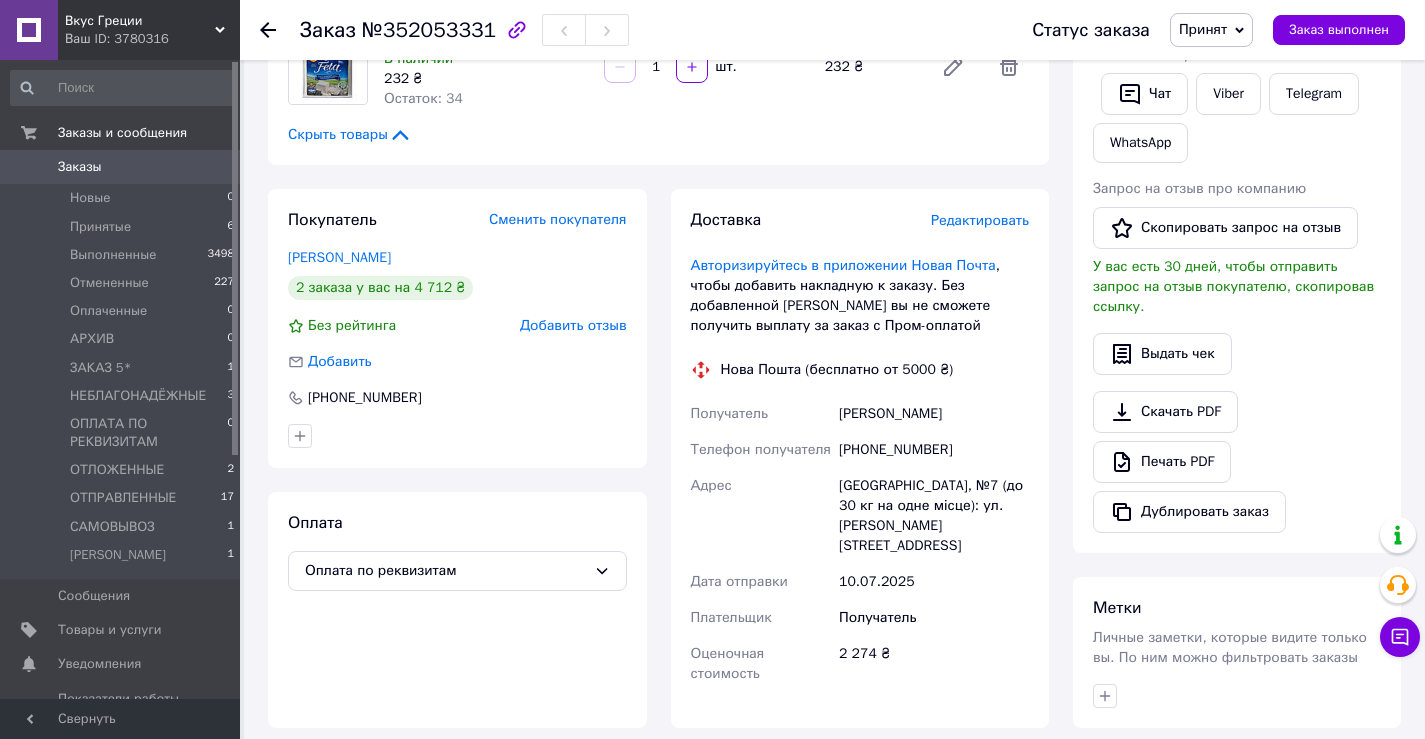 click on "Принят" at bounding box center [1211, 30] 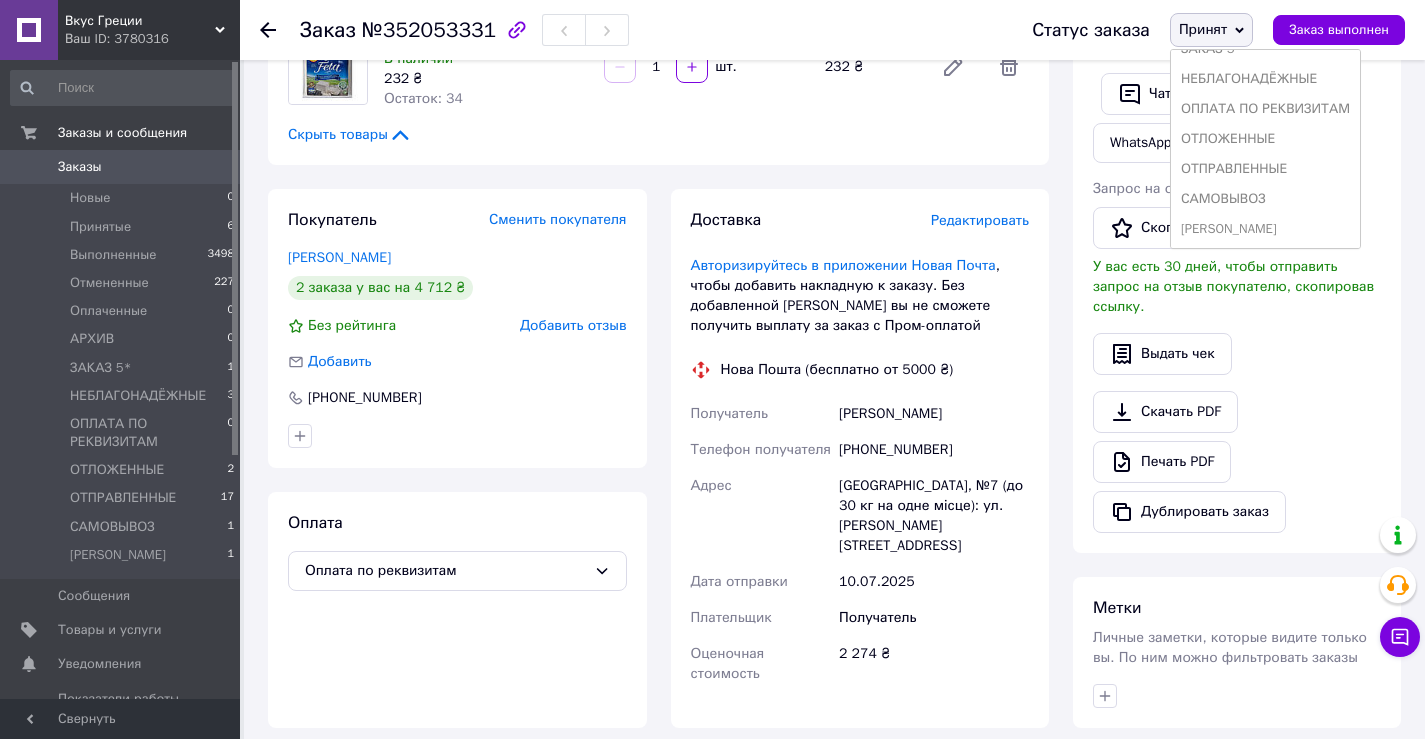 scroll, scrollTop: 142, scrollLeft: 0, axis: vertical 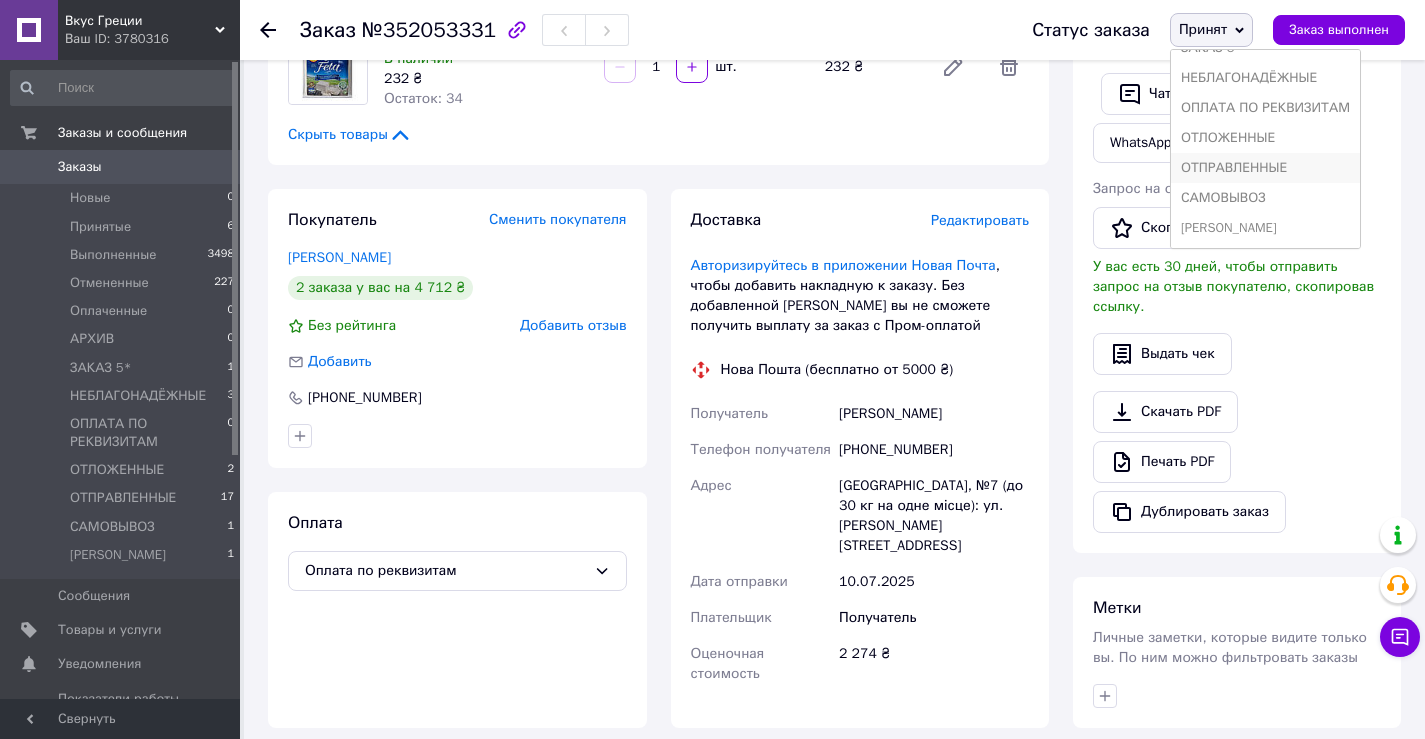 click on "ОТПРАВЛЕННЫЕ" at bounding box center [1265, 168] 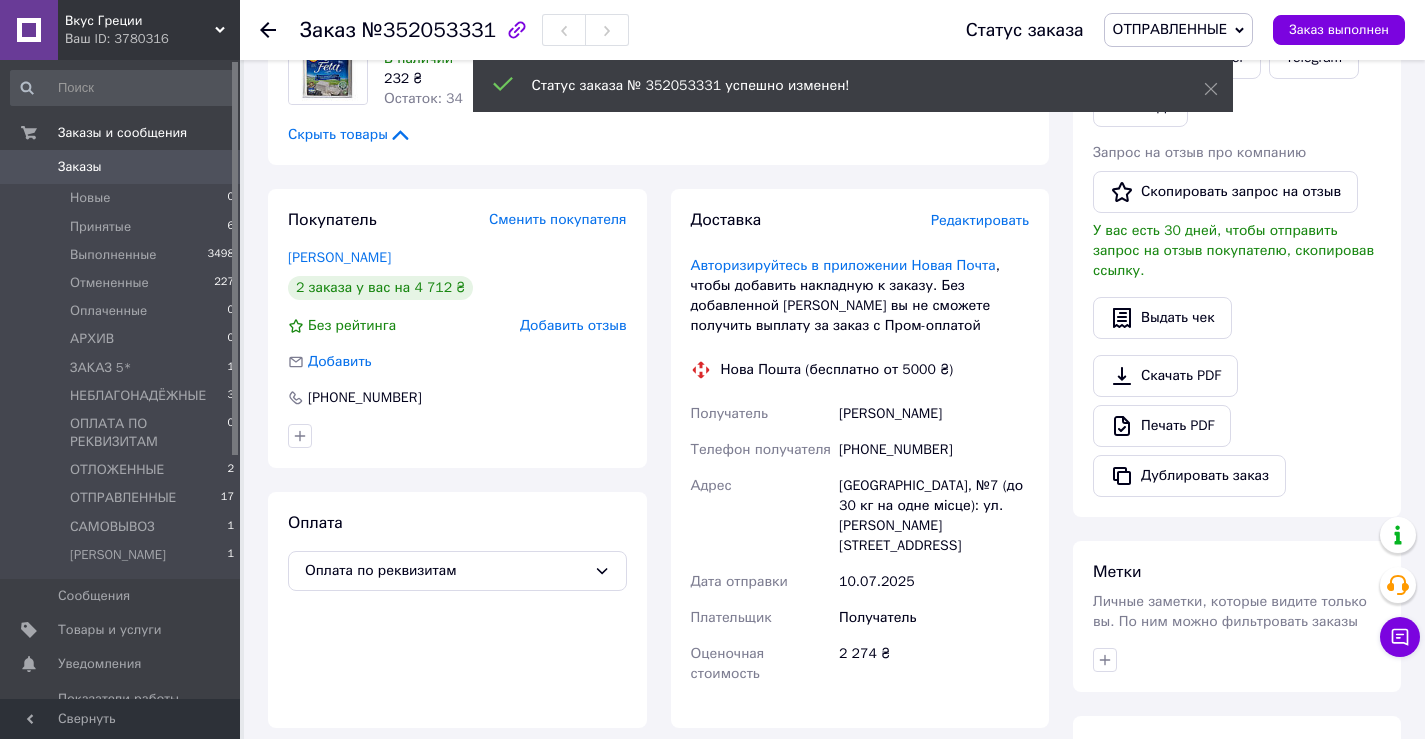 click on "Вкус Греции Ваш ID: 3780316 Сайт Вкус Греции Кабинет покупателя Проверить состояние системы Страница на портале Магазин Греческих продуктов "ГРЕКА" Справка Выйти Заказы и сообщения Заказы 0 Новые 0 Принятые 6 Выполненные 3498 Отмененные 227 Оплаченные 0 АРХИВ 0 ЗАКАЗ 5* 1 НЕБЛАГОНАДЁЖНЫЕ 3 ОПЛАТА ПО РЕКВИЗИТАМ 0 ОТЛОЖЕННЫЕ 2 ОТПРАВЛЕННЫЕ 17 САМОВЫВОЗ 1 ЭЛЕНИДИС 1 Сообщения 0 Товары и услуги Уведомления 0 0 Показатели работы компании Панель управления Отзывы Клиенты Каталог ProSale Аналитика Управление сайтом Маркет Заказ 2 1" at bounding box center (712, 420) 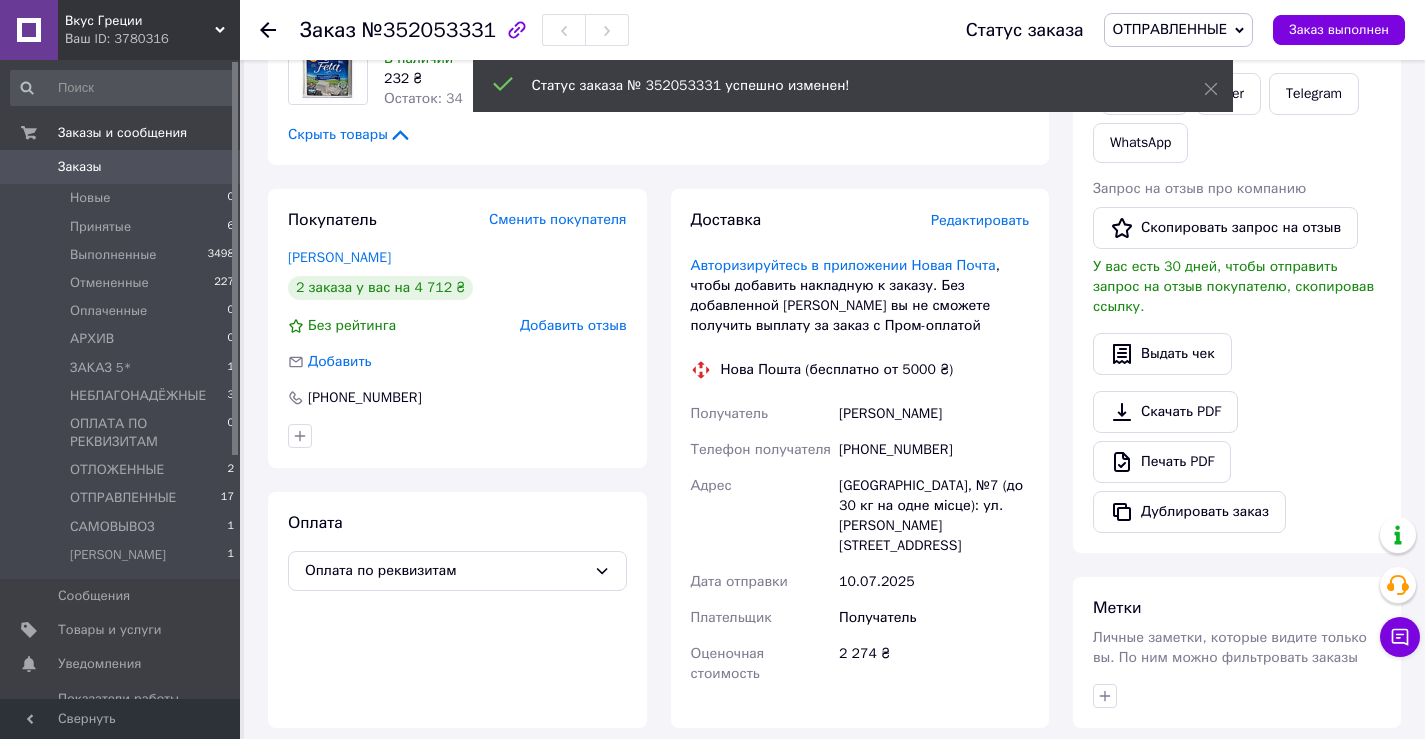 click on "Принятые" at bounding box center (100, 227) 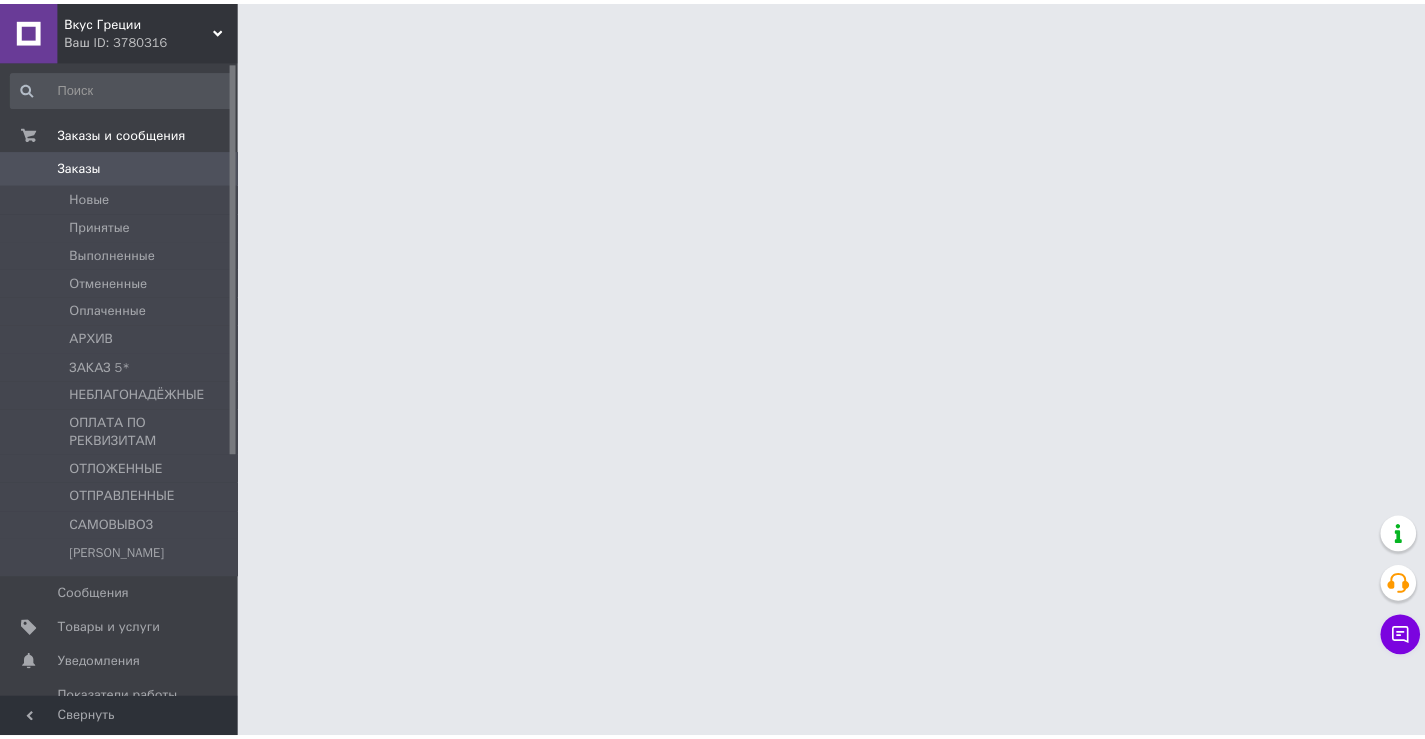 scroll, scrollTop: 0, scrollLeft: 0, axis: both 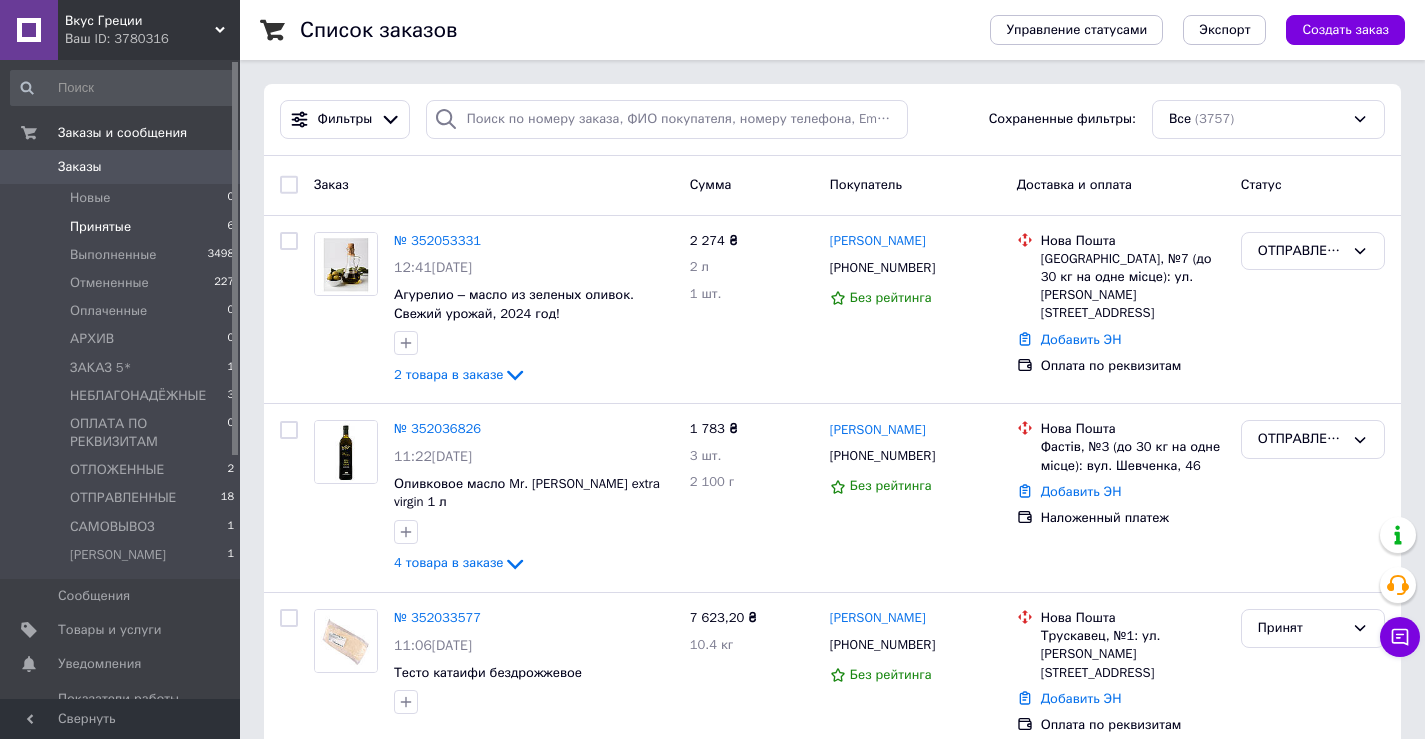click on "Принятые" at bounding box center (100, 227) 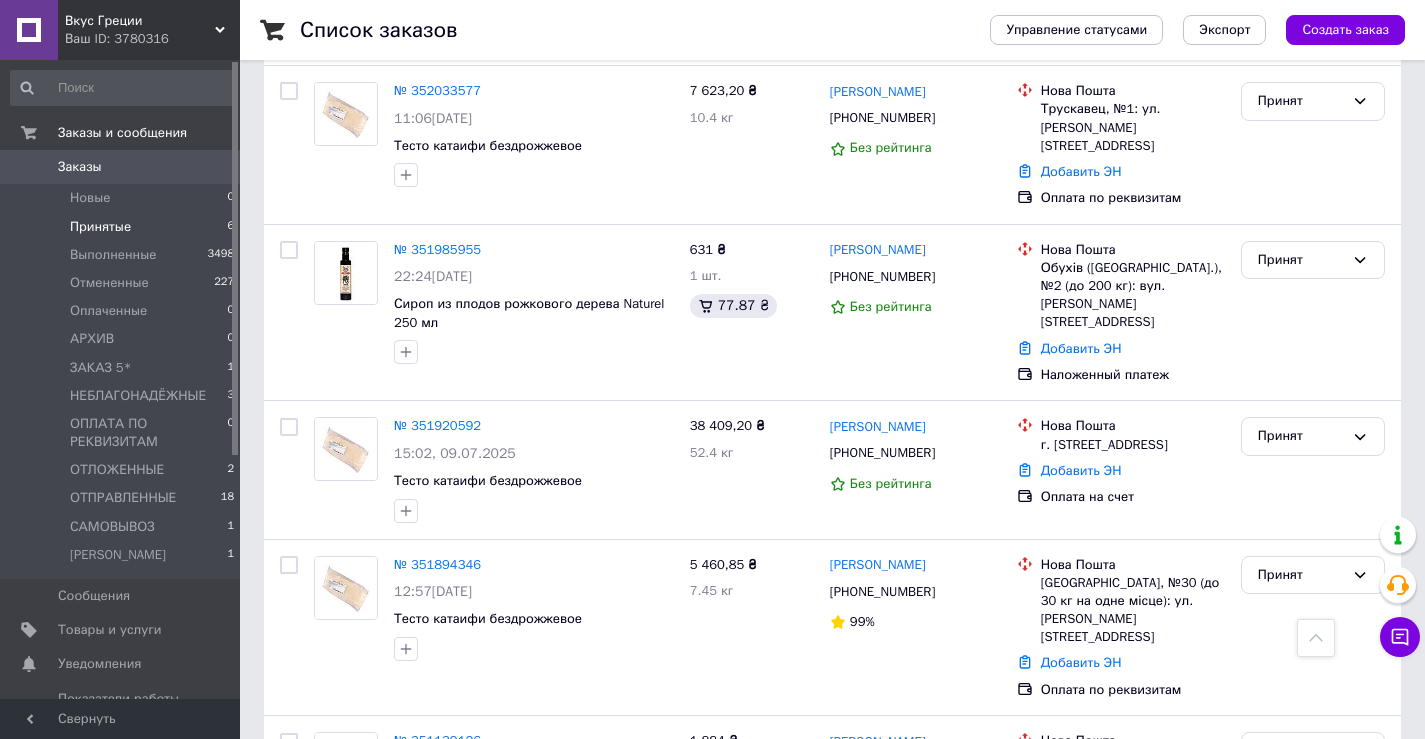 scroll, scrollTop: 0, scrollLeft: 0, axis: both 